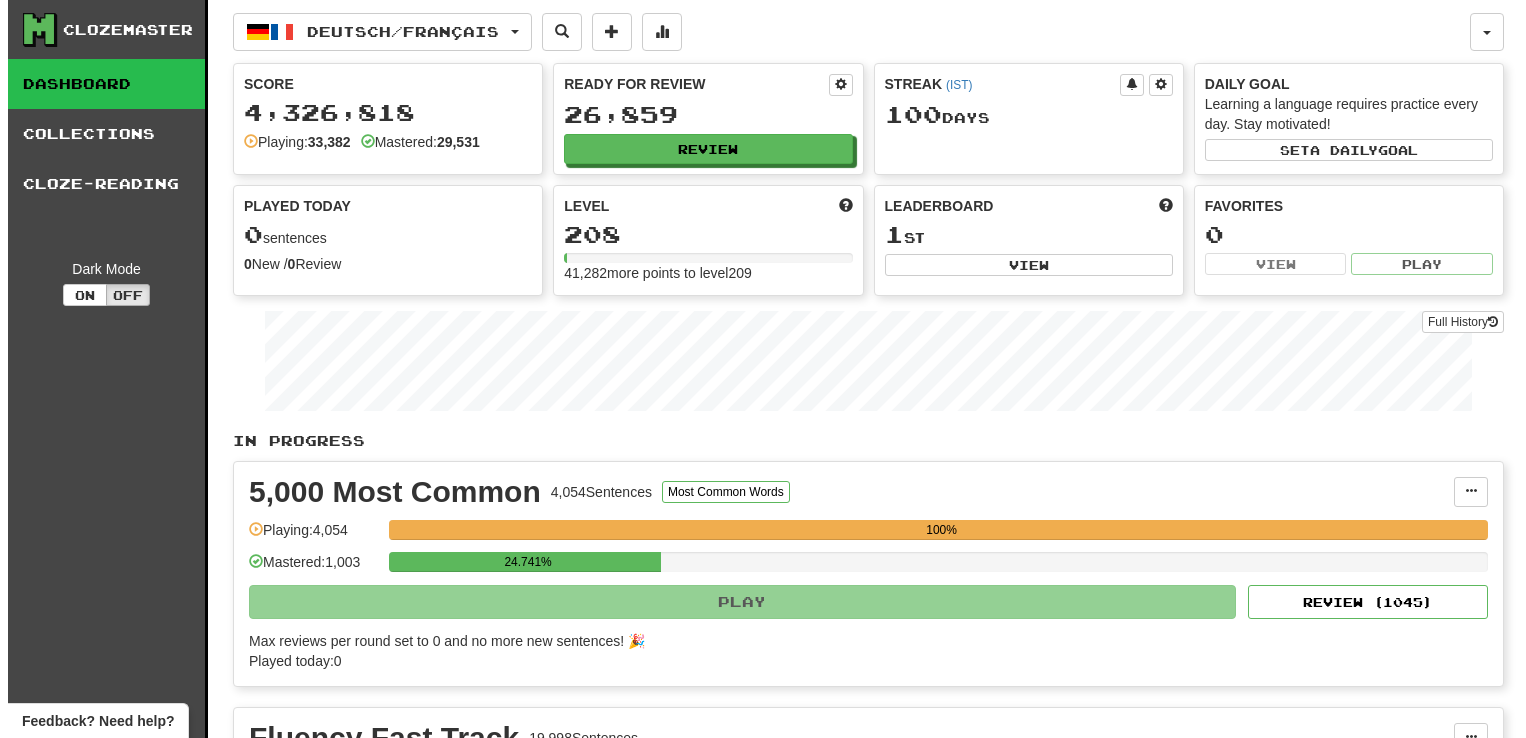 scroll, scrollTop: 0, scrollLeft: 0, axis: both 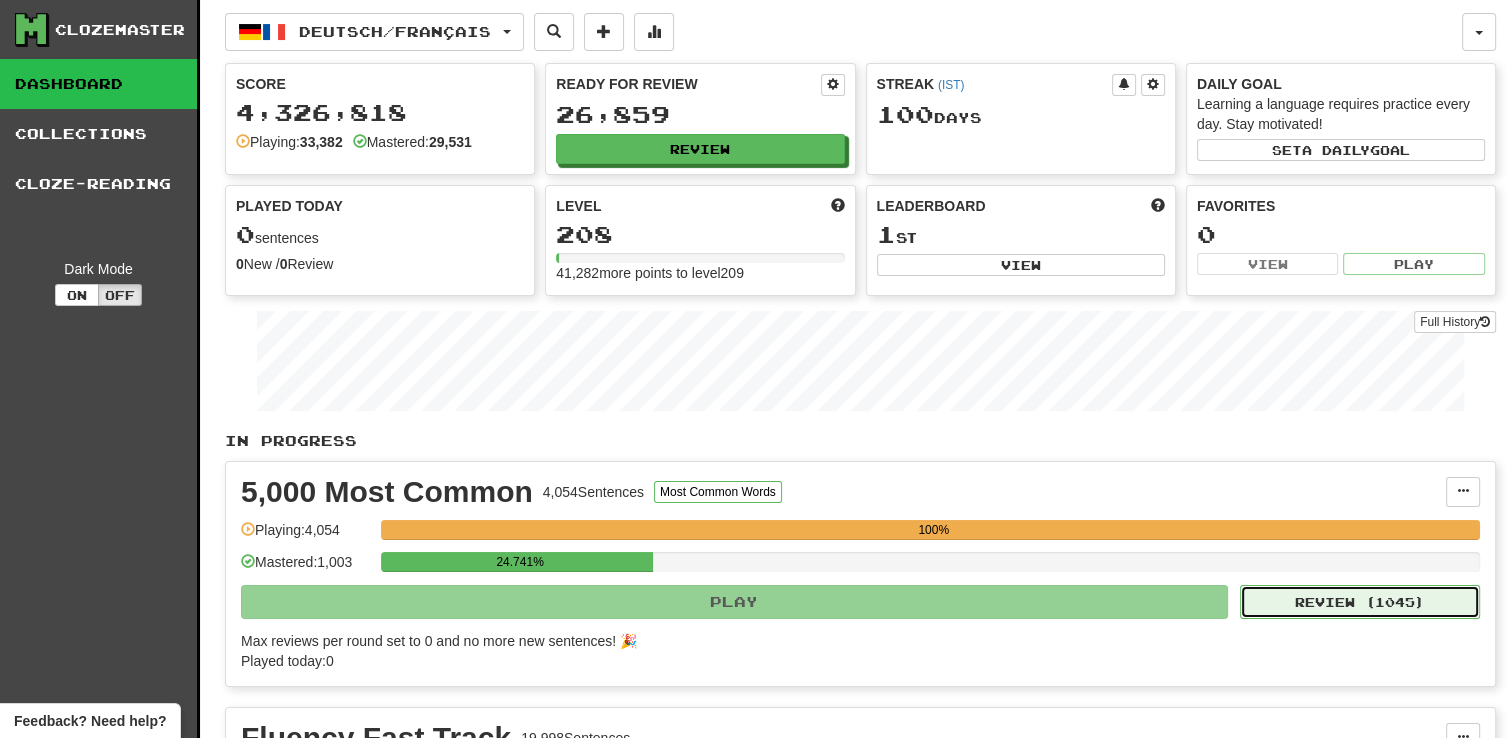 click on "Review ( 1045 )" at bounding box center (1360, 602) 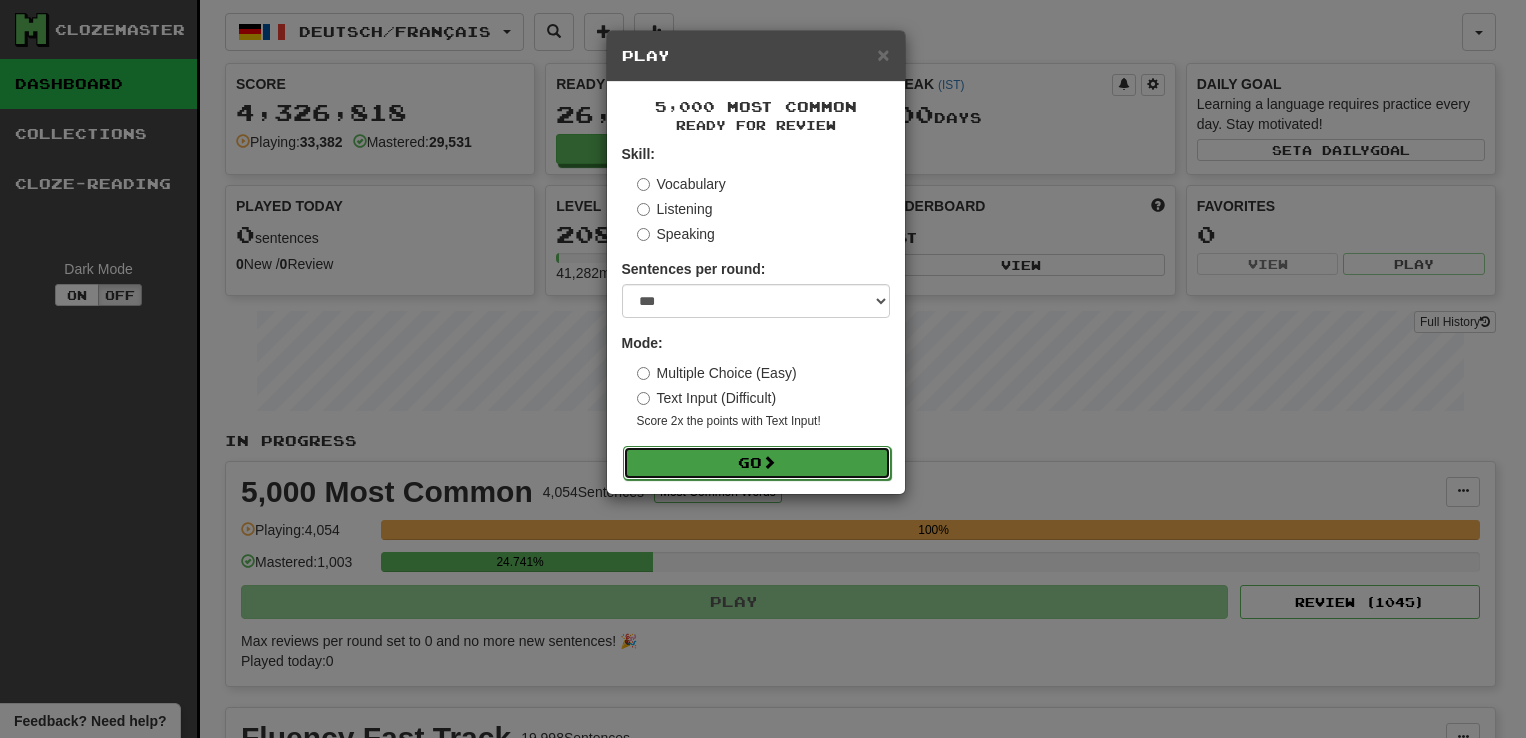 click on "Go" at bounding box center [757, 463] 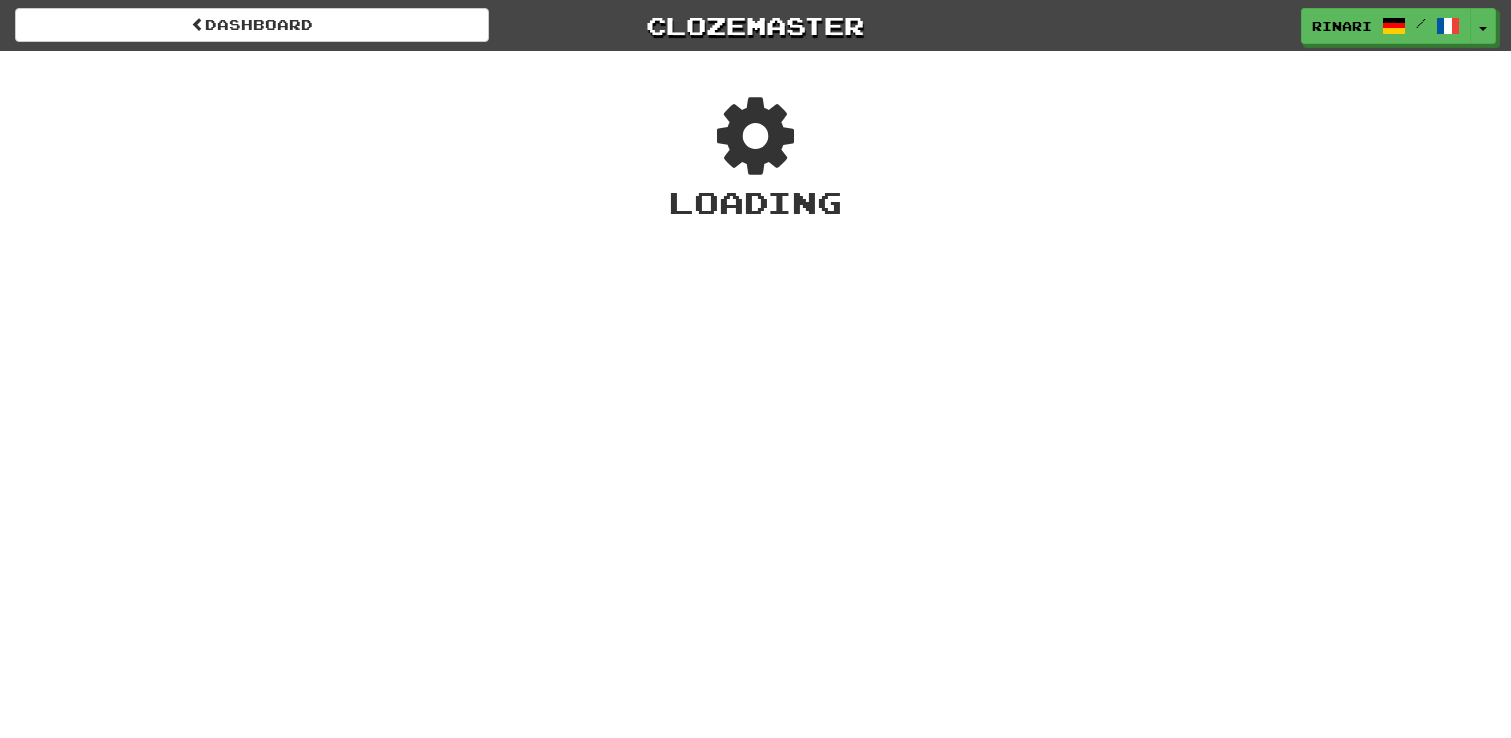 scroll, scrollTop: 0, scrollLeft: 0, axis: both 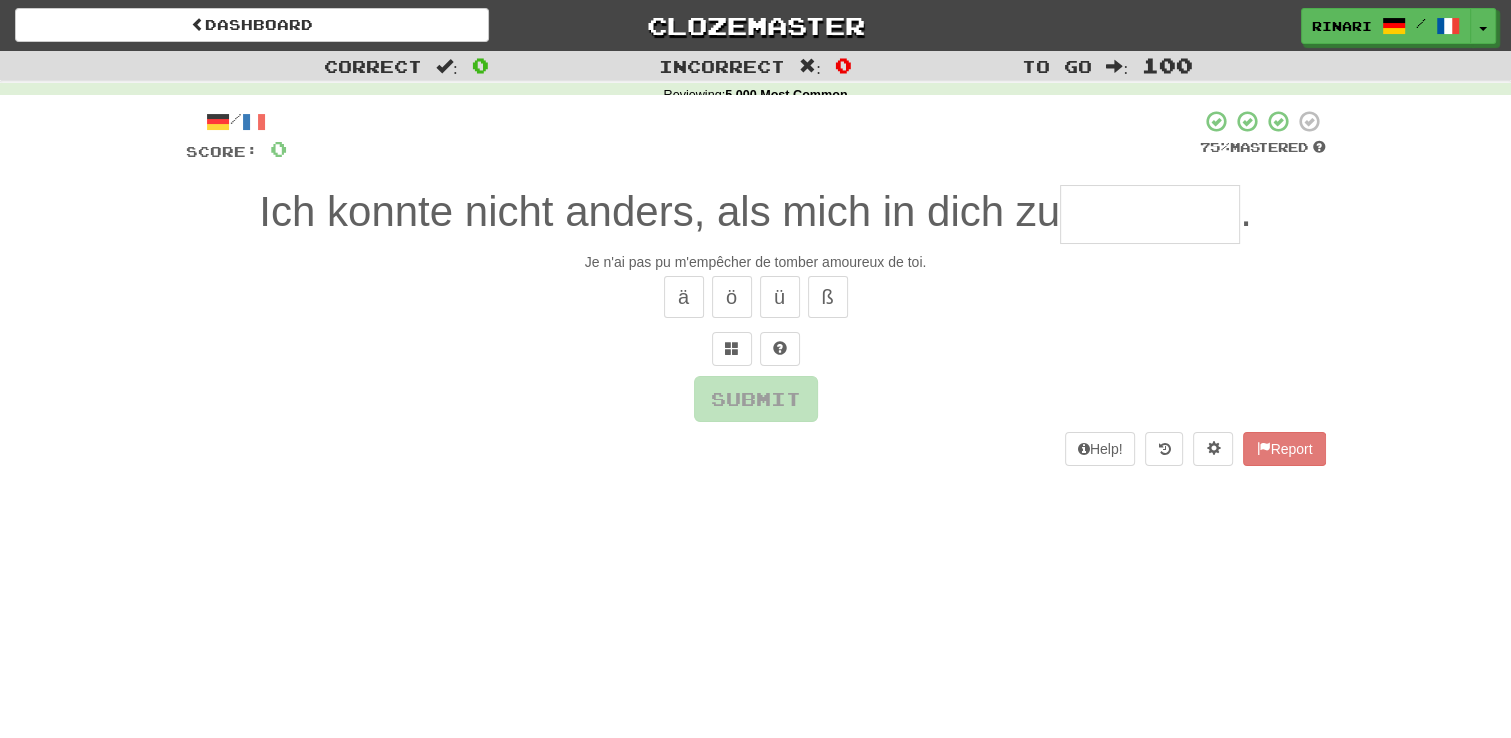 click on "Dashboard
Clozemaster
Rinari
/
Toggle Dropdown
Dashboard
Leaderboard
Activity Feed
Notifications
1766
Profile
Discussions
Français
/
English
Streak:
101
Review:
28,832
Points Today: 3200
Français
/
Italiano
Streak:
101
Review:
20,689
Points Today: 3200
Français
/
Deutsch
Streak:
101
Review:
26,317
Points Today: 3200
Italiano
/
English
Streak:
101
Review:
26,280
Points Today: 4552
Italiano
/
Français
Streak:
101
Review:
22,315
Points Today: 3200
Italiano
/
Deutsch
Streak:
101
Review:
20,117
Points Today: 3200
Deutsch
/
English
Streak:
101
Review:" at bounding box center (755, 369) 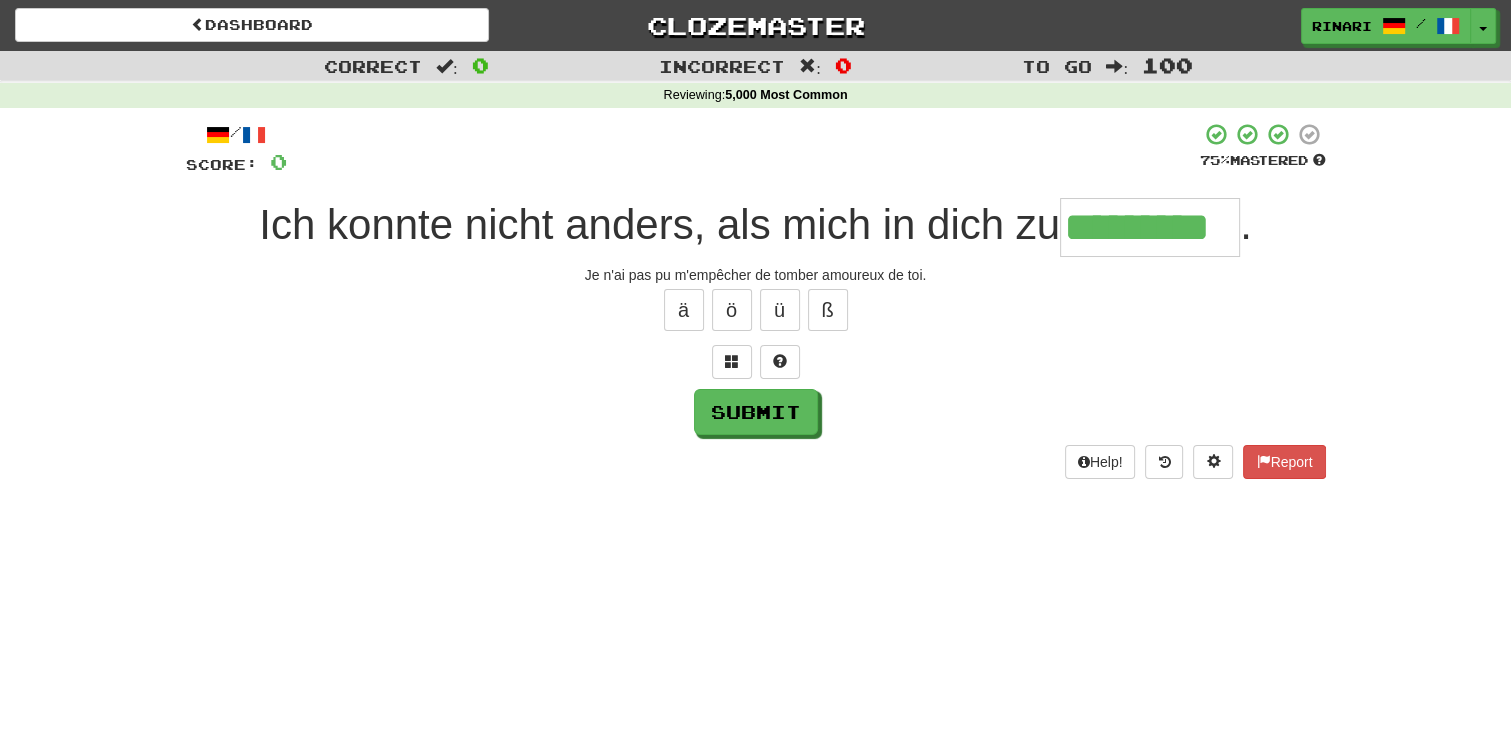 type on "*********" 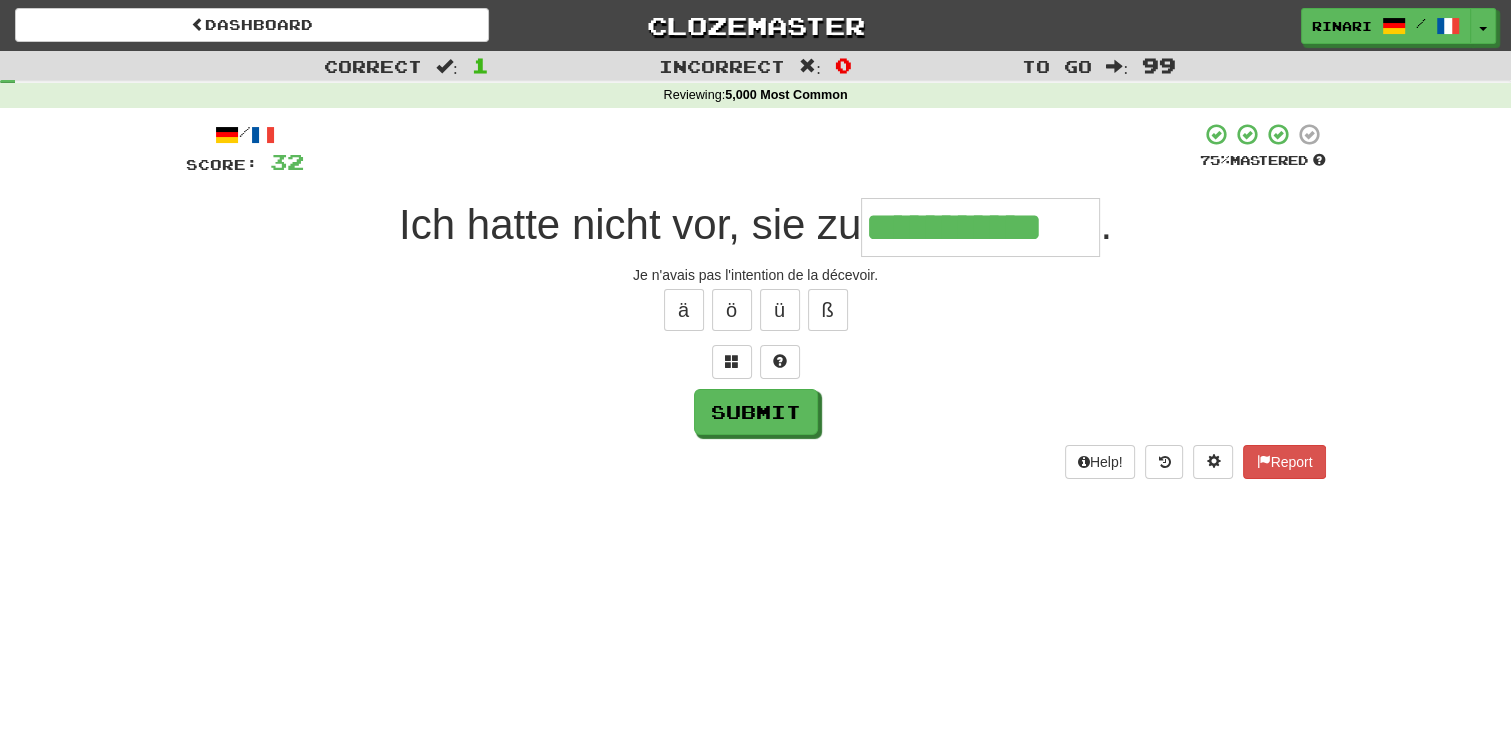 type on "**********" 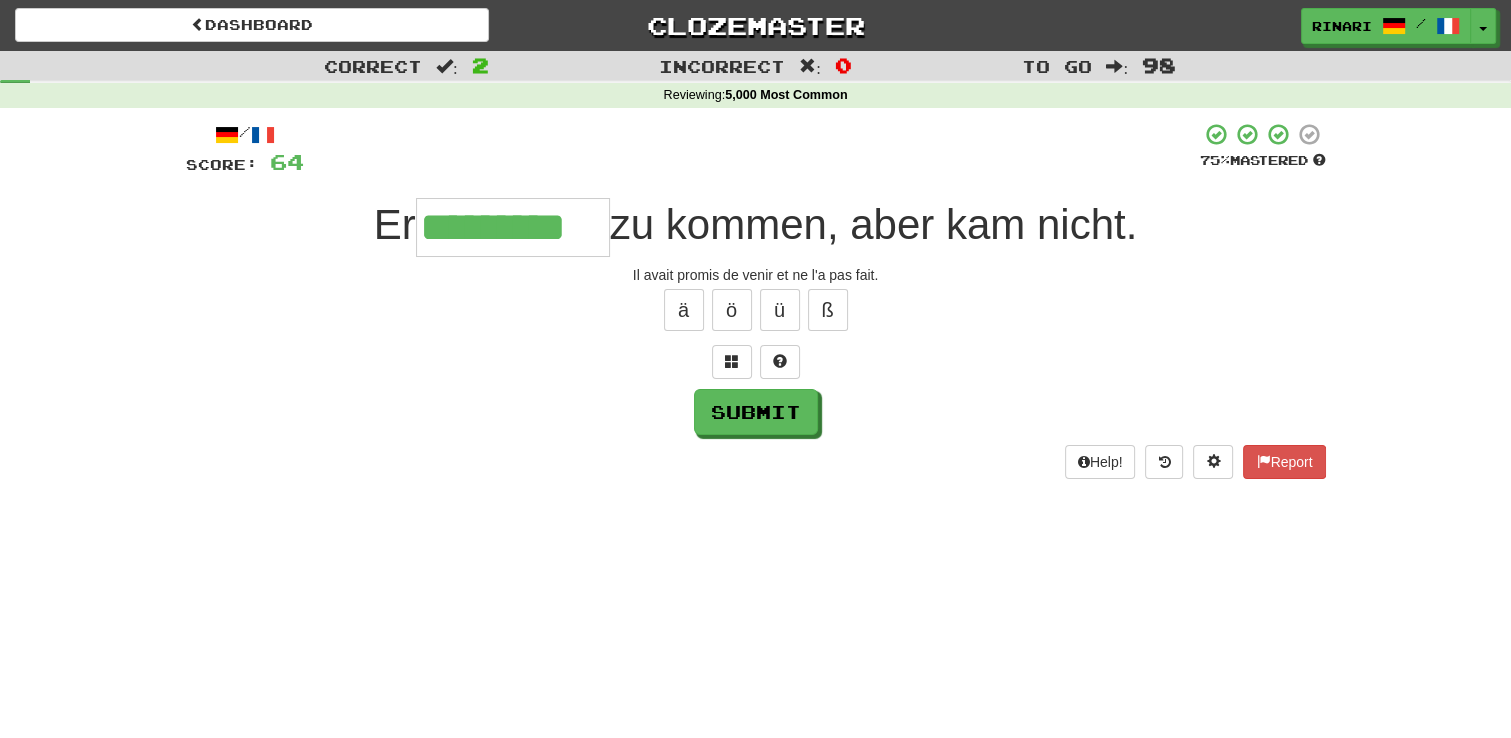 type on "*********" 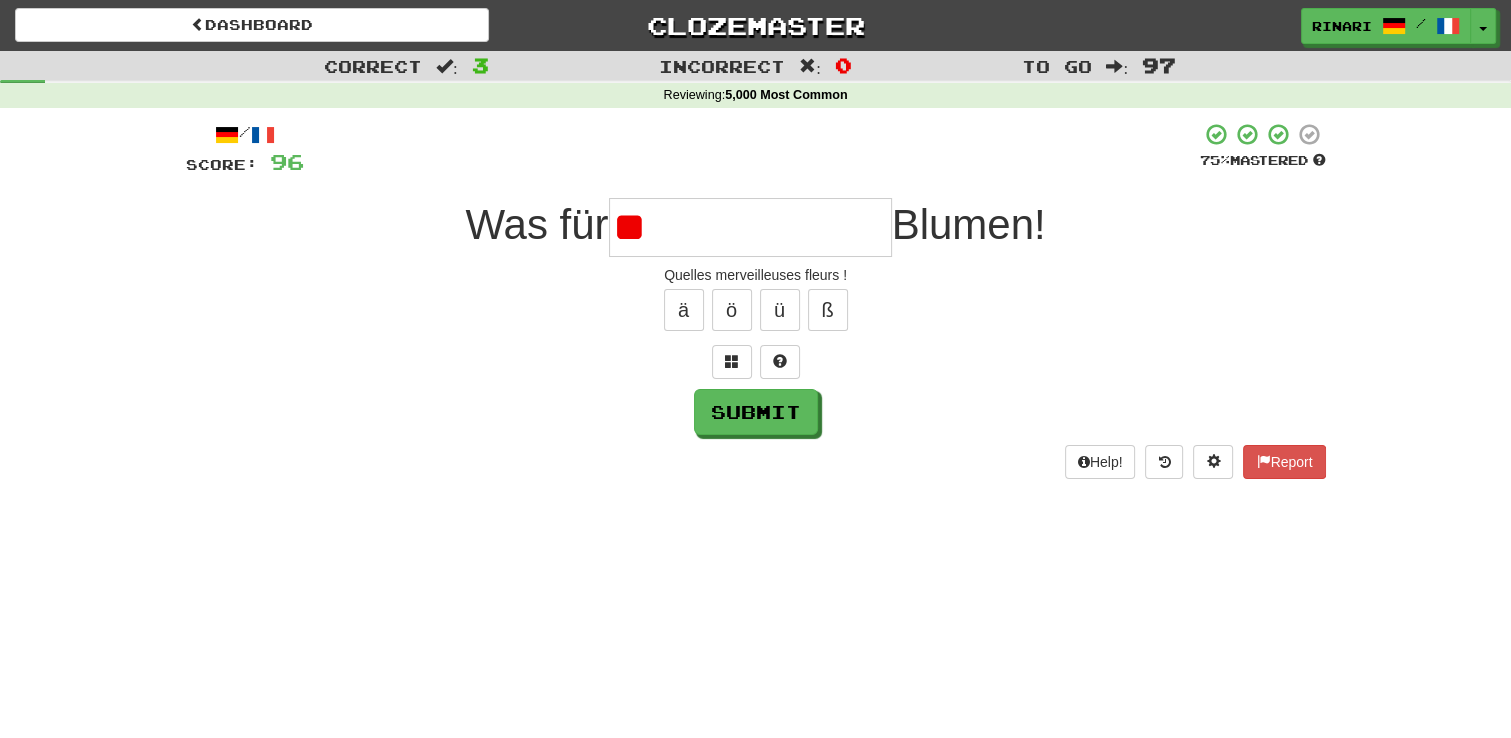 type on "*" 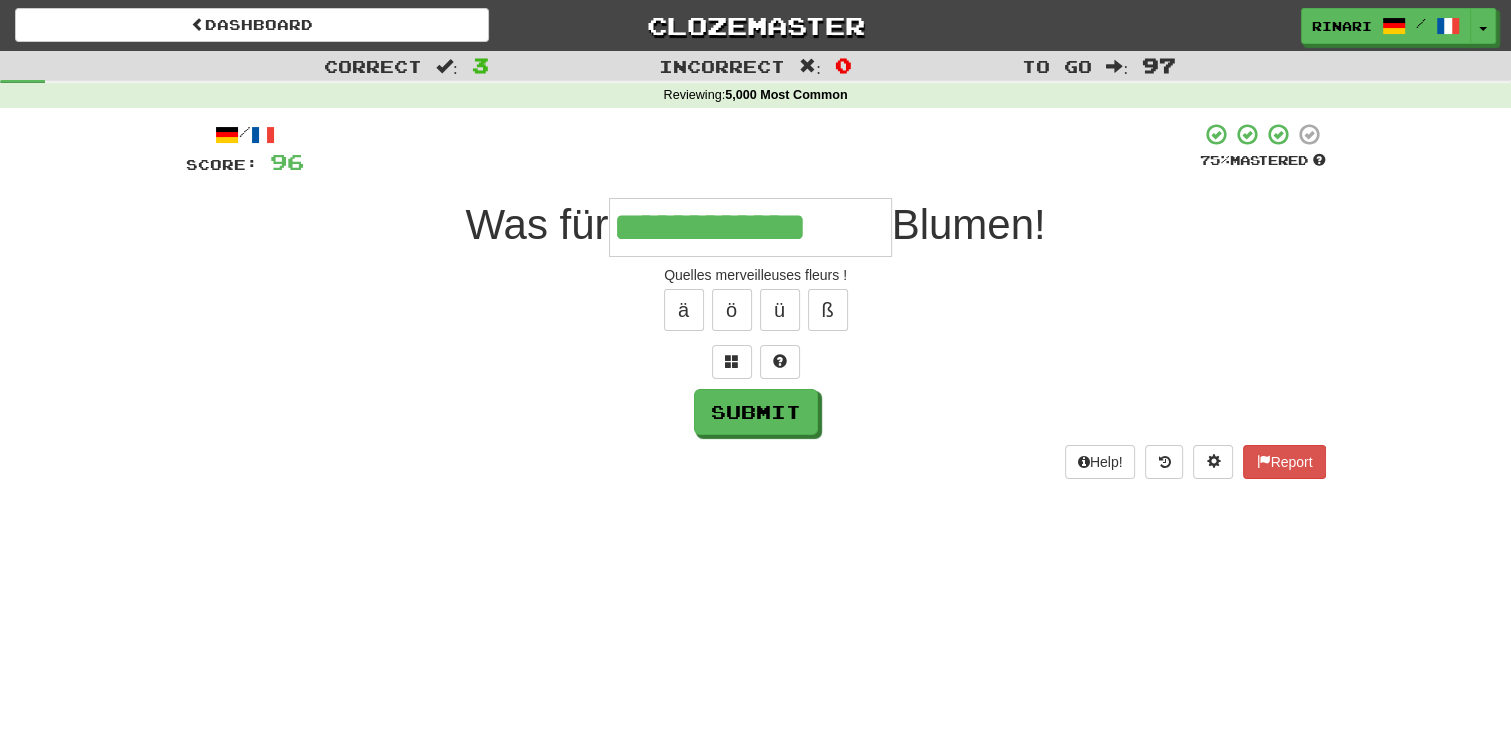type on "**********" 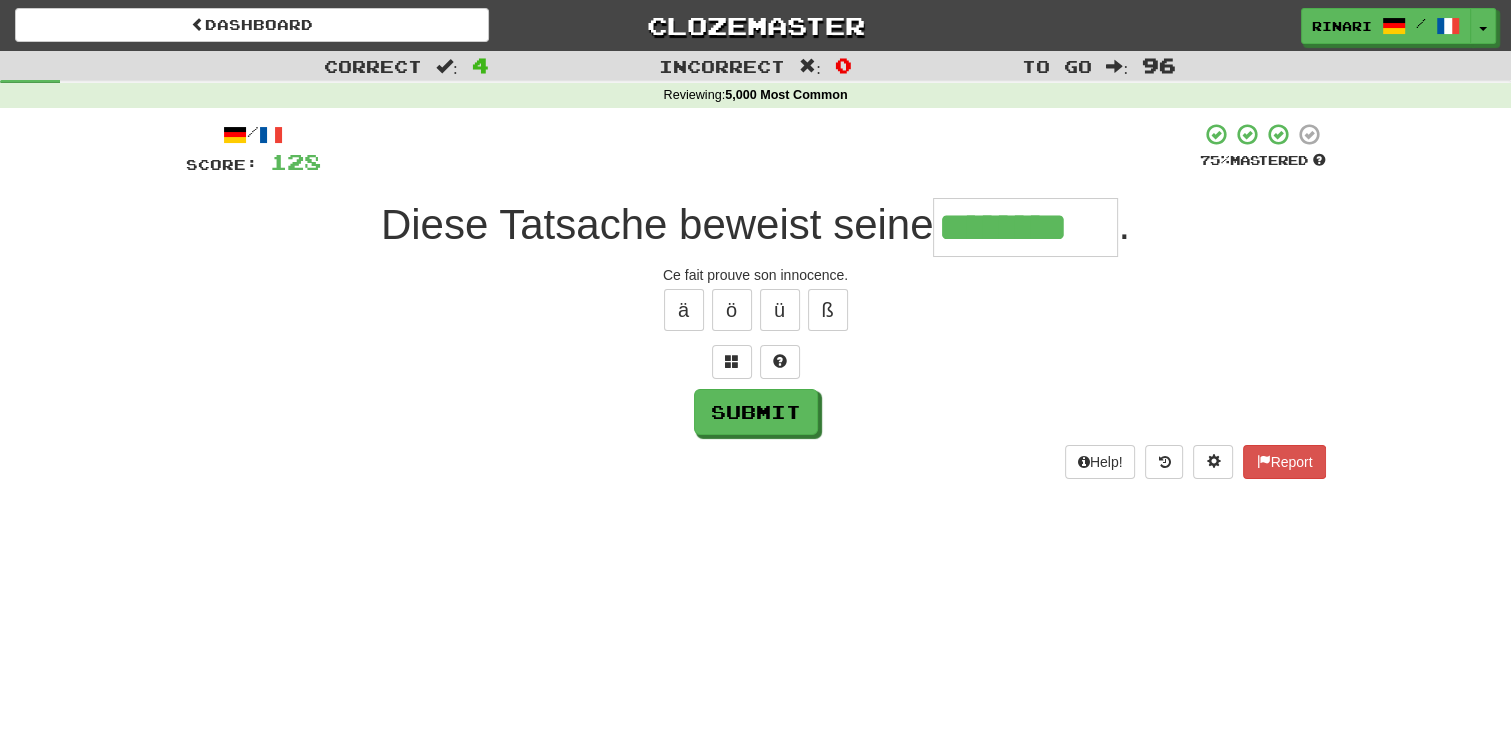 type on "********" 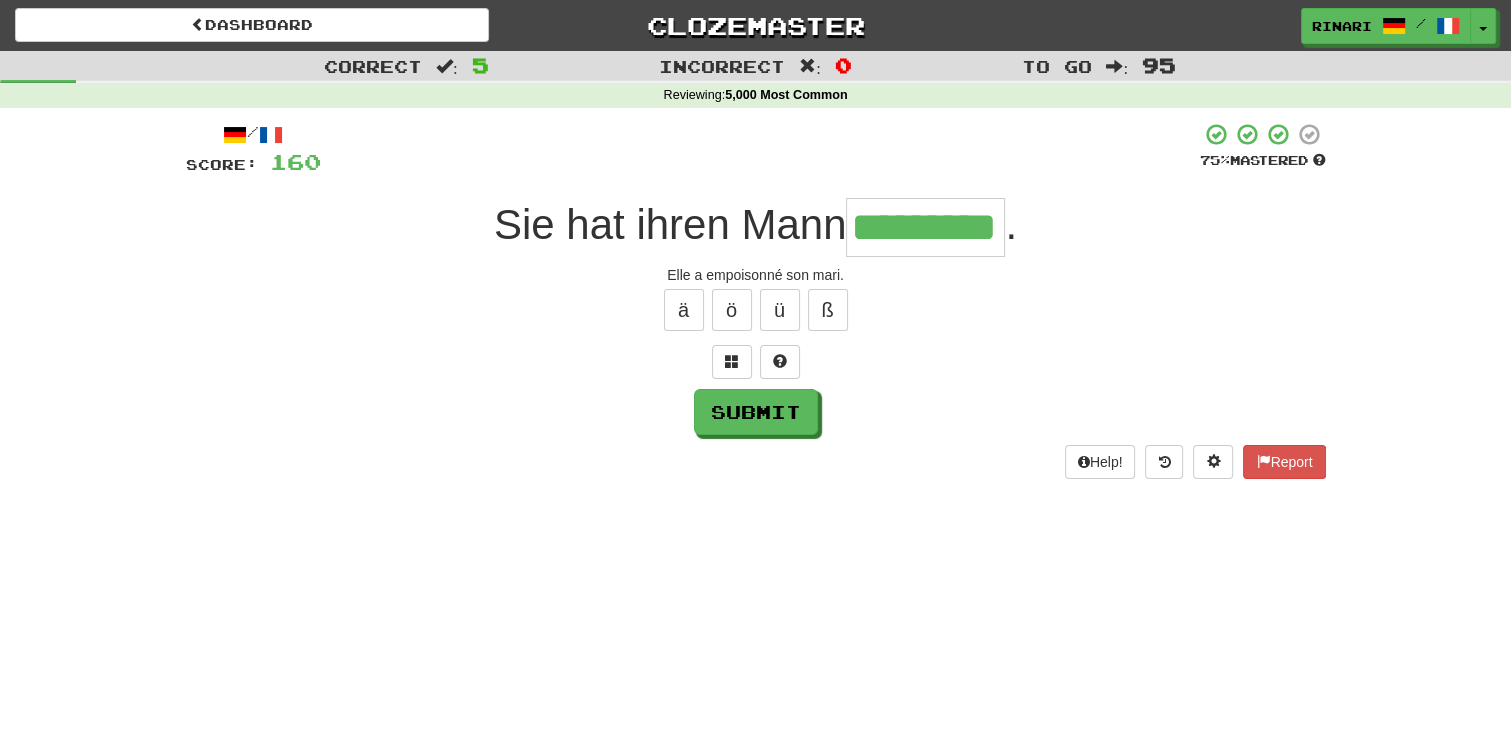 type on "*********" 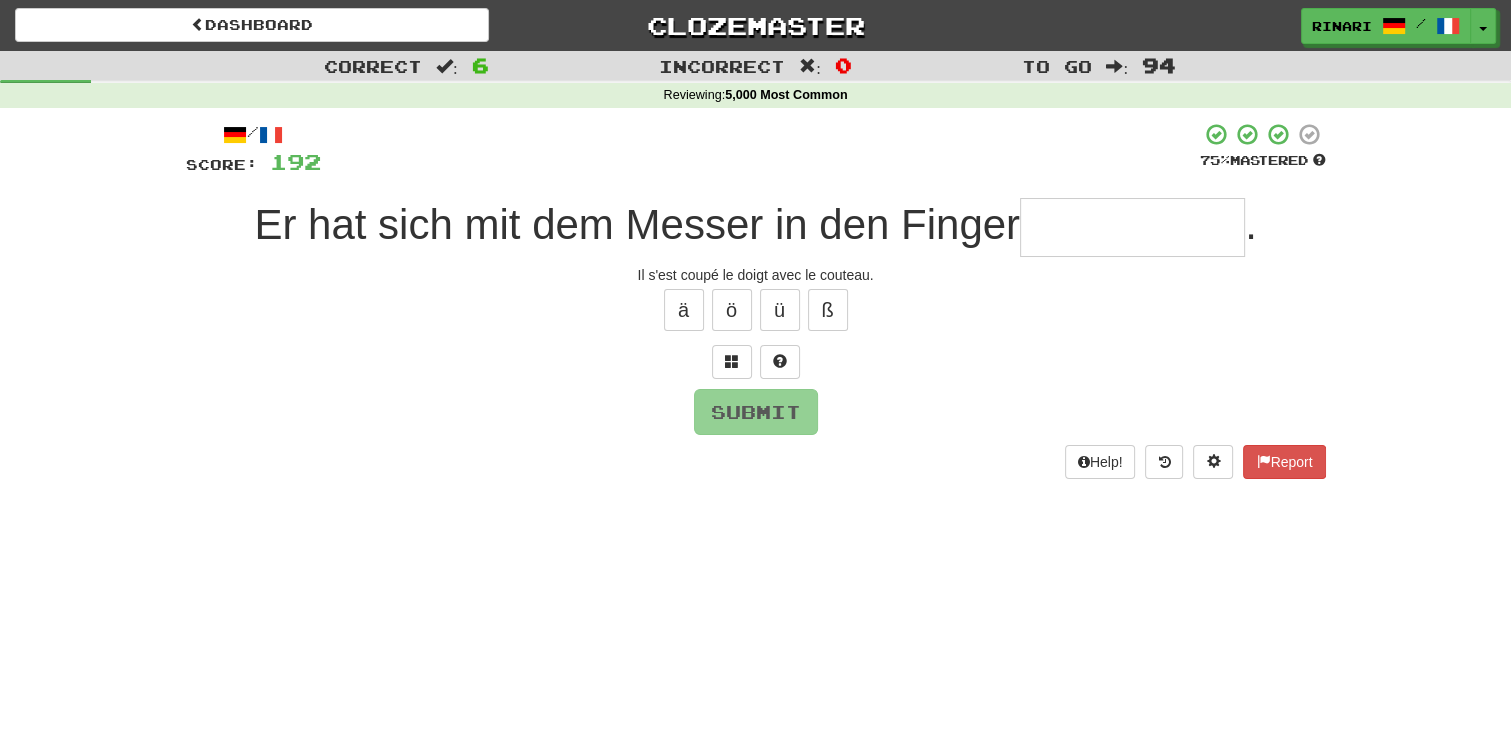 type on "*" 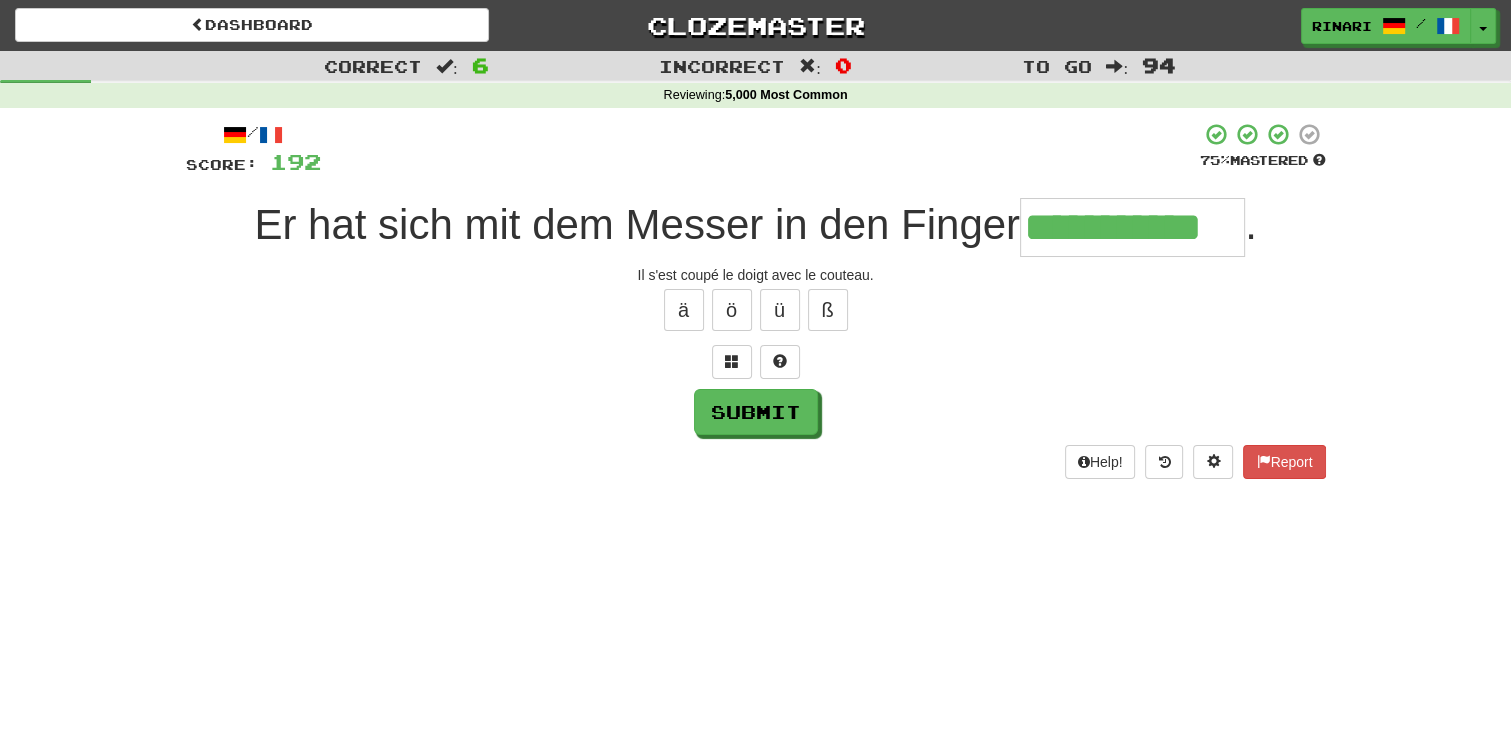 type on "**********" 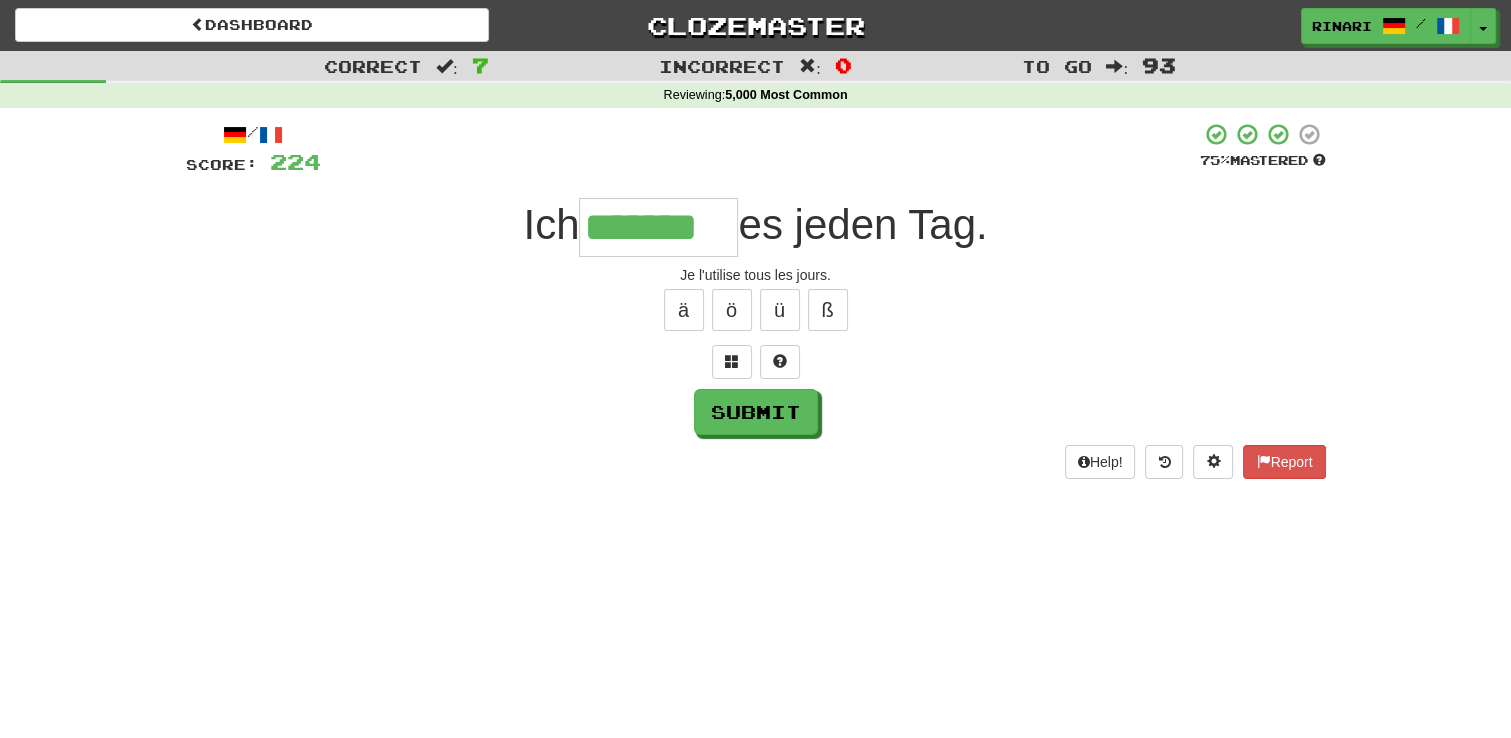 type on "*******" 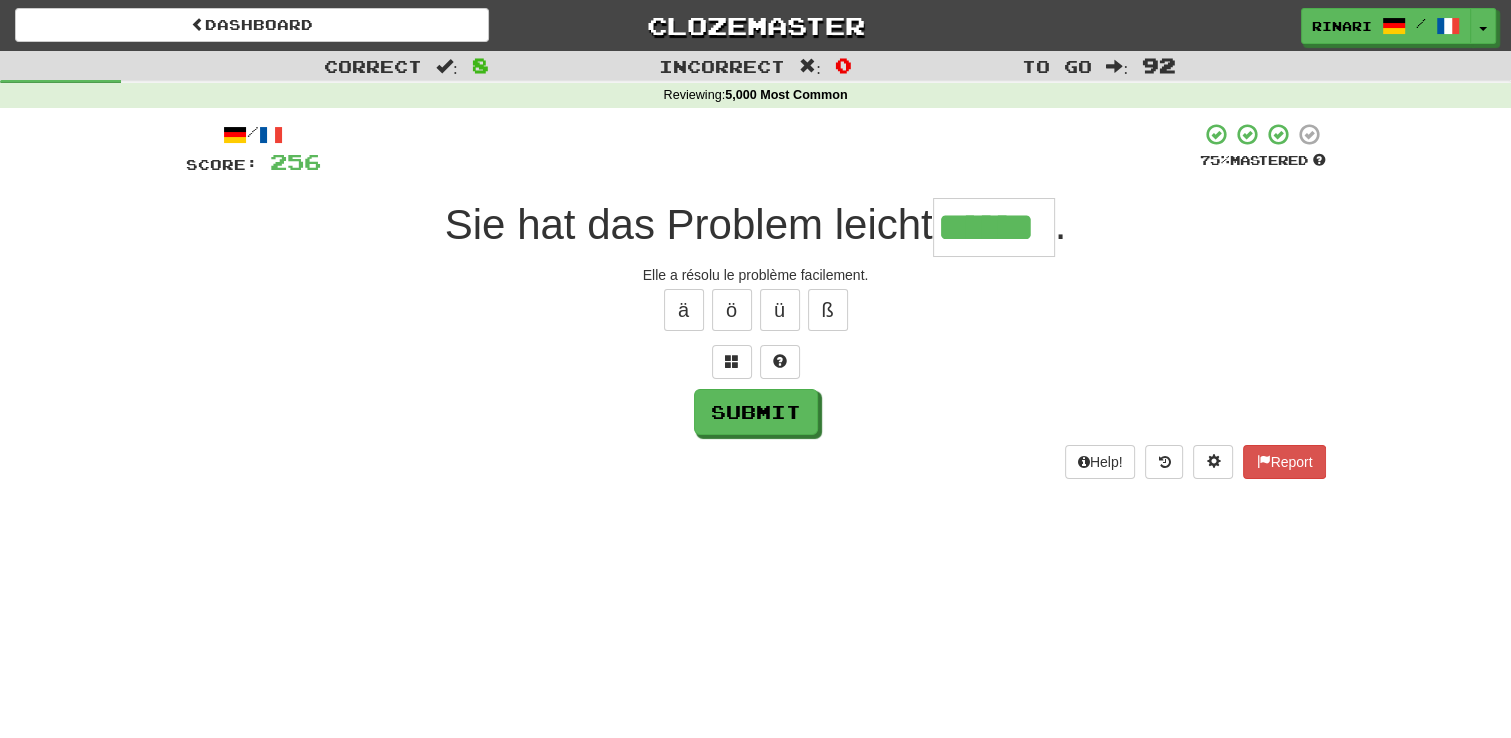 type on "******" 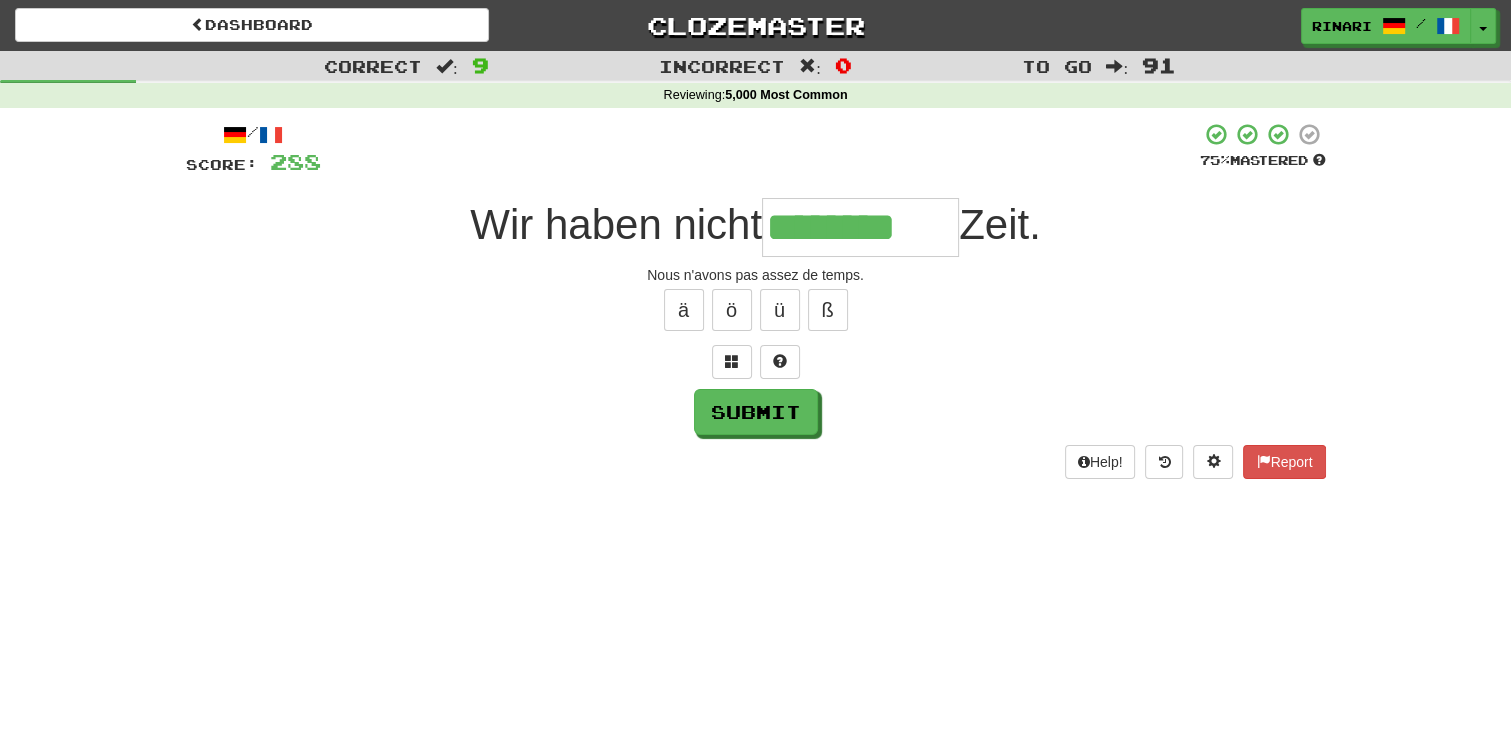 type on "********" 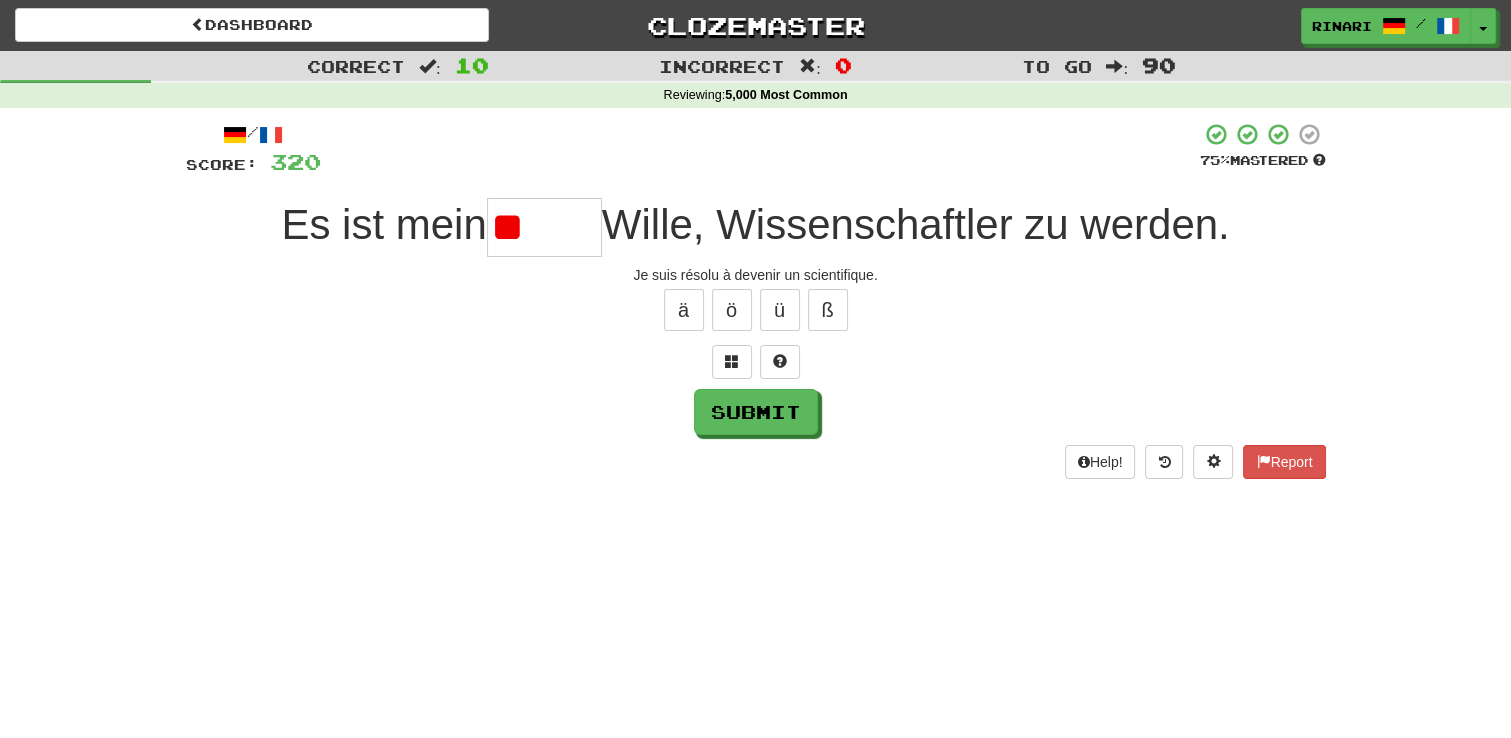 type on "*" 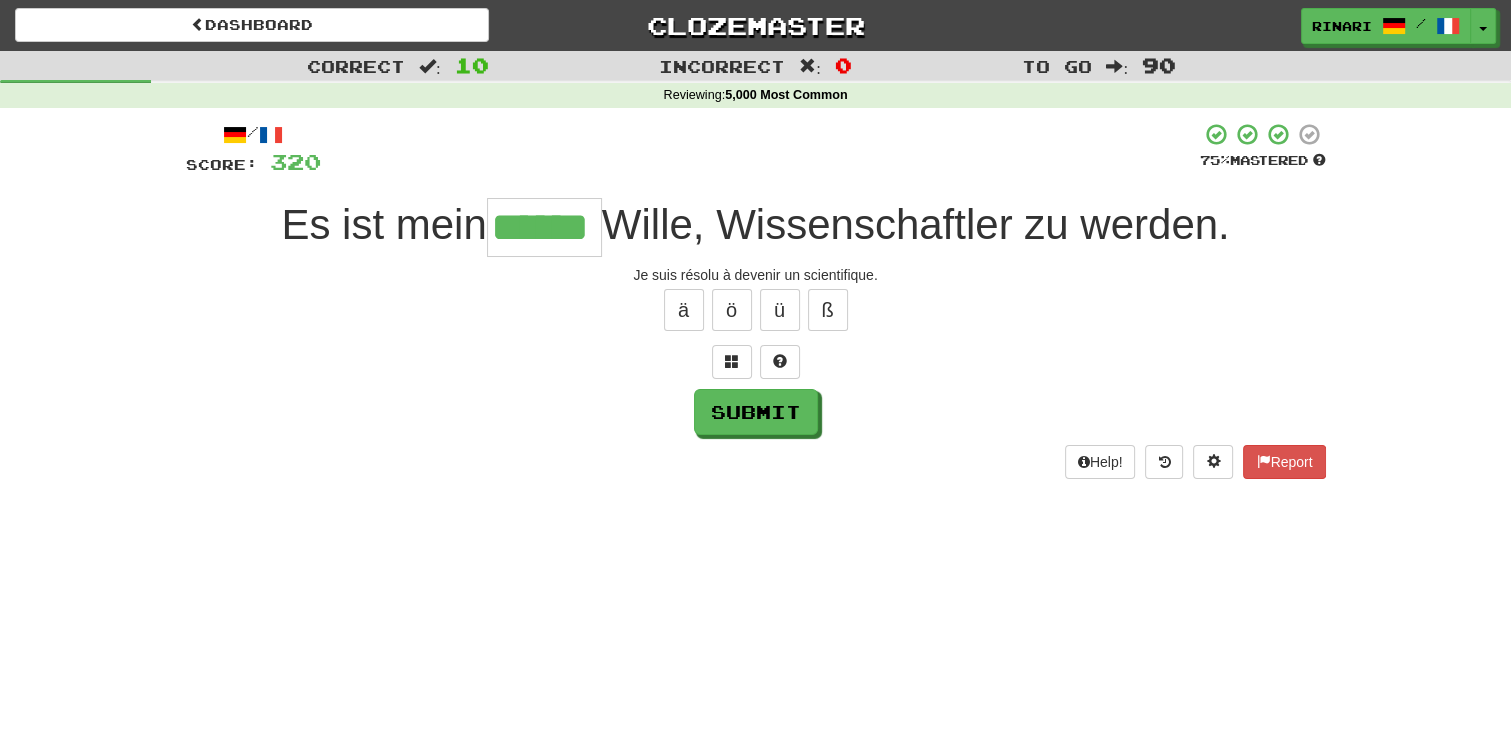type on "******" 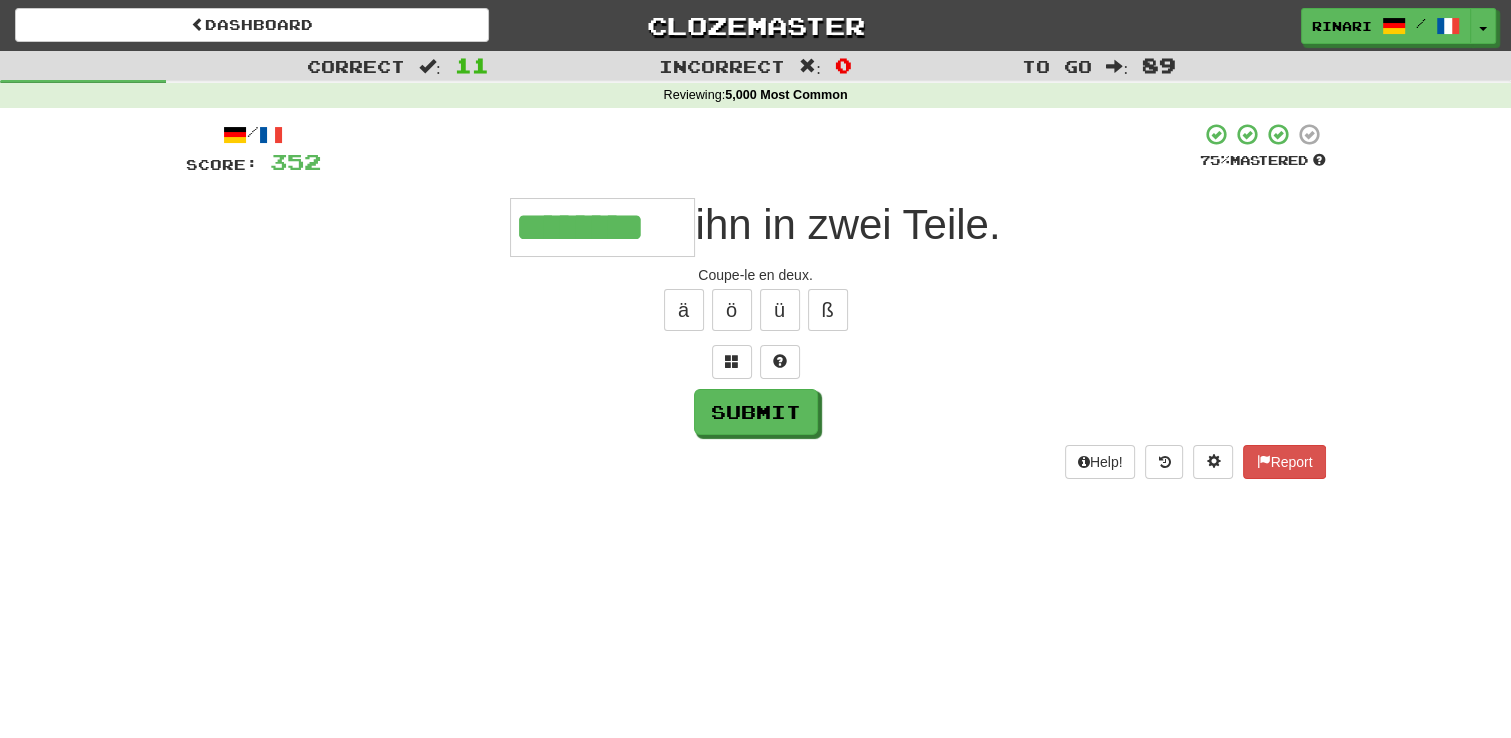 type on "********" 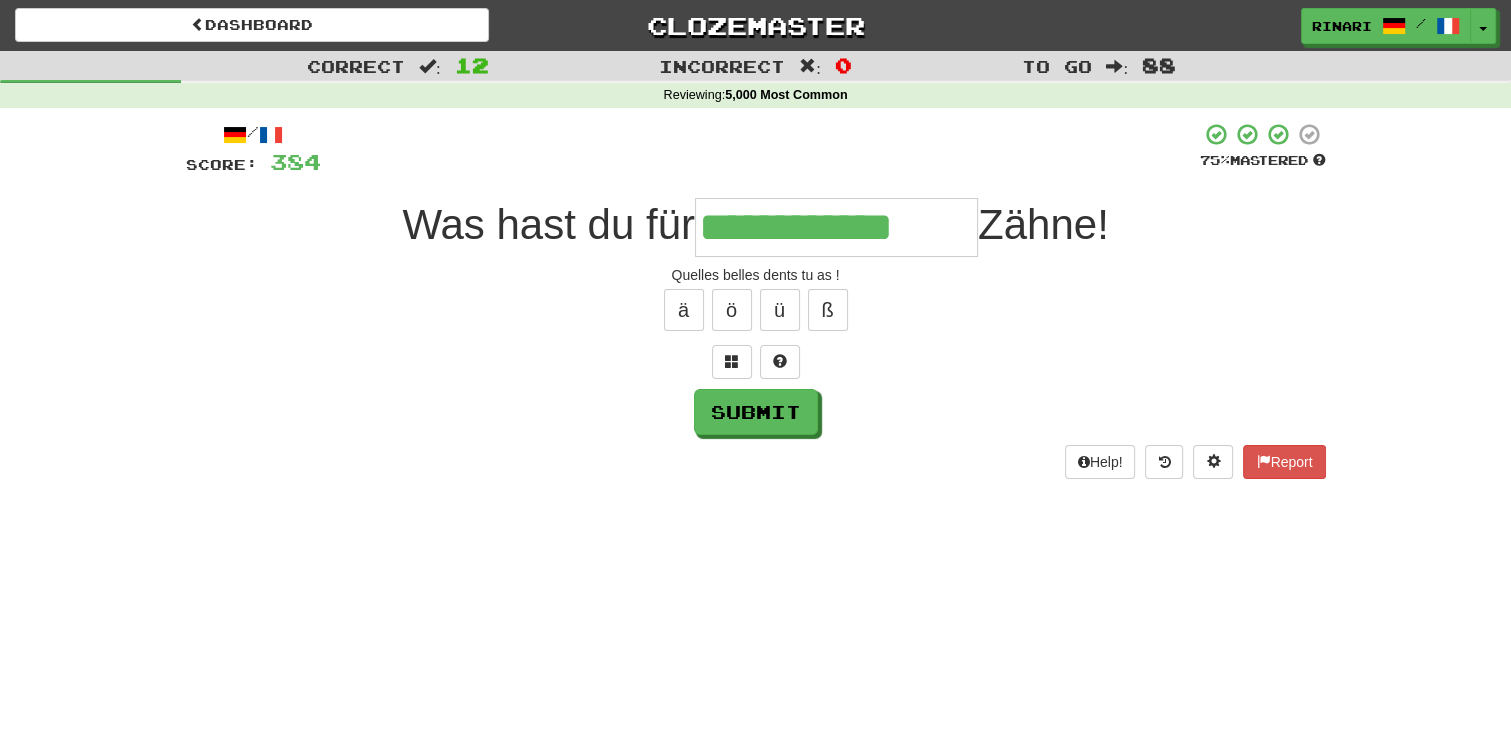 type on "**********" 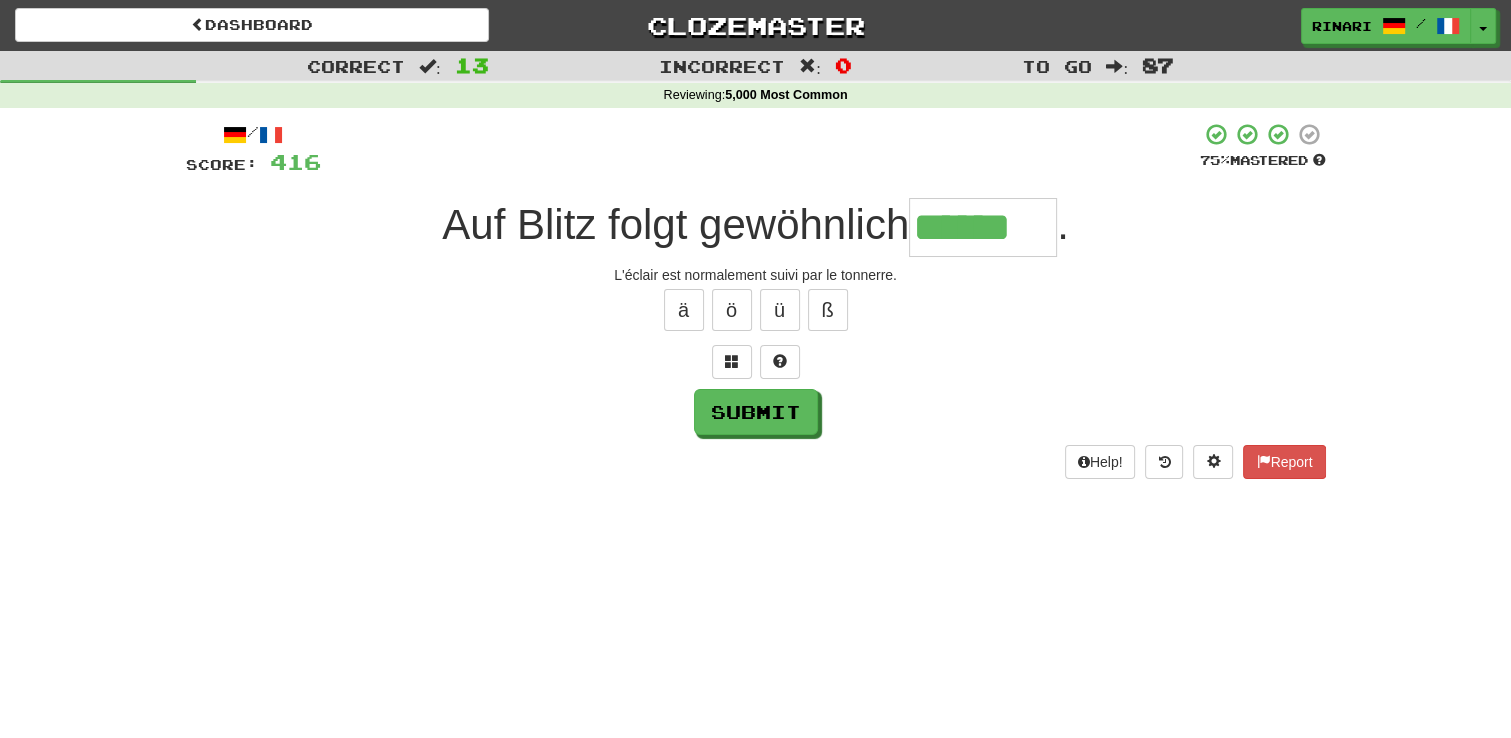 type on "******" 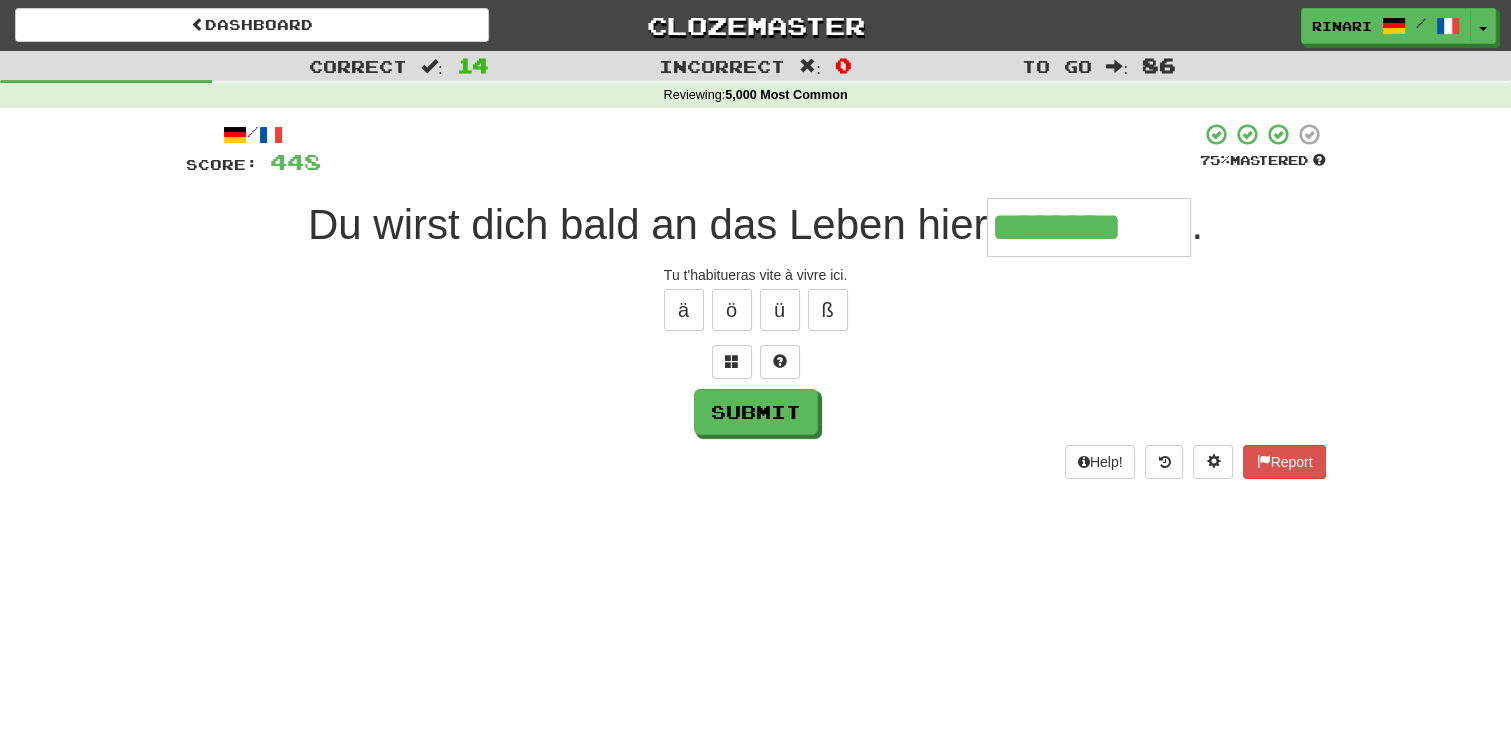 type on "********" 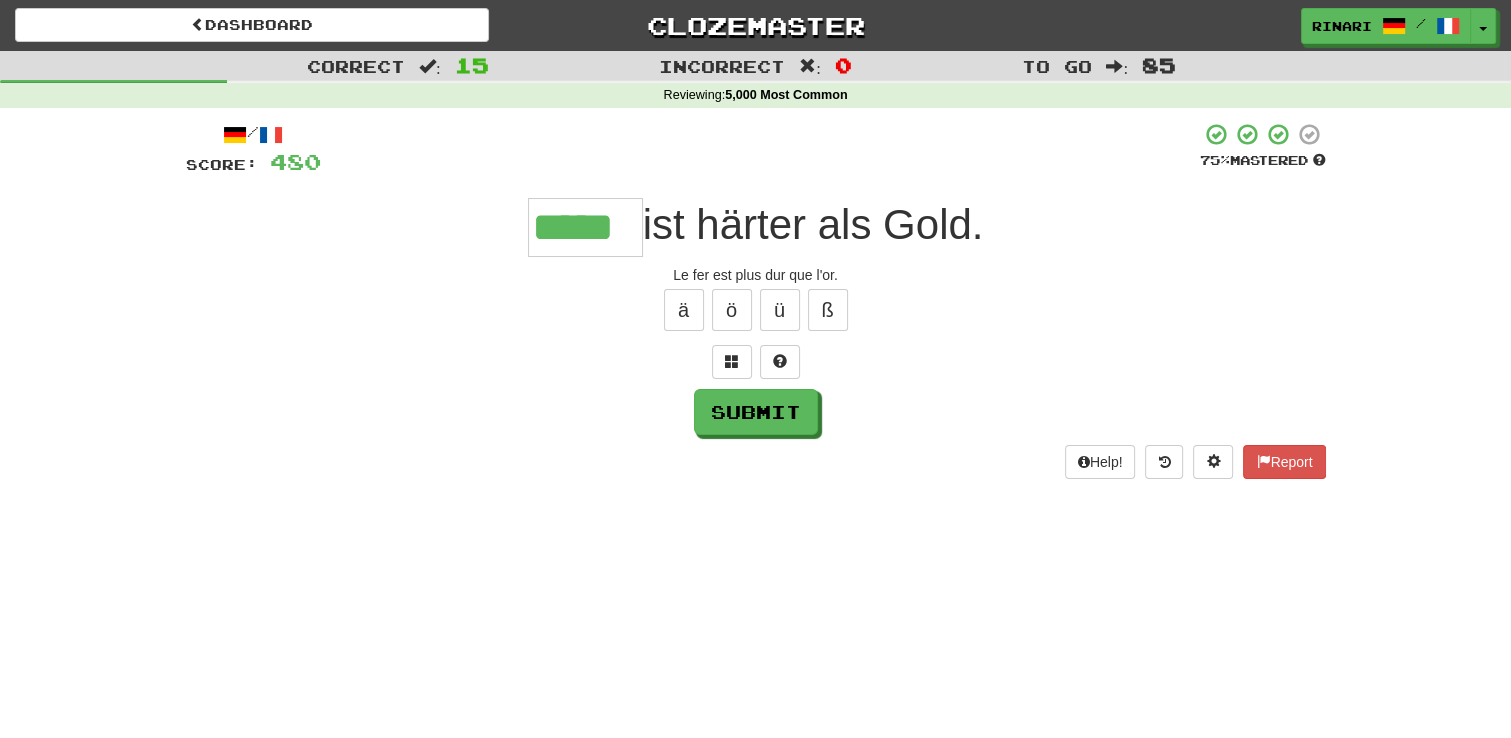 type on "*****" 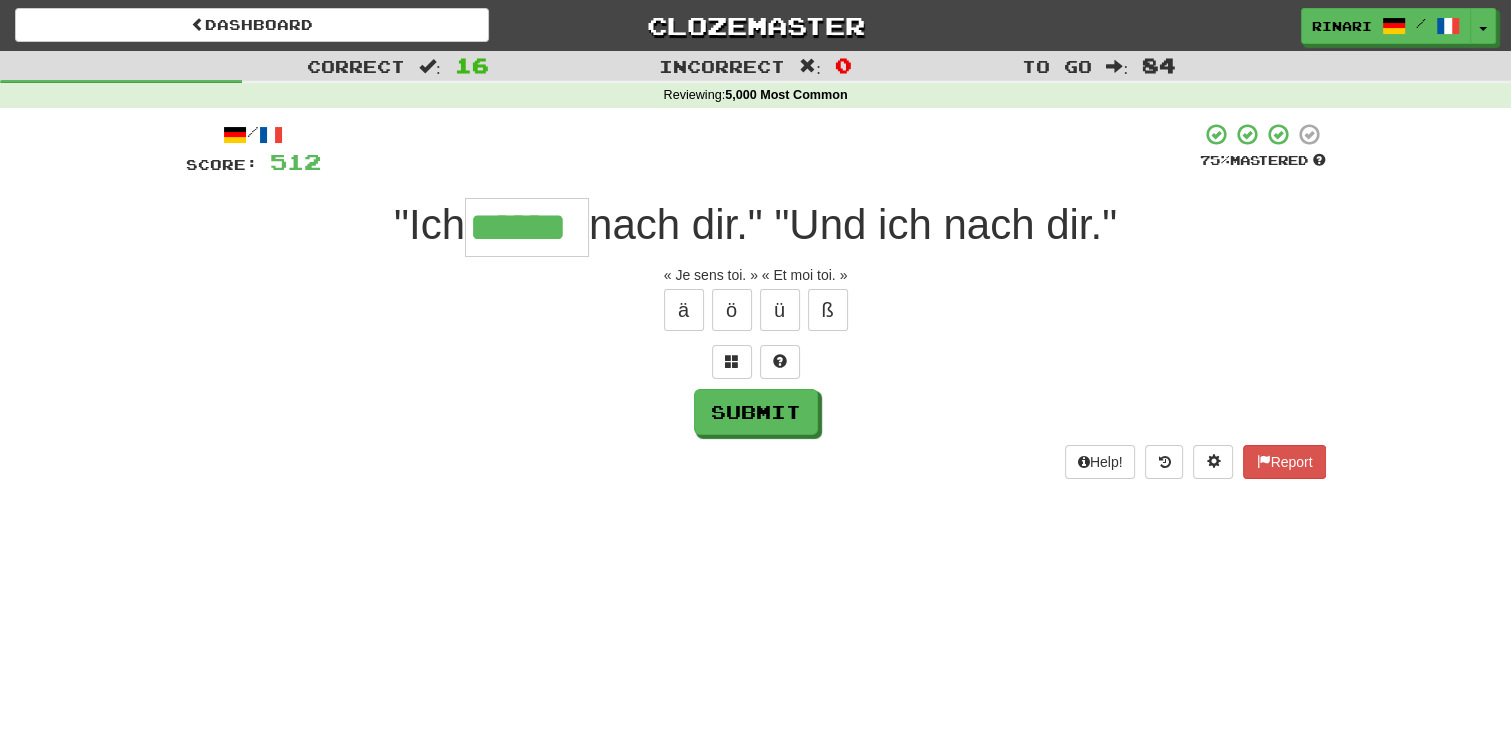 type on "******" 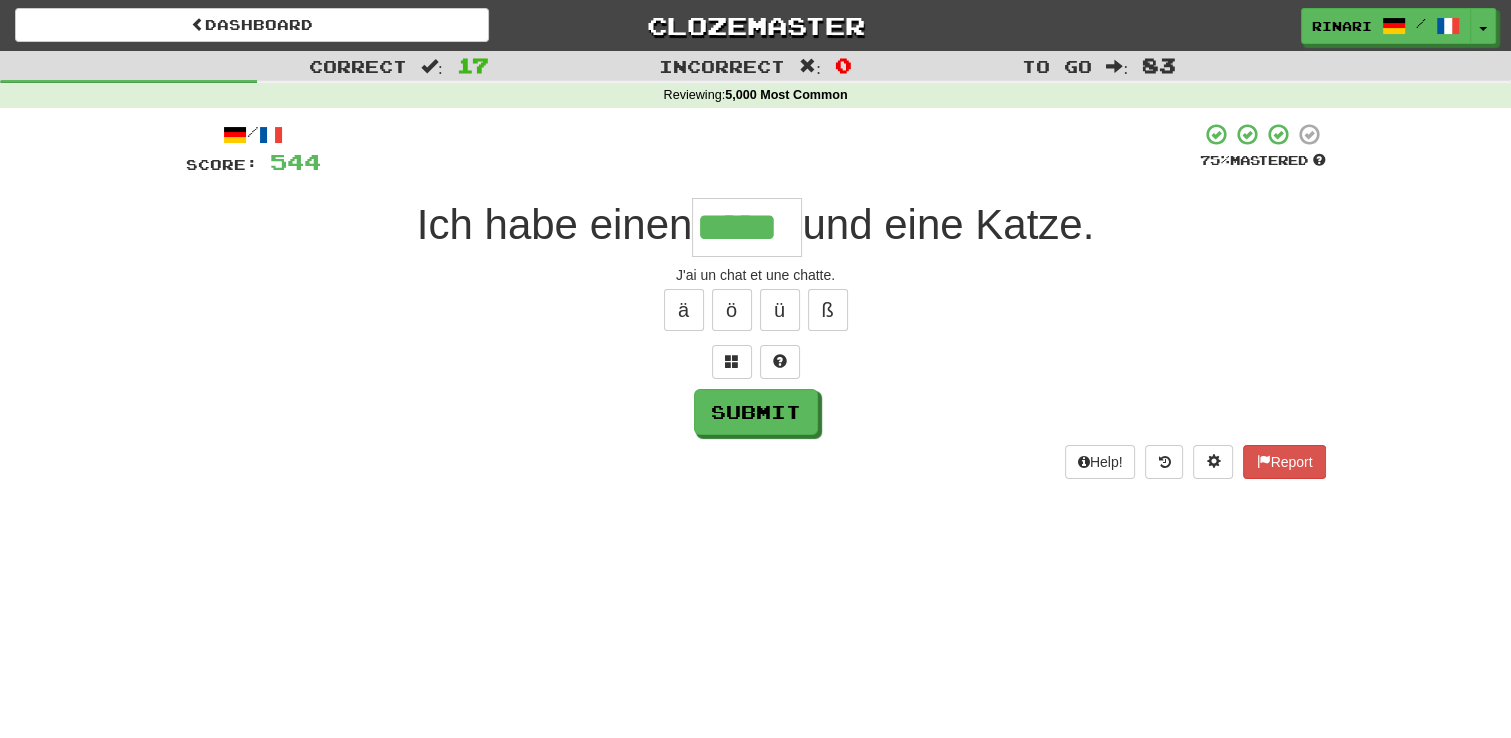 type on "*****" 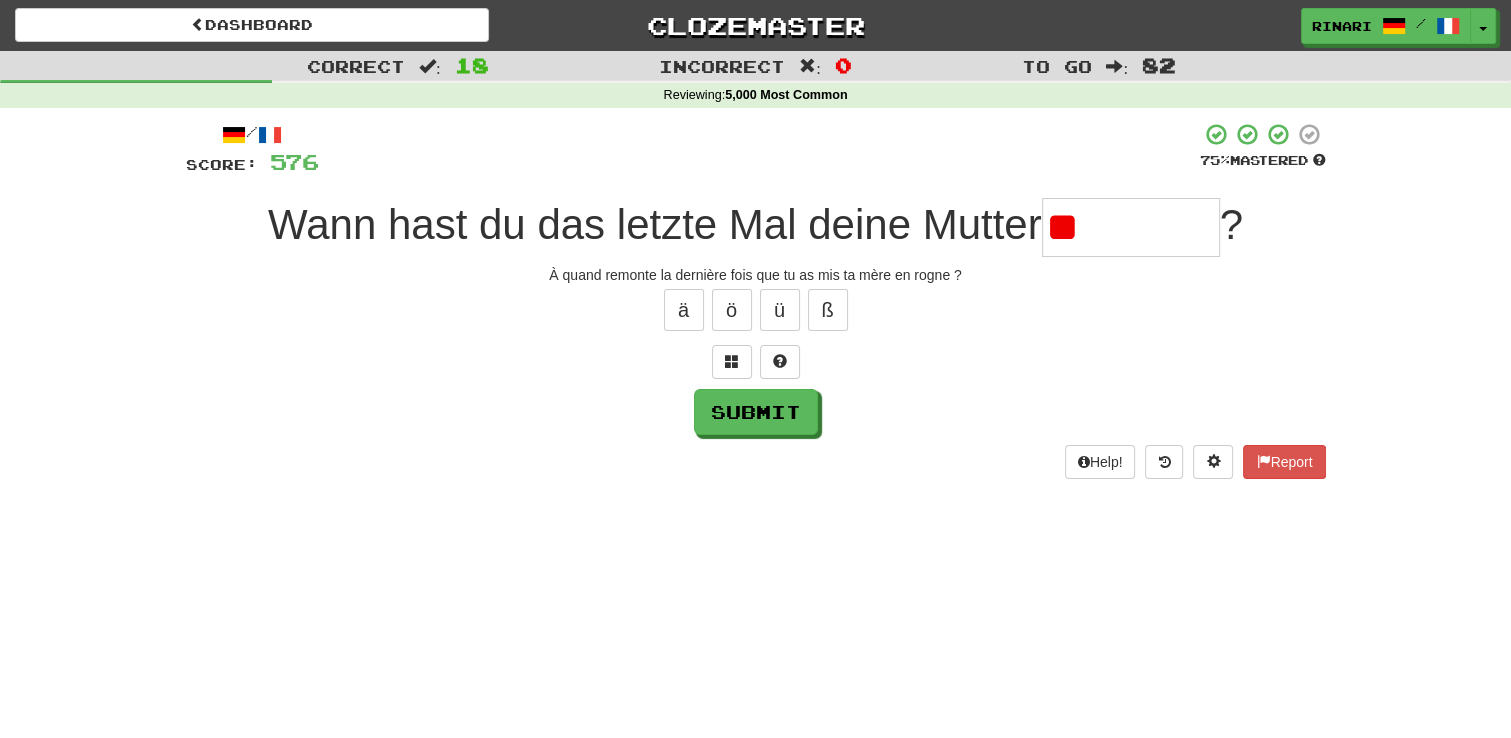 type on "*" 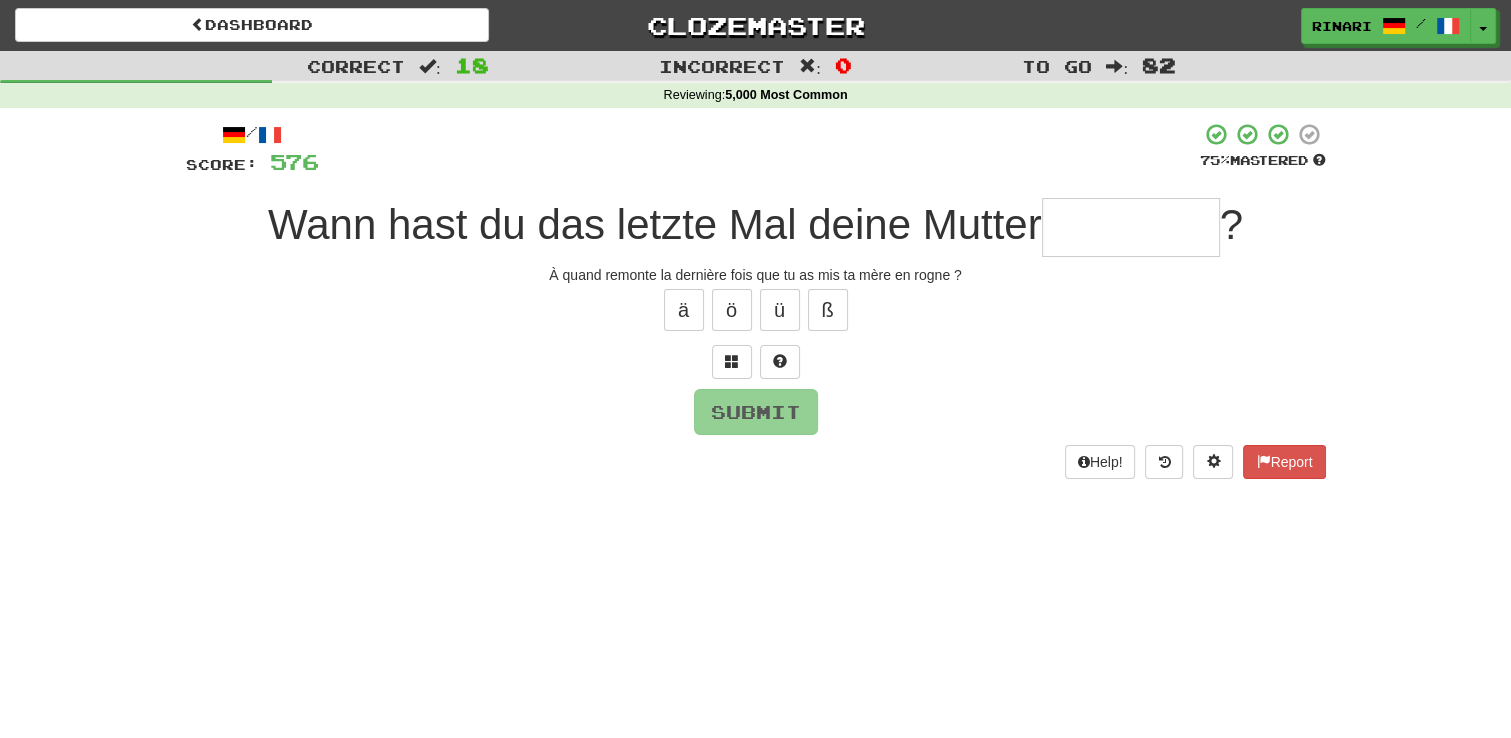 type on "*" 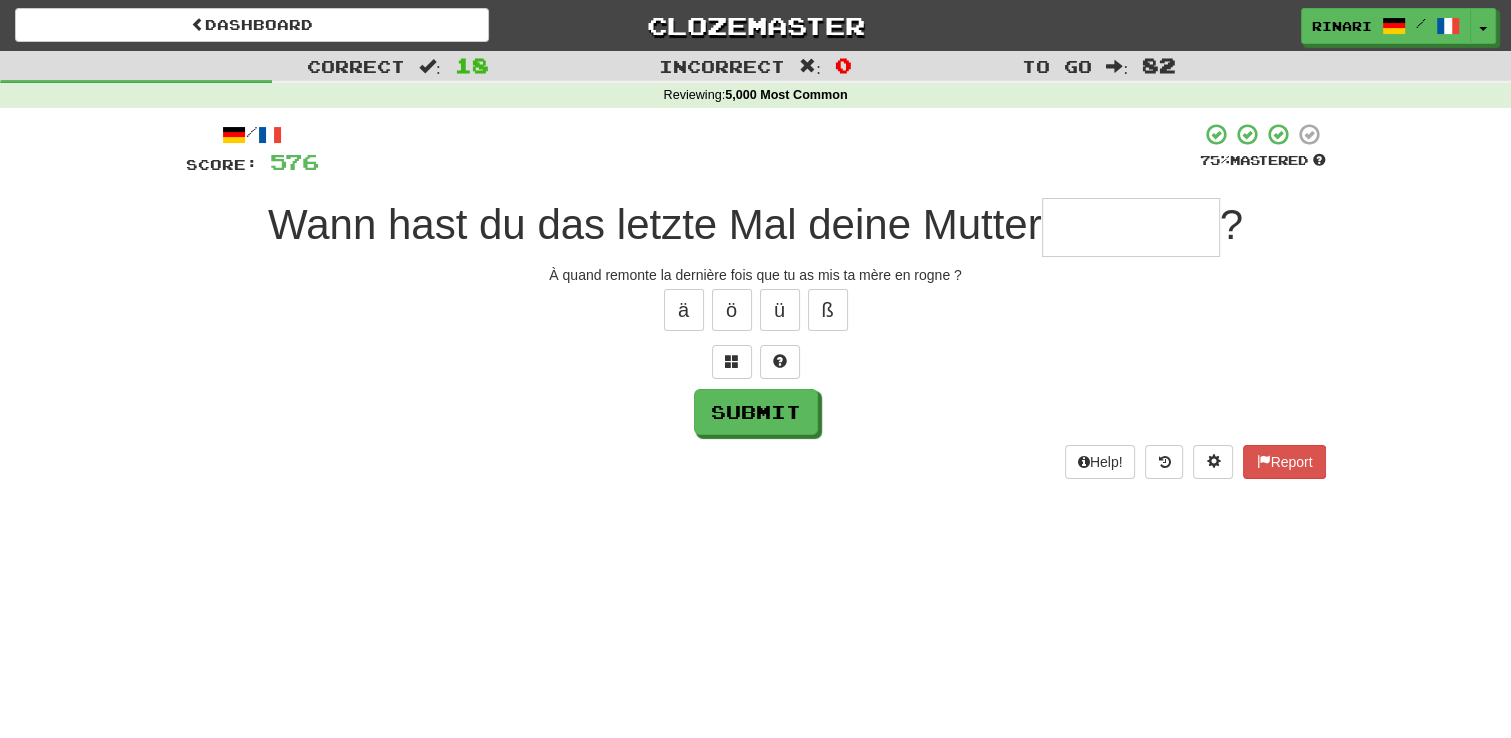 type on "*" 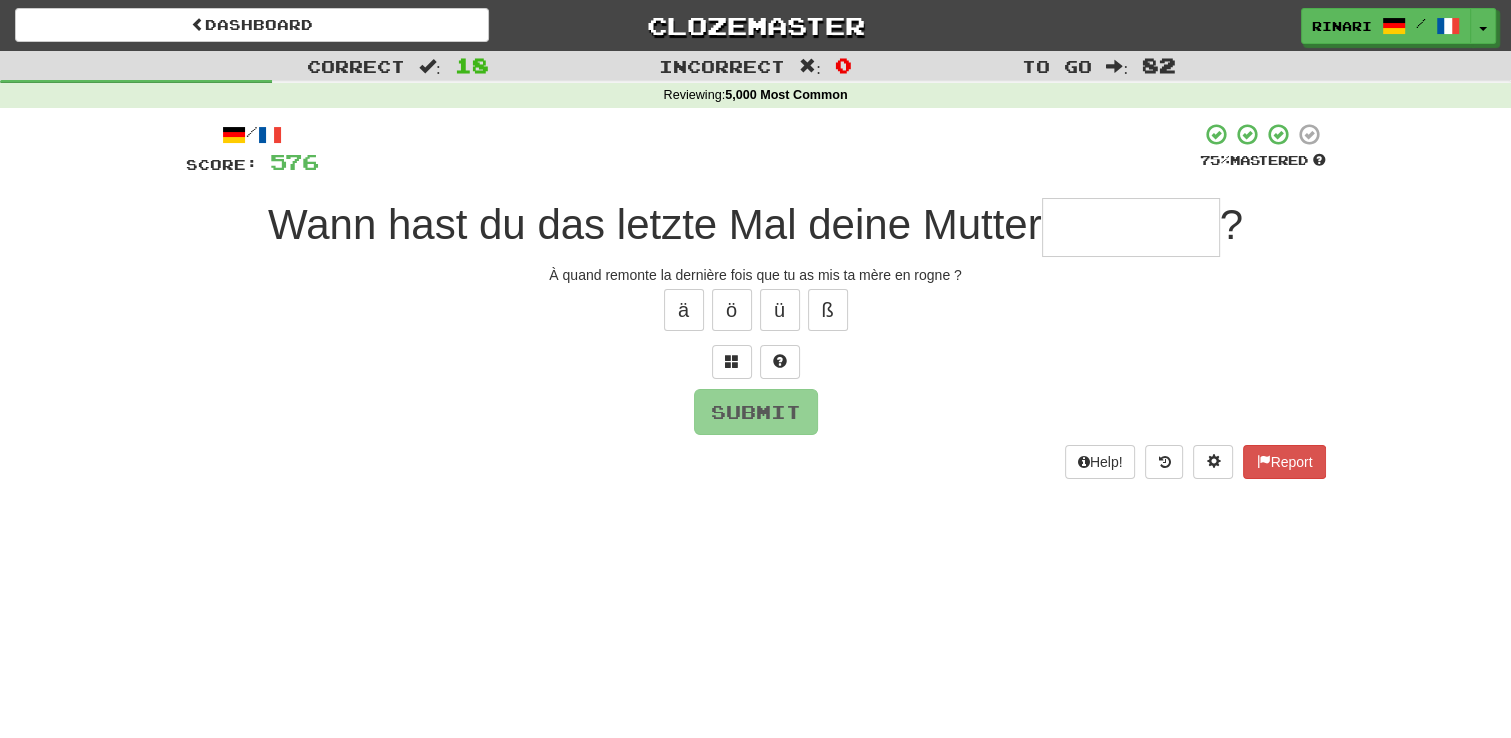 type on "*" 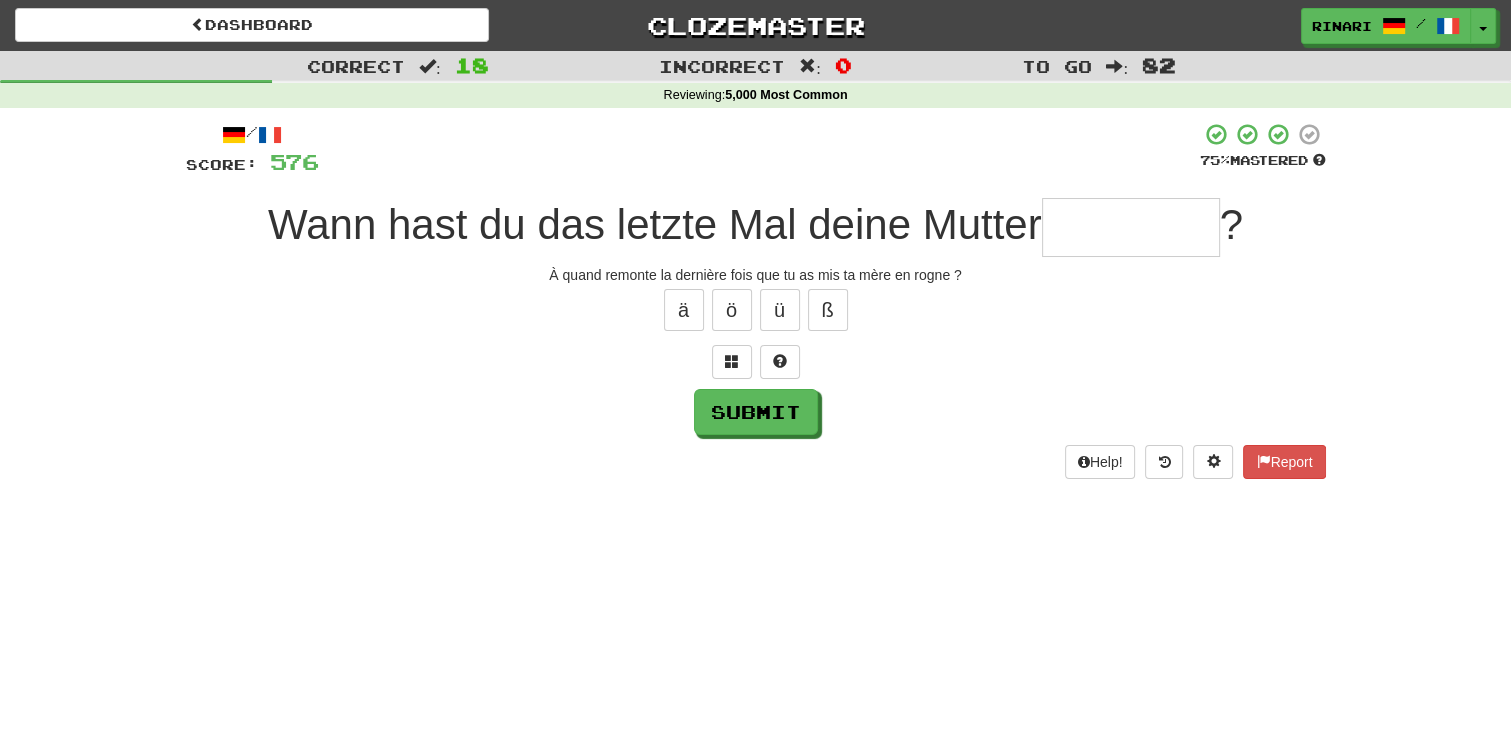 type on "*" 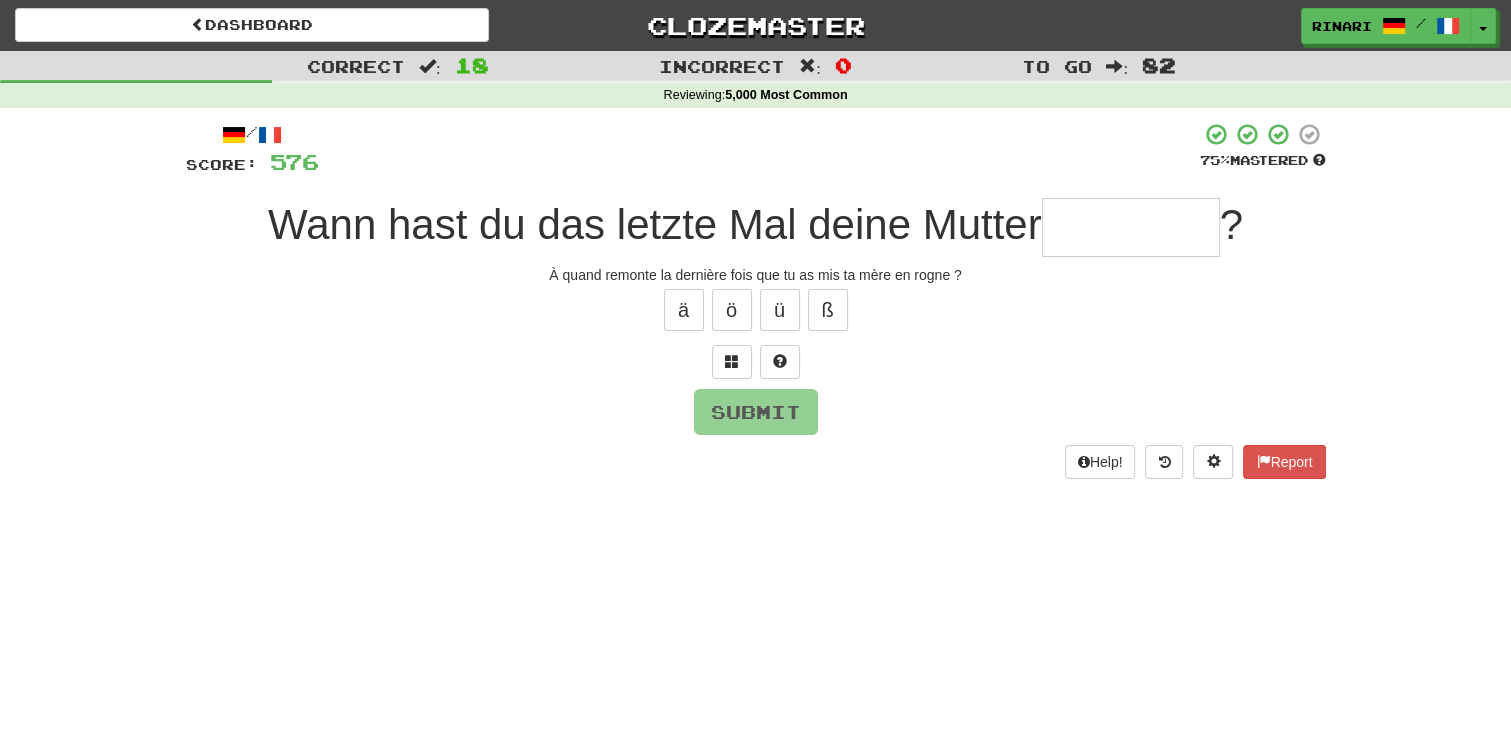 type on "*" 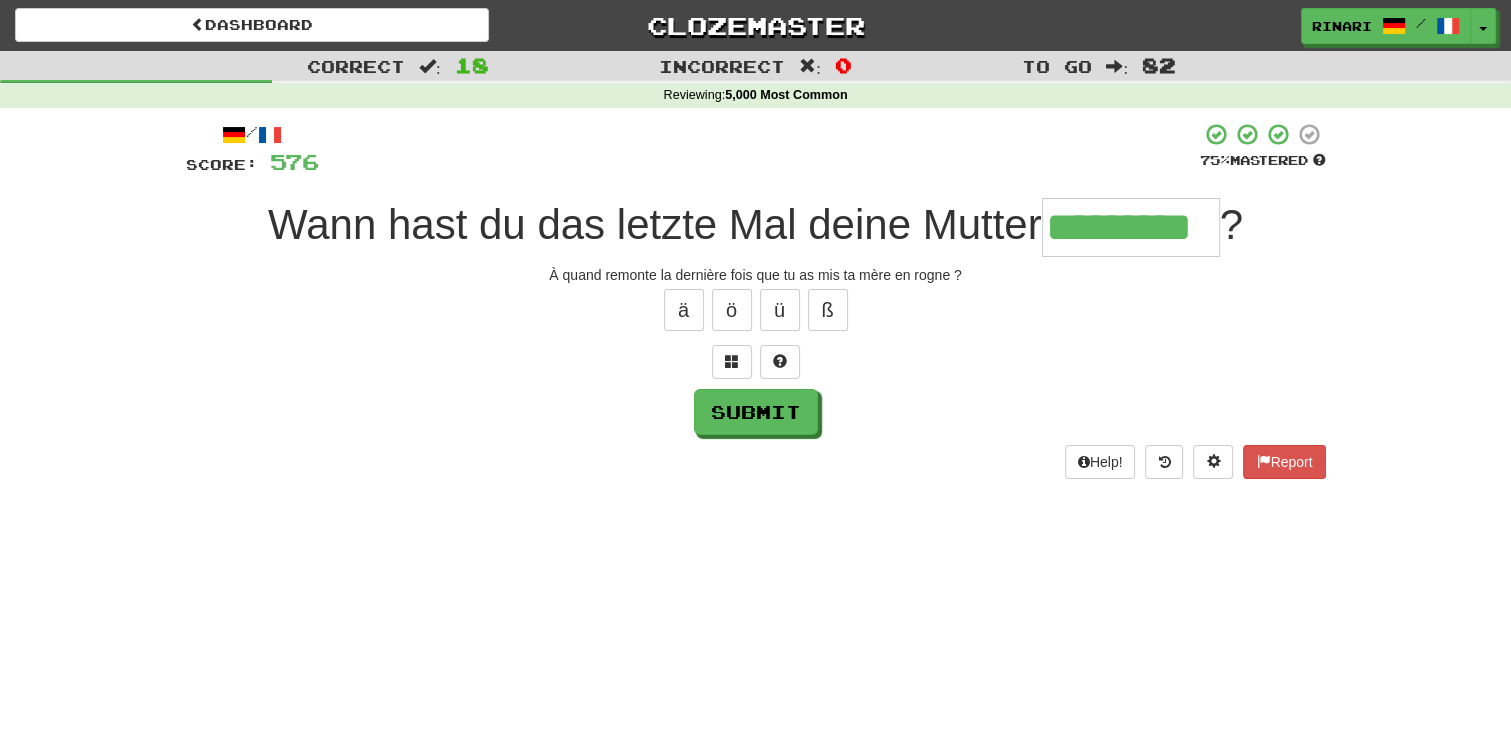 type on "*********" 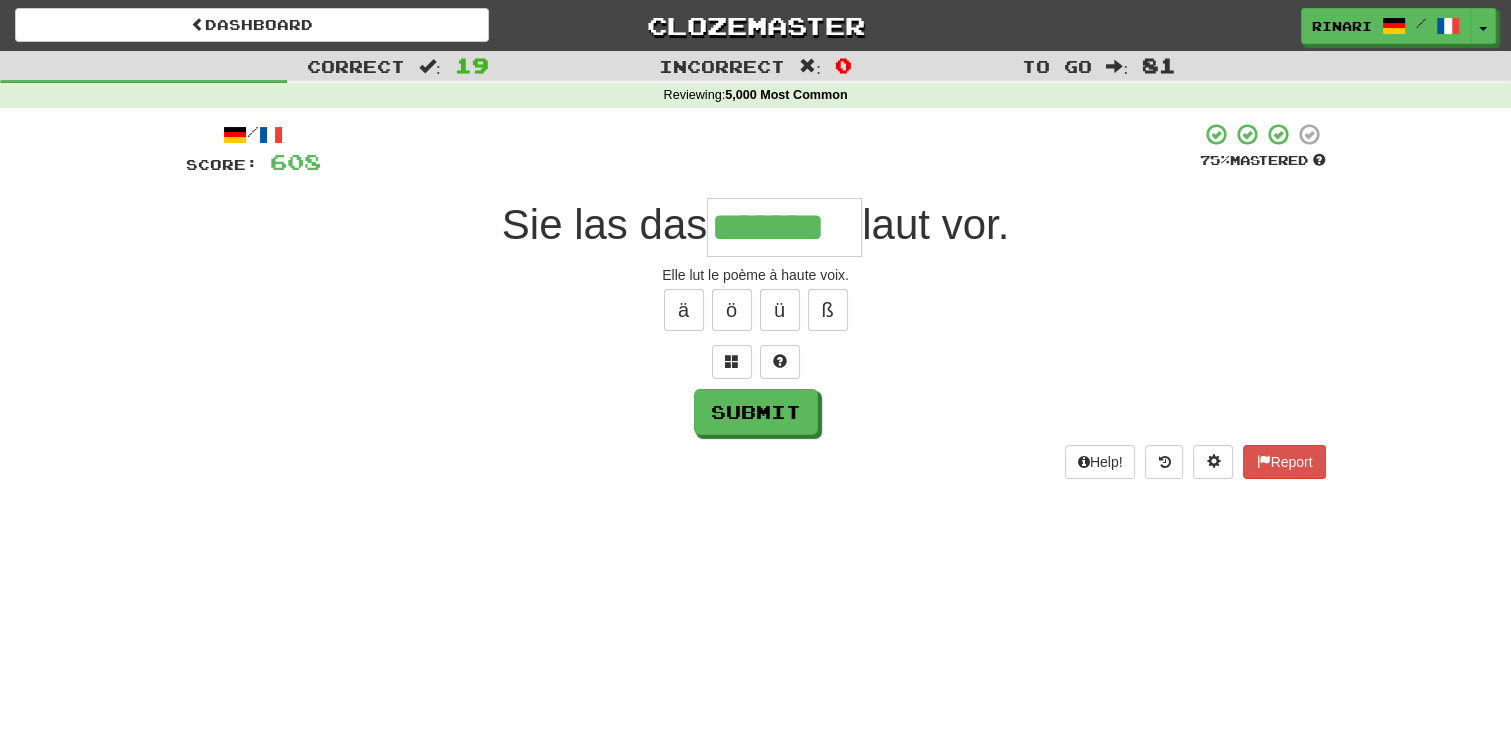 type on "*******" 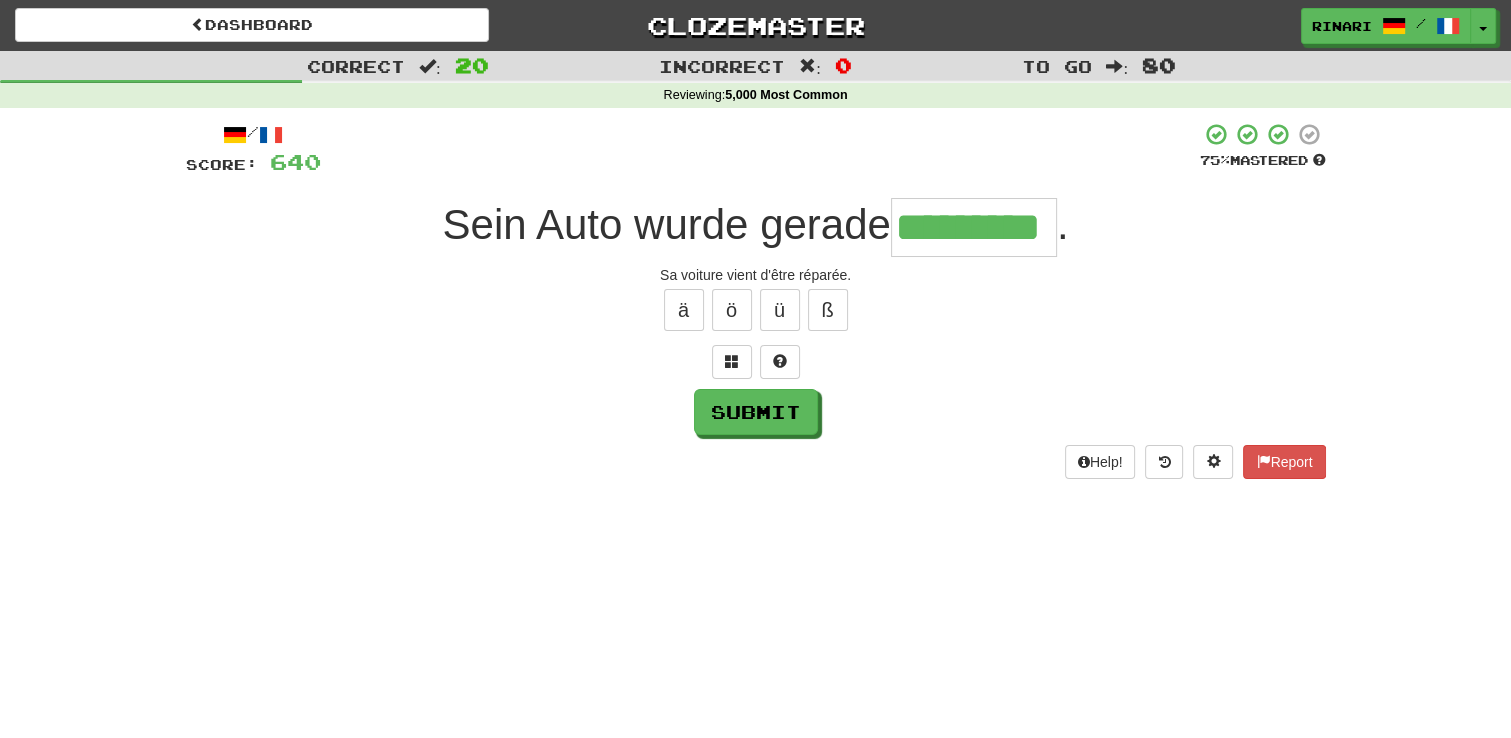 type on "*********" 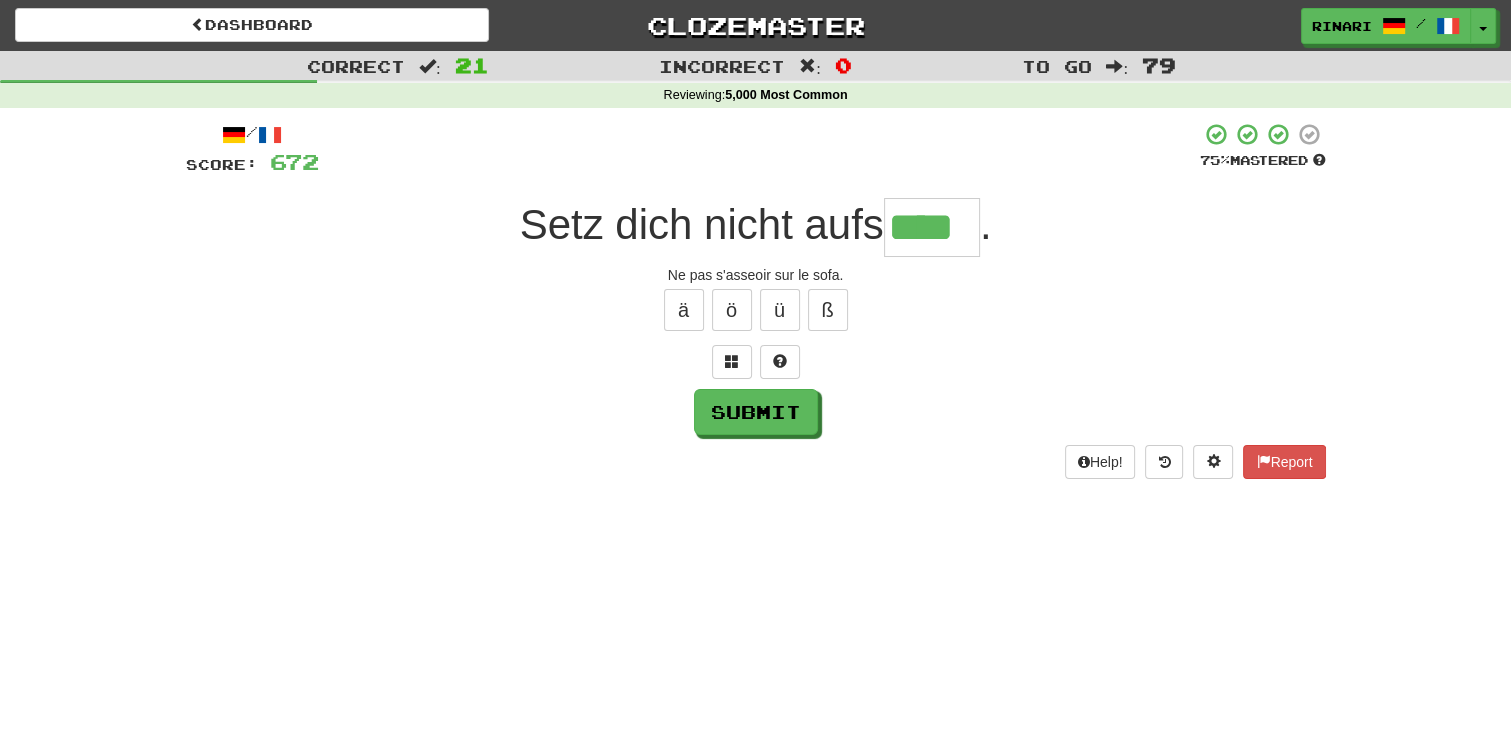 type on "****" 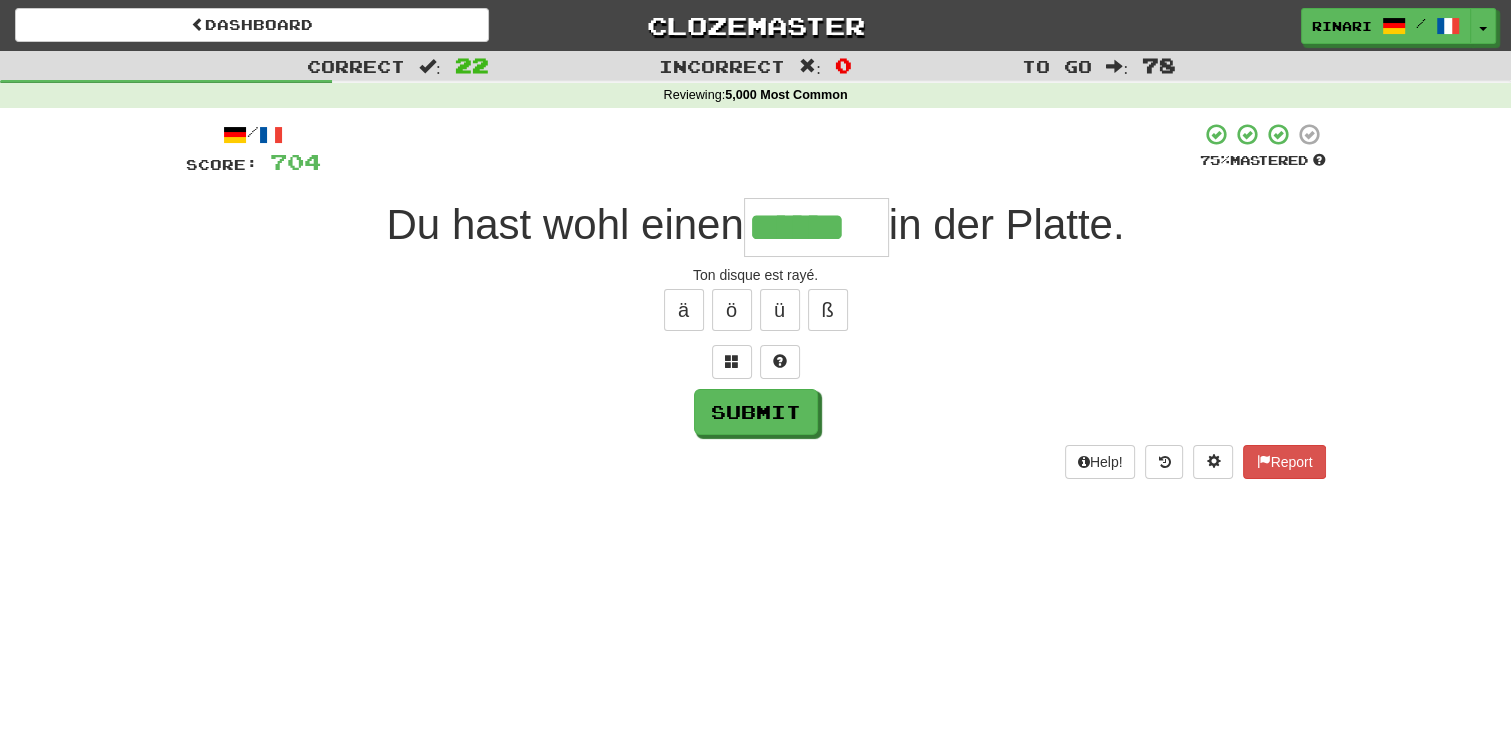 type on "******" 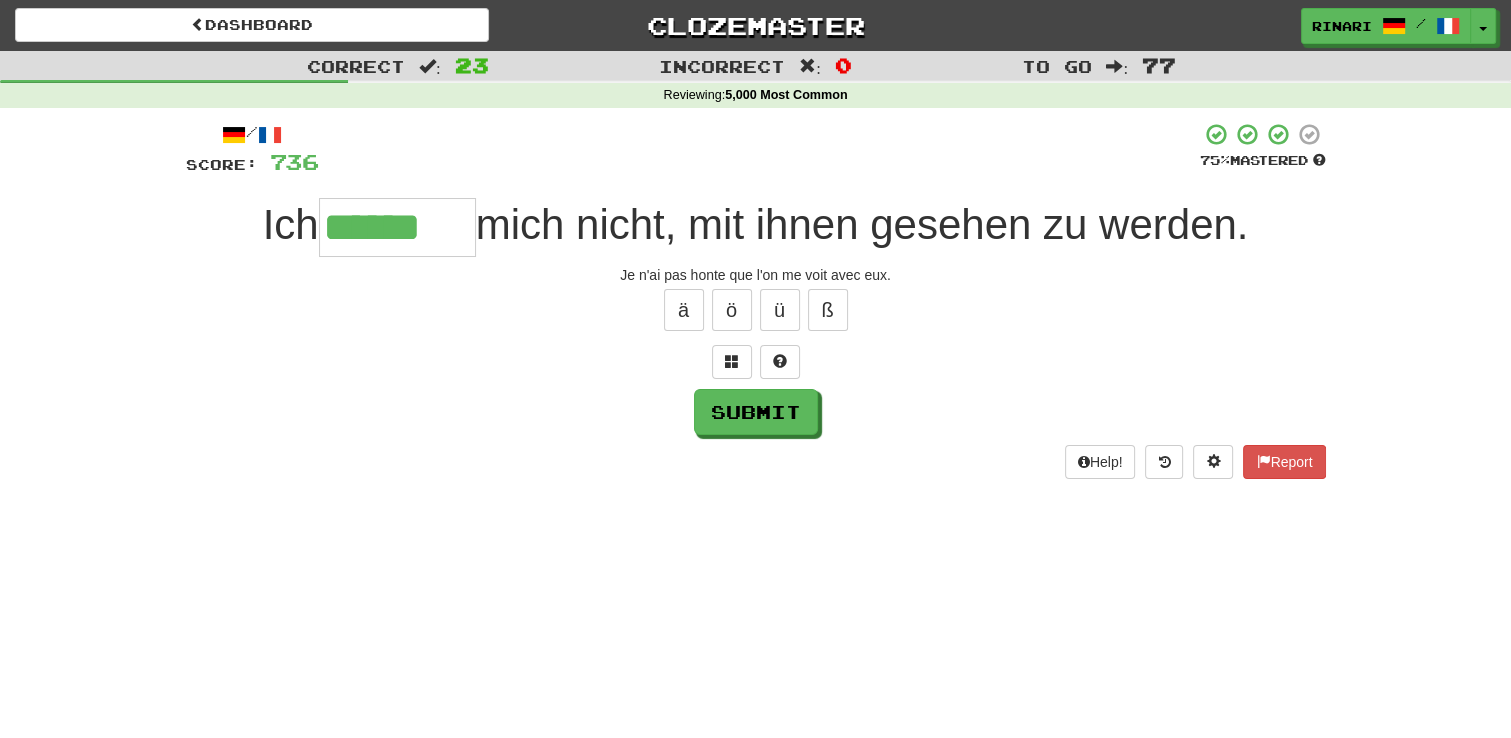 type on "******" 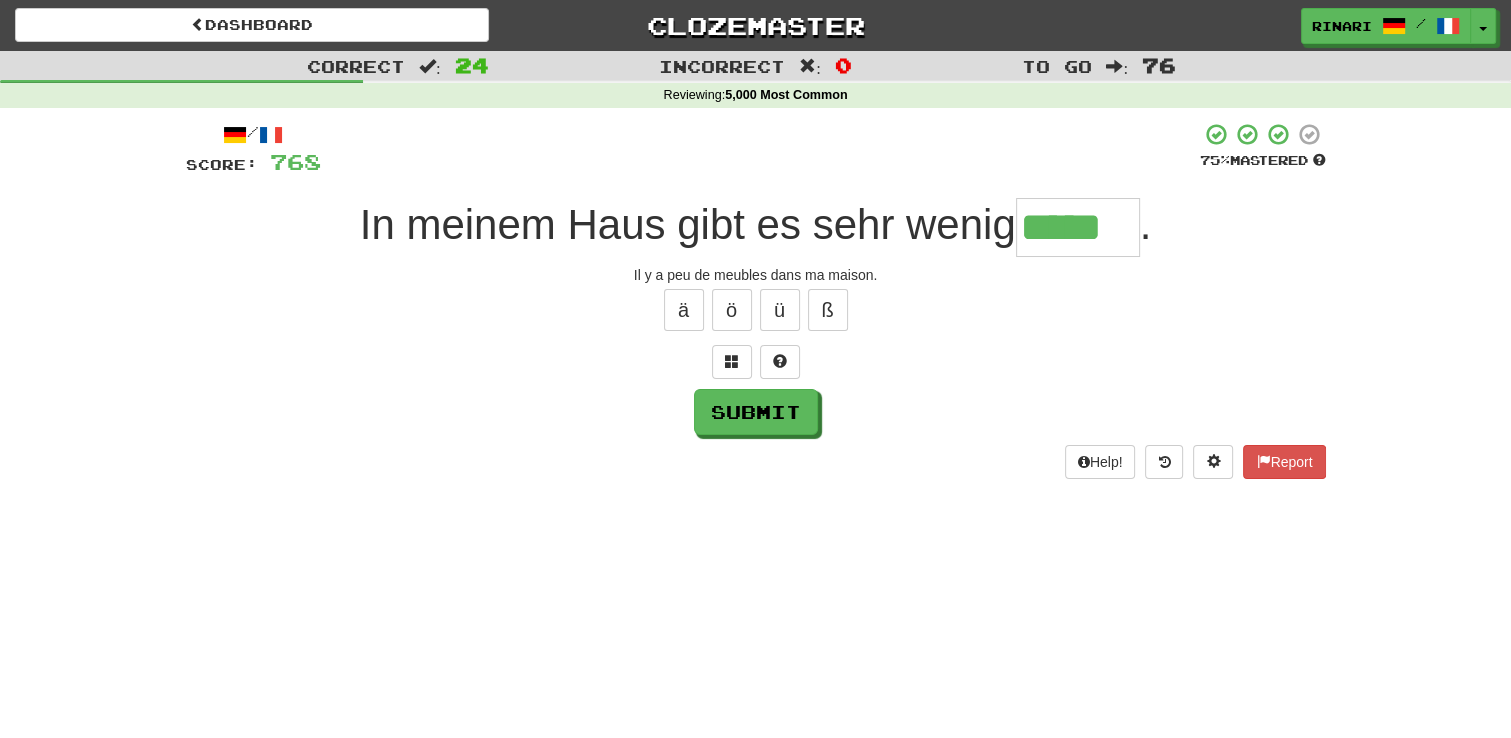type on "*****" 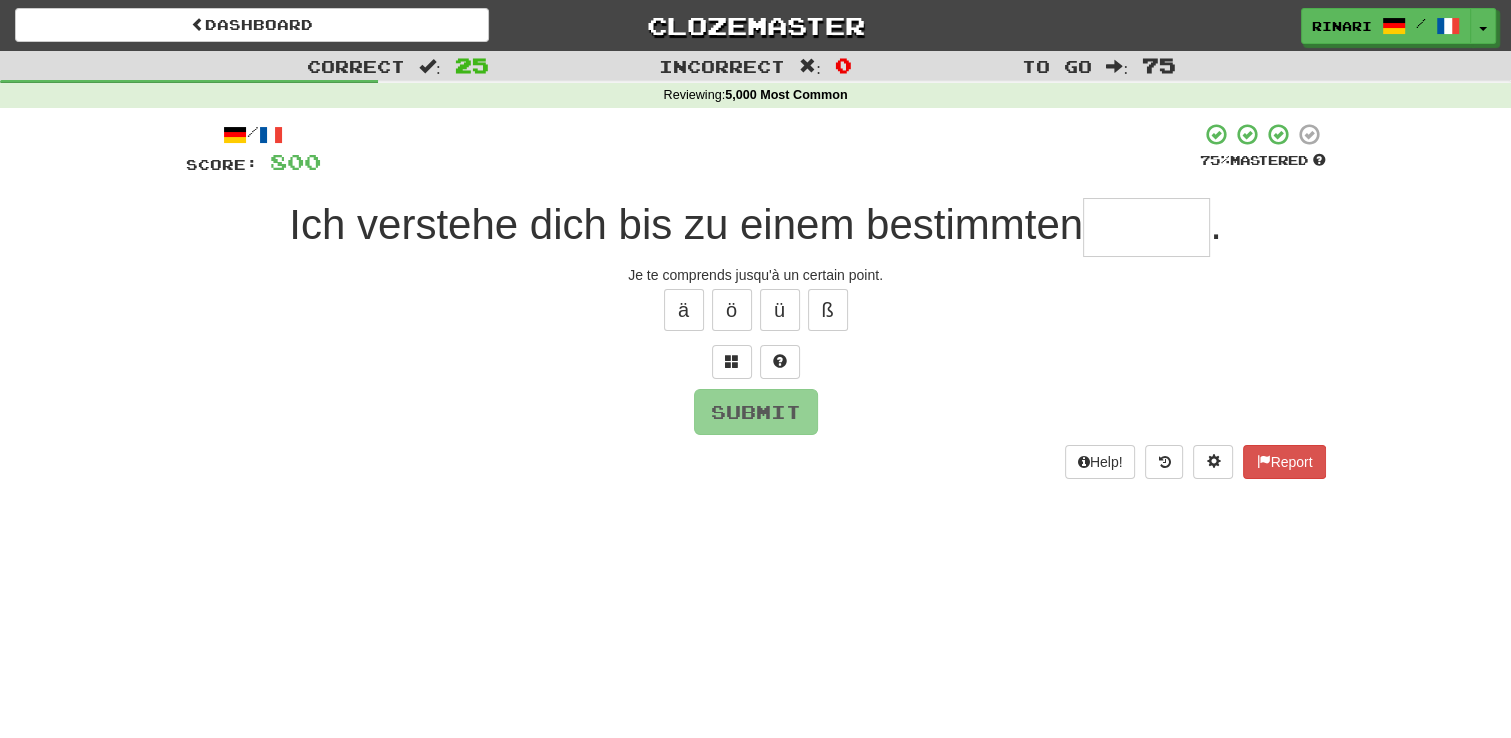 type on "*" 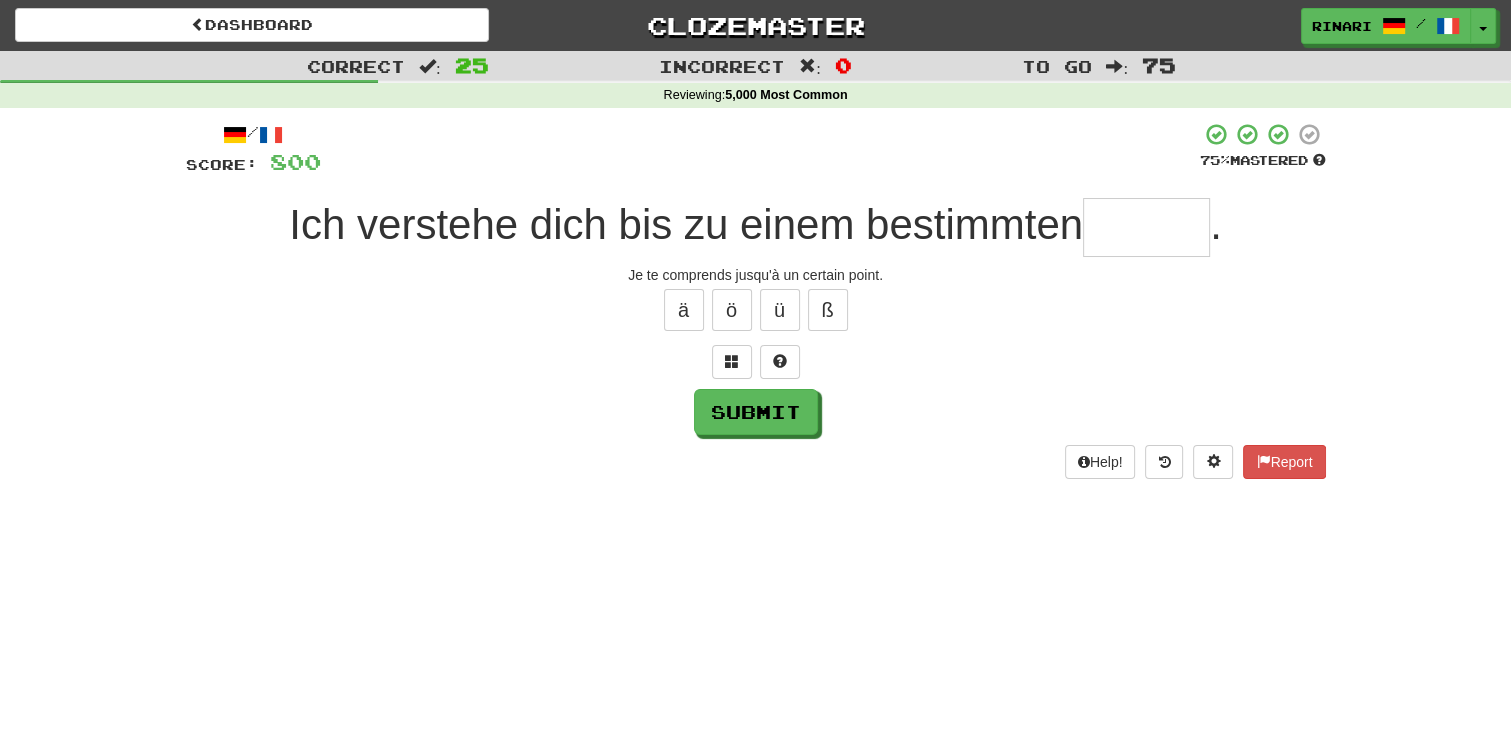 type on "*" 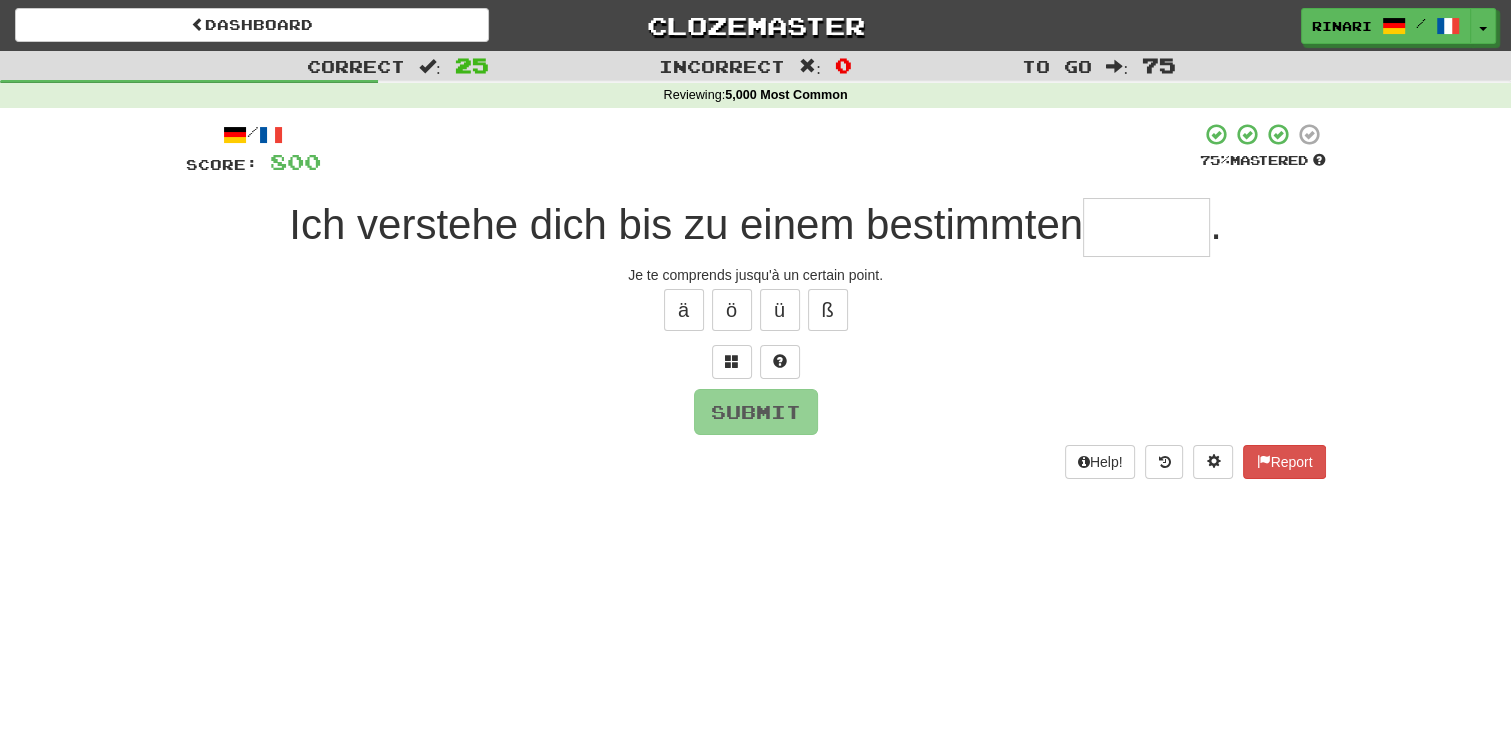 type on "*" 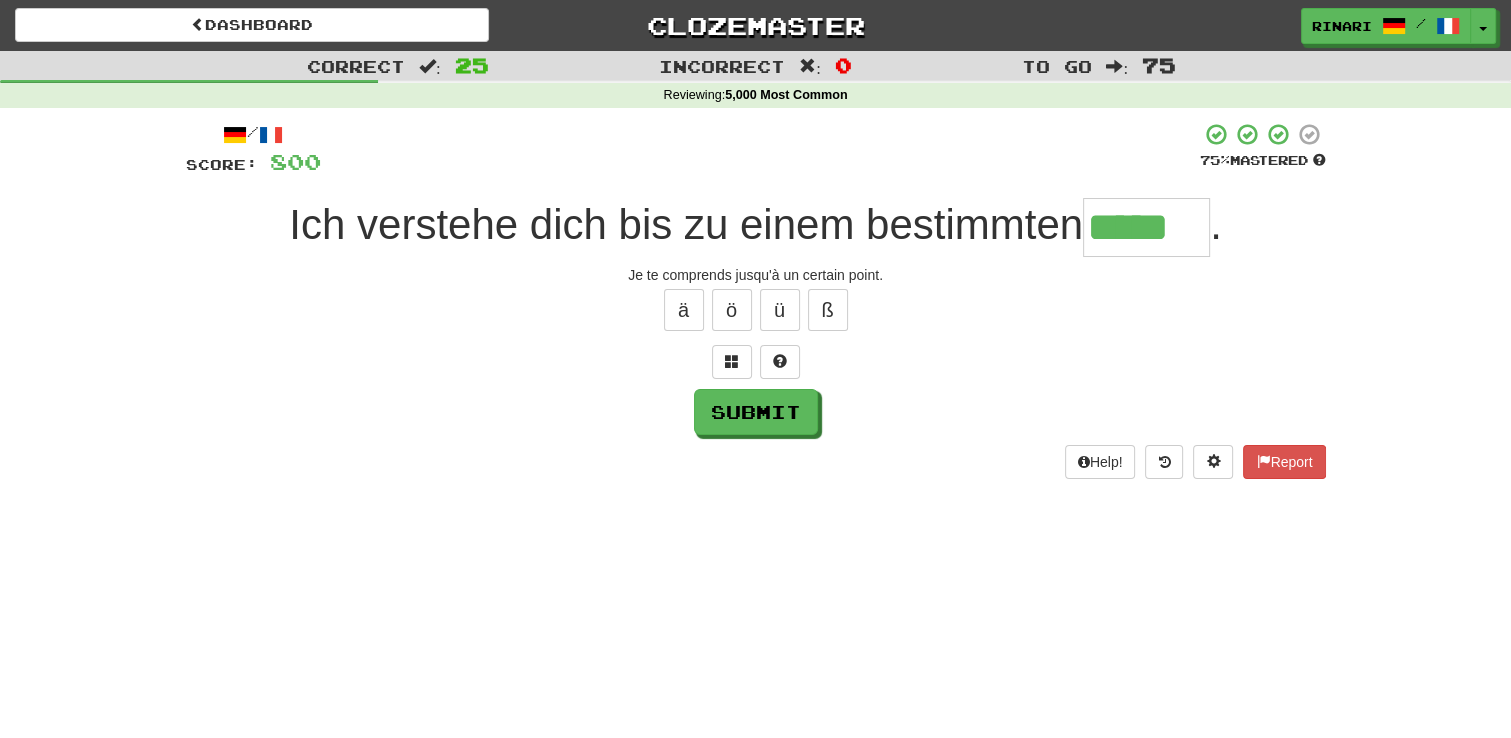 type on "*****" 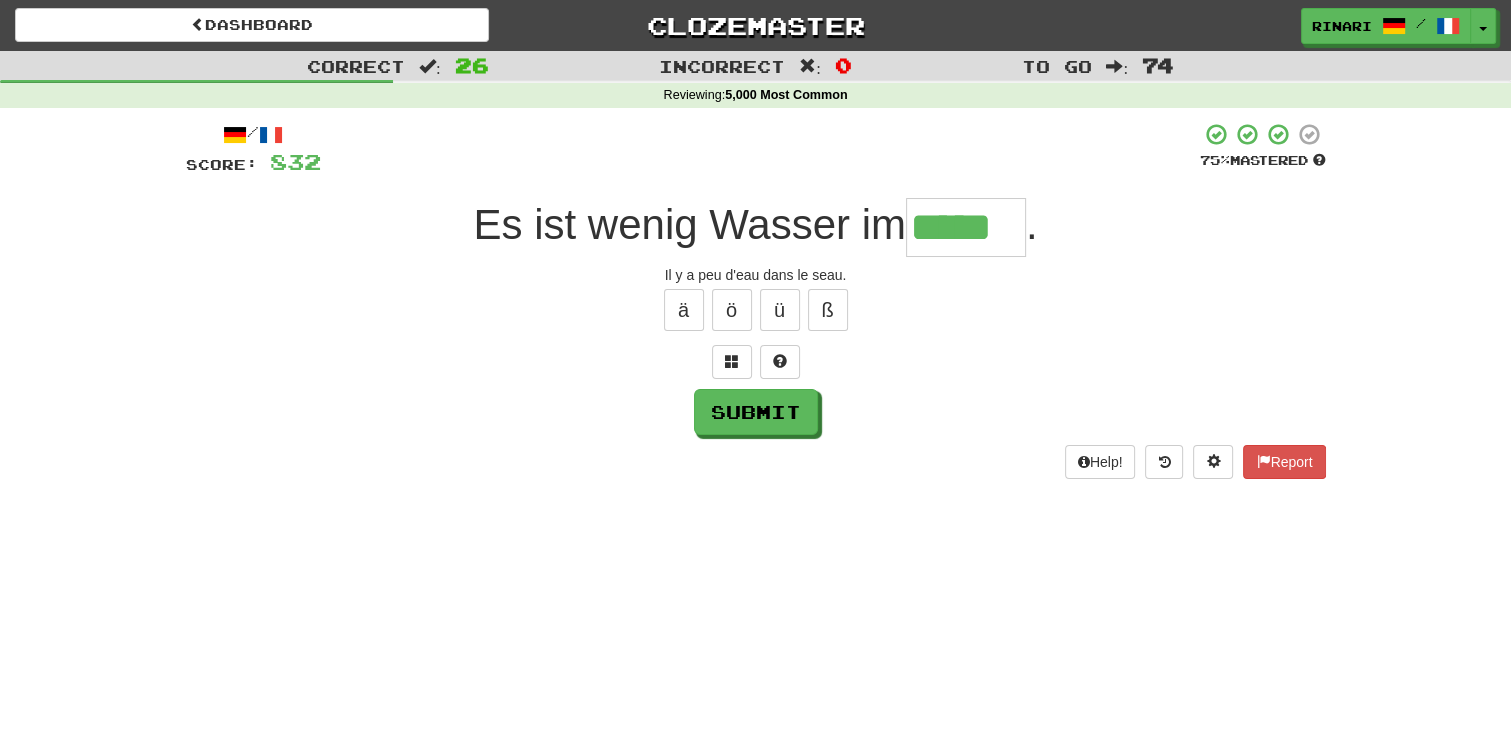 type on "*****" 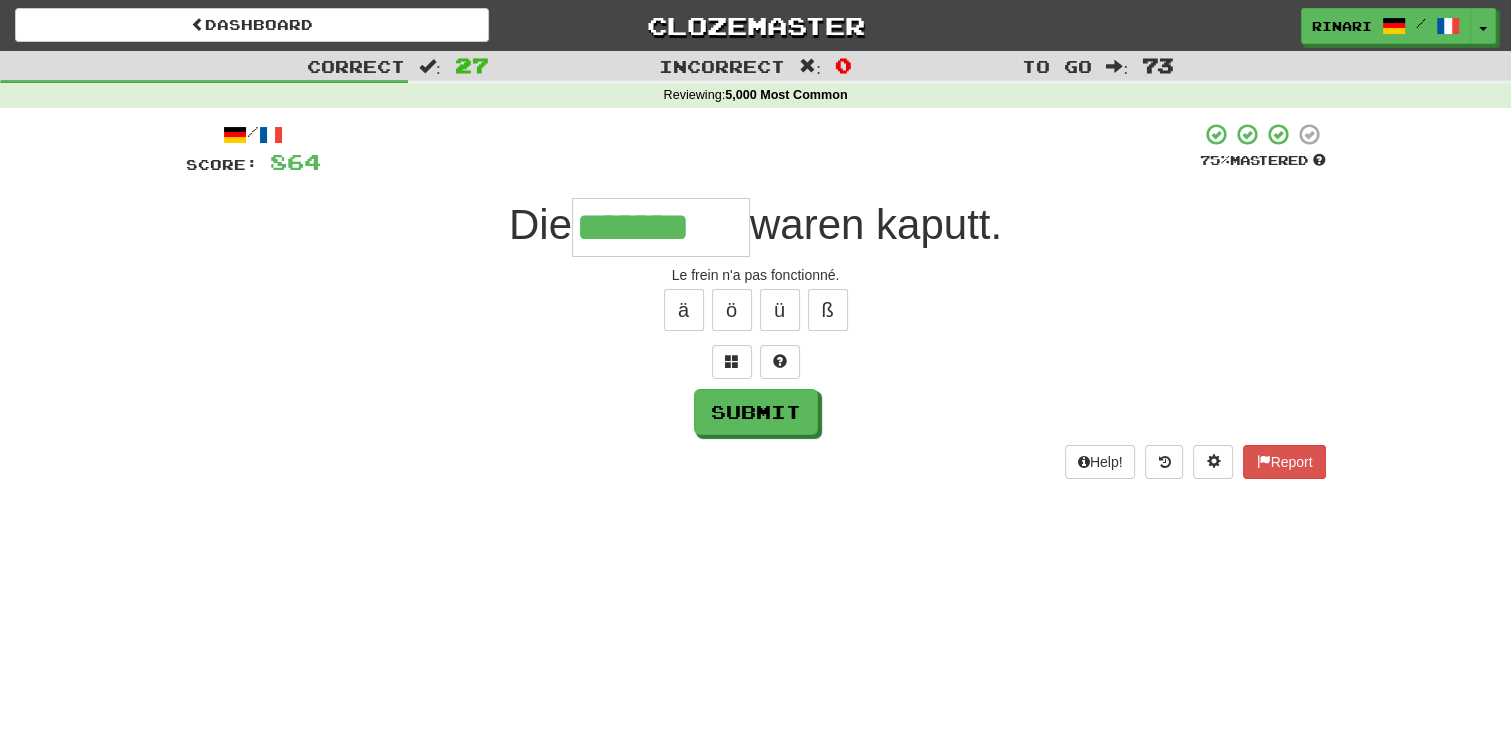 type on "*******" 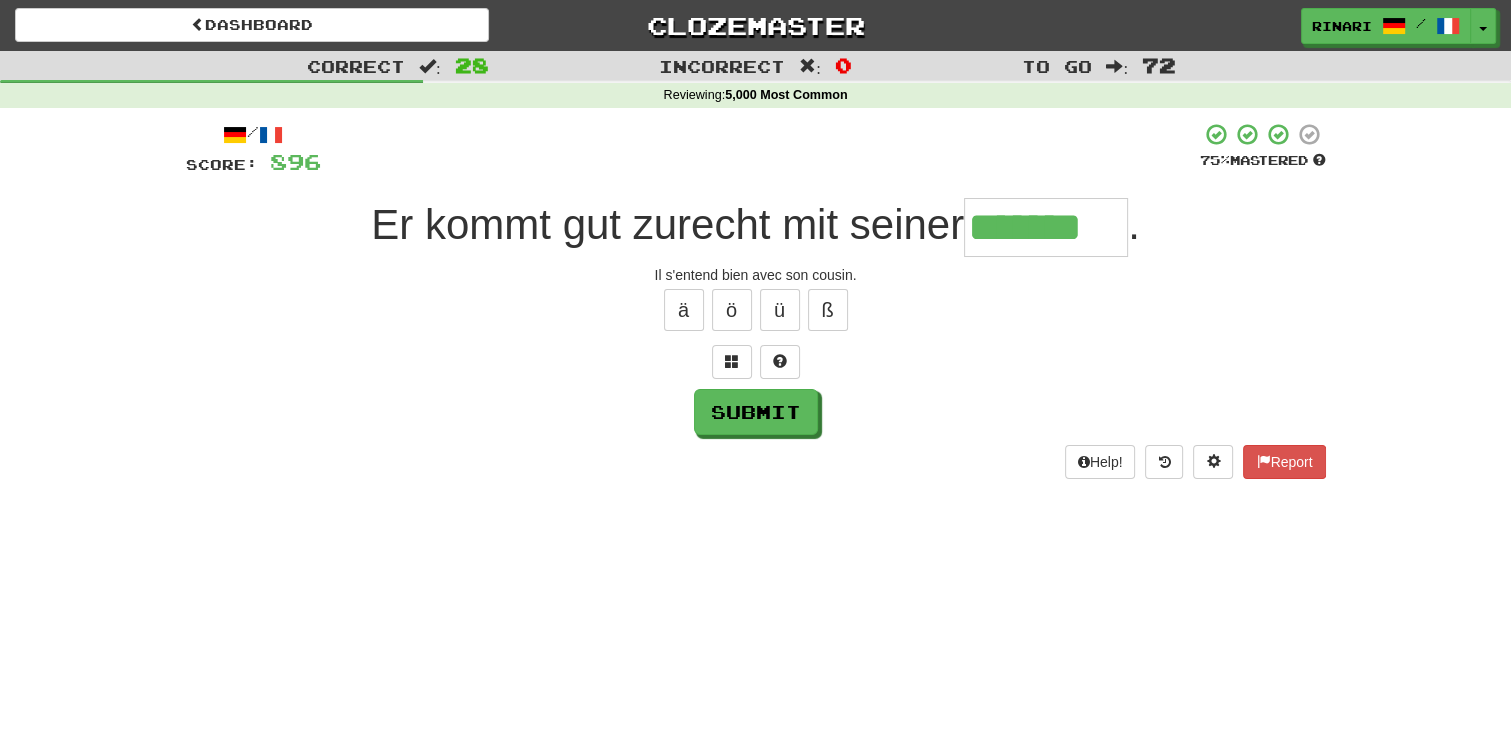 type on "*******" 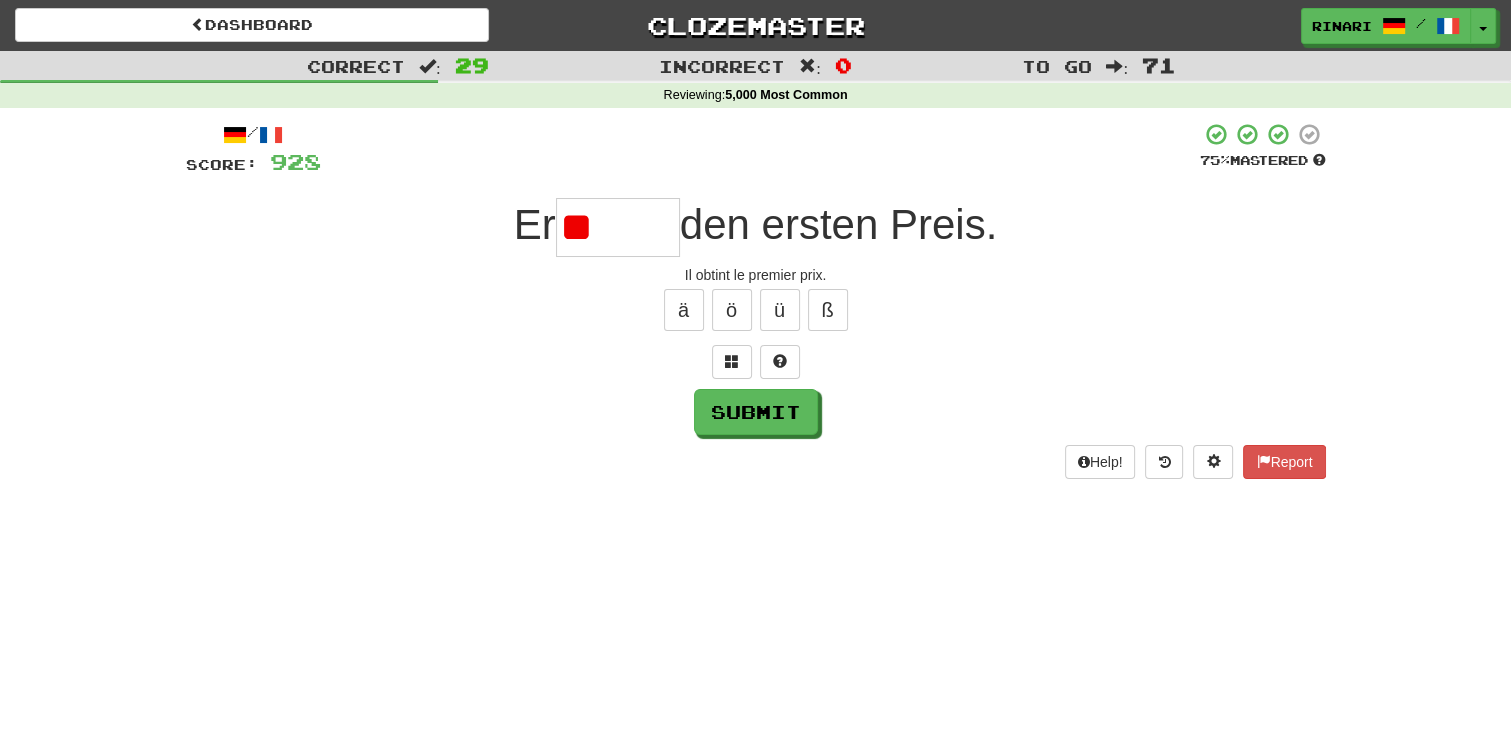 type on "*" 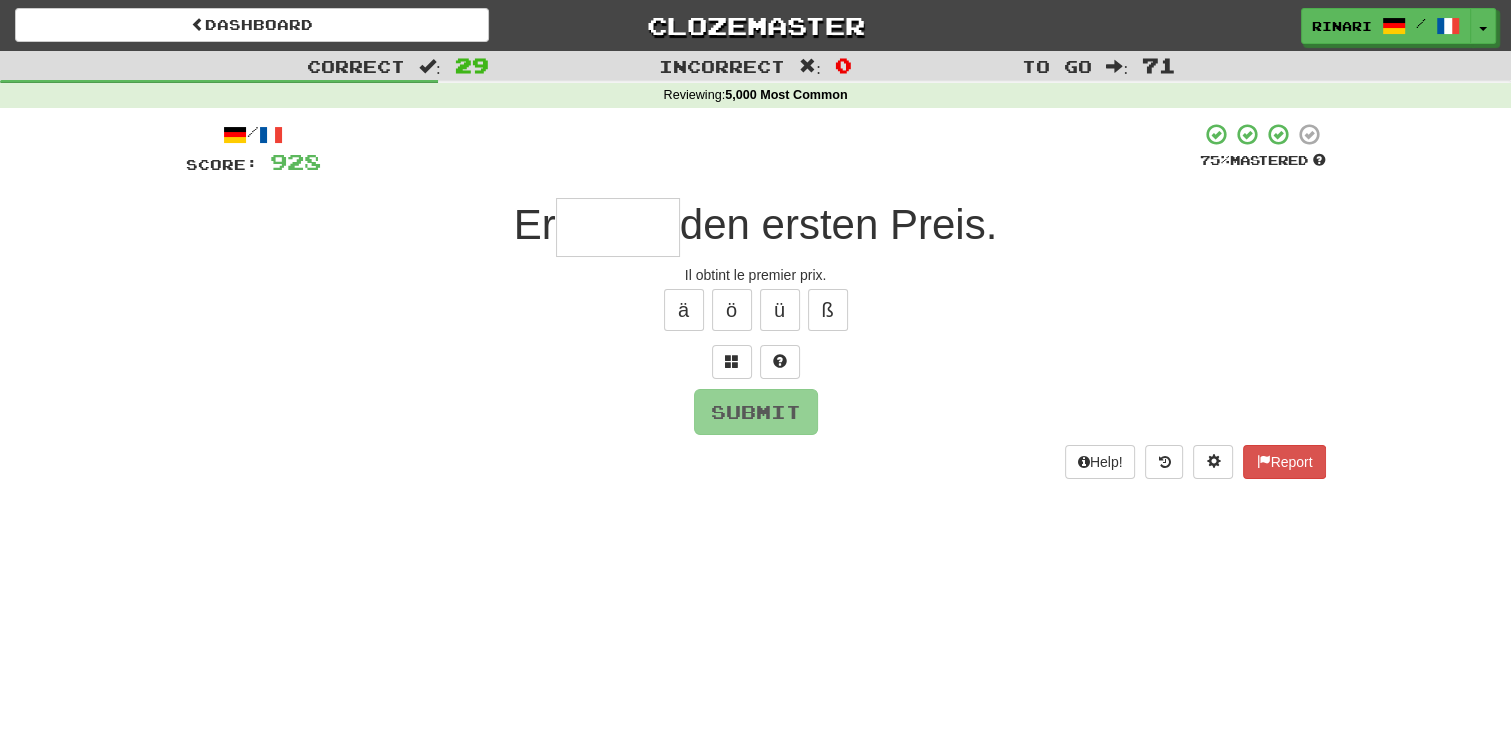 type on "*" 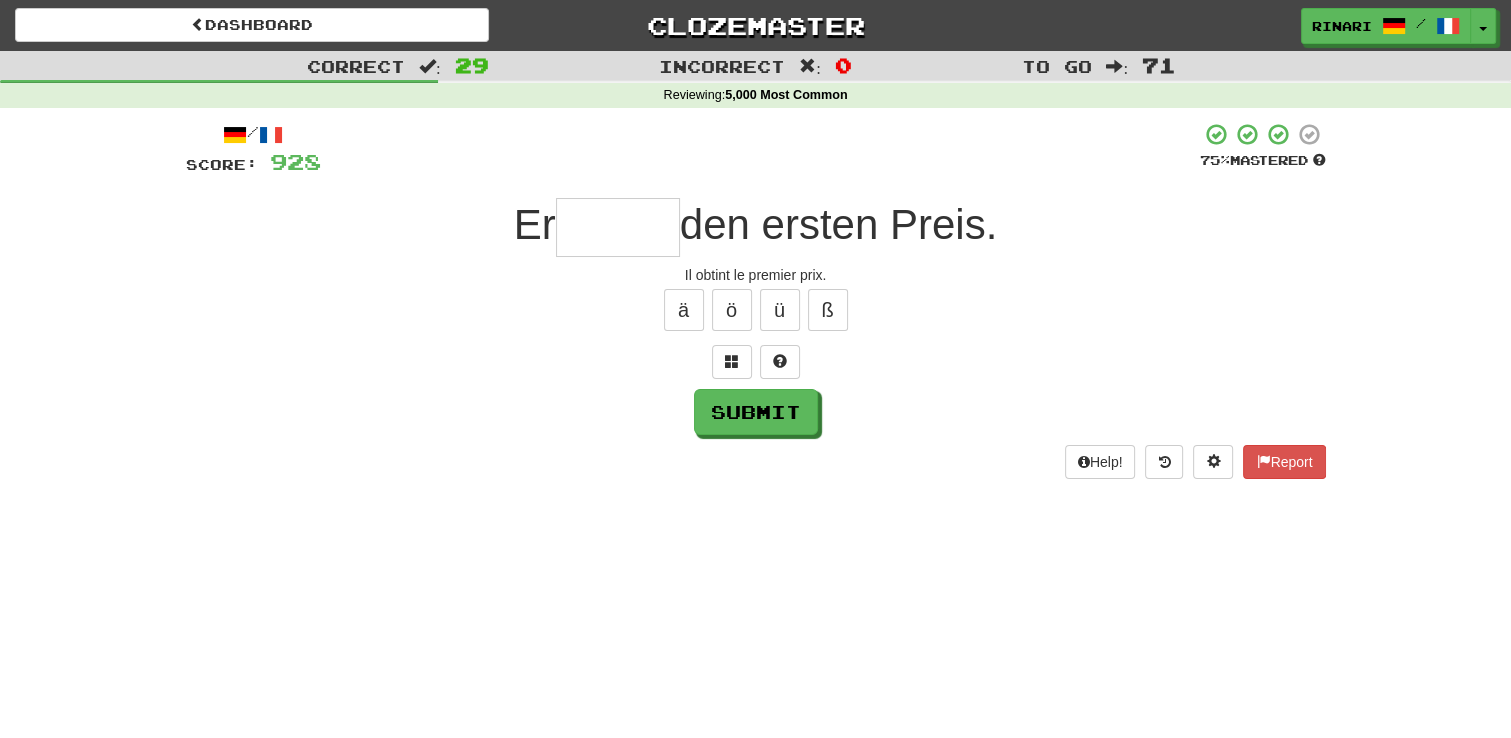type on "*" 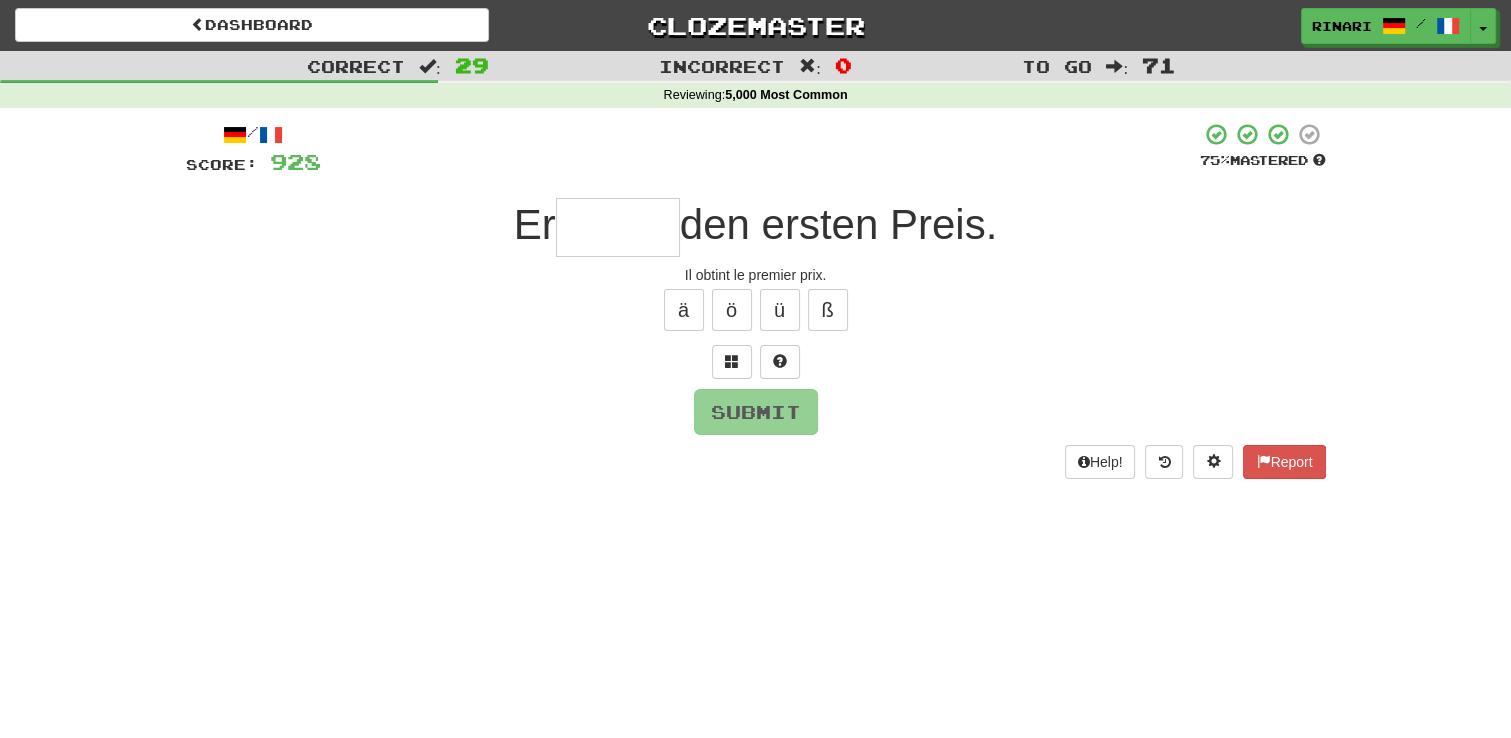 type on "*" 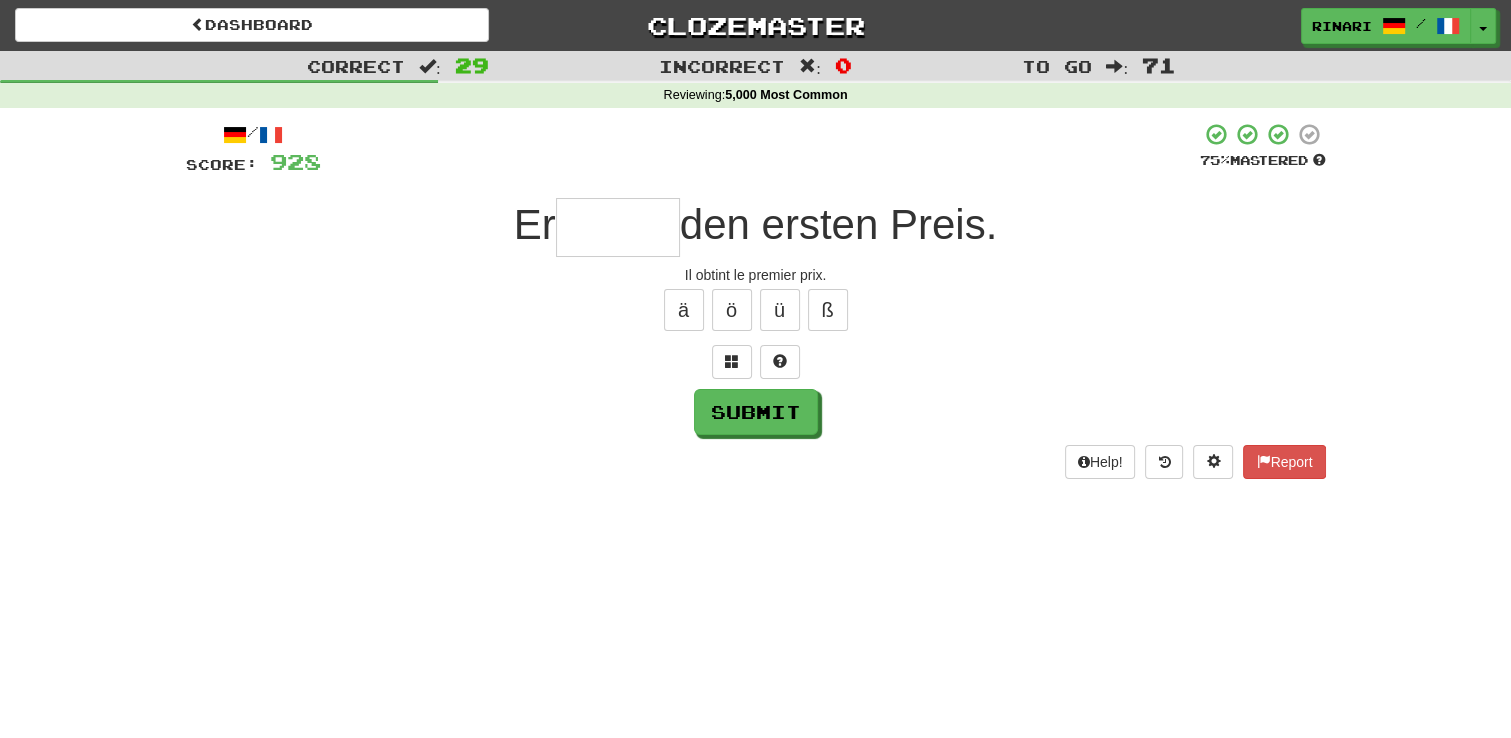 type on "*" 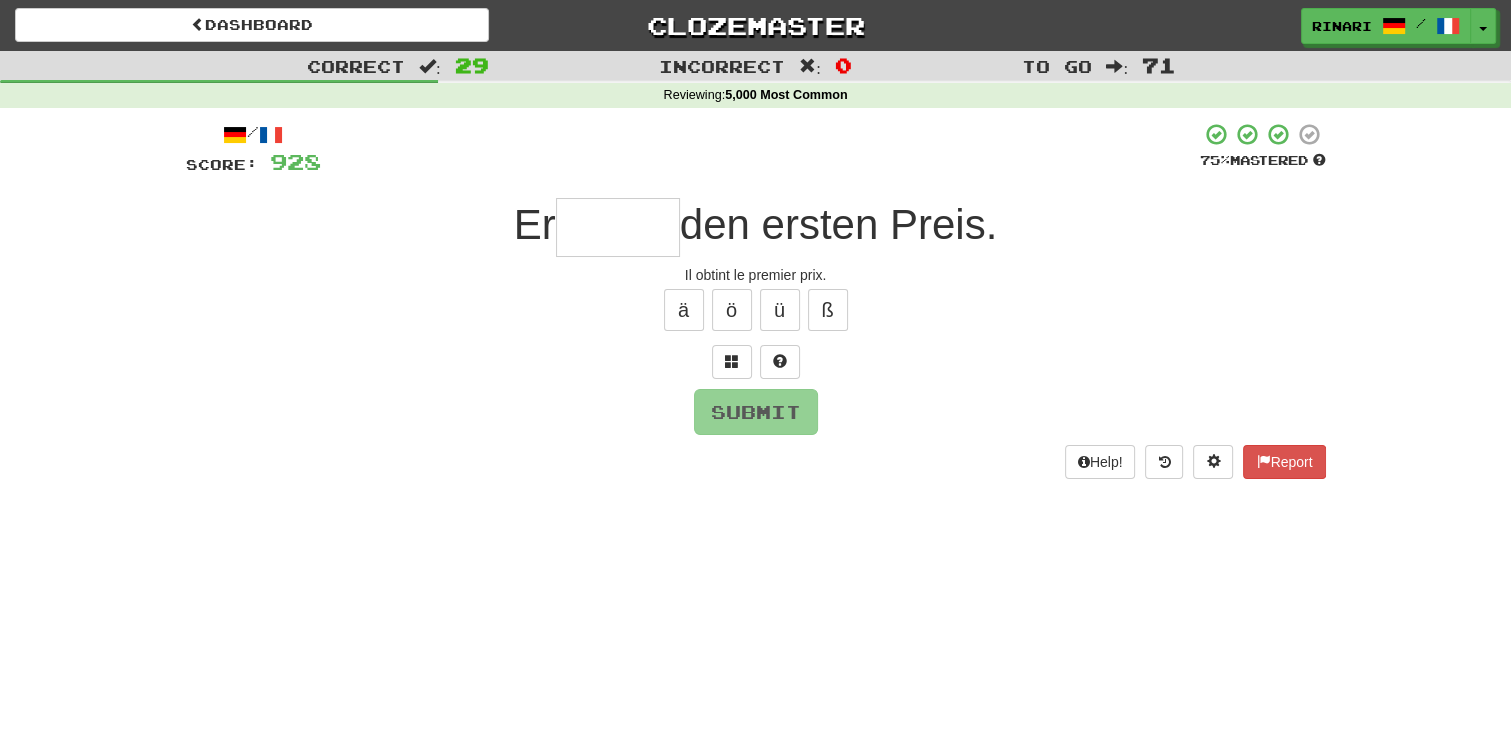 type on "*" 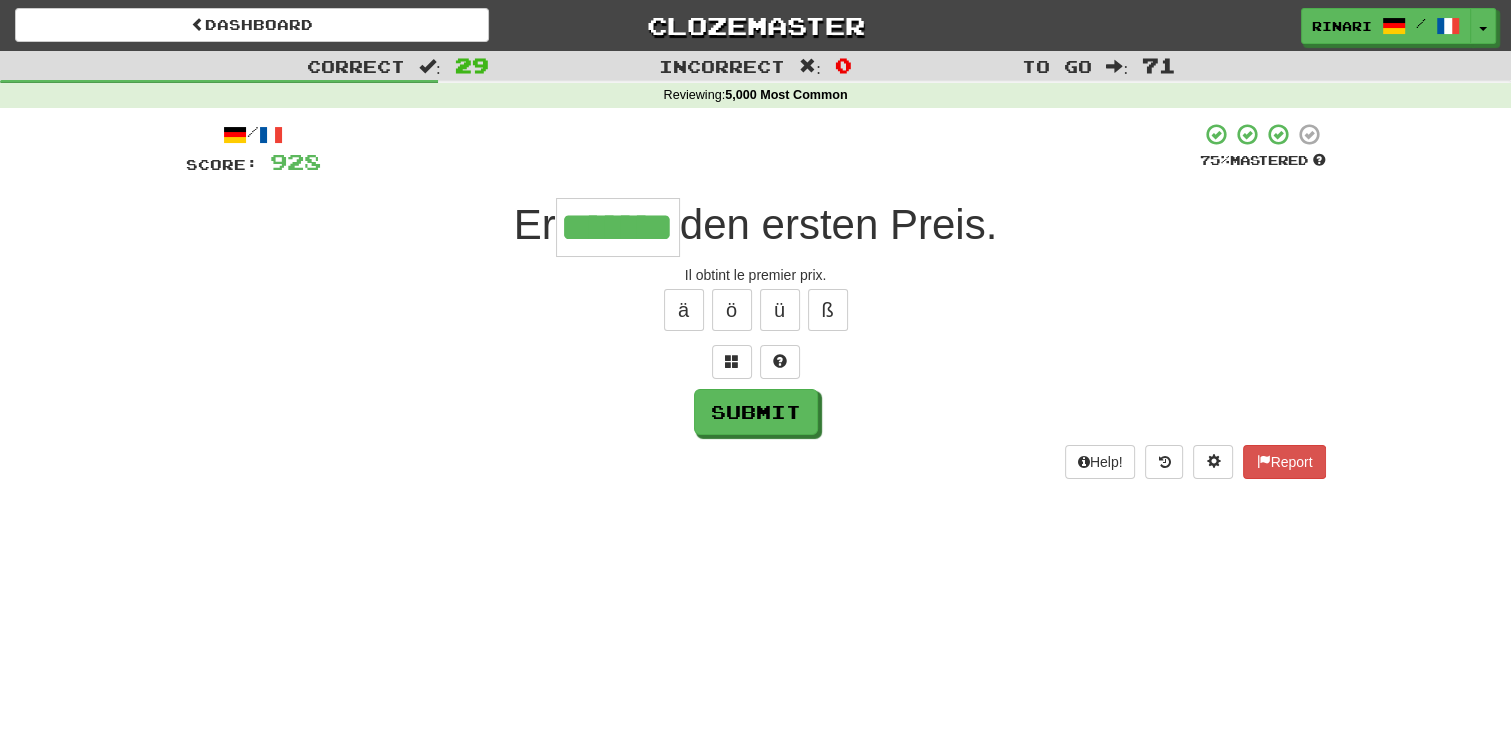 type on "*******" 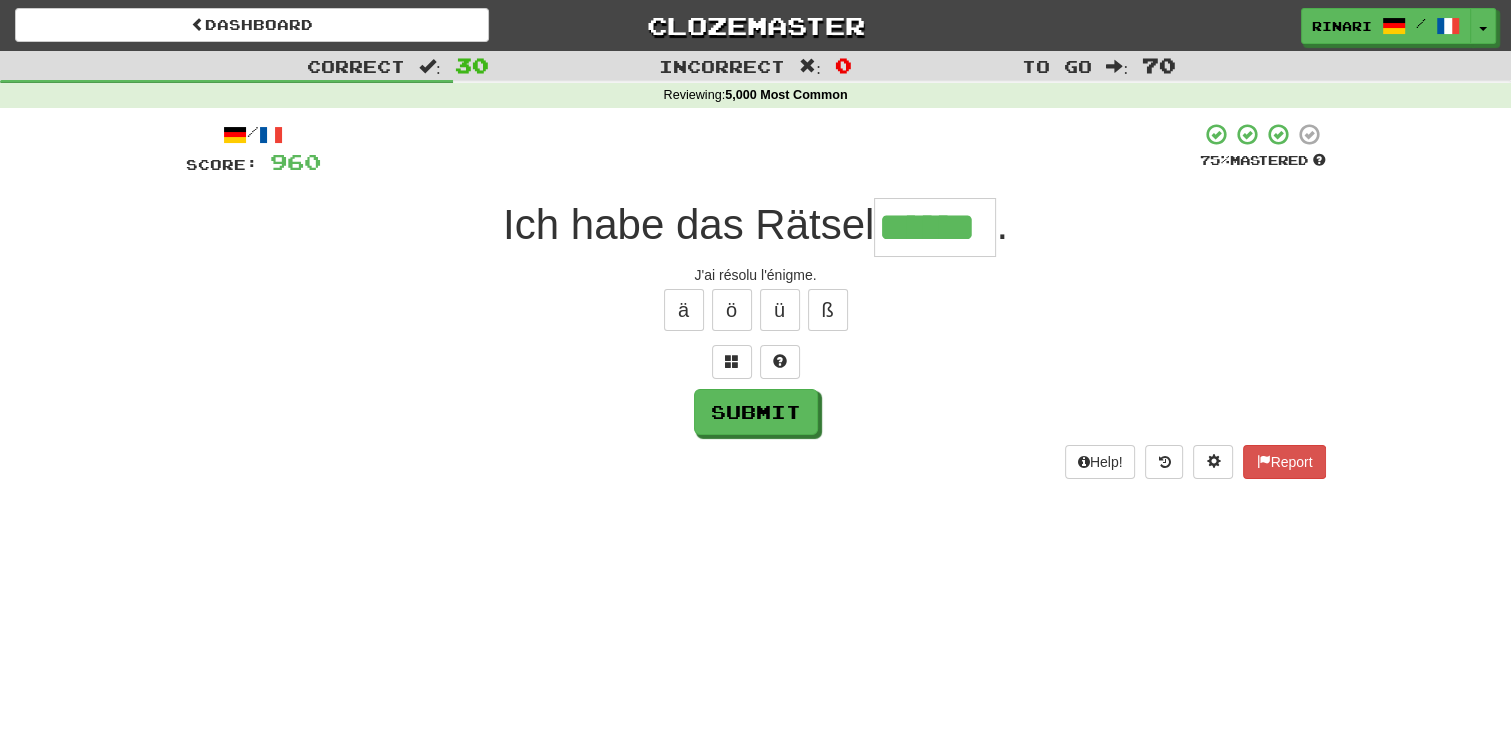 type on "******" 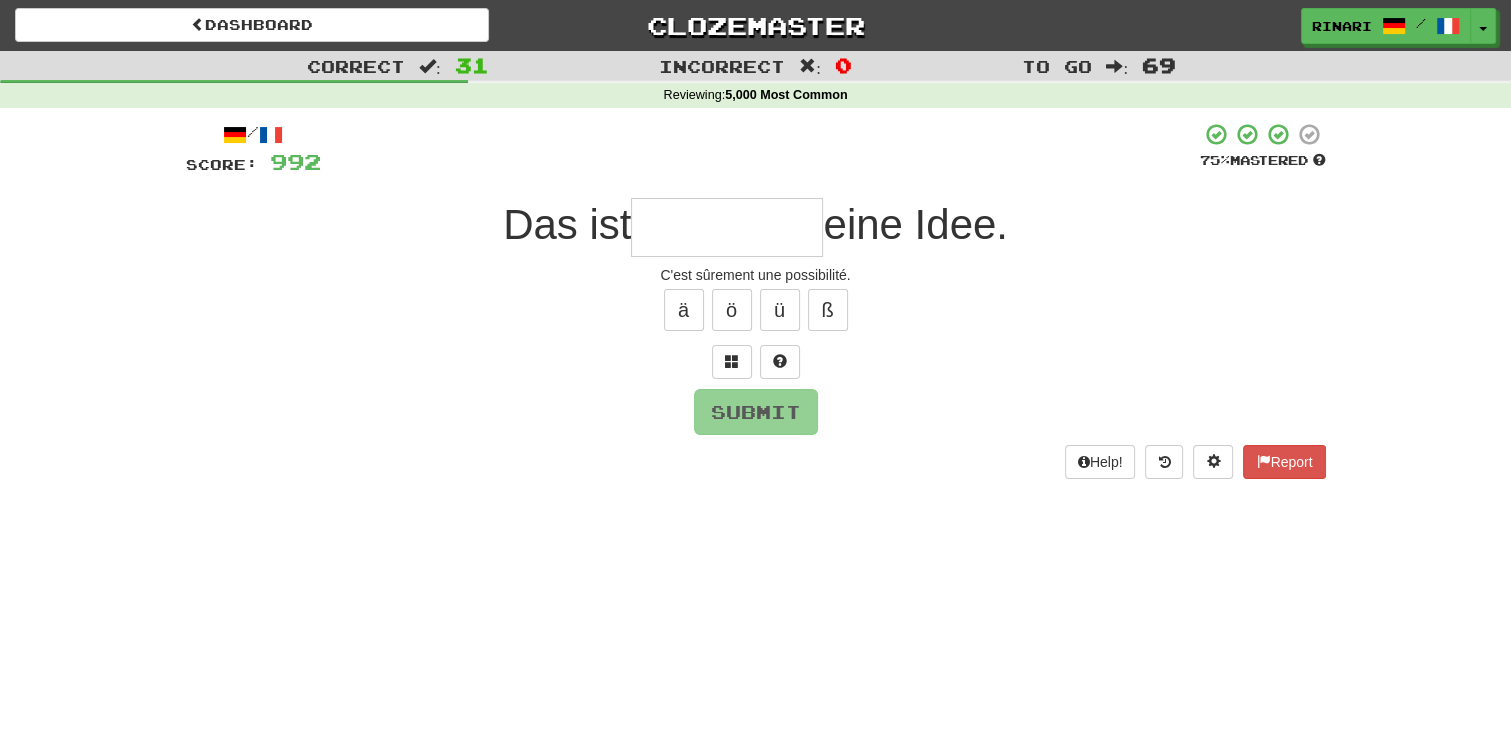 type on "*" 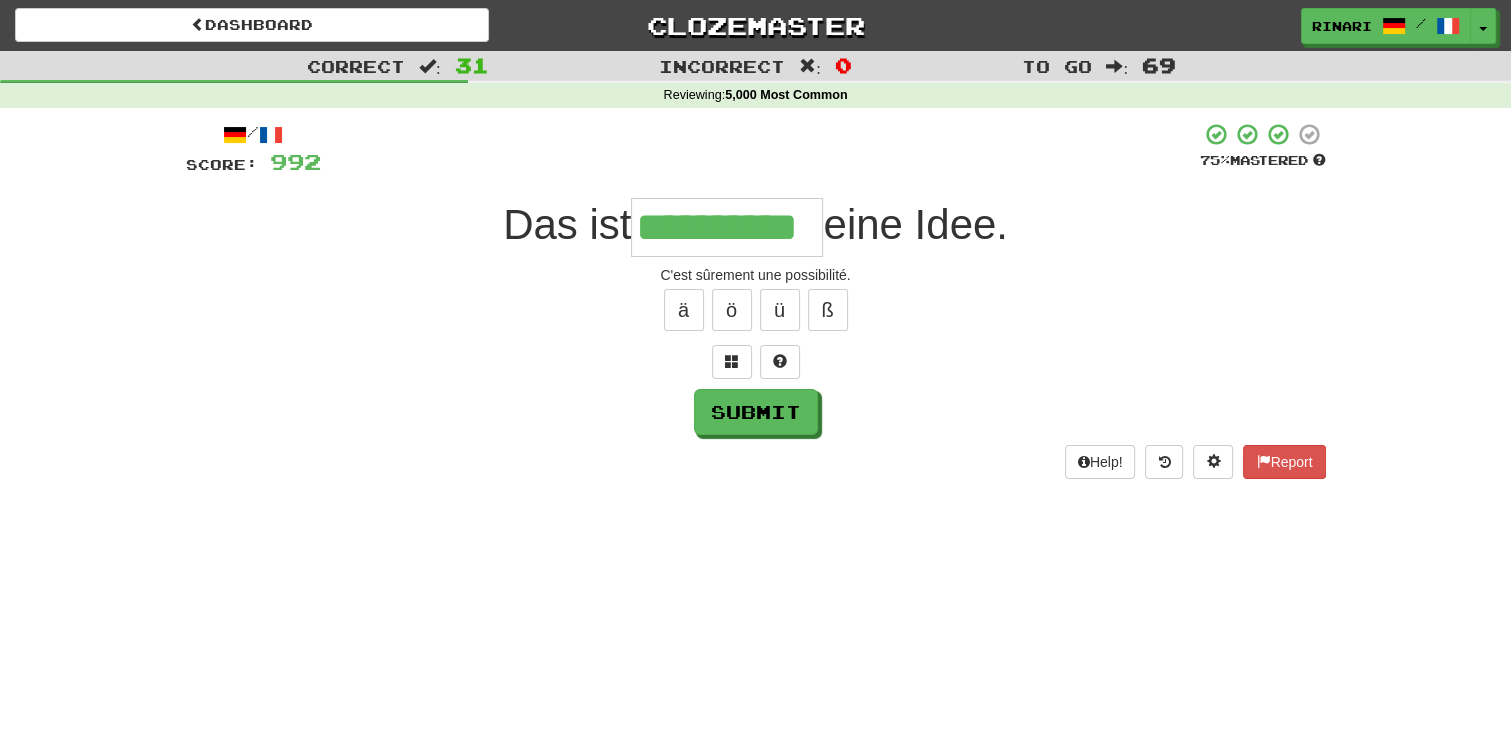 type on "**********" 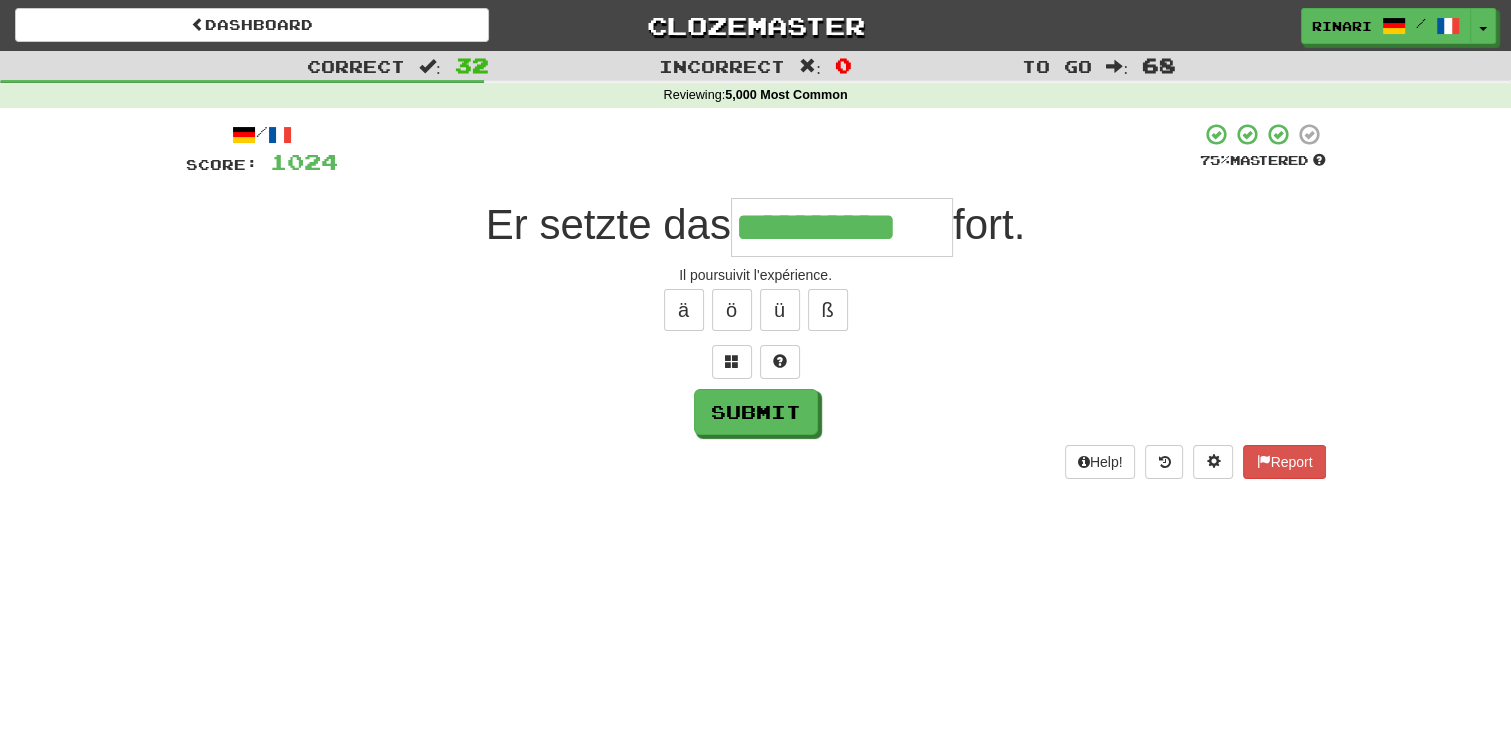 type on "**********" 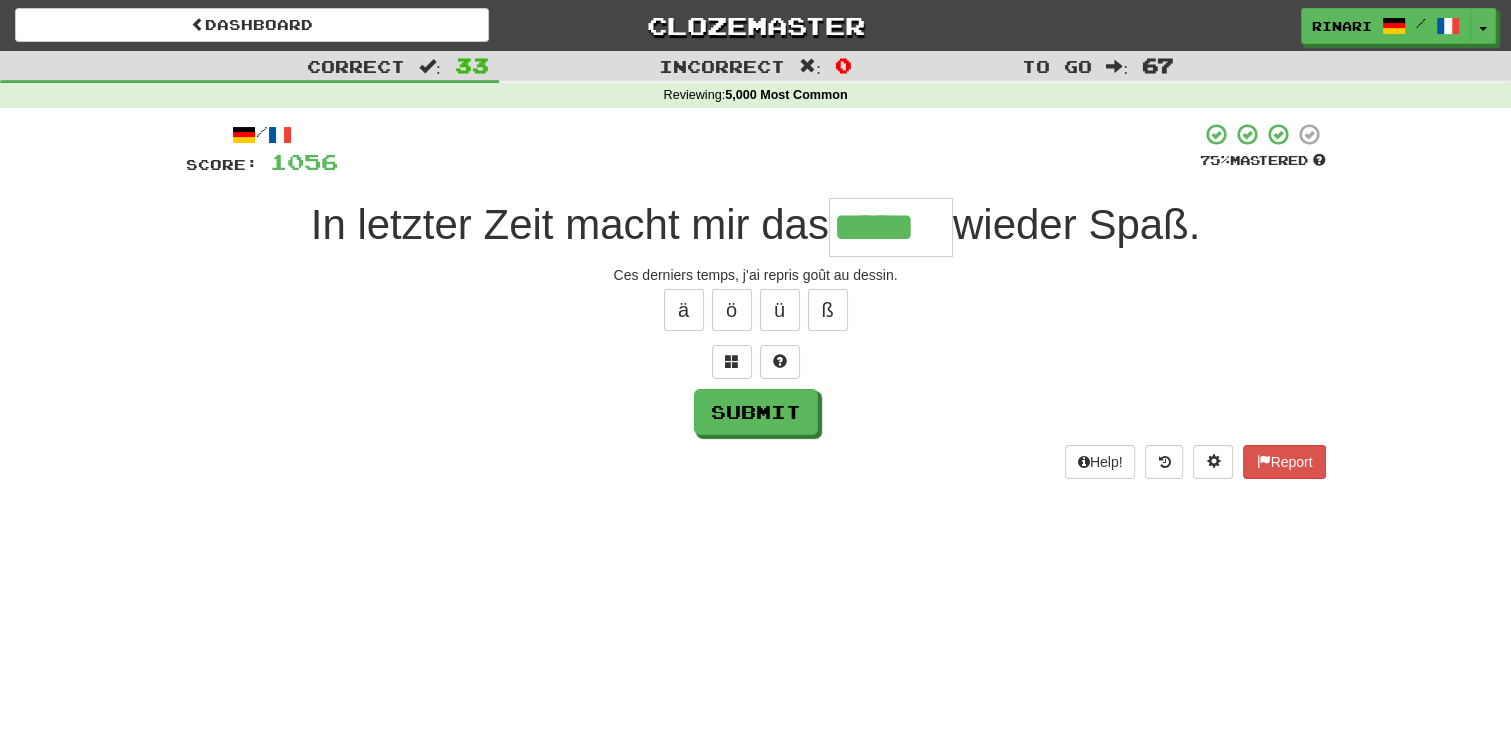 type on "*****" 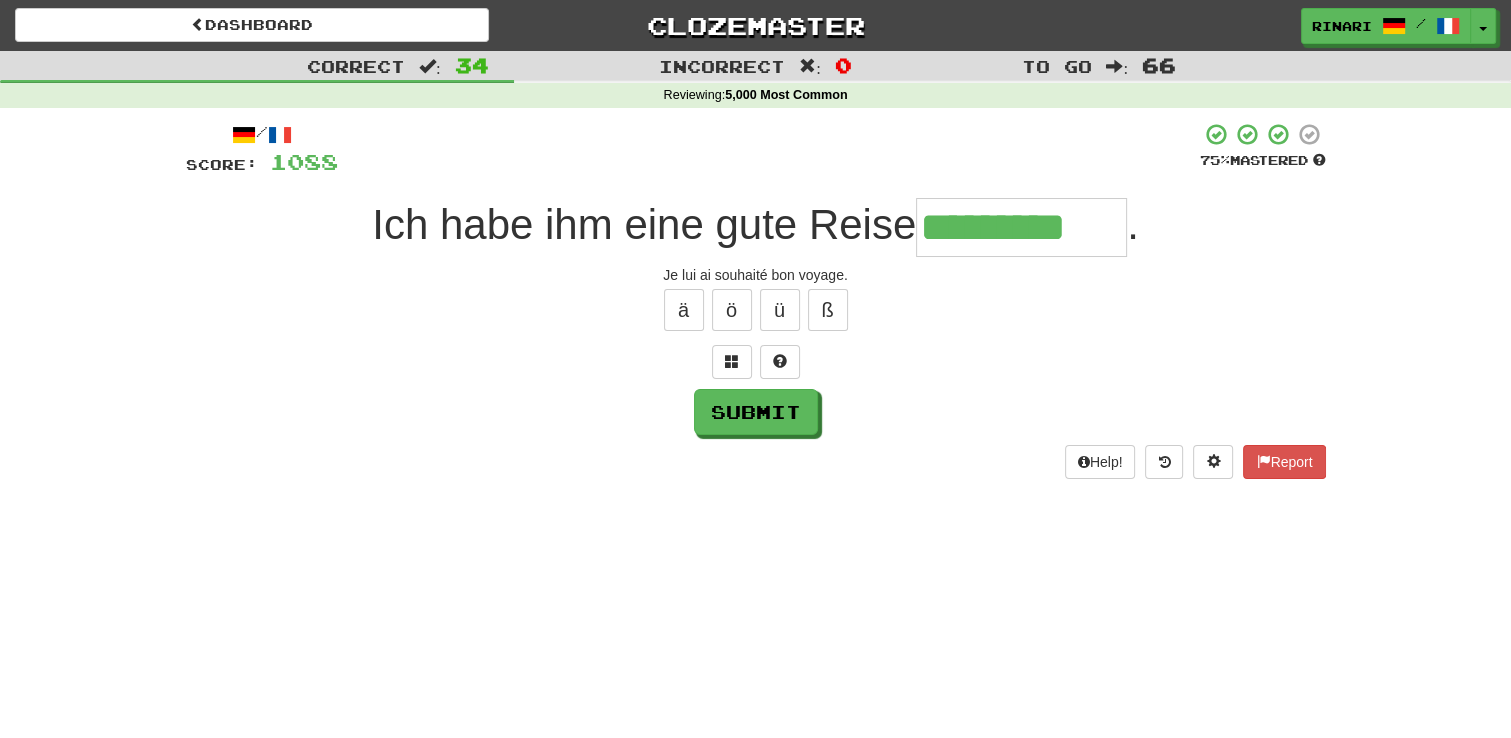 type on "*********" 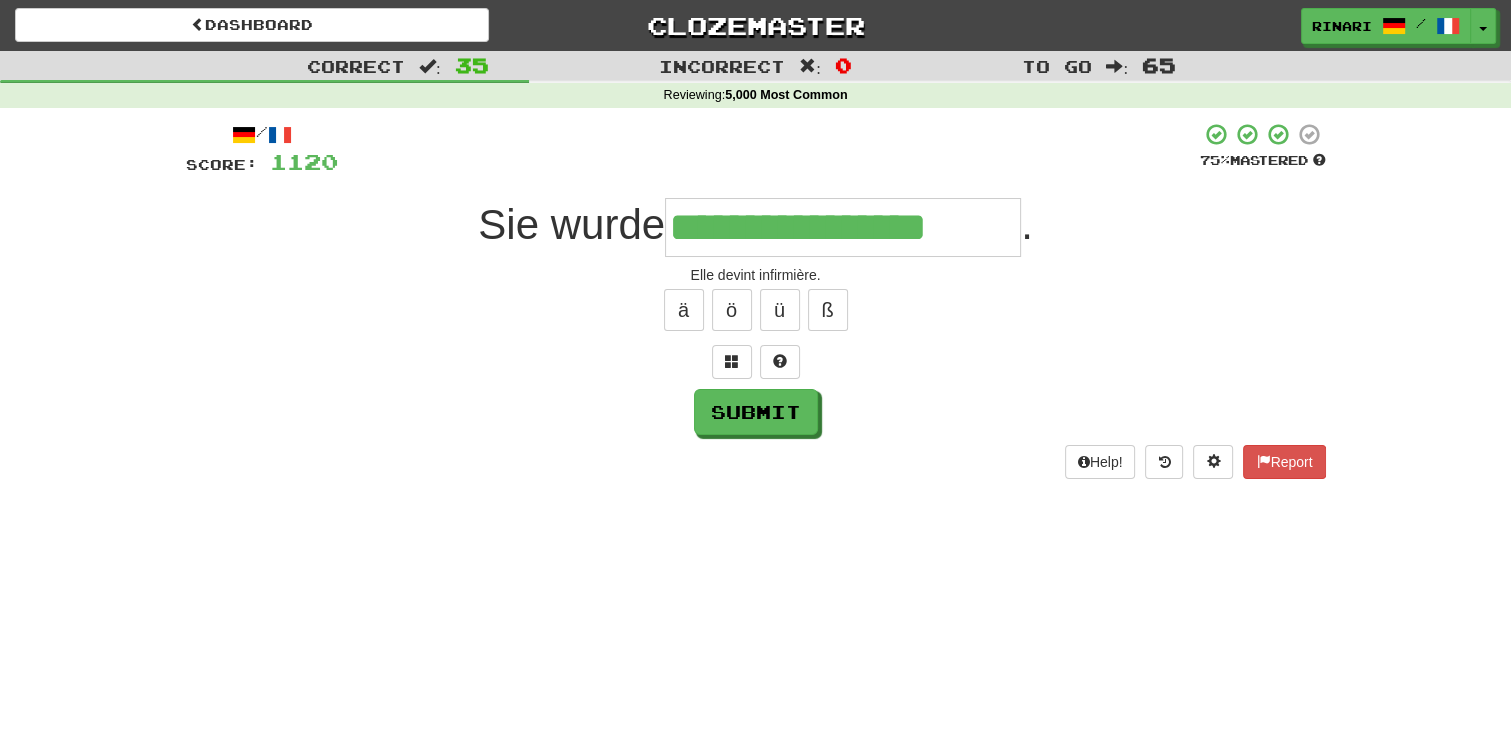 type on "**********" 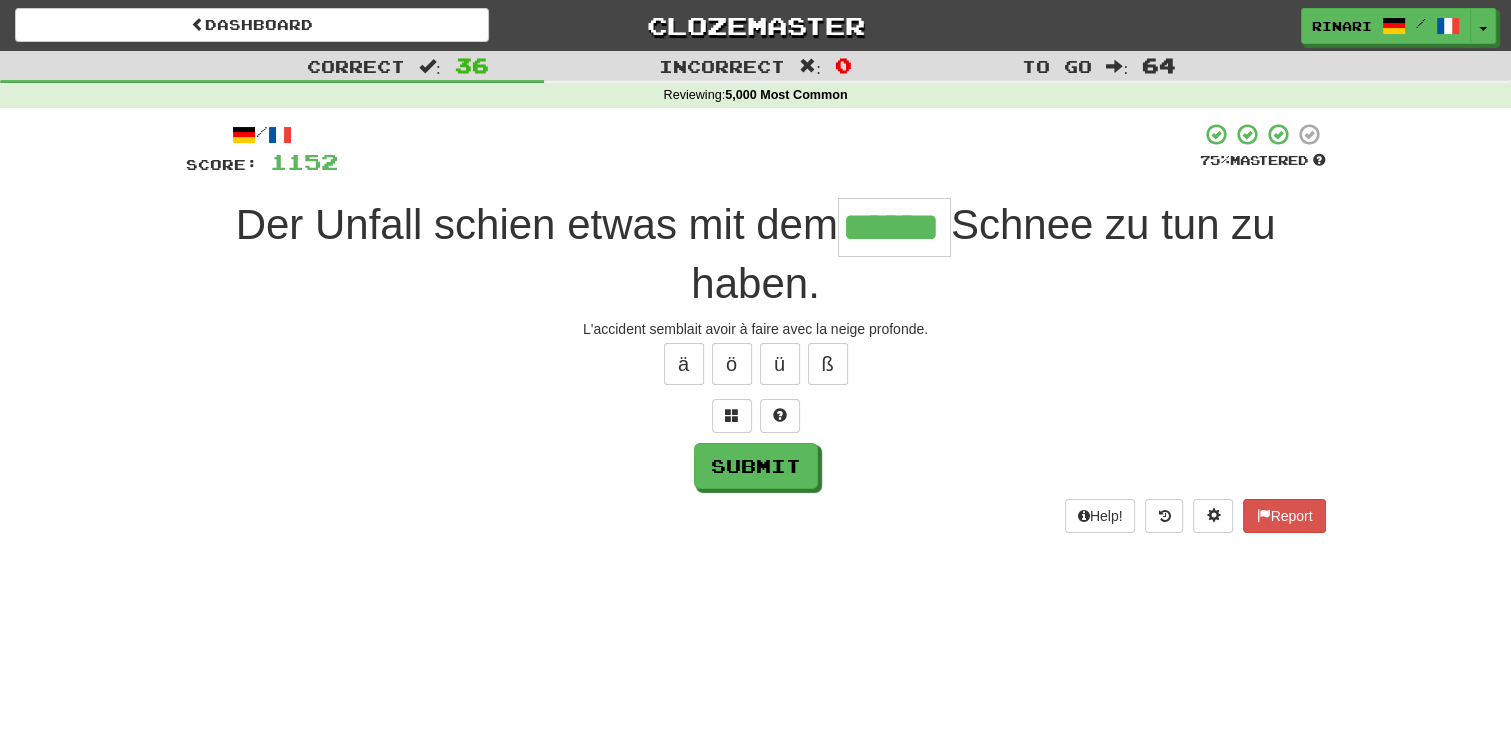 type on "******" 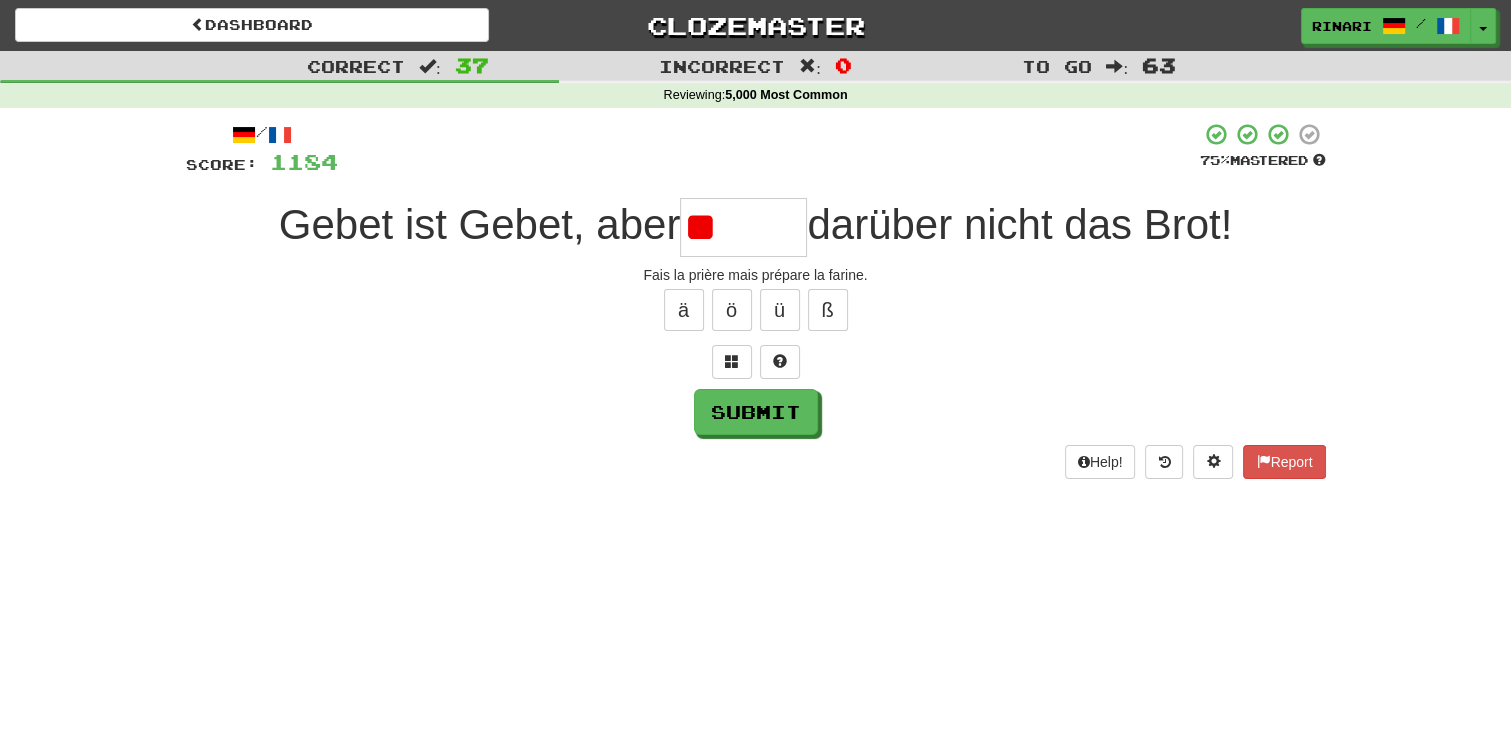 type on "*" 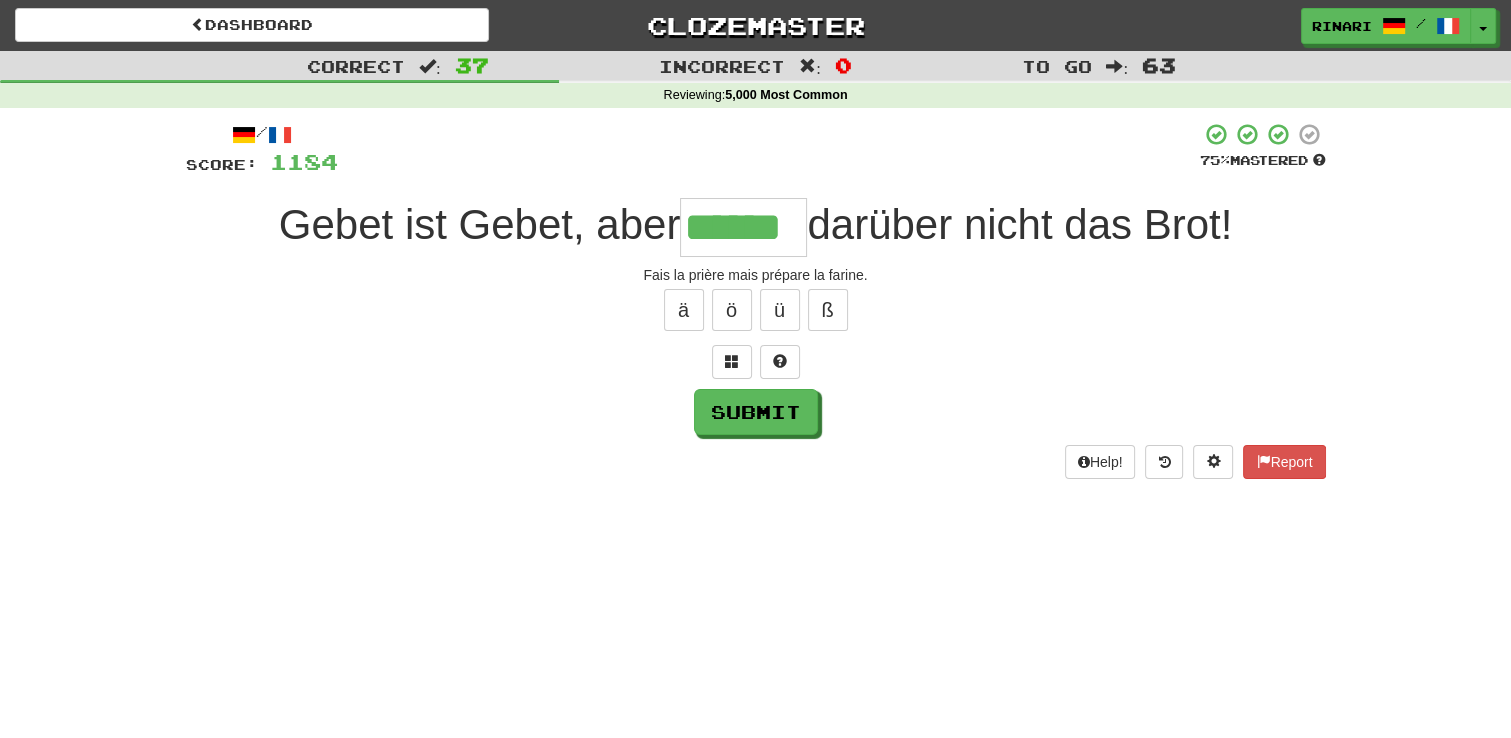 type on "******" 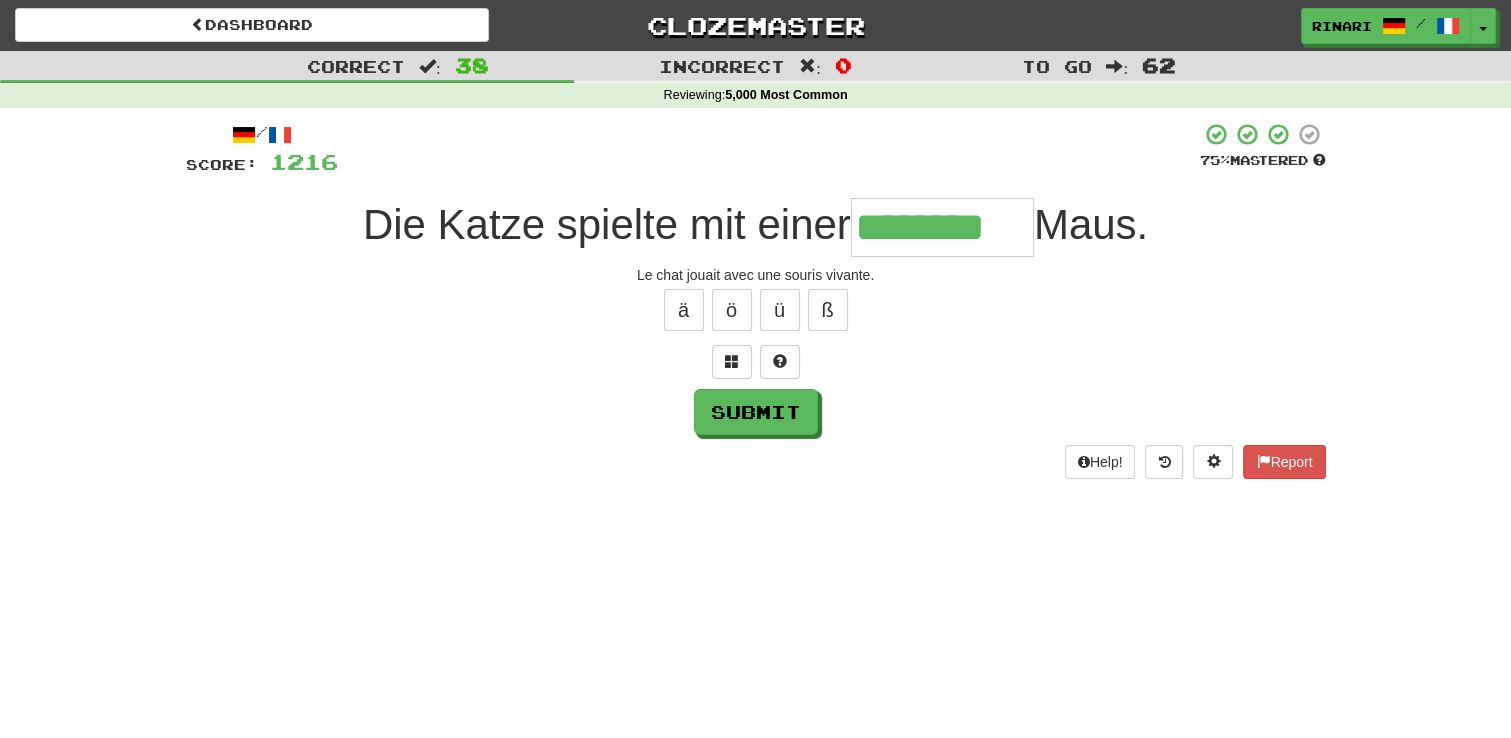 type on "********" 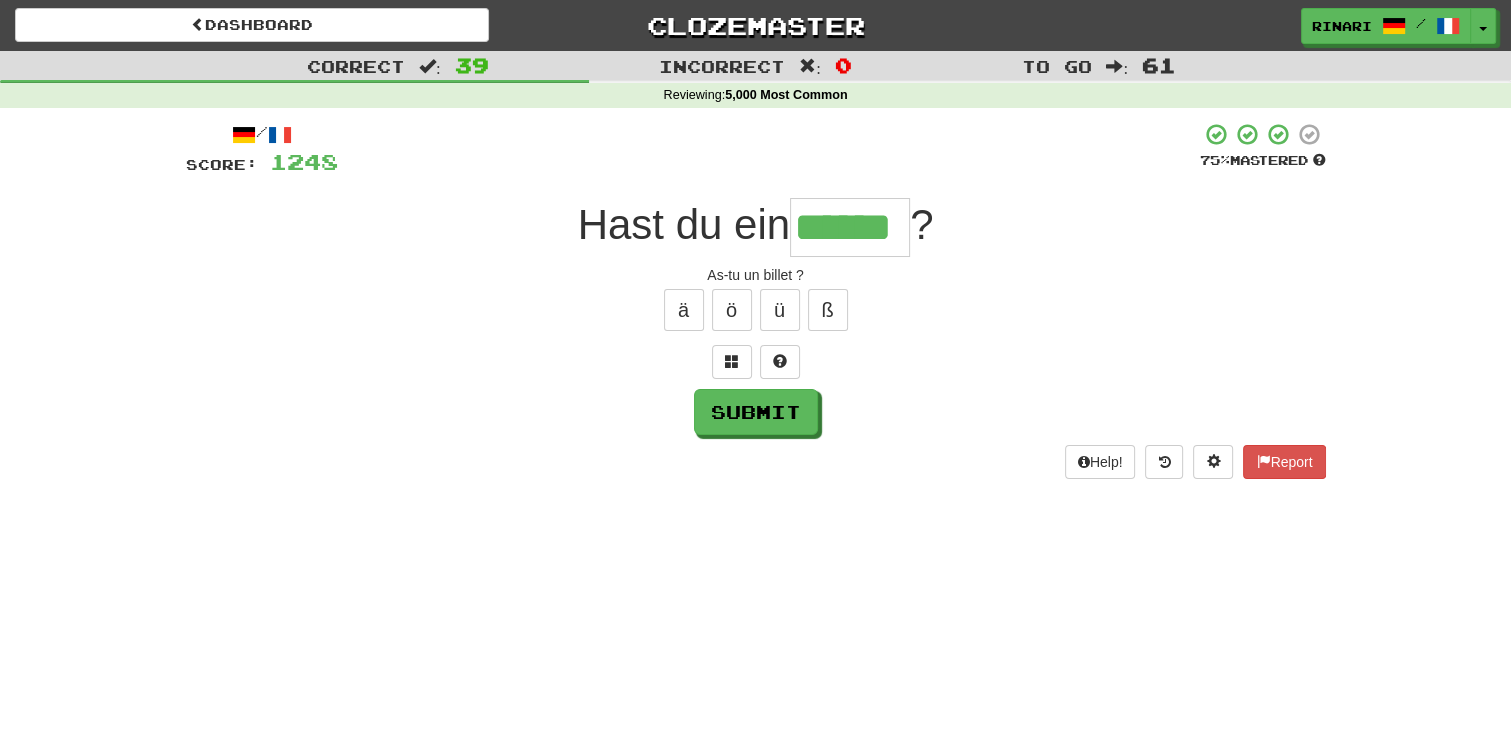 type on "******" 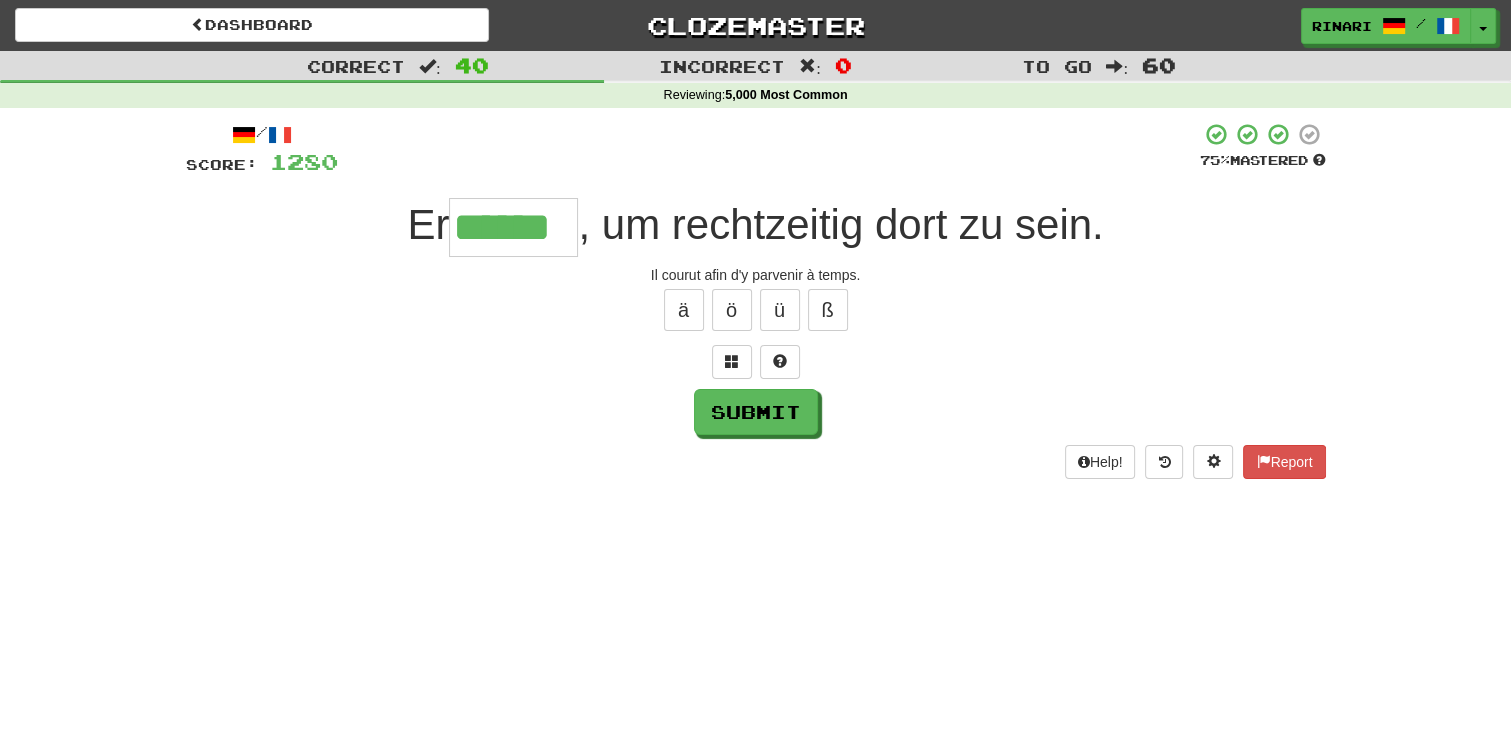 type on "******" 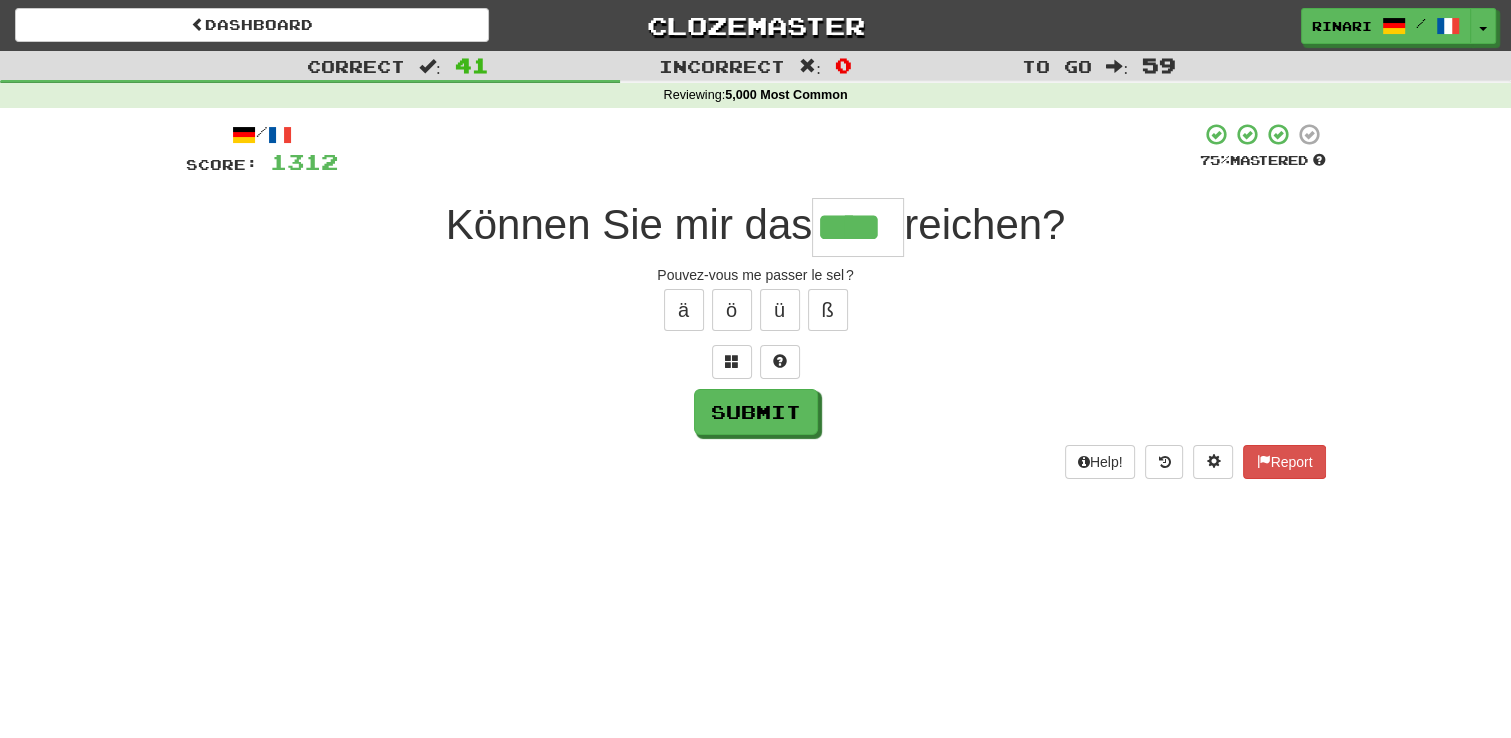 type on "****" 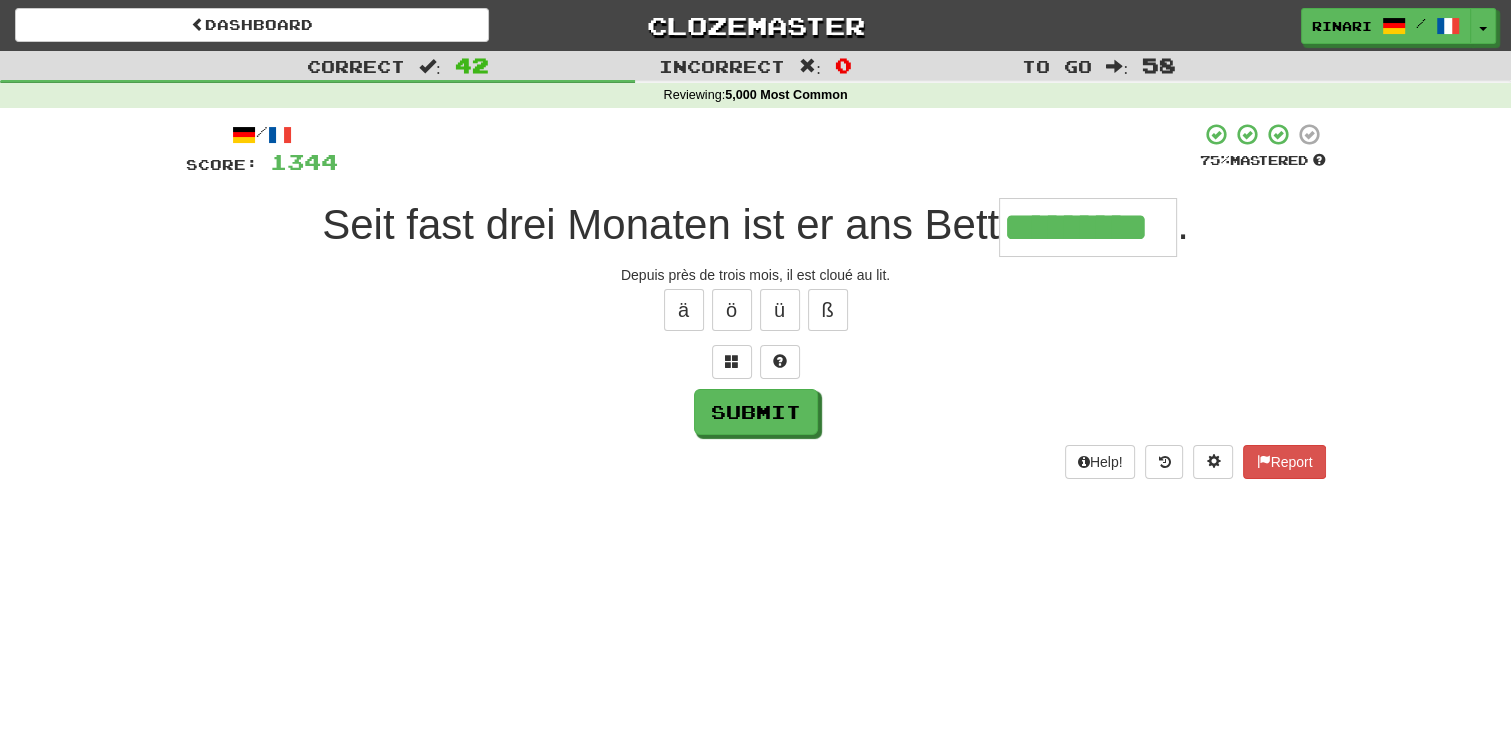 type on "*********" 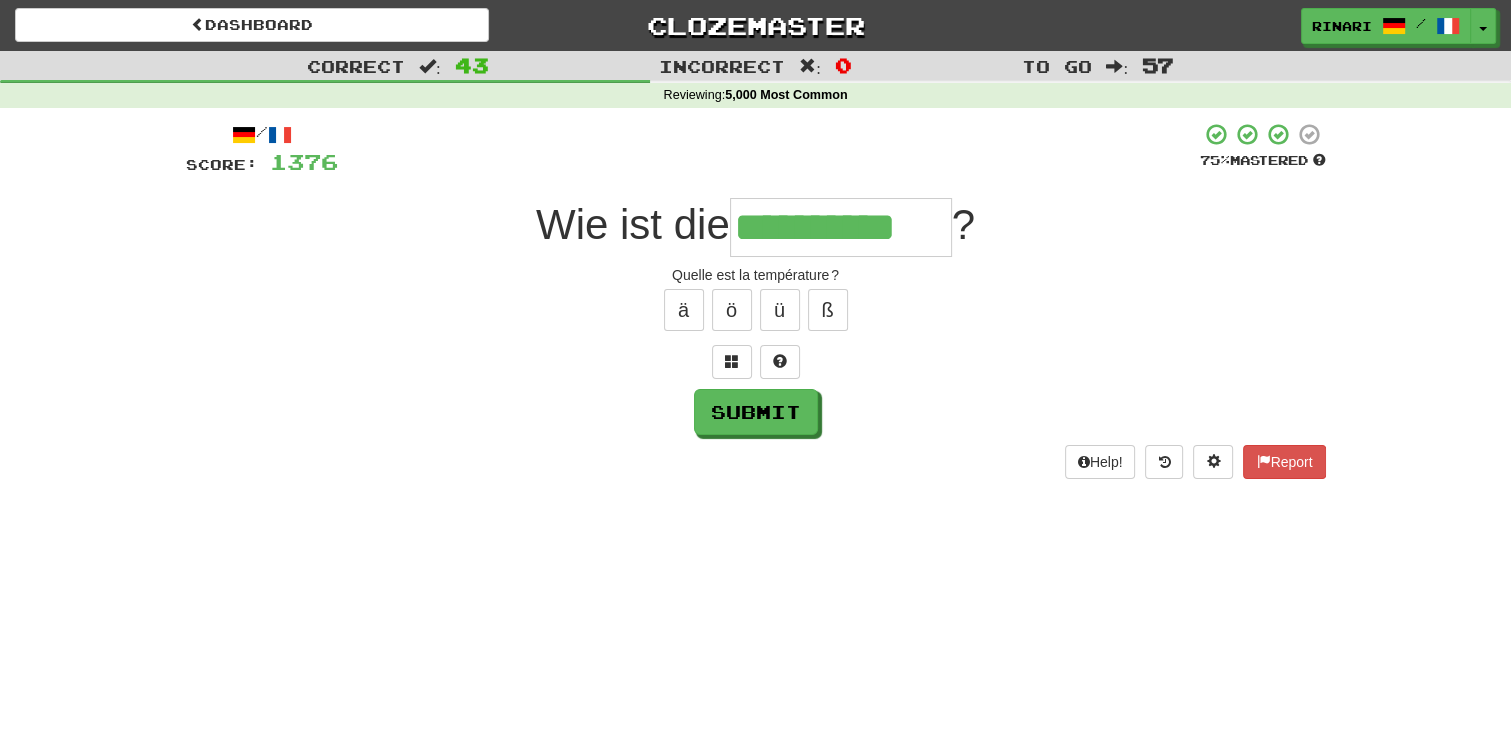 type on "**********" 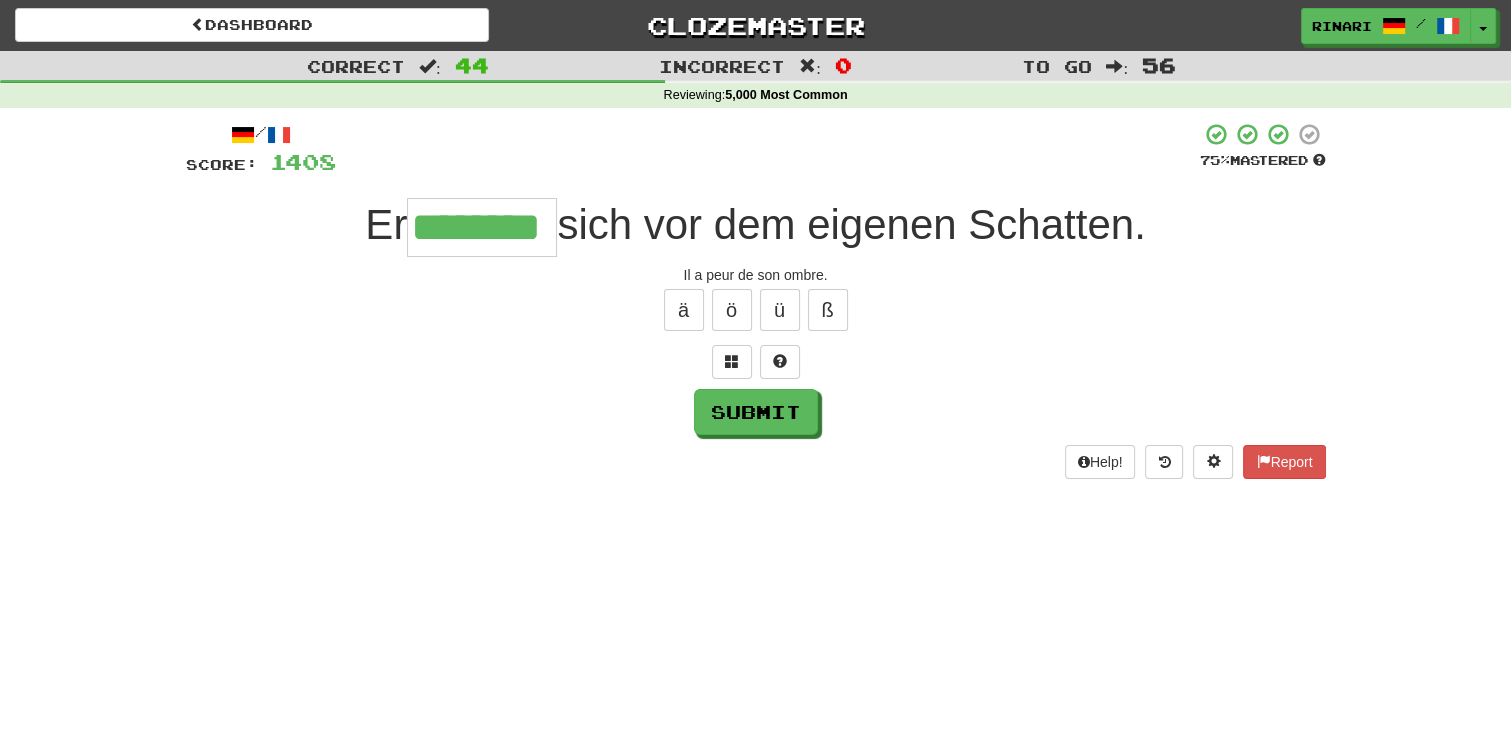 type on "********" 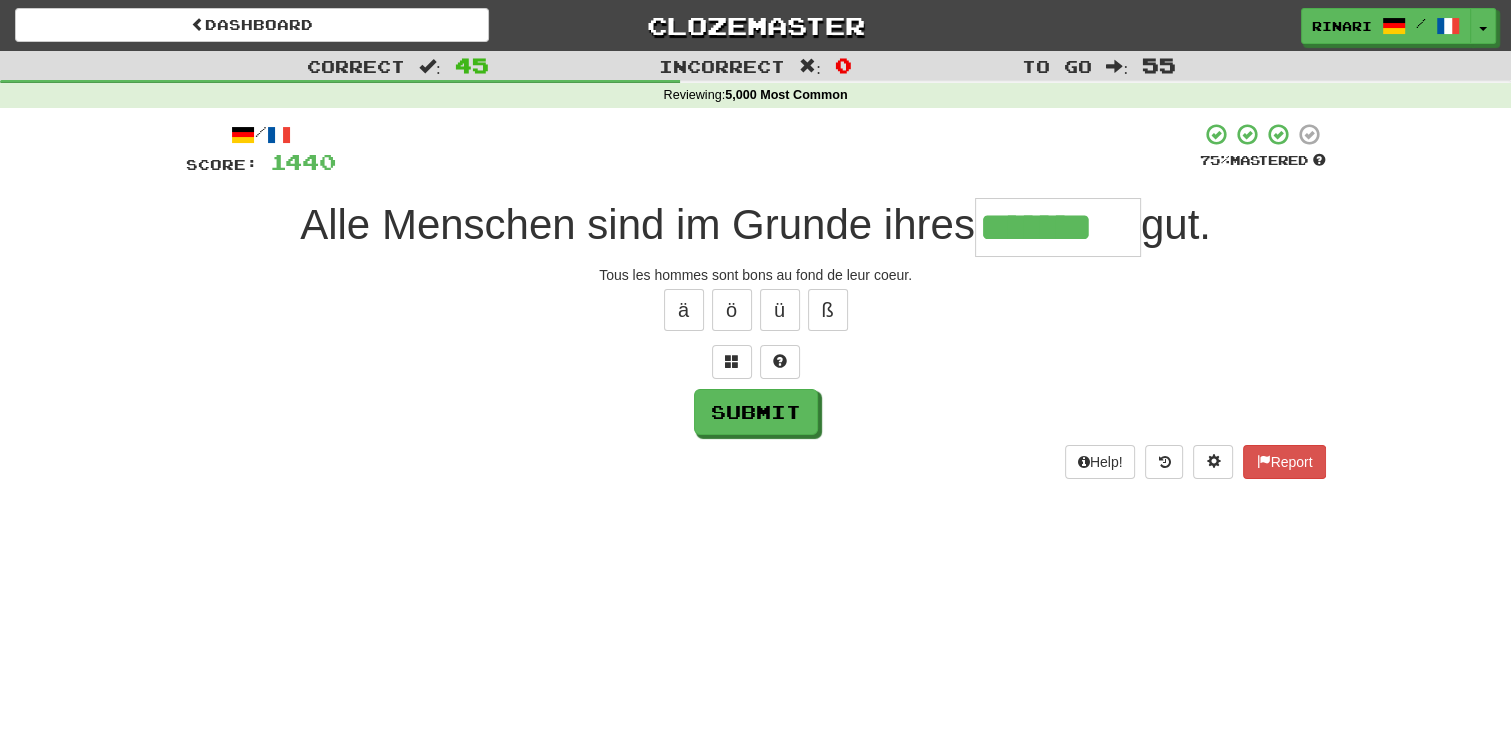 type on "*******" 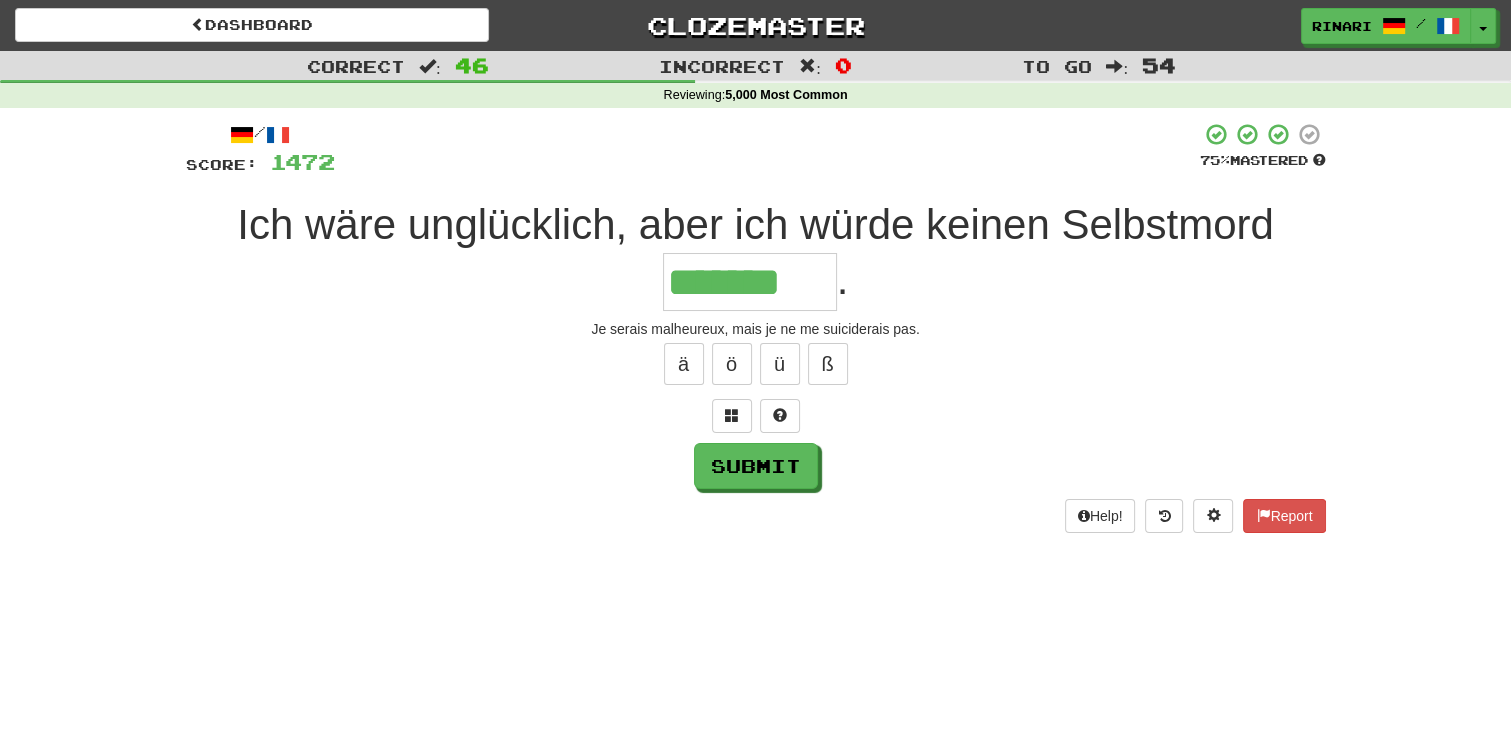 type on "*******" 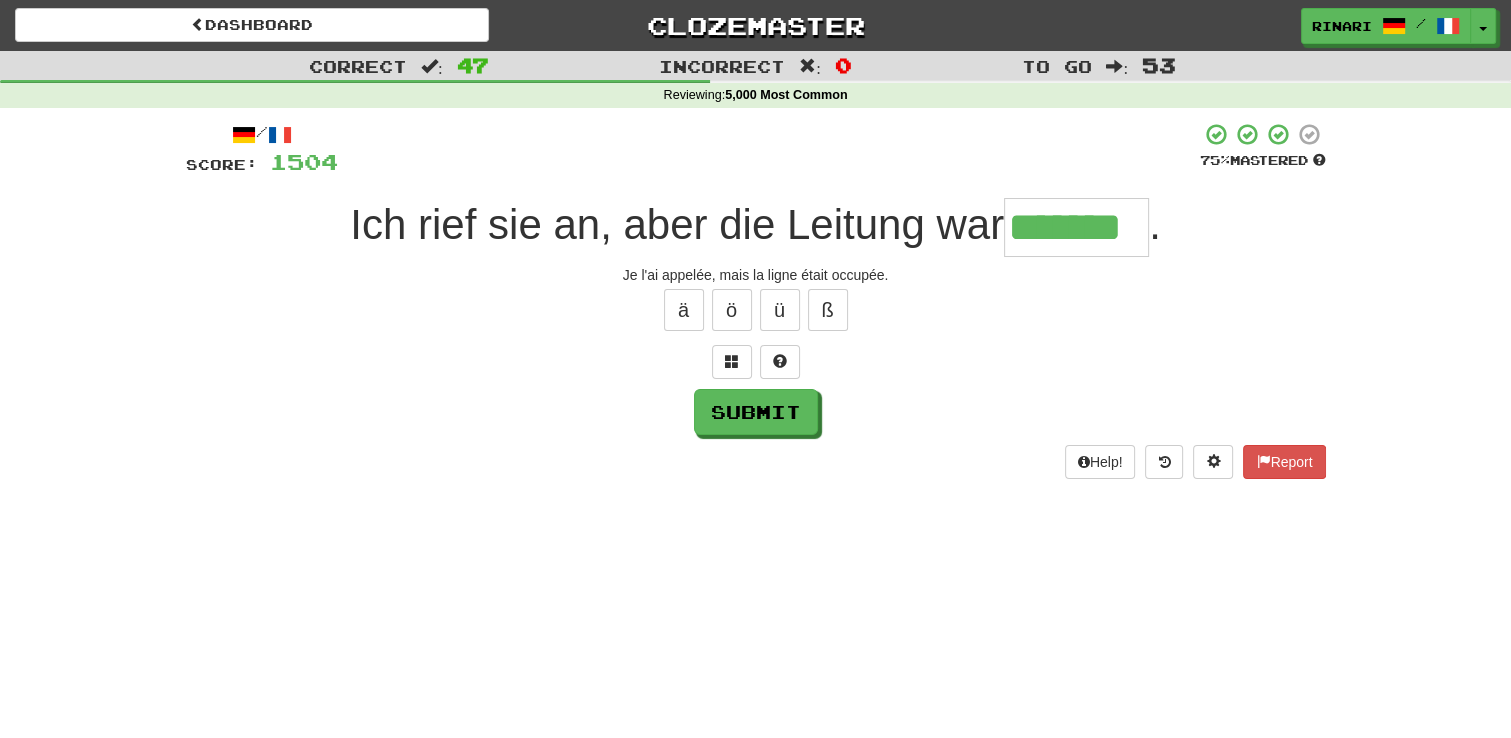 type on "*******" 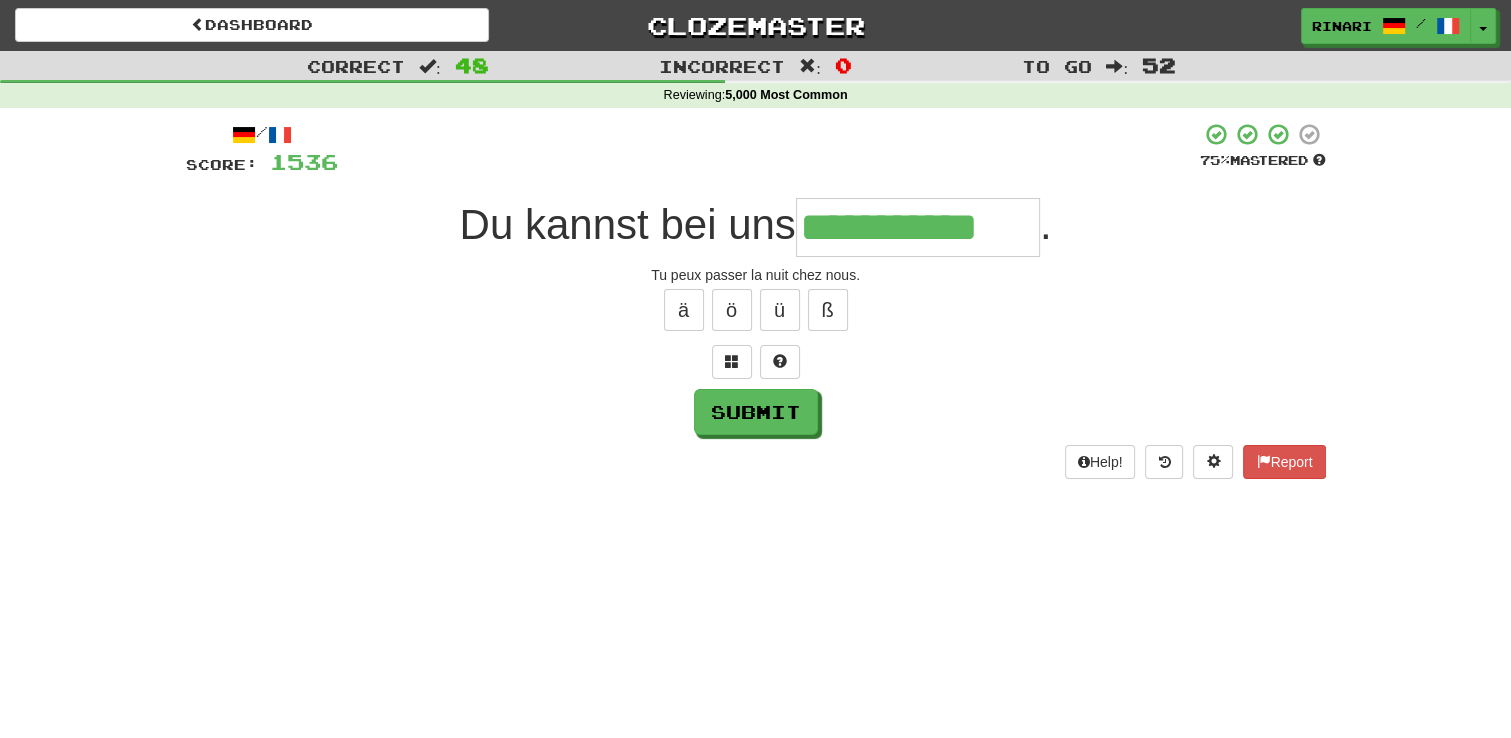 type on "**********" 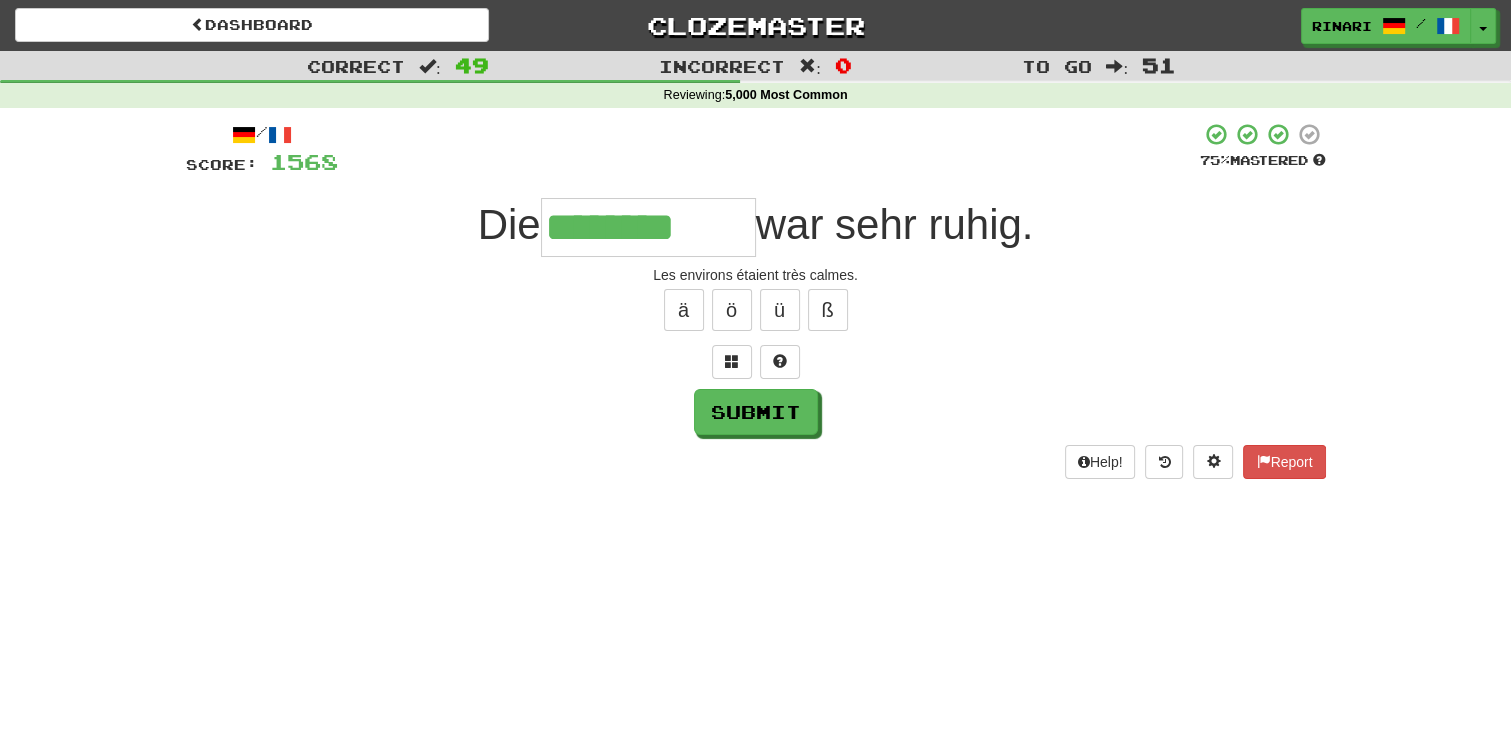 type on "********" 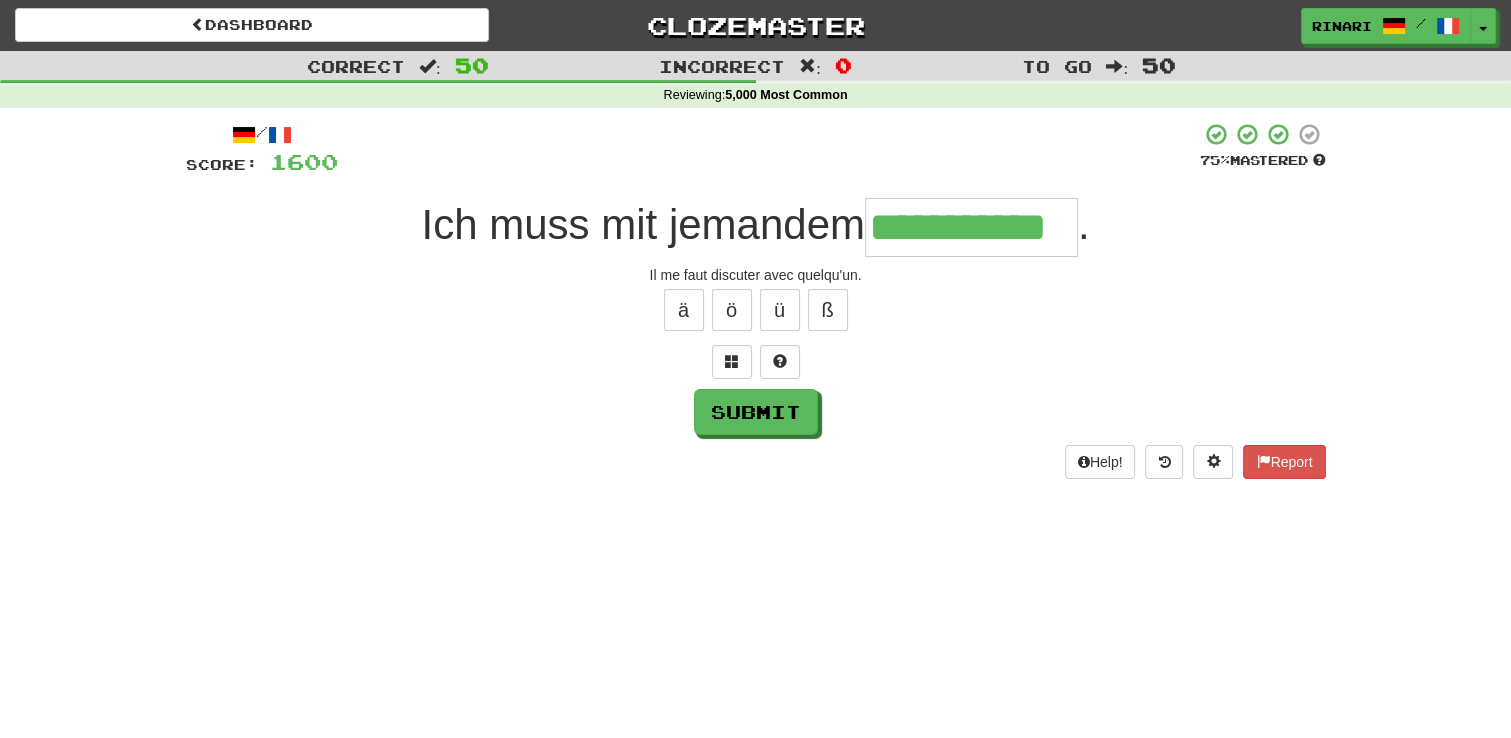 type on "**********" 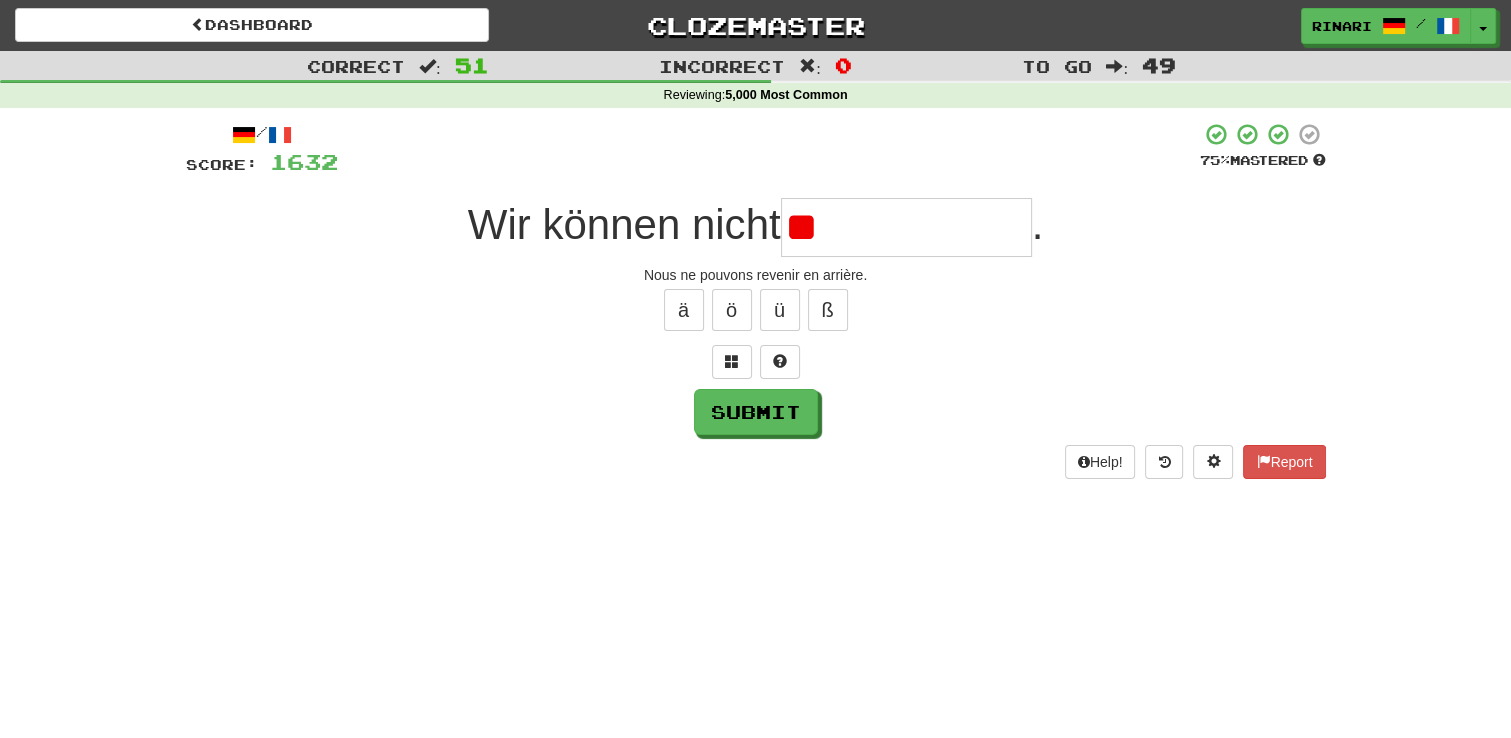 type on "*" 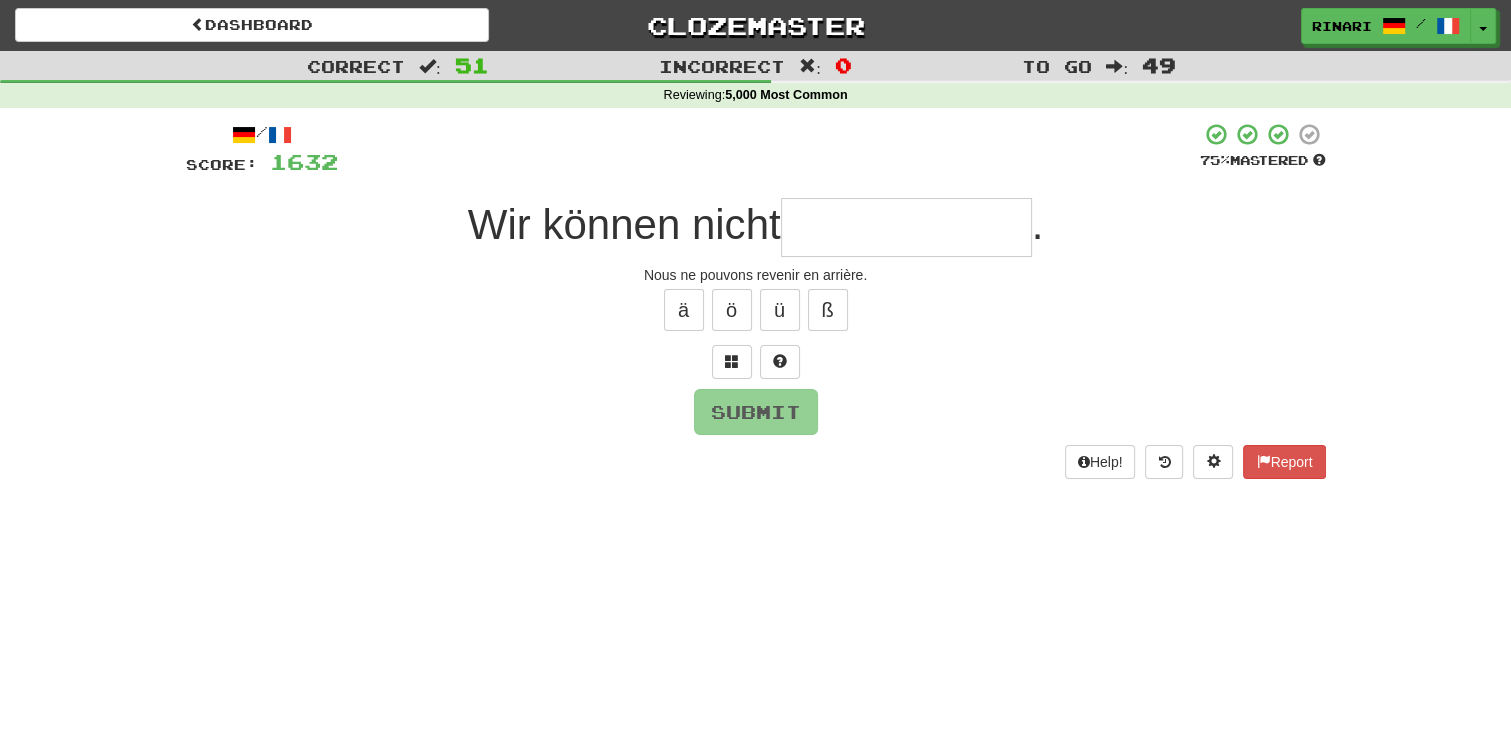 type on "*" 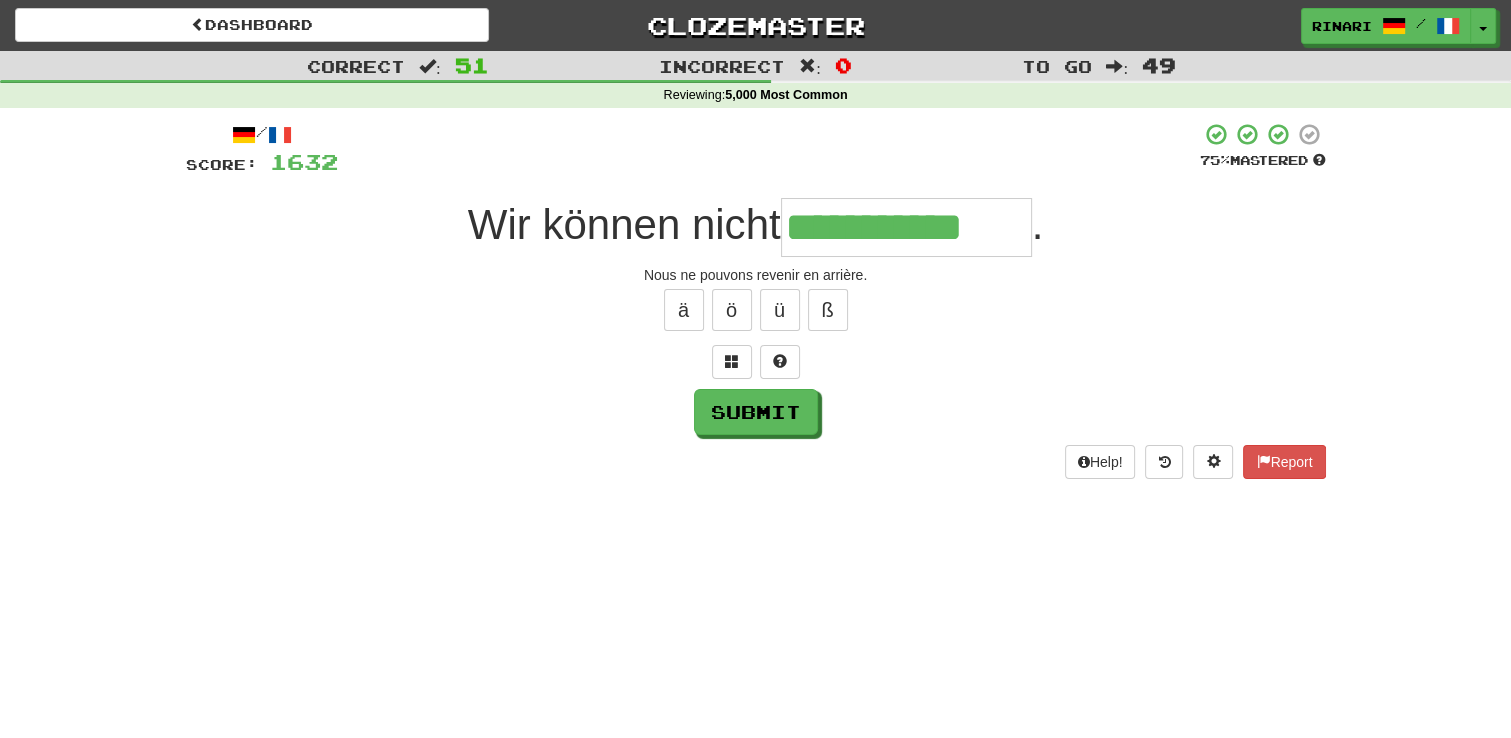type on "**********" 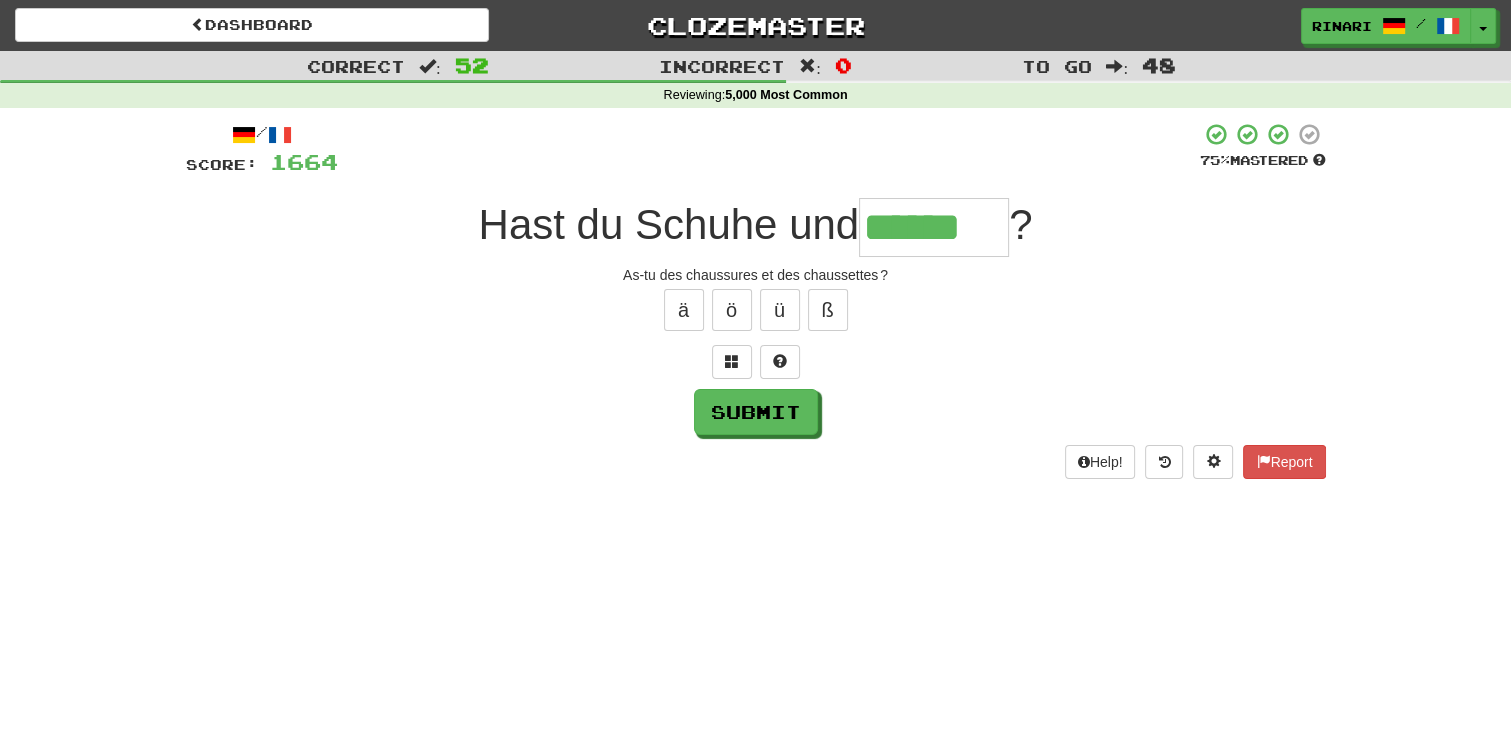 type on "******" 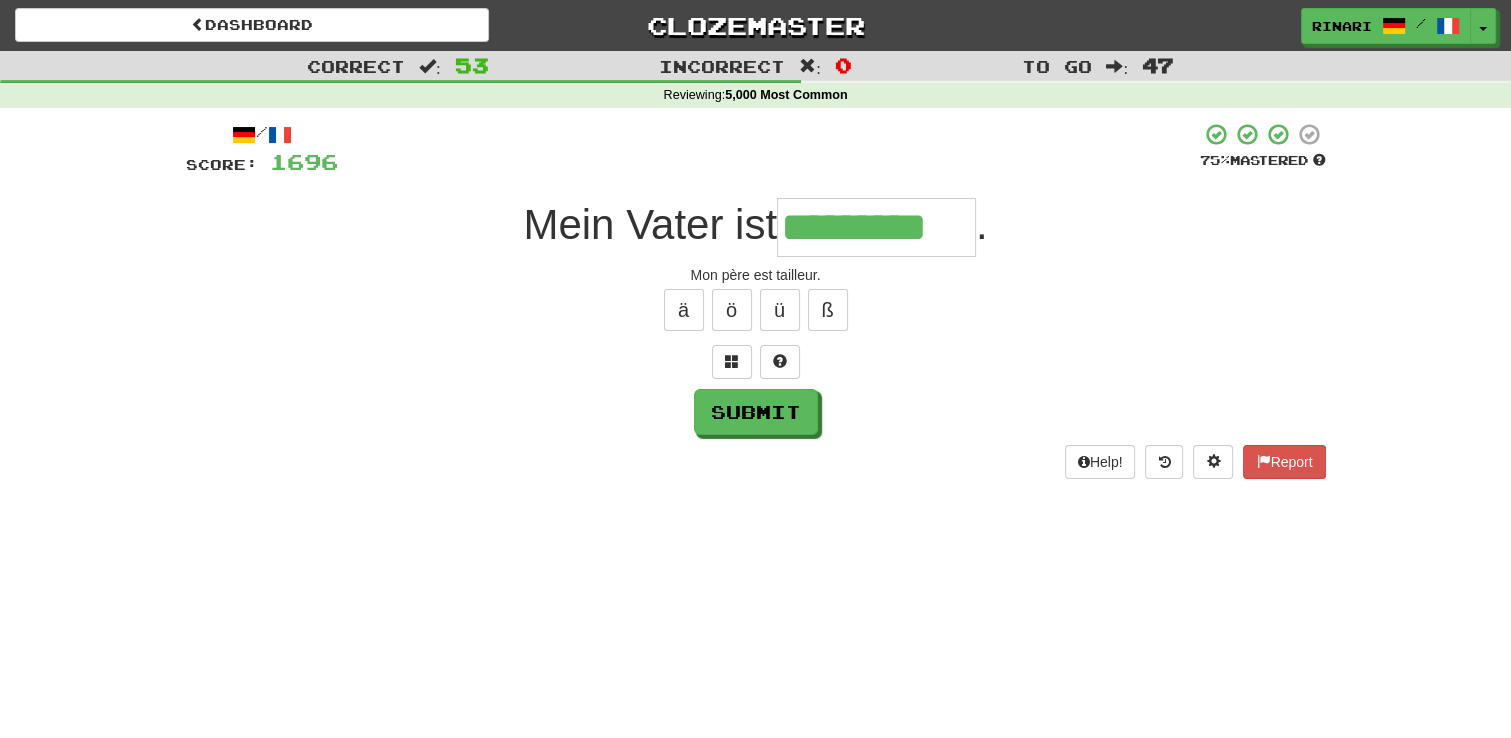 type on "*********" 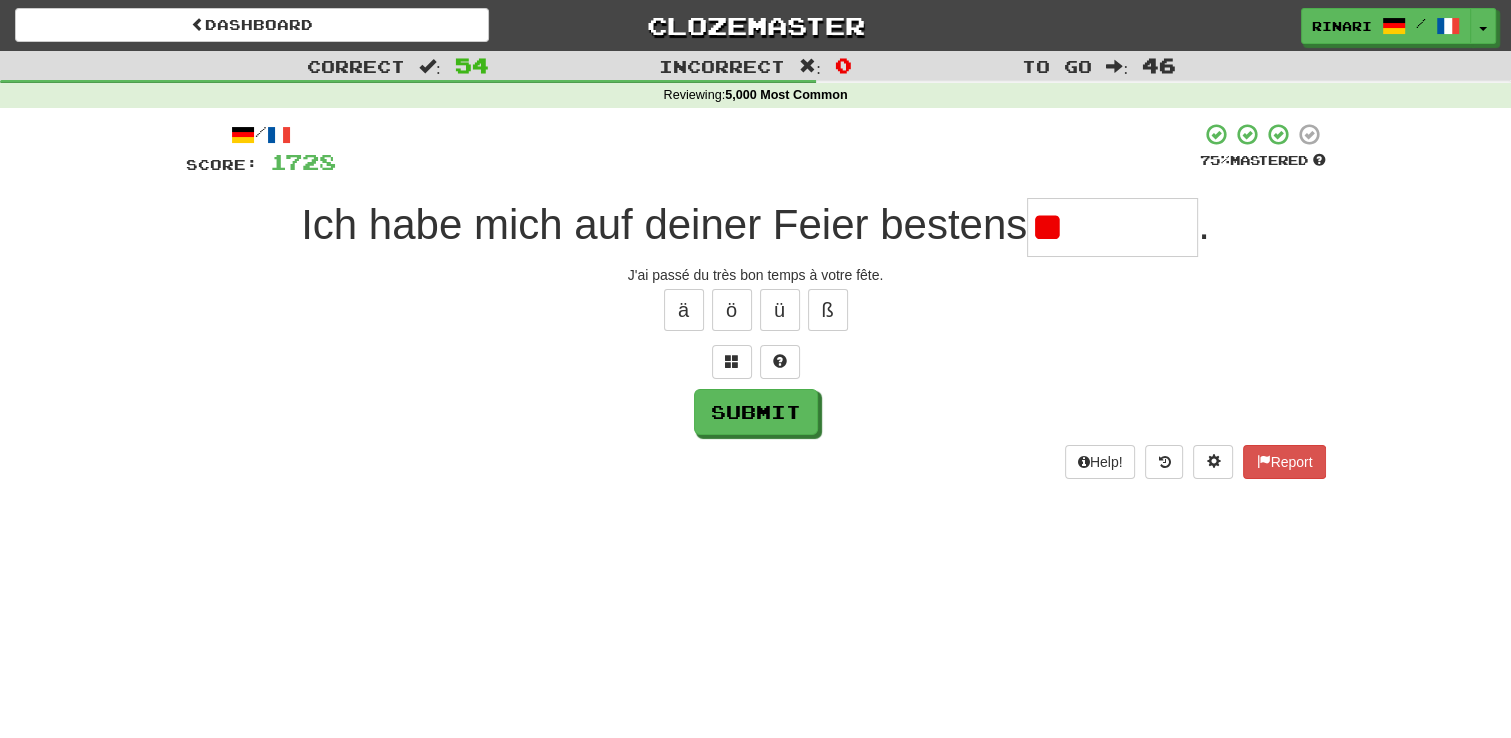 type on "*" 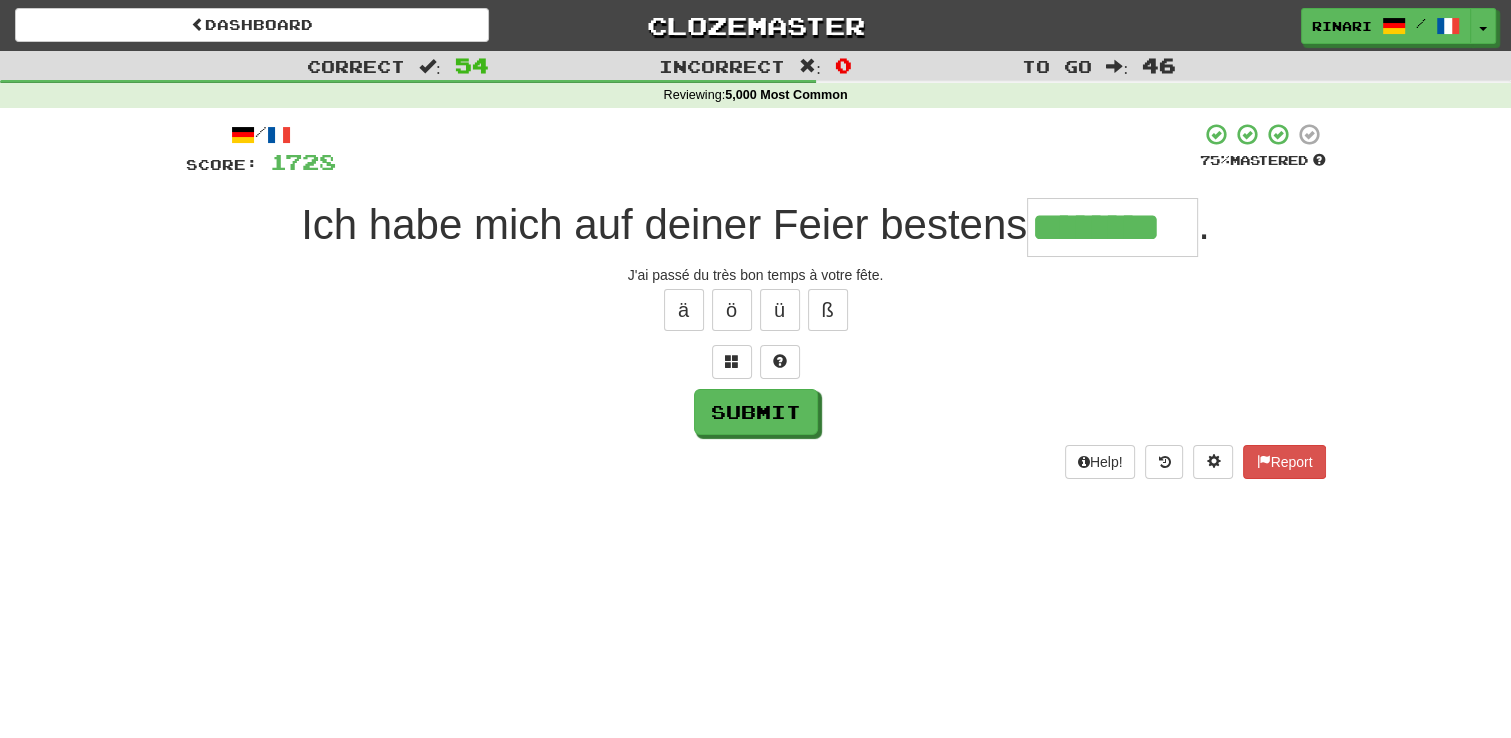 type on "********" 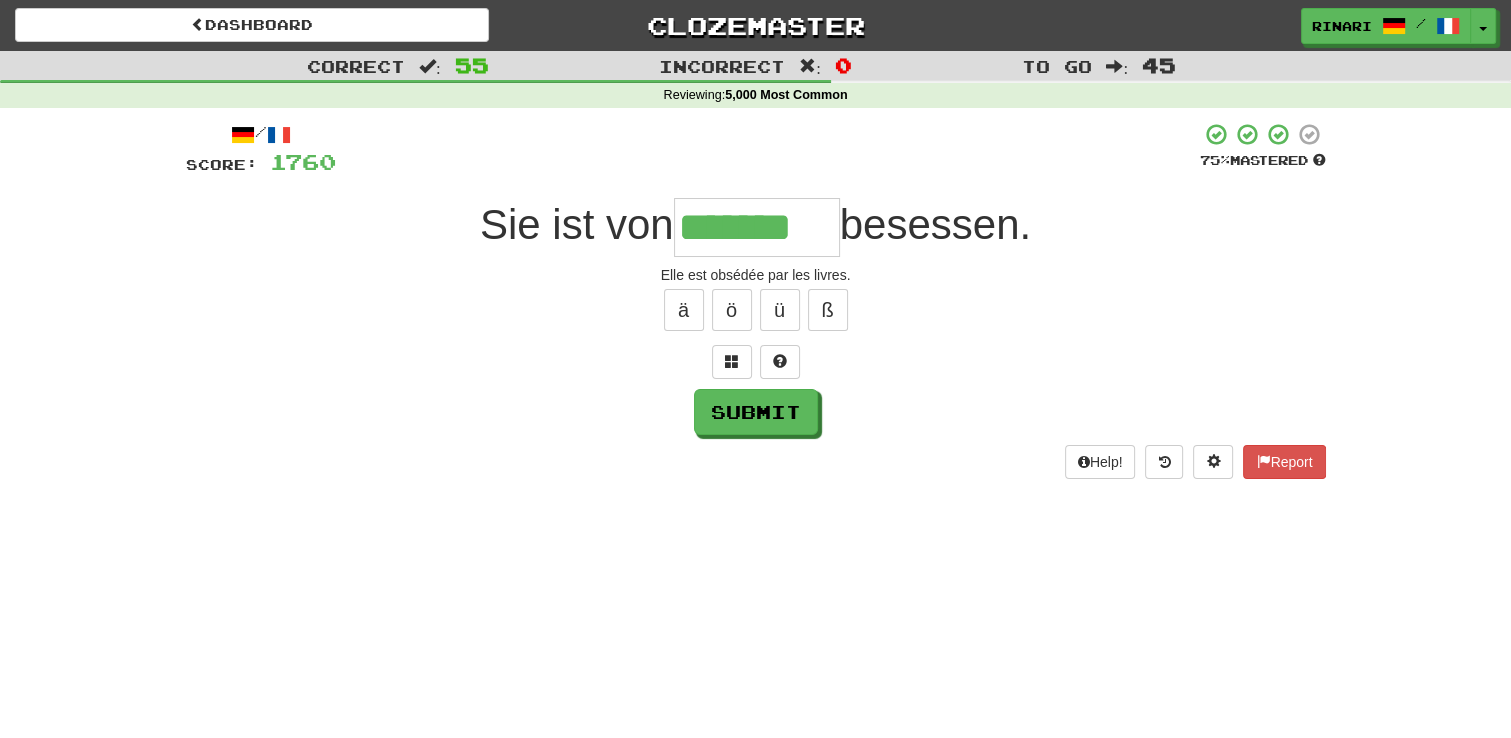 type on "*******" 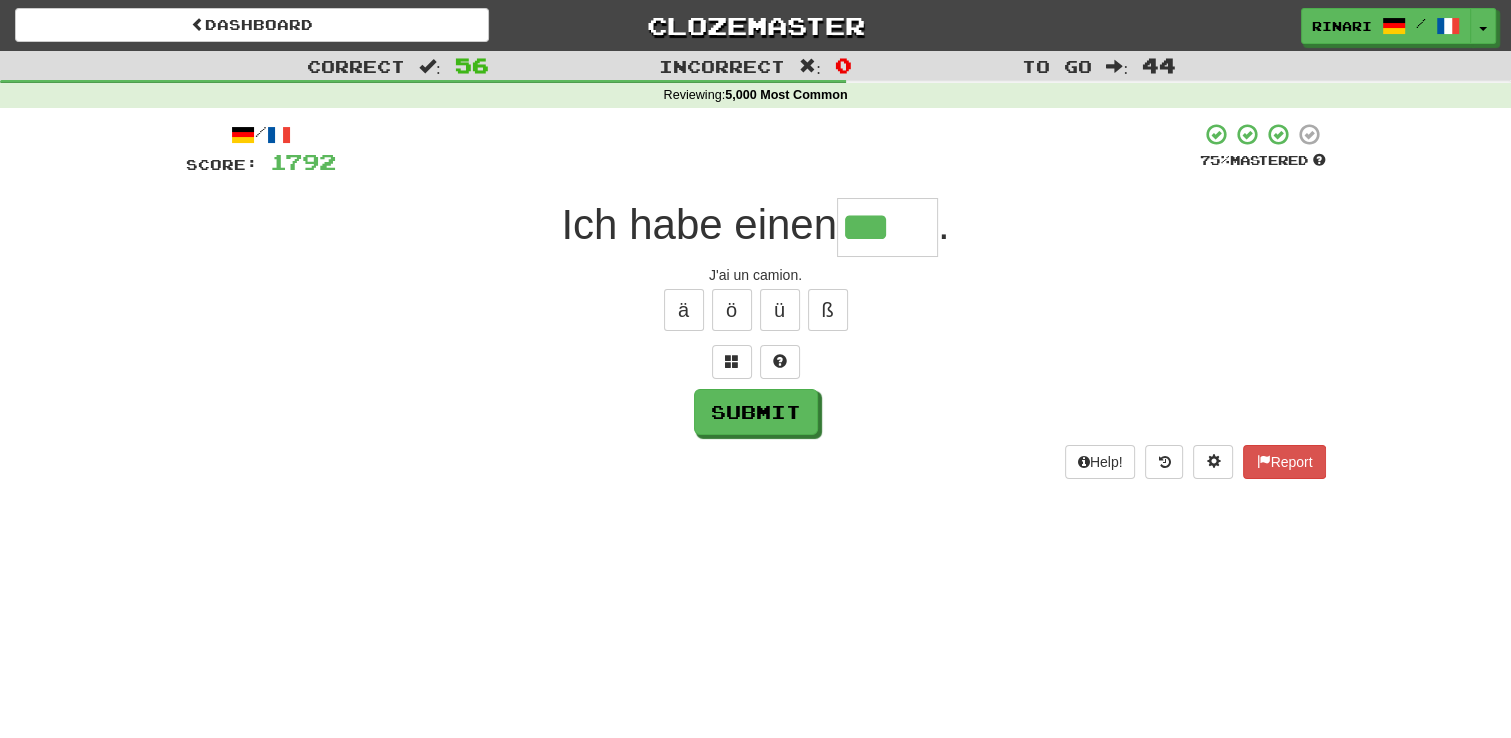 type on "***" 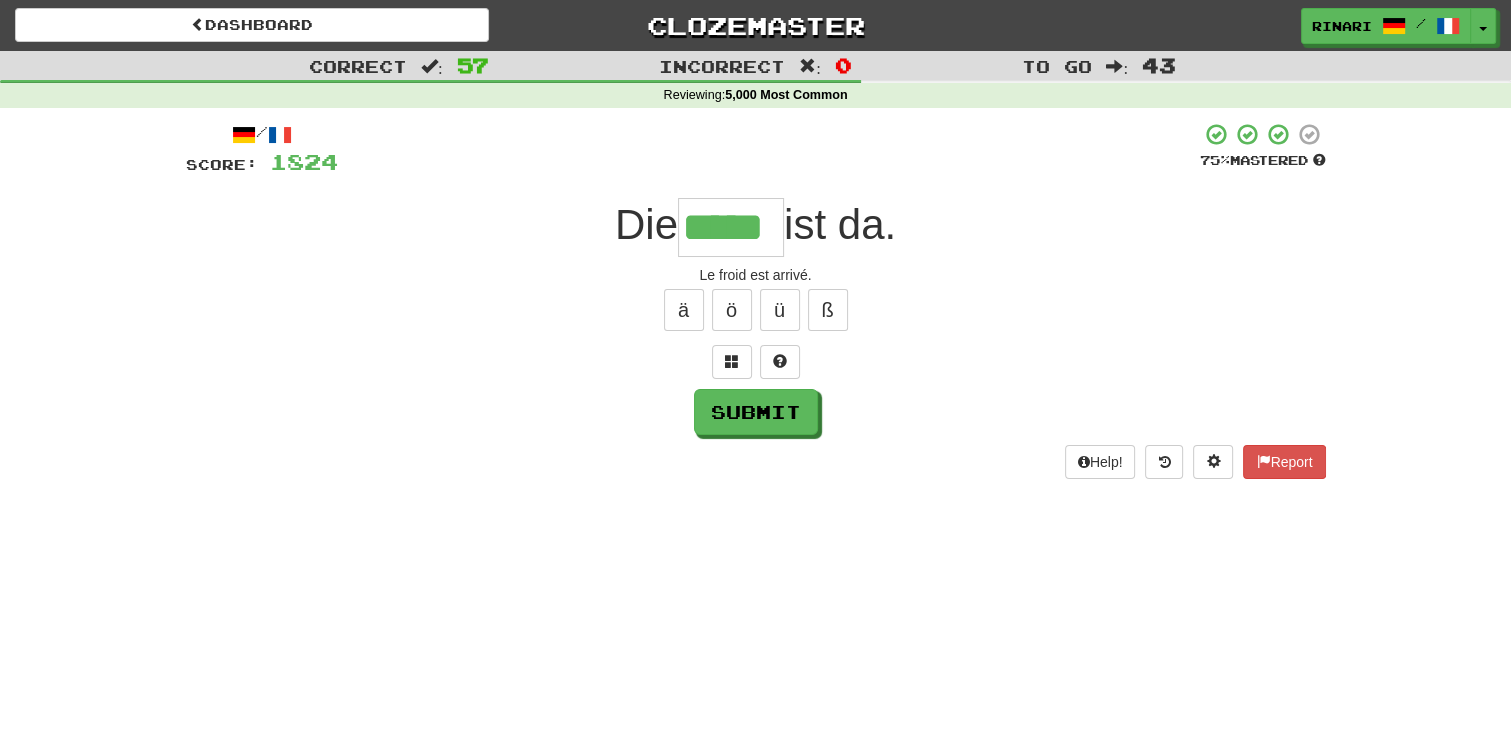type on "*****" 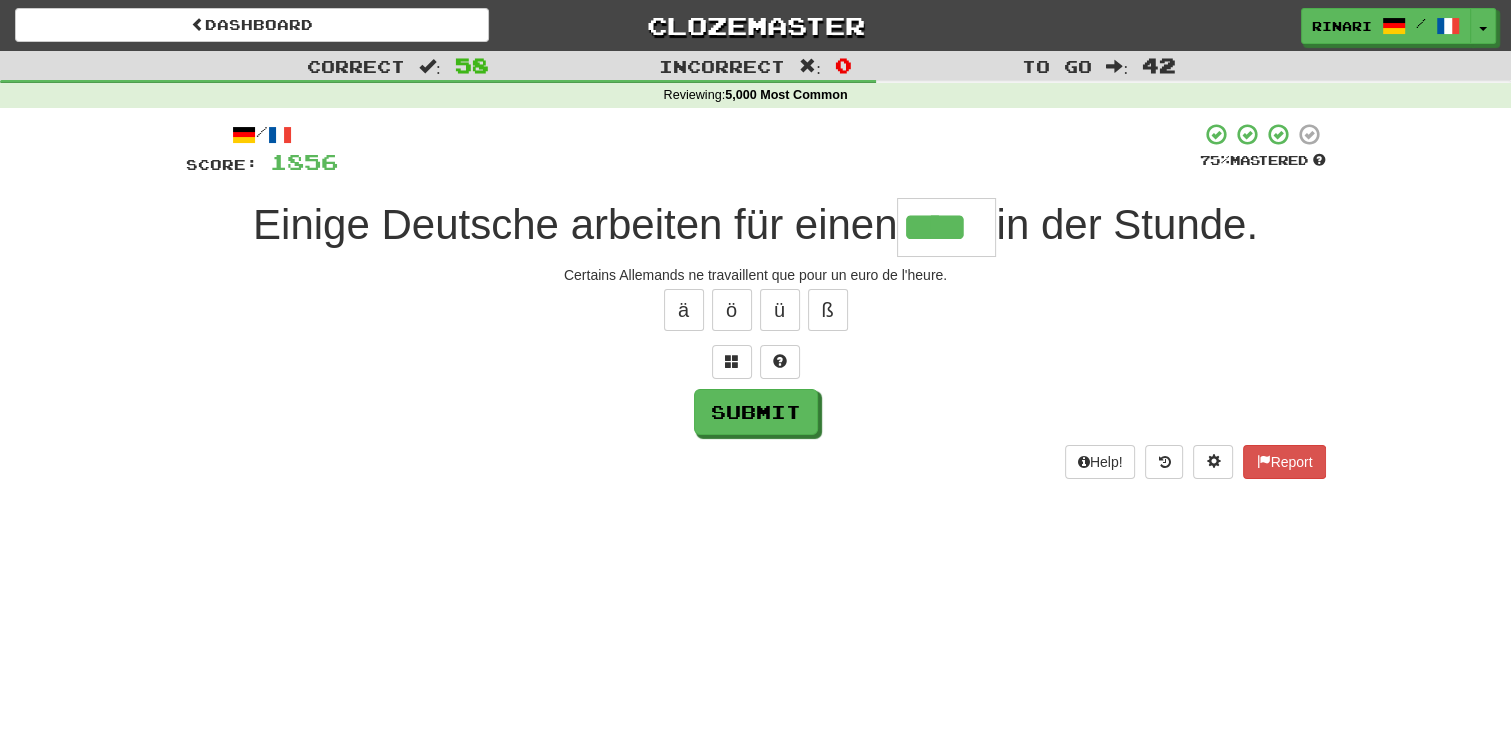 type on "****" 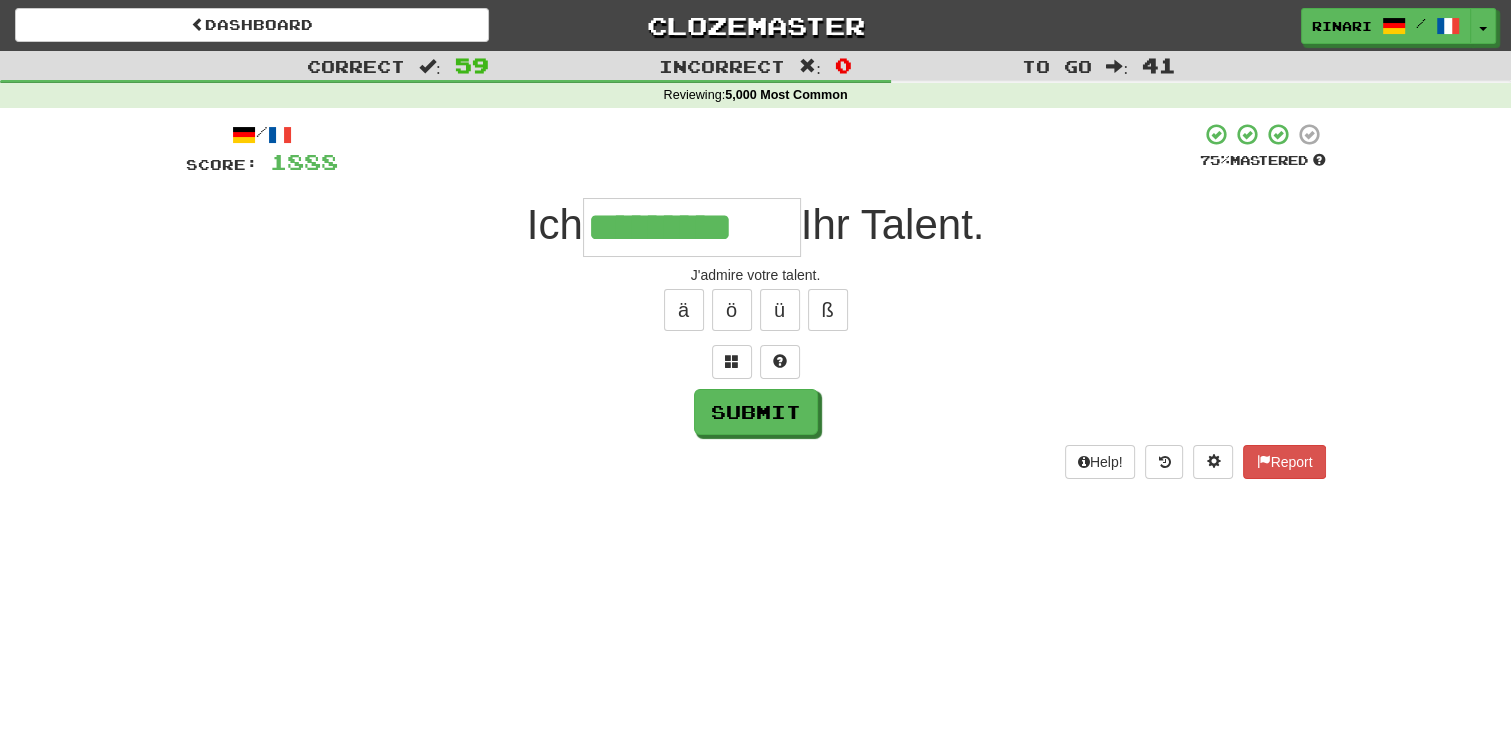 type on "*********" 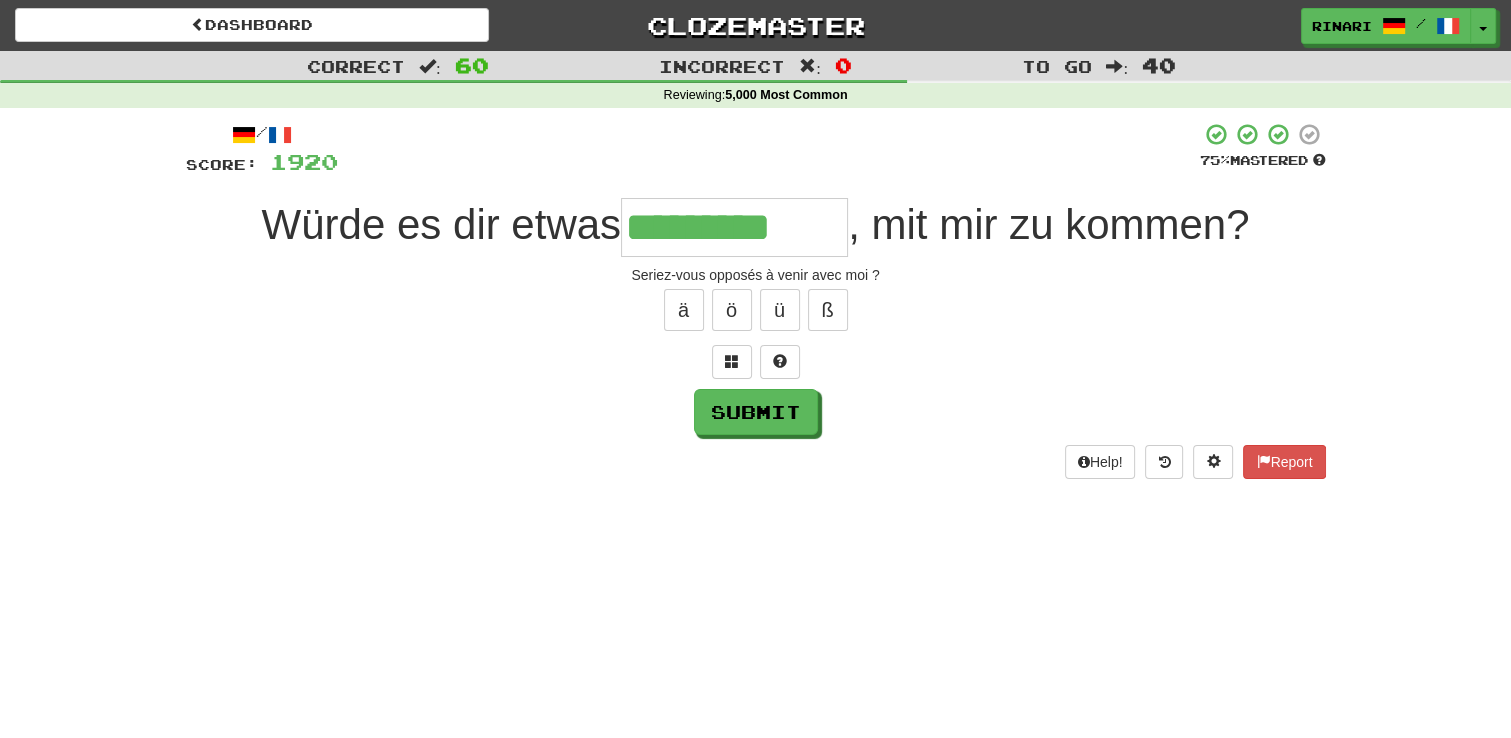 type on "*********" 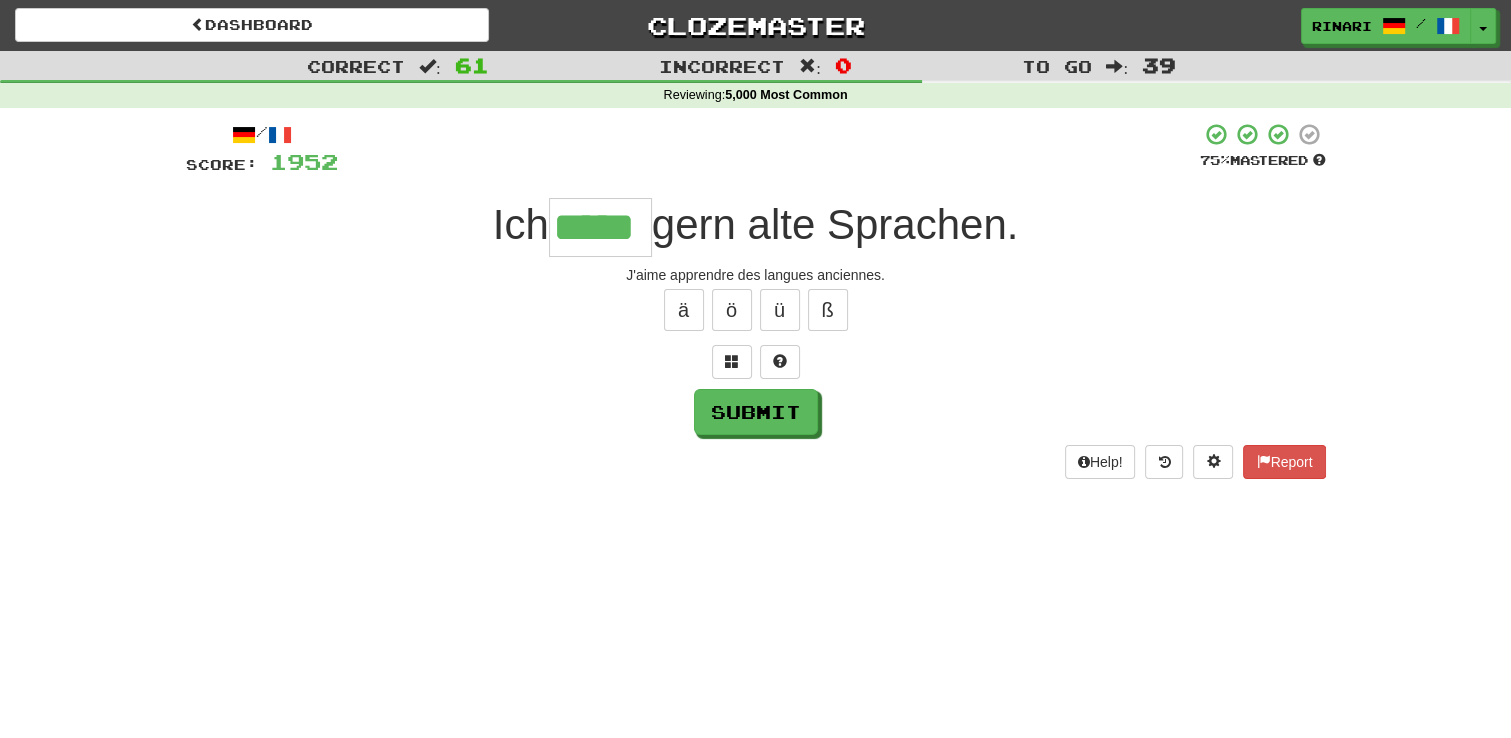 type on "*****" 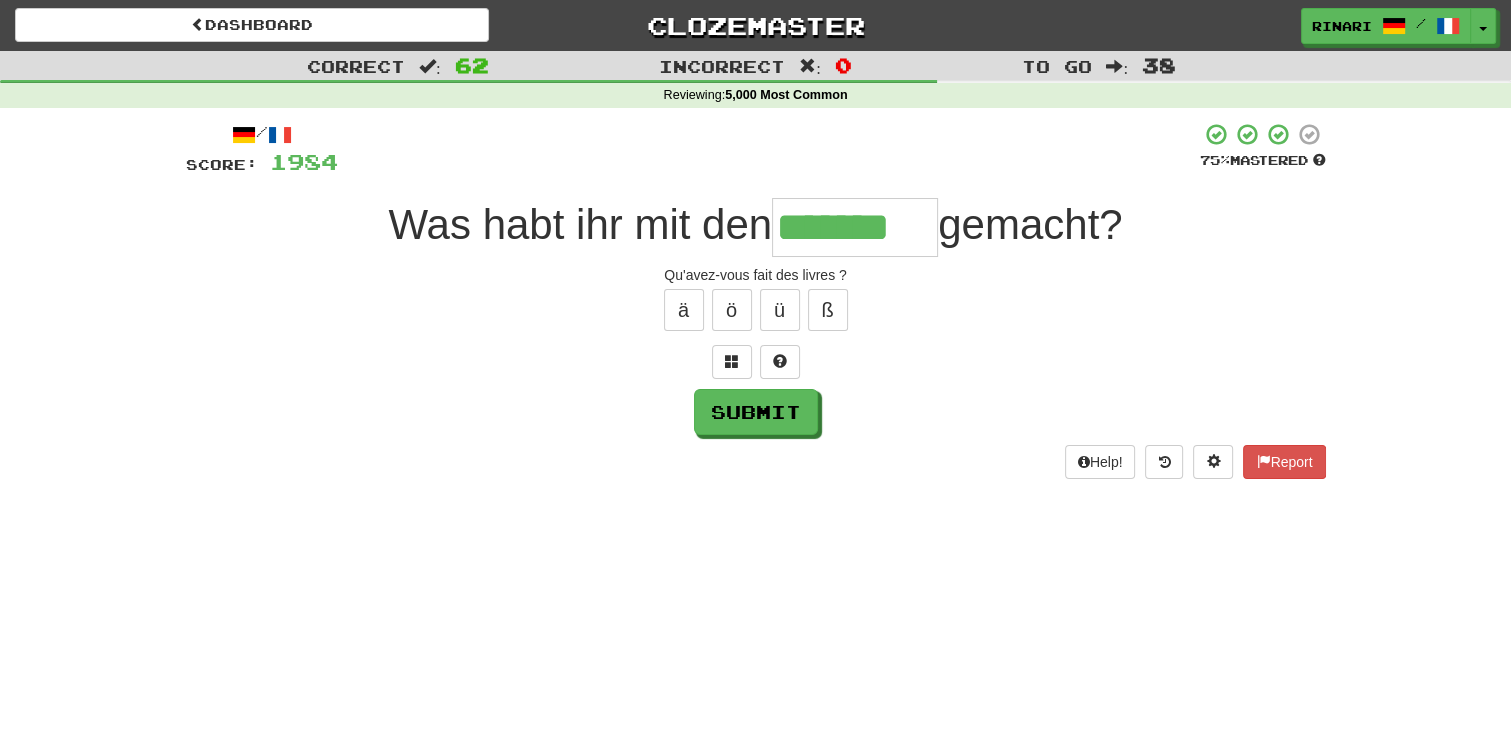 type on "*******" 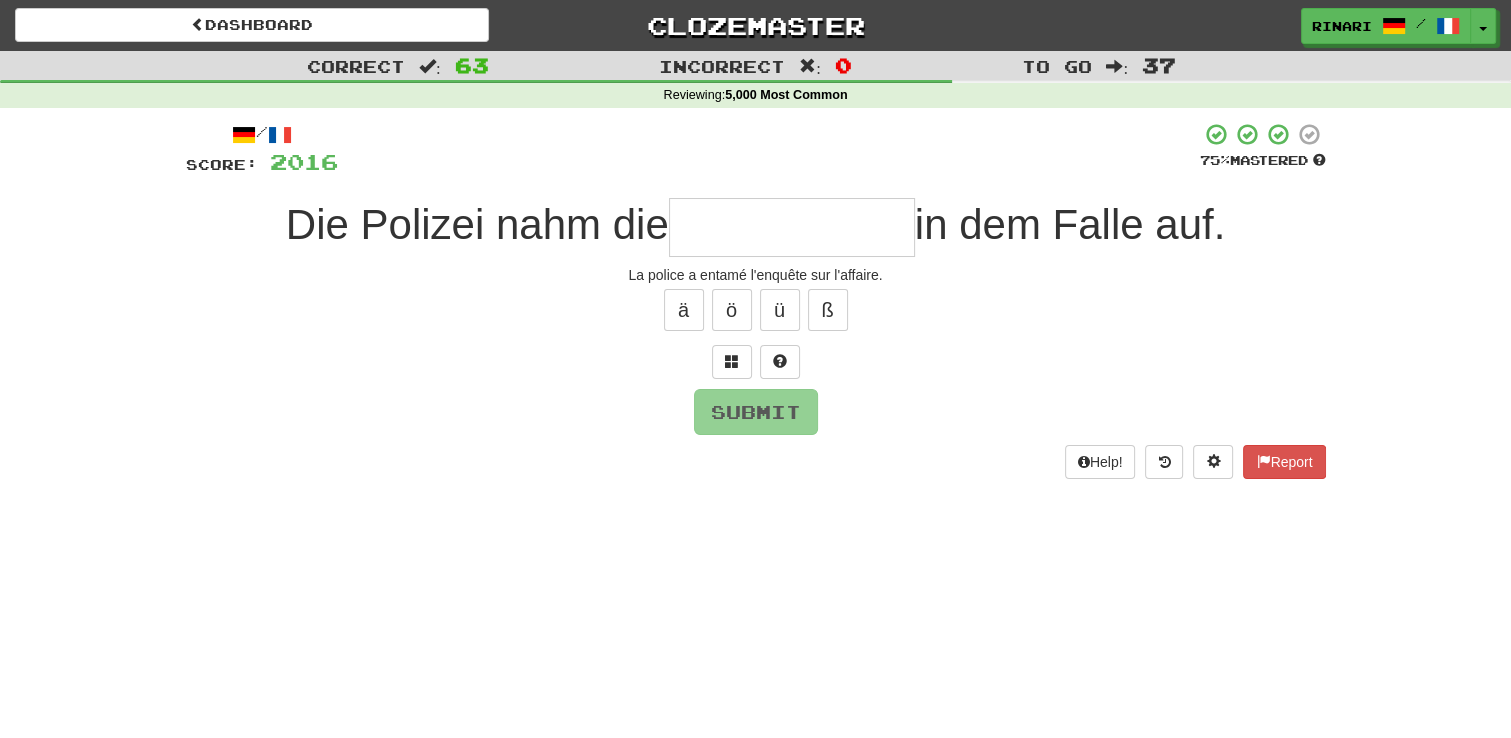 type on "*" 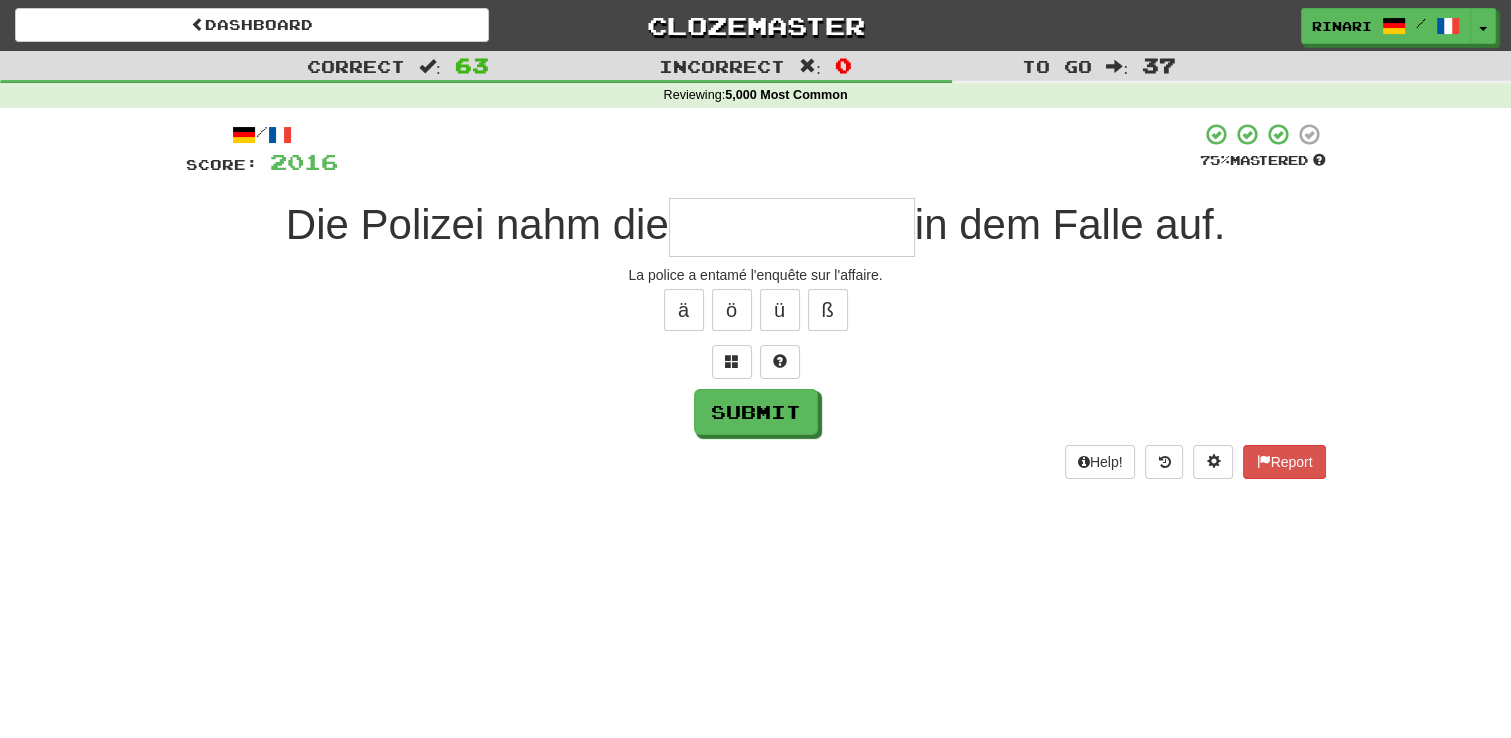 type on "*" 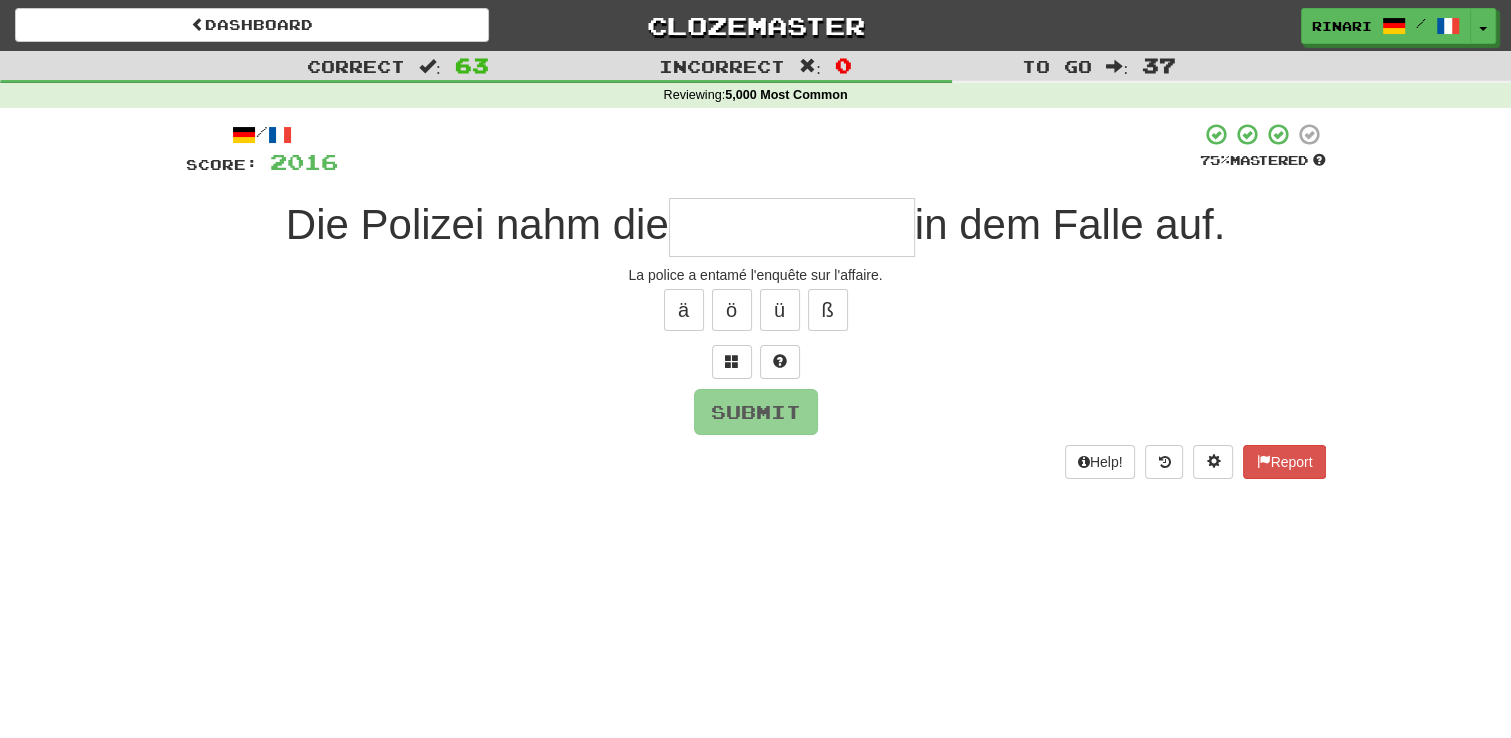 type on "*" 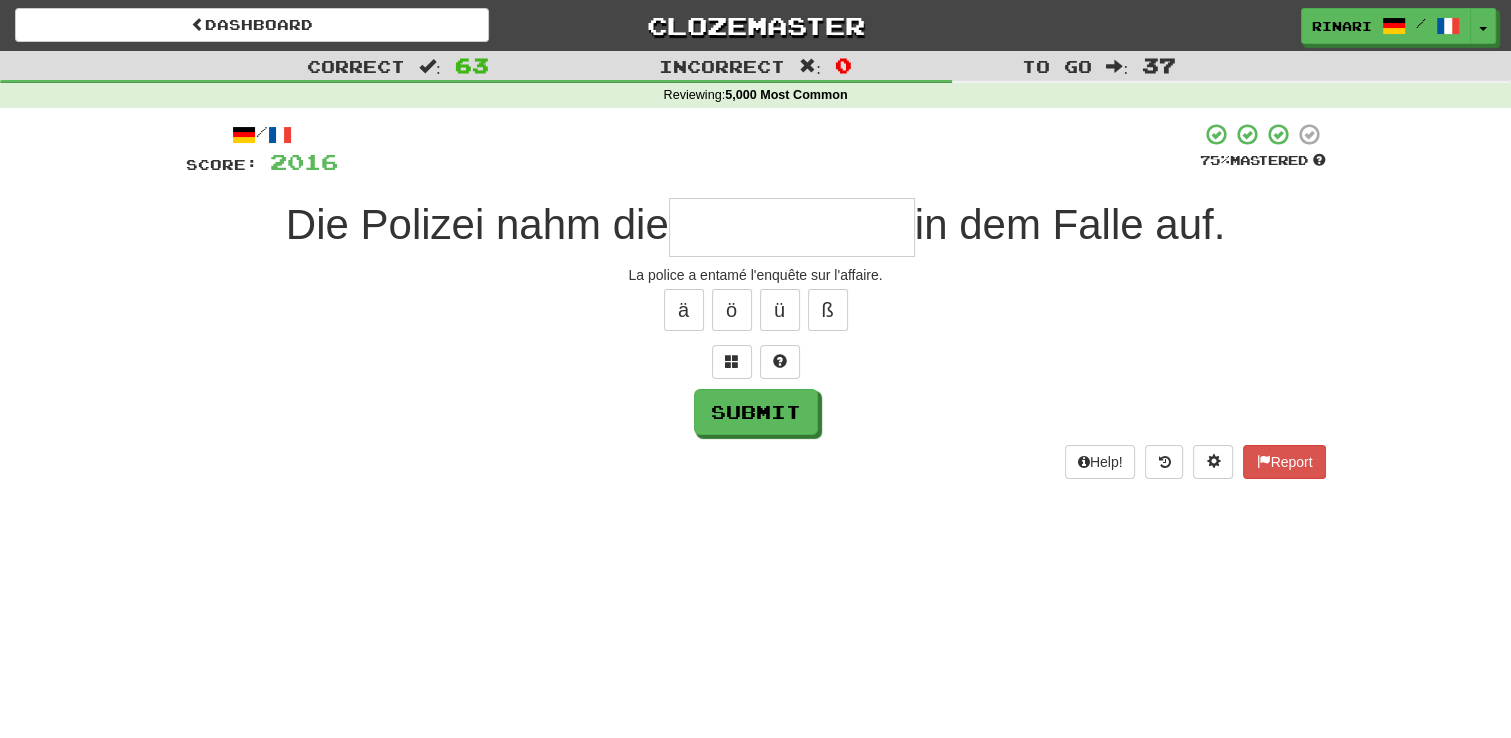 type on "*" 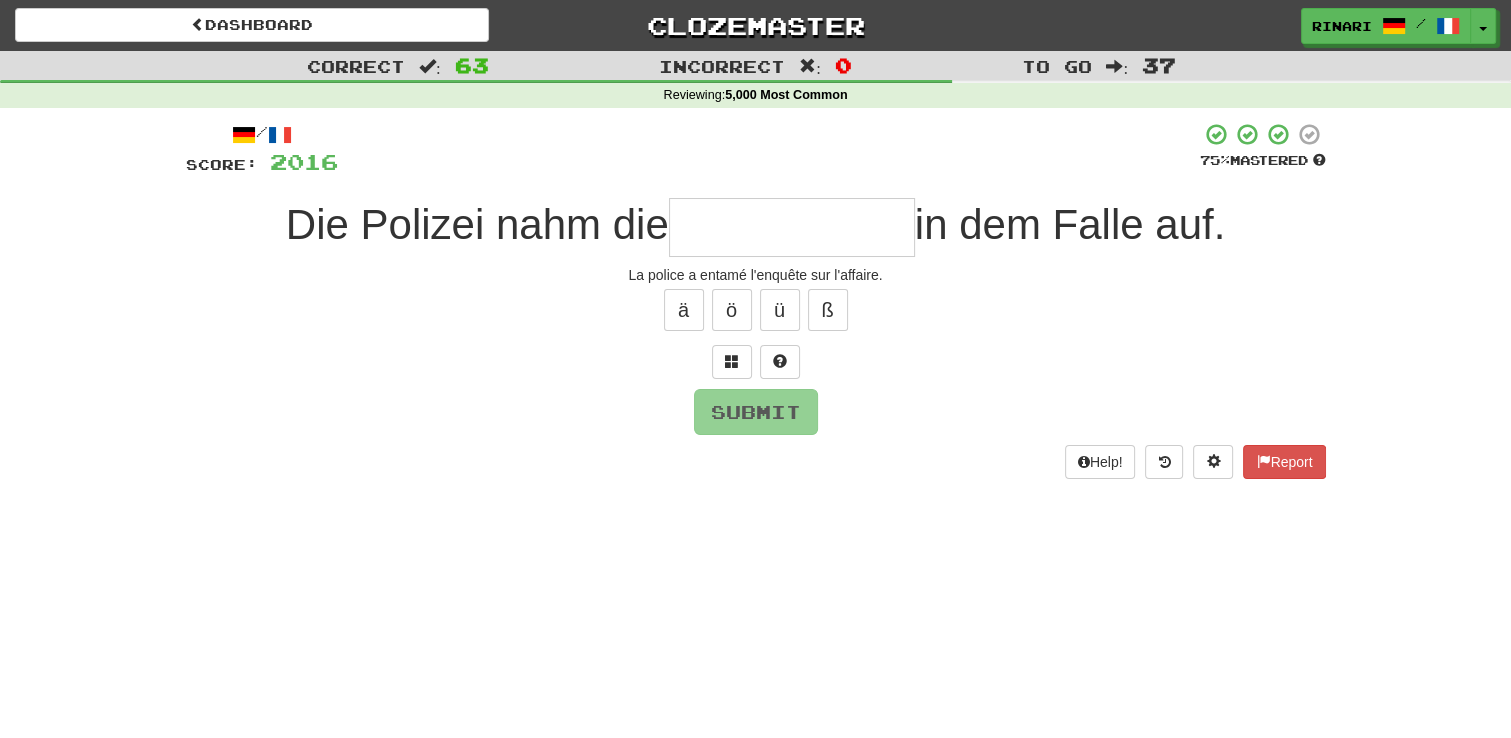type on "*" 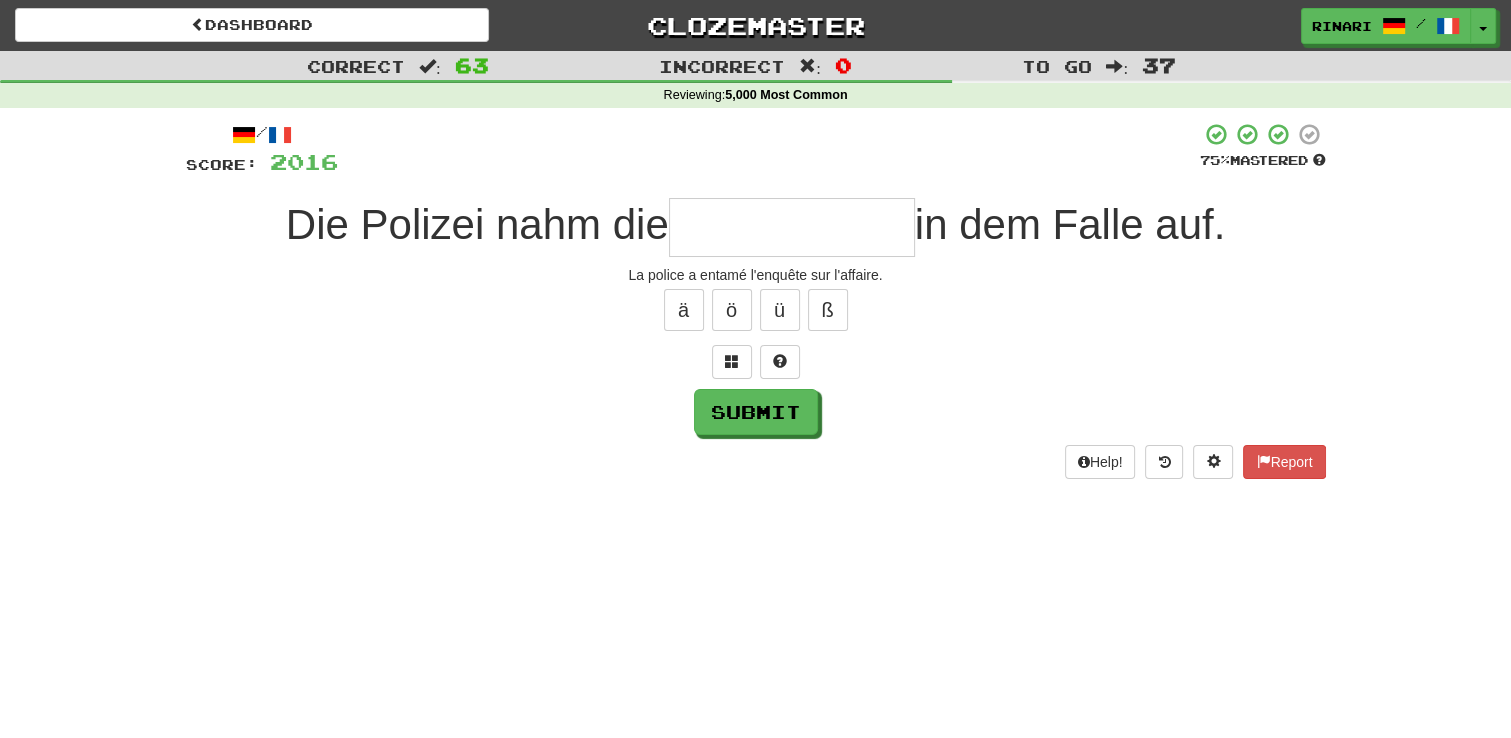 type on "*" 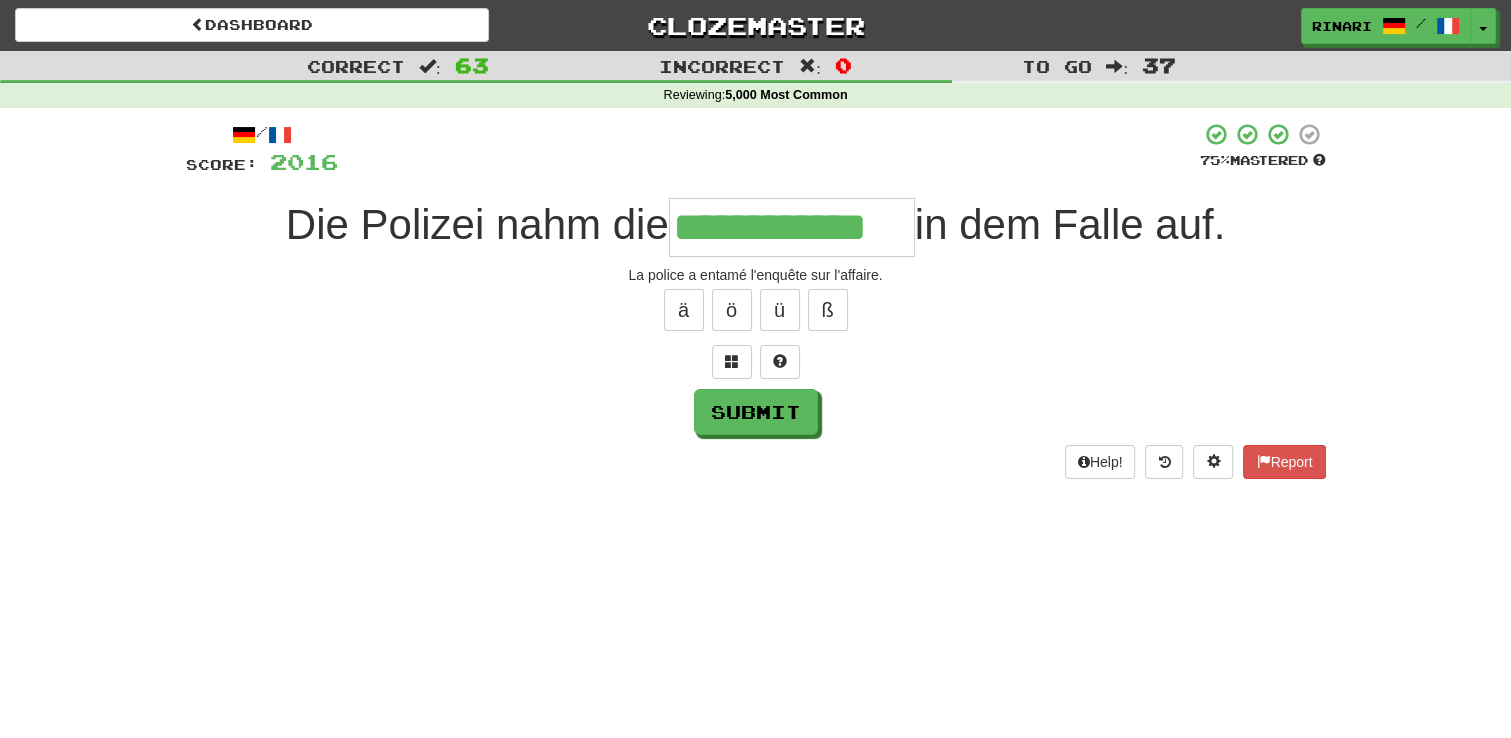 type on "**********" 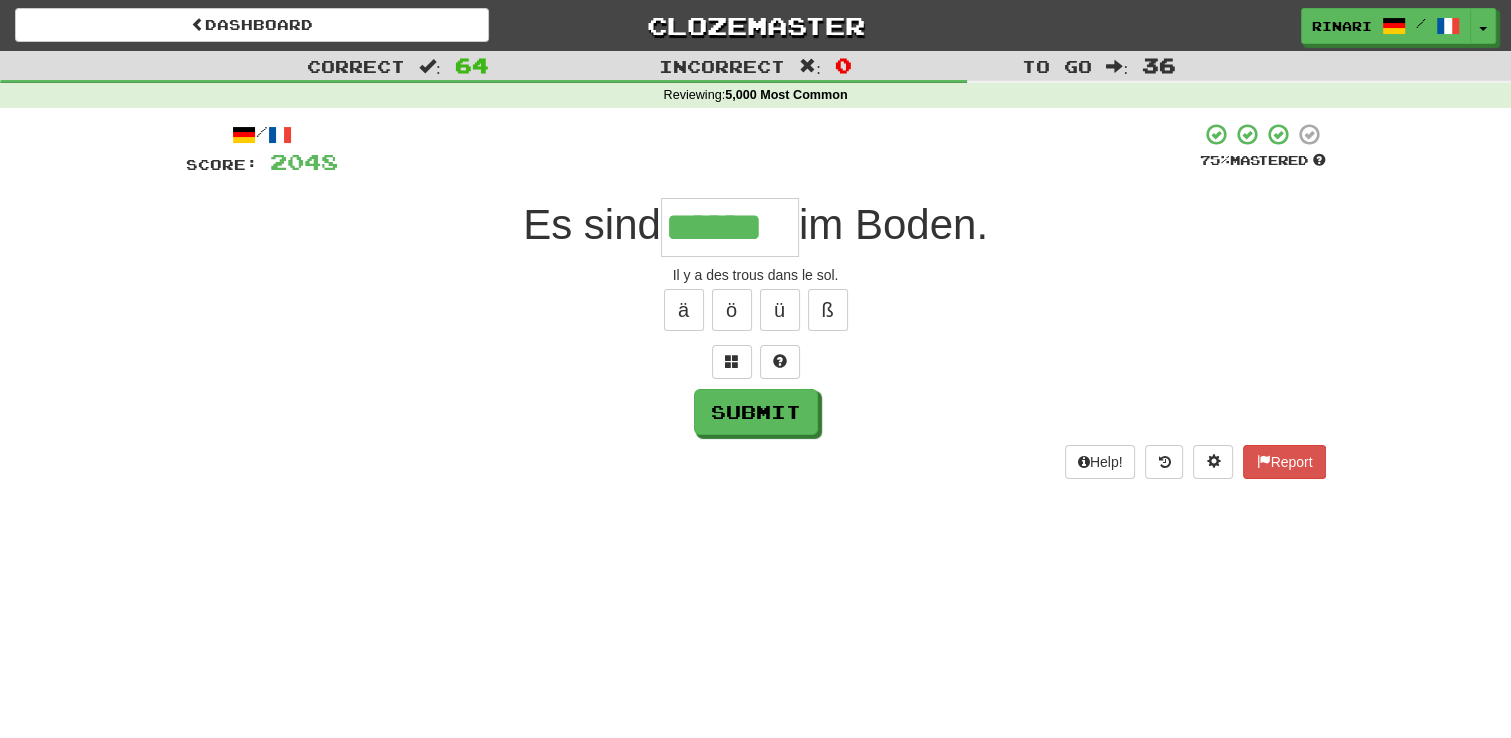type on "******" 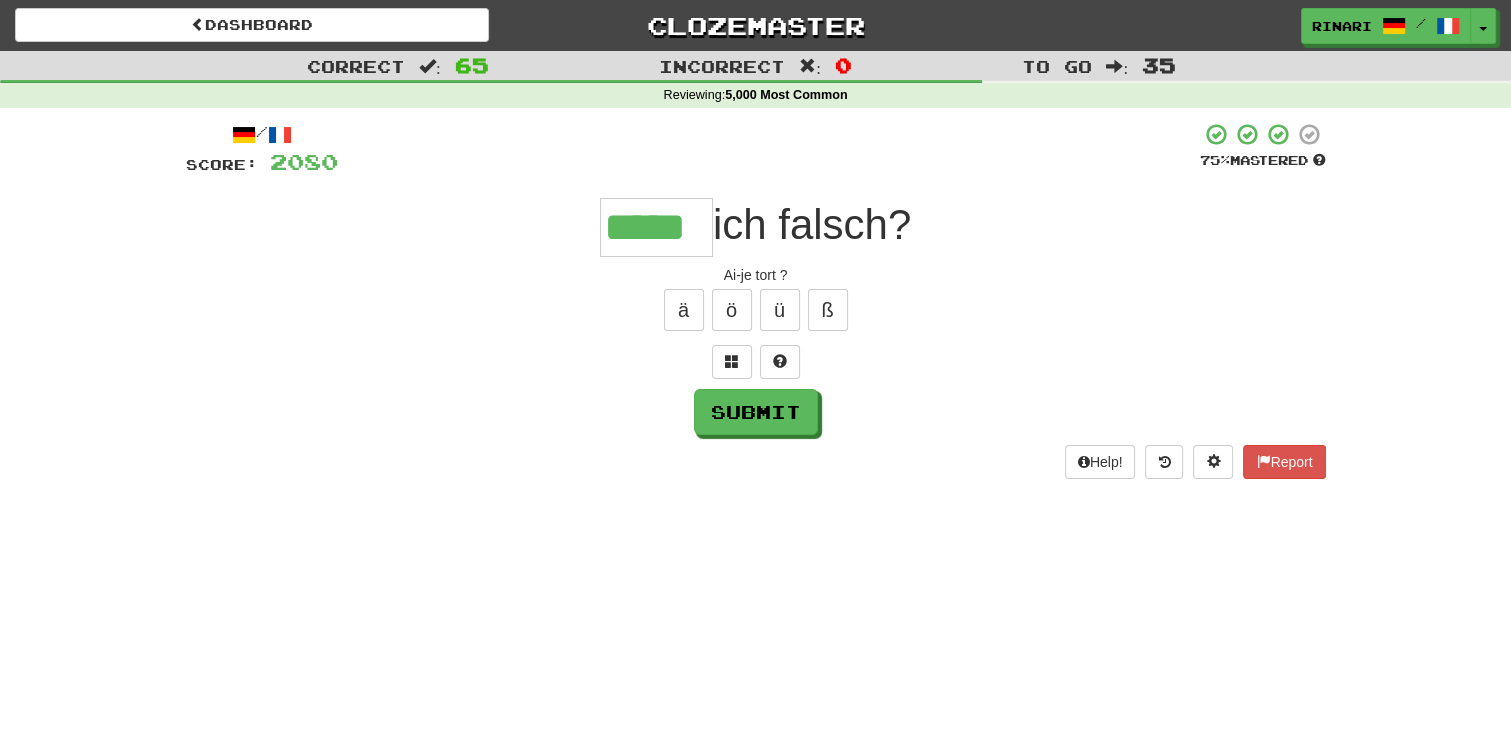 type on "*****" 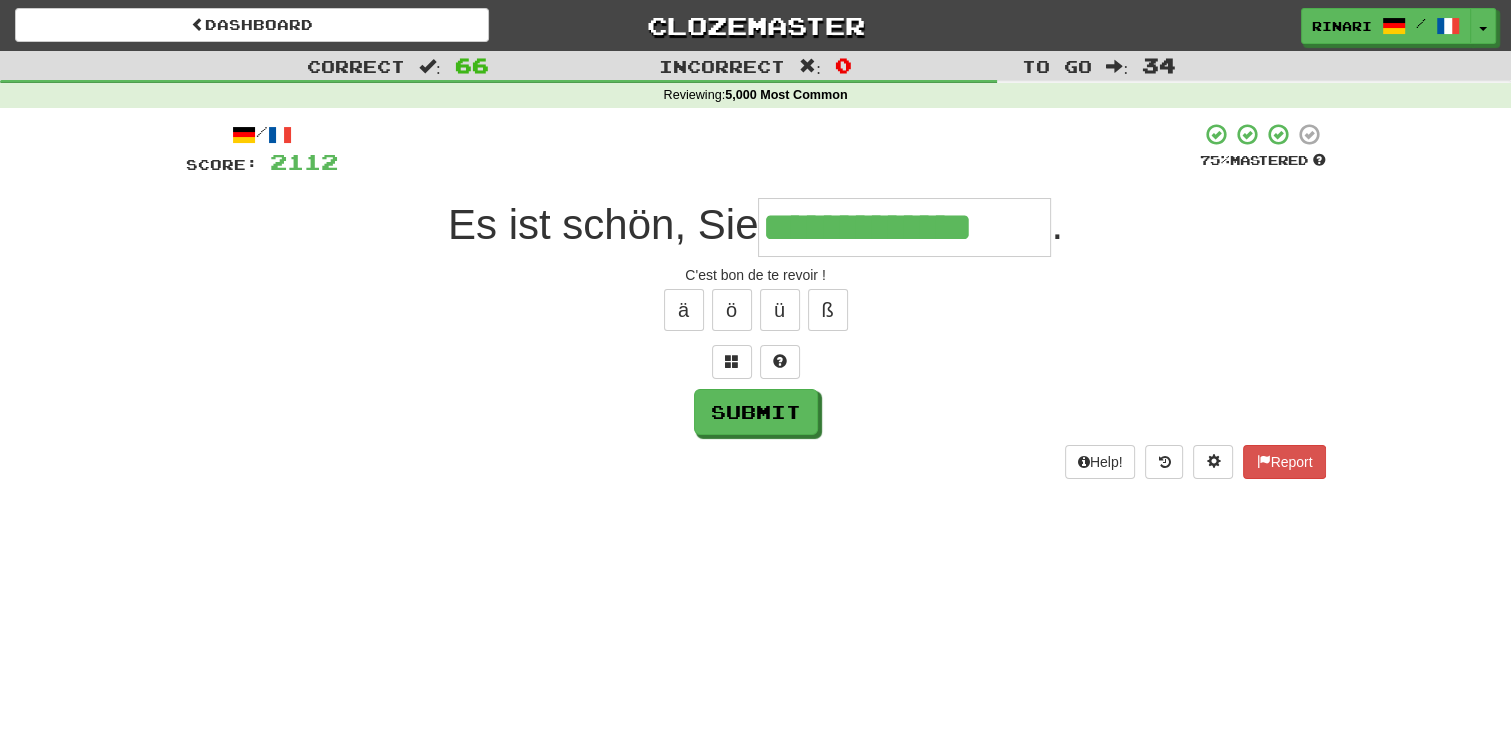 type on "**********" 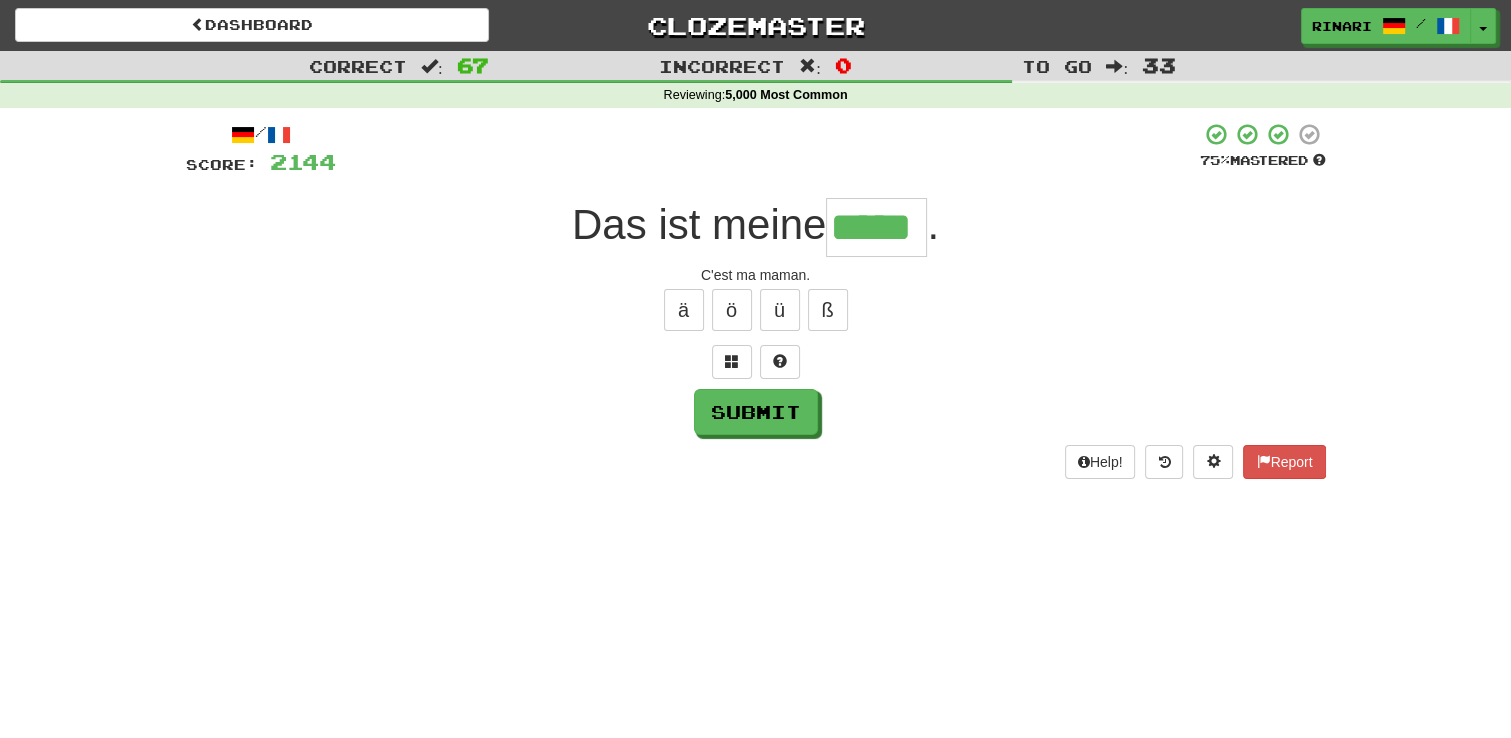 type on "*****" 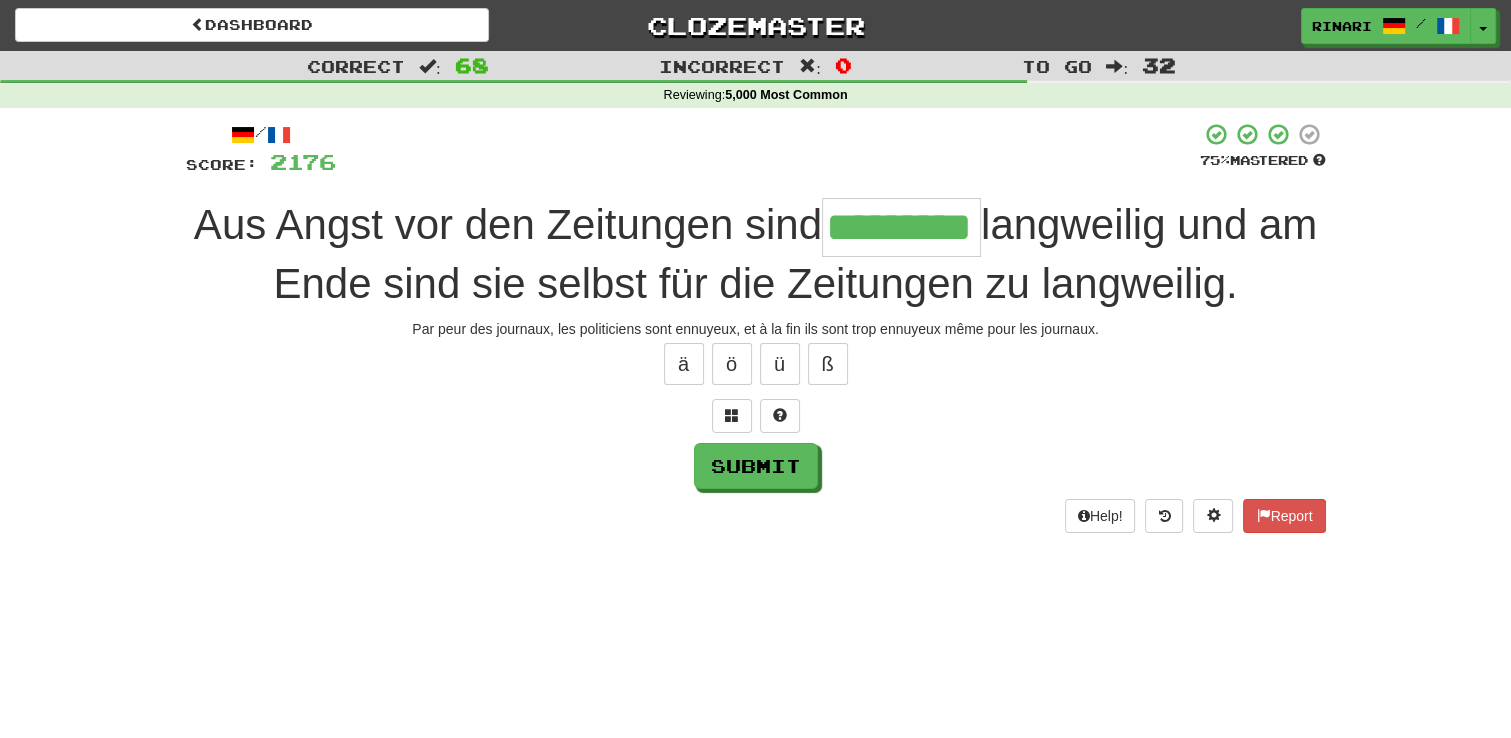 type on "*********" 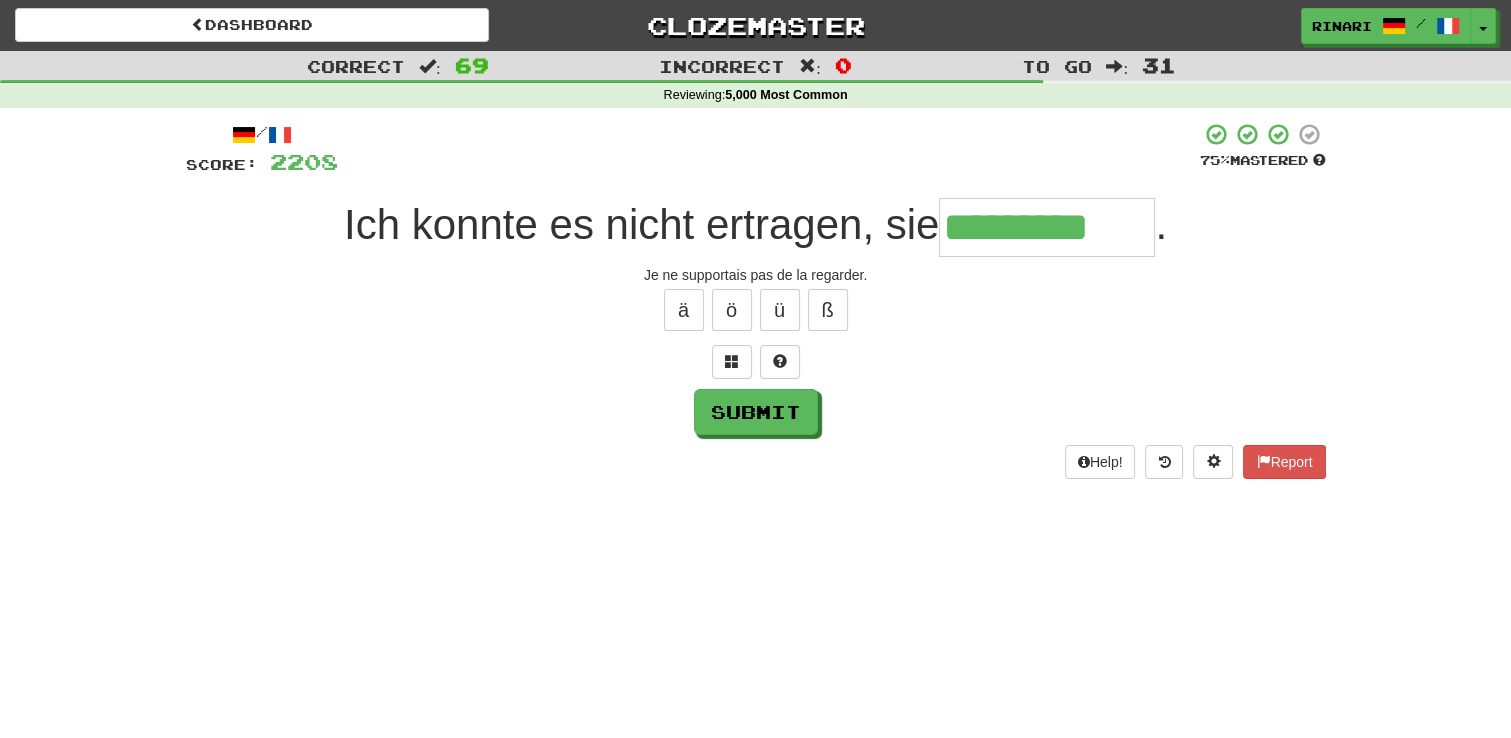 type on "*********" 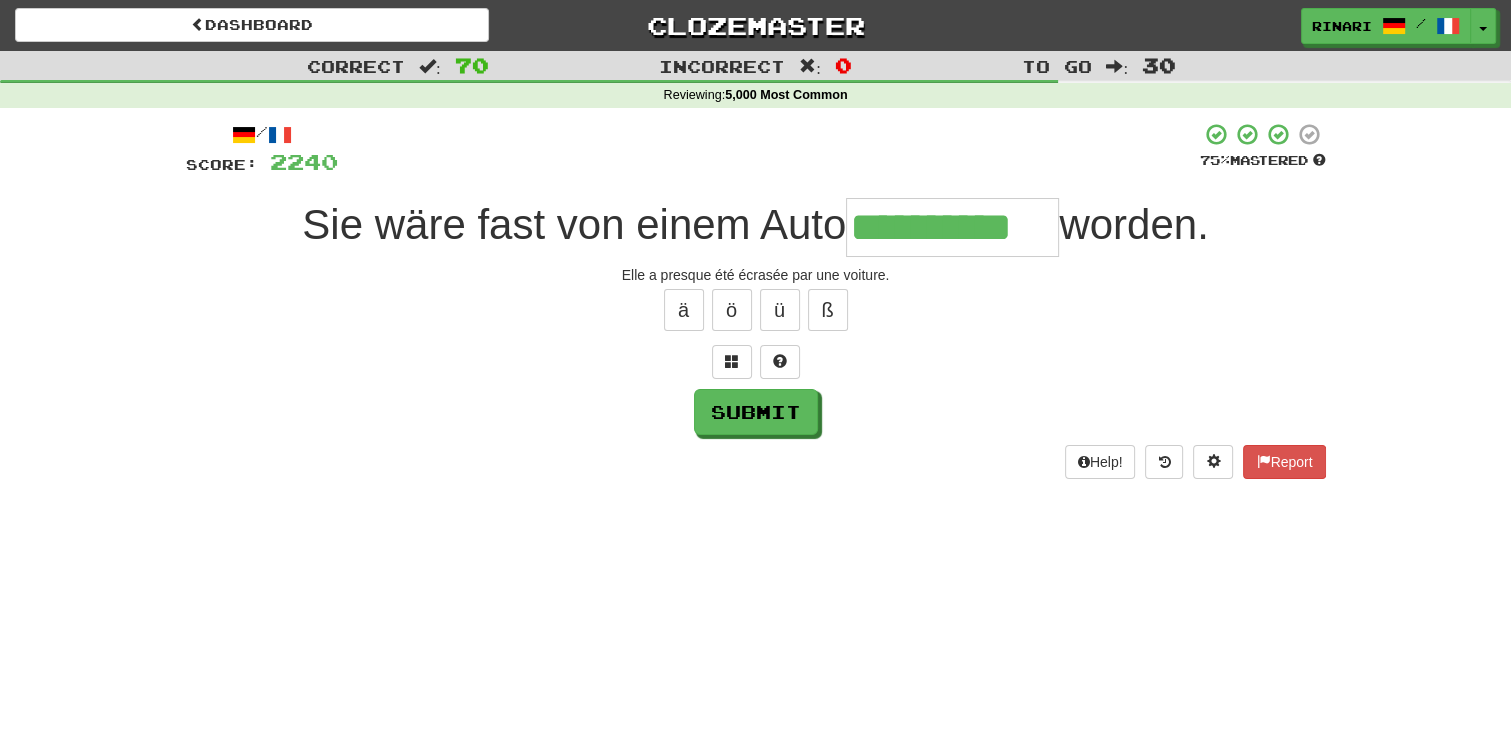 type on "**********" 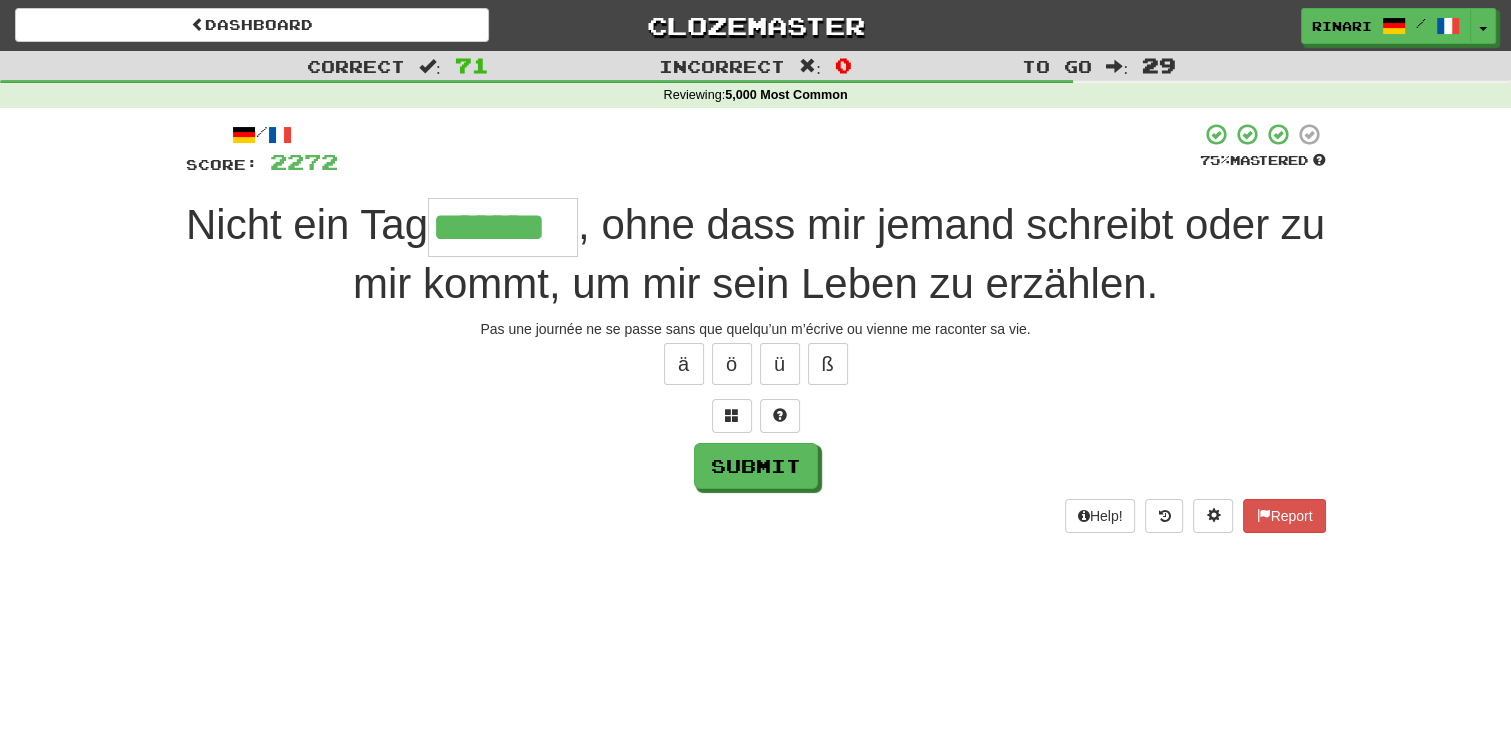 type on "*******" 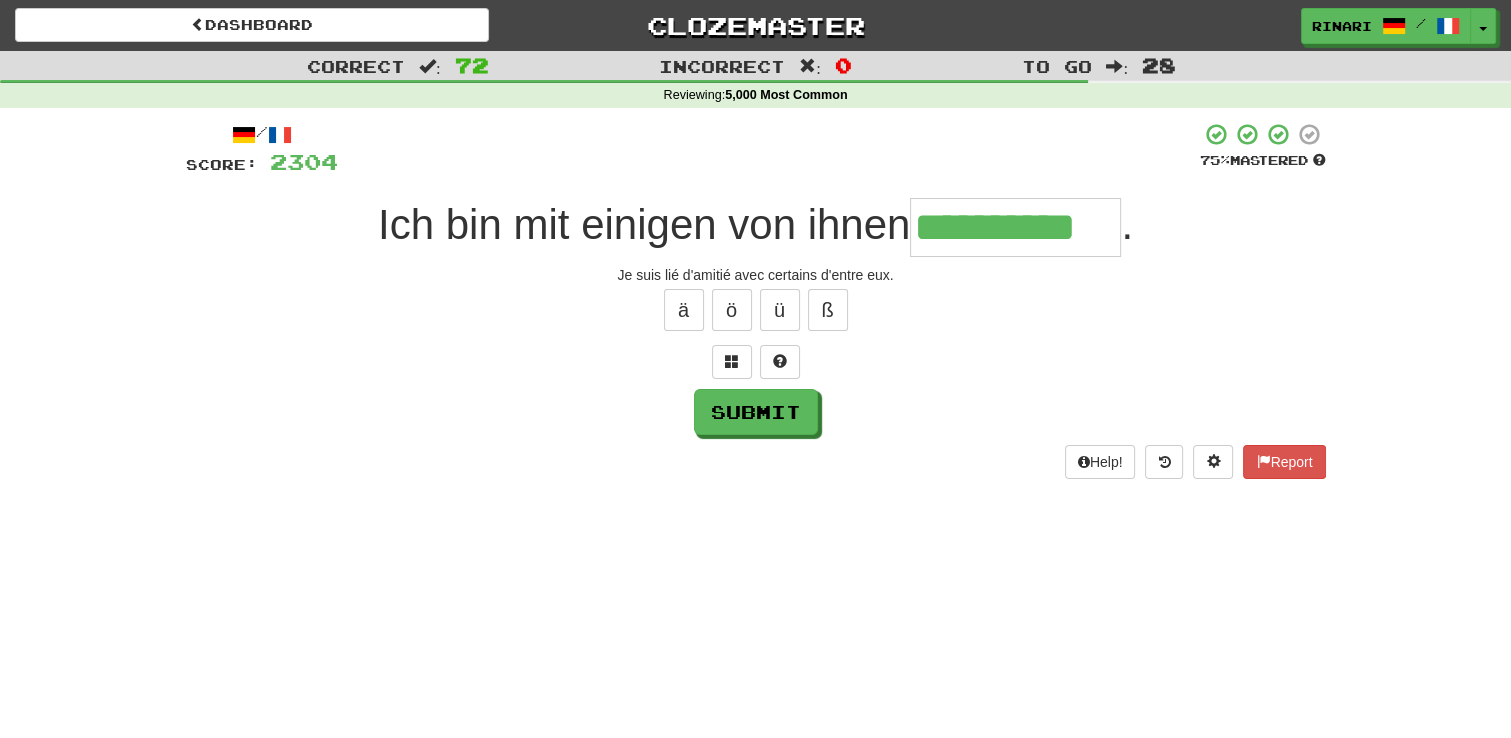 type on "**********" 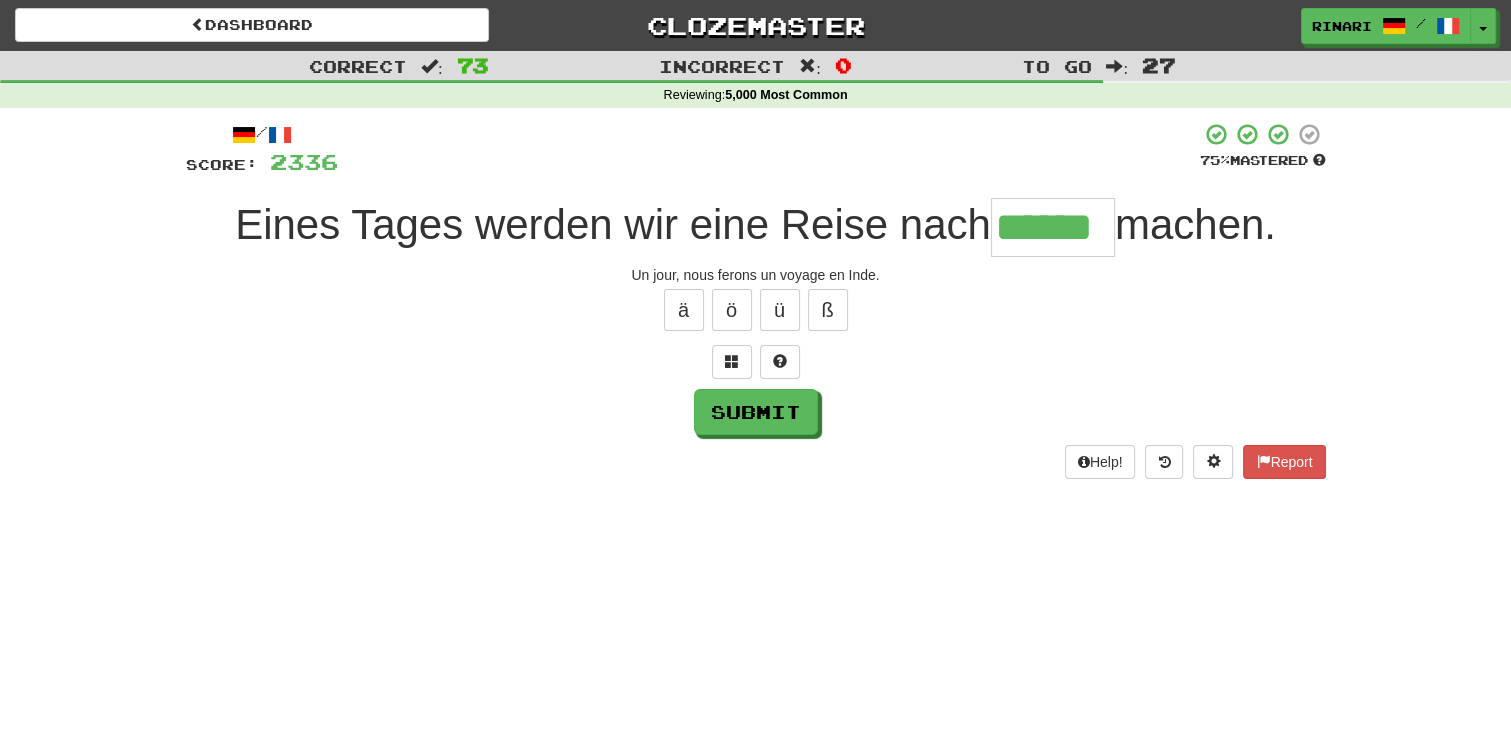 type on "******" 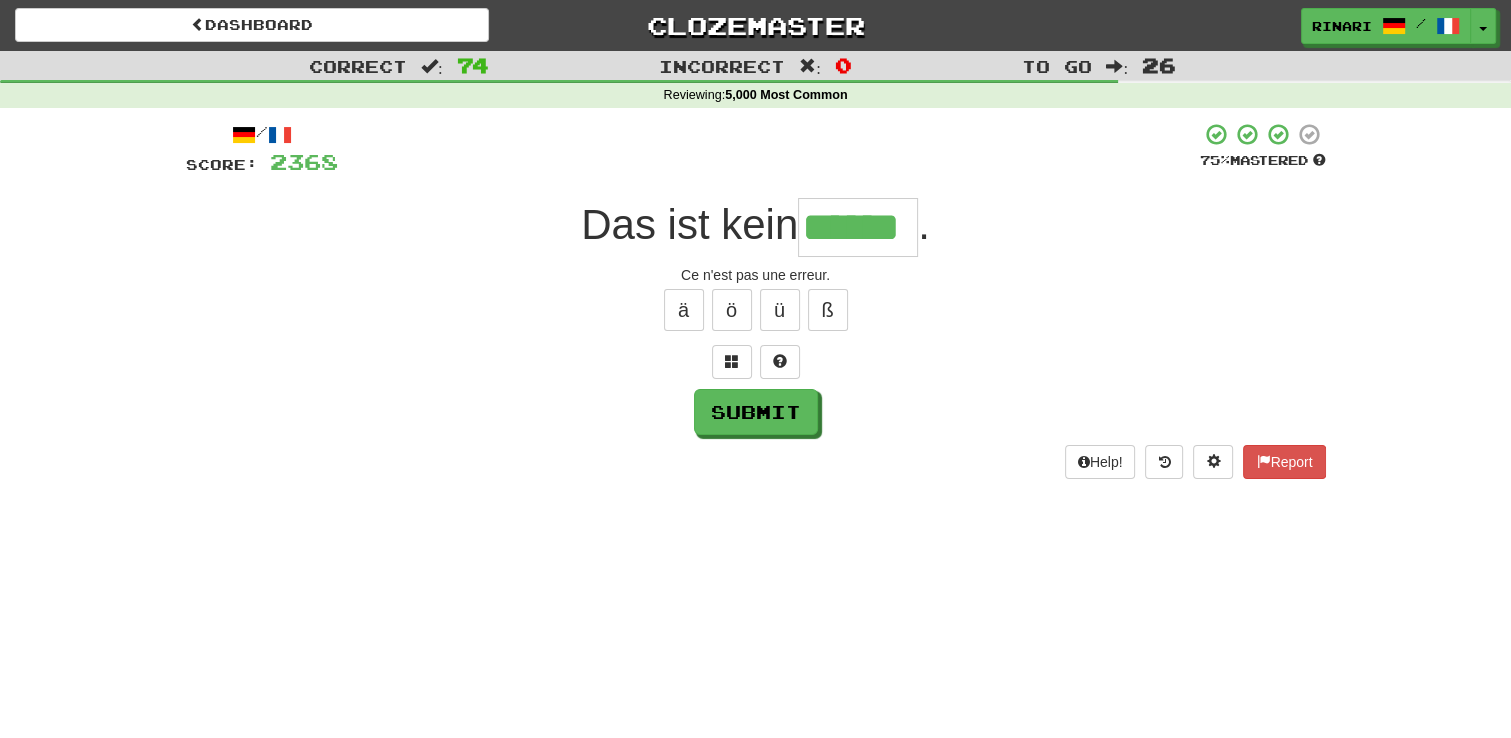 type on "******" 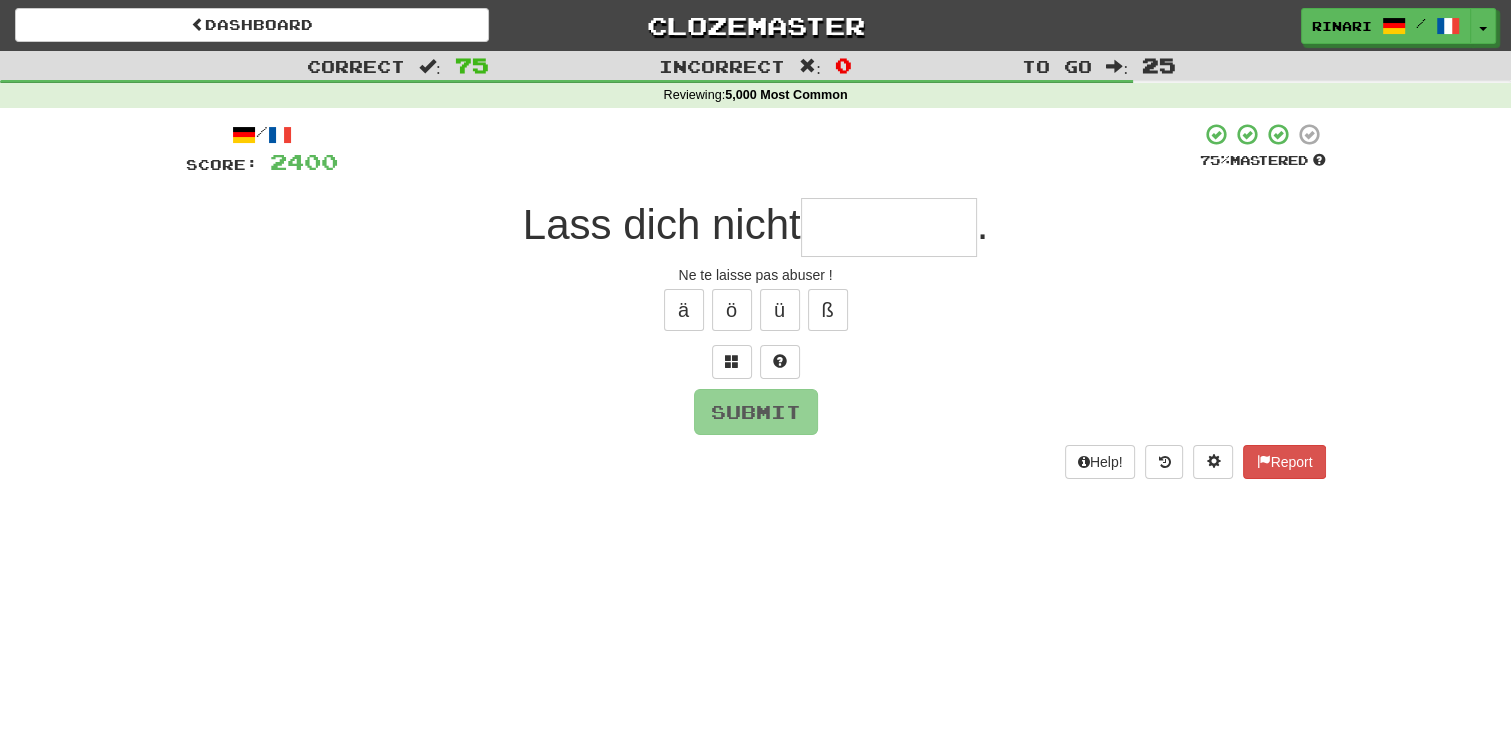 type on "*" 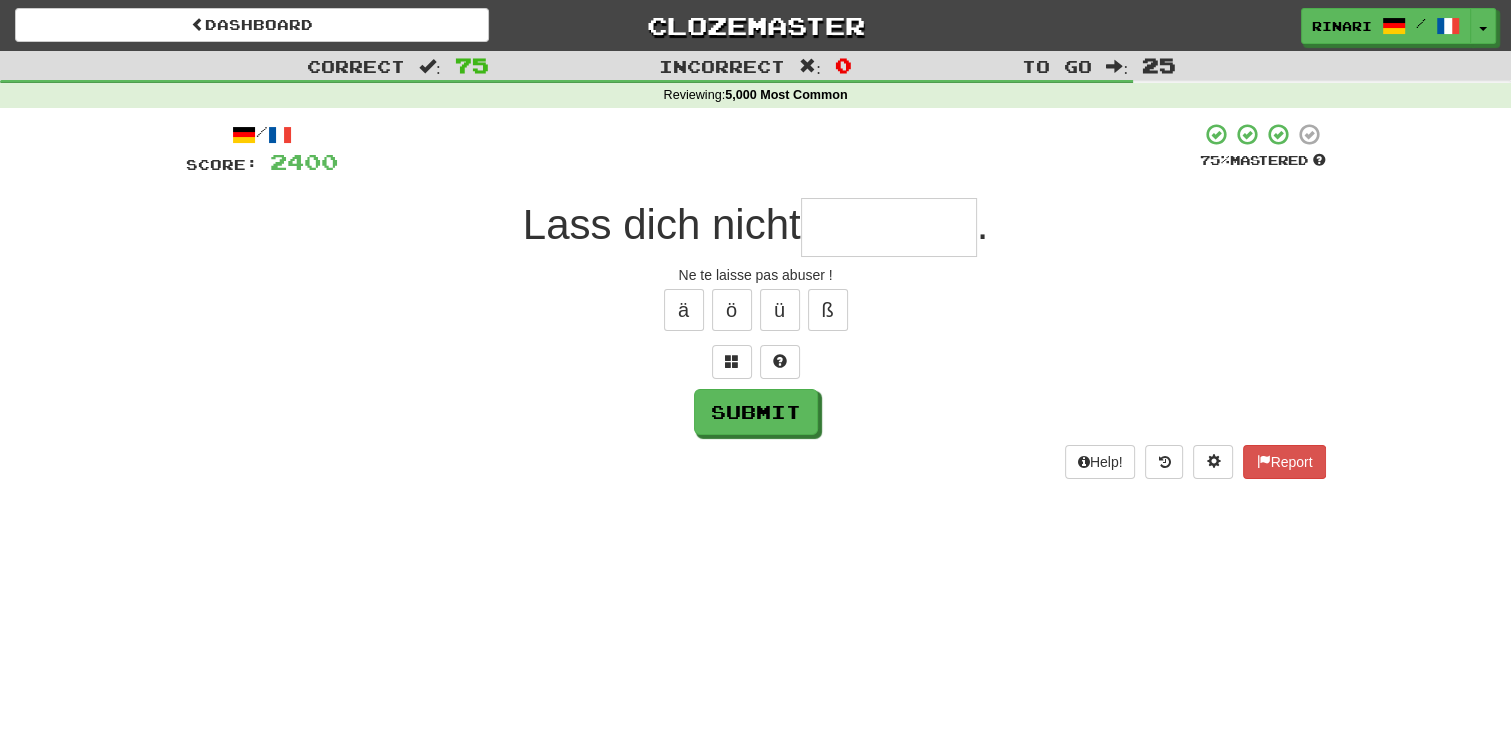 type on "*" 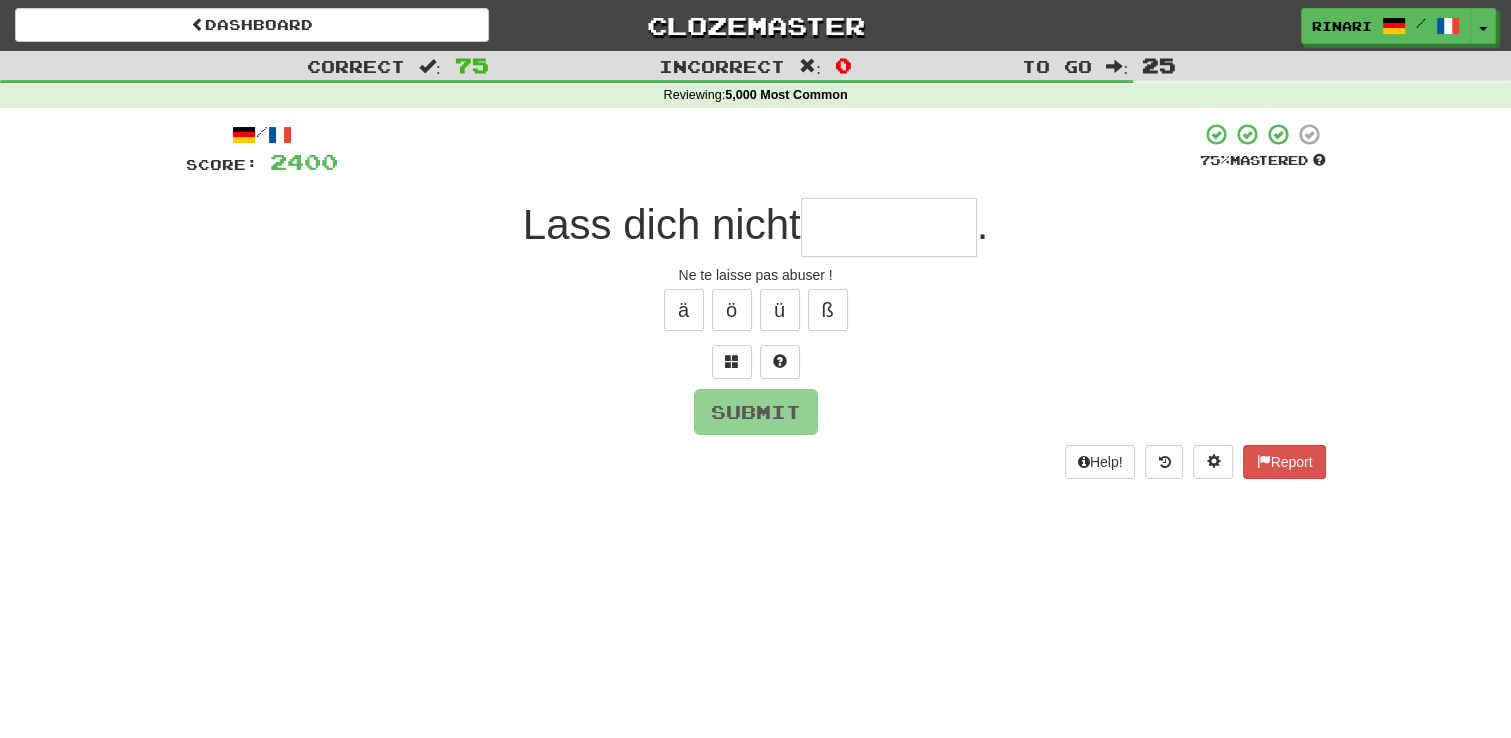 type on "*" 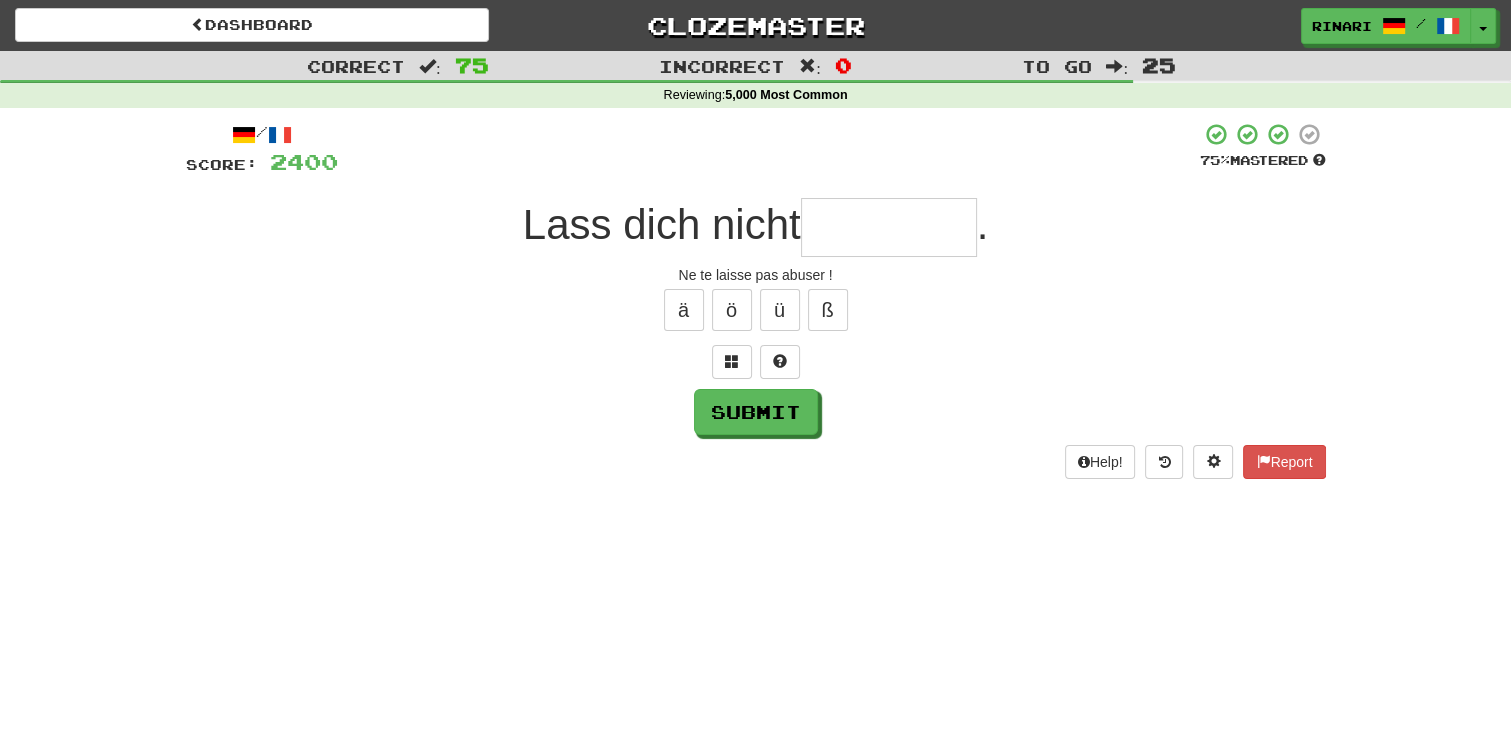 type on "*" 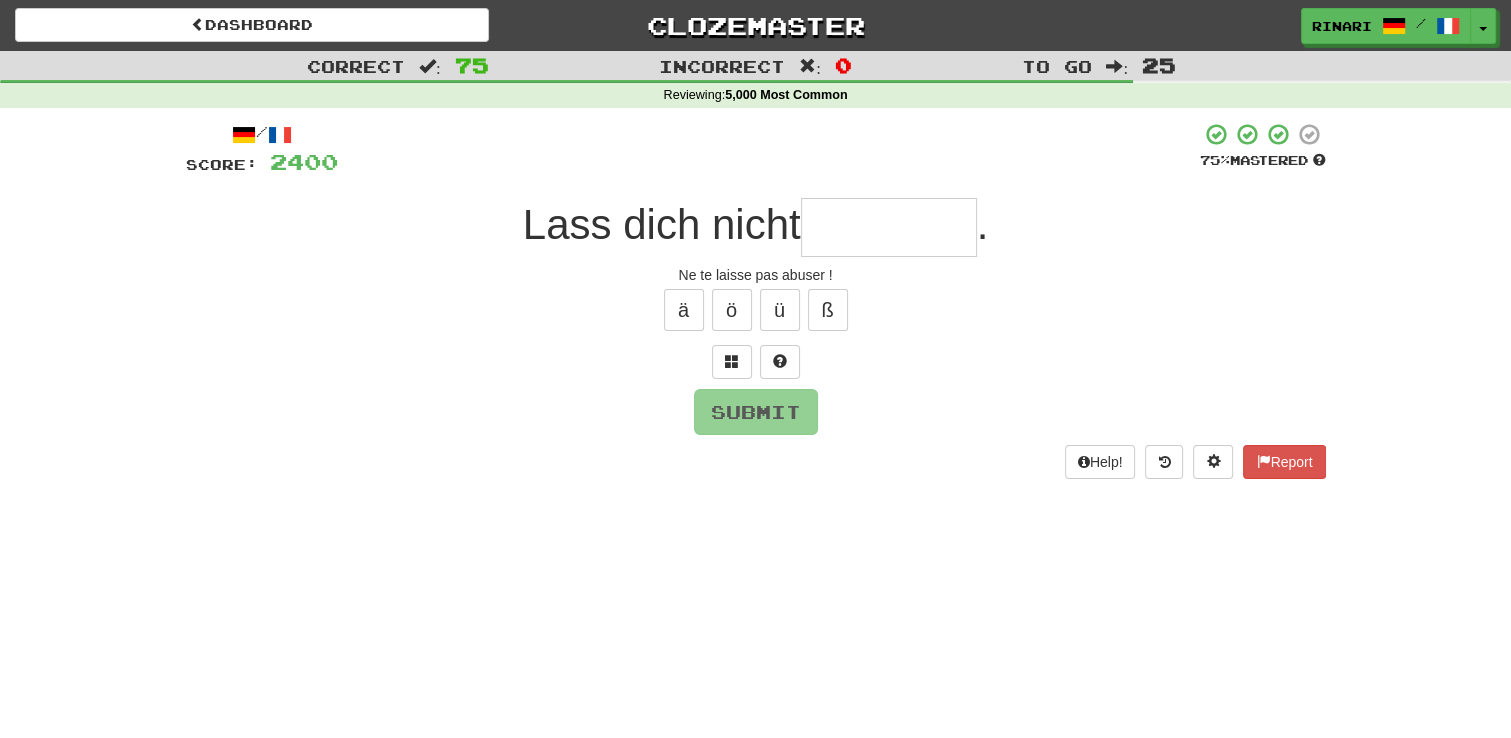 type on "*" 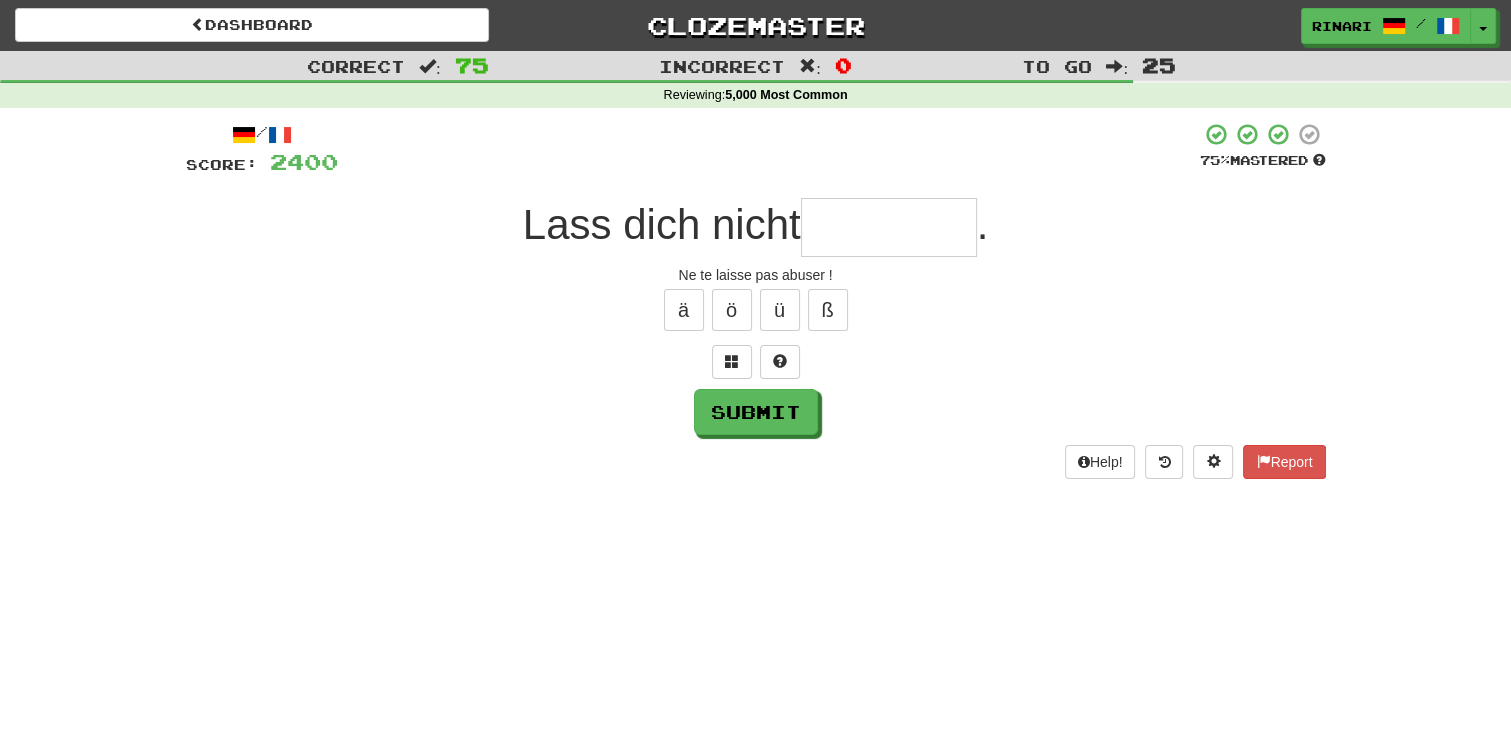type on "*" 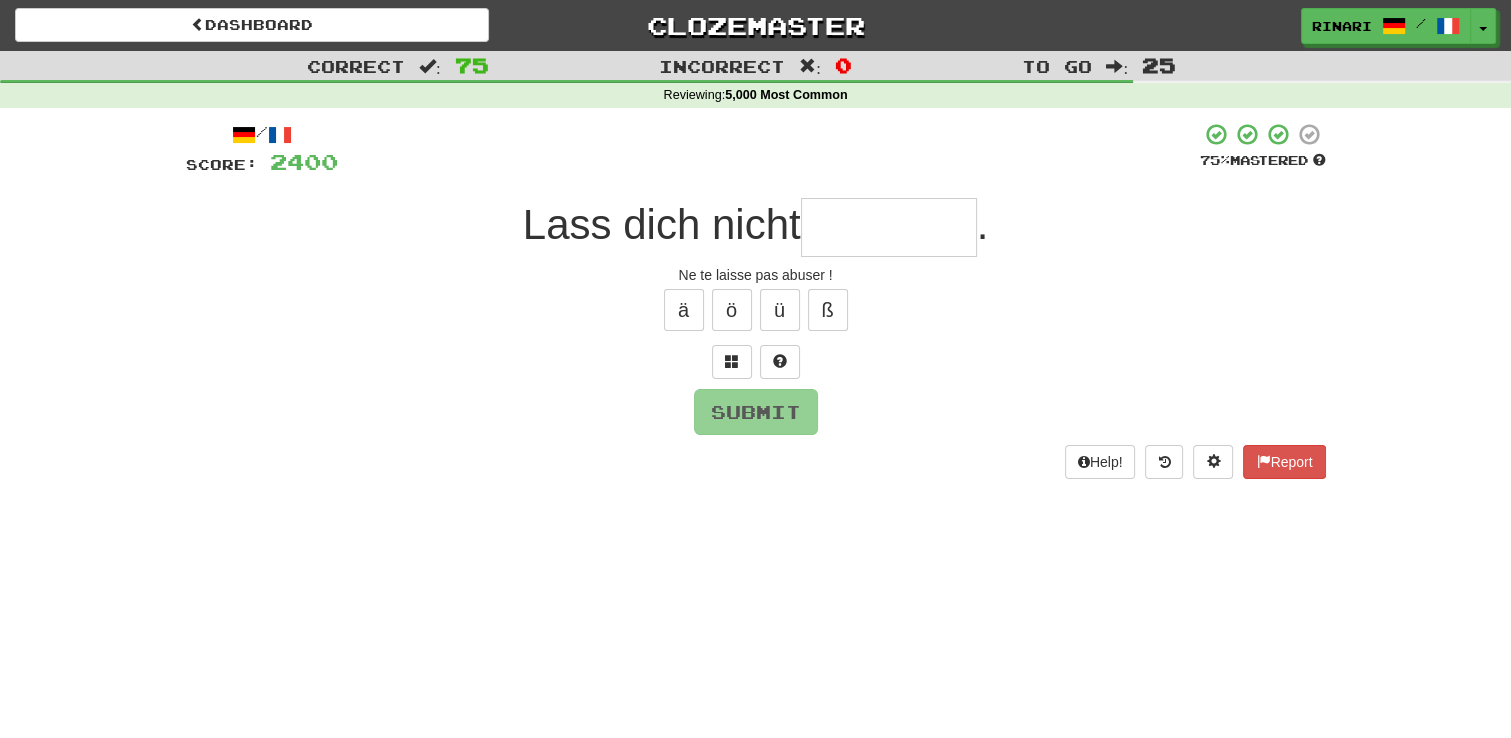 type on "*" 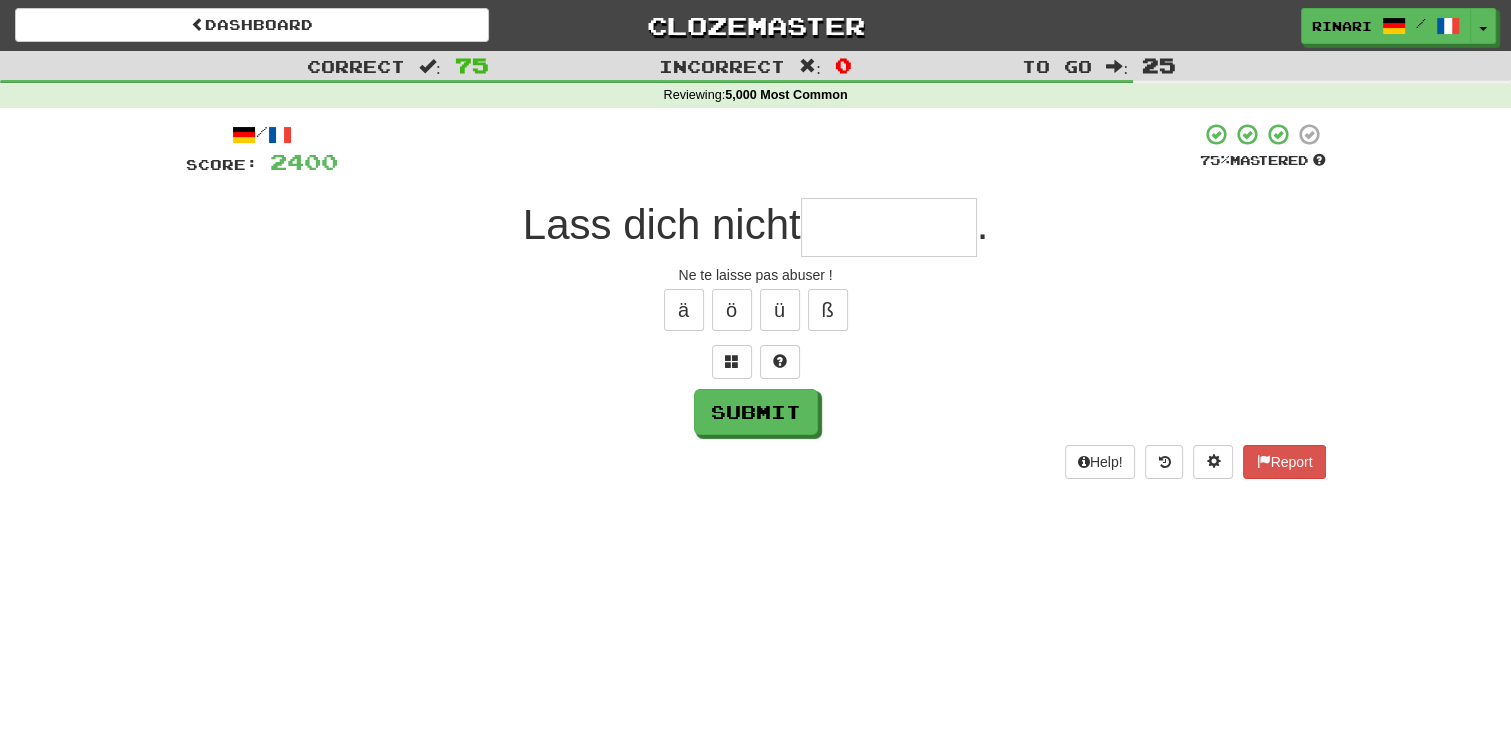 type on "*" 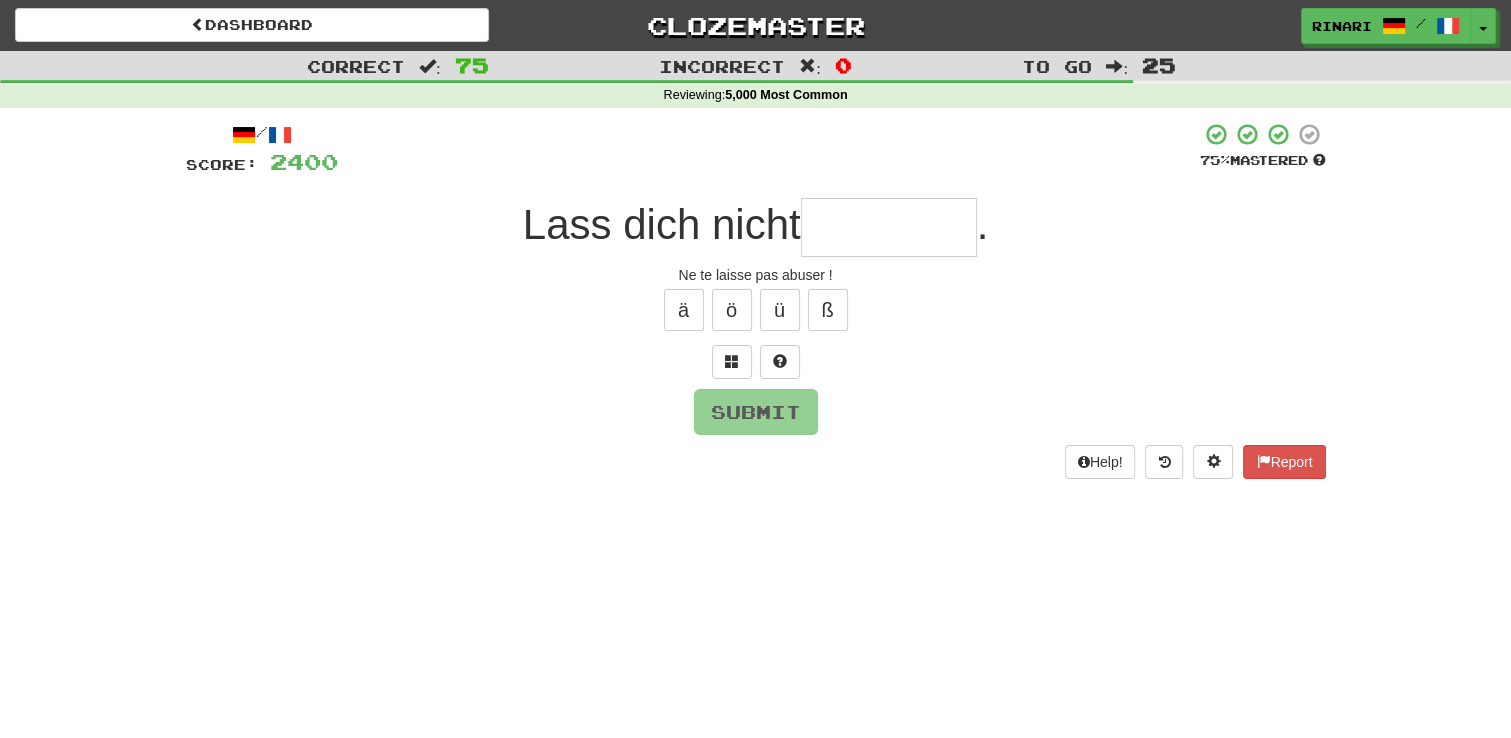 type on "*" 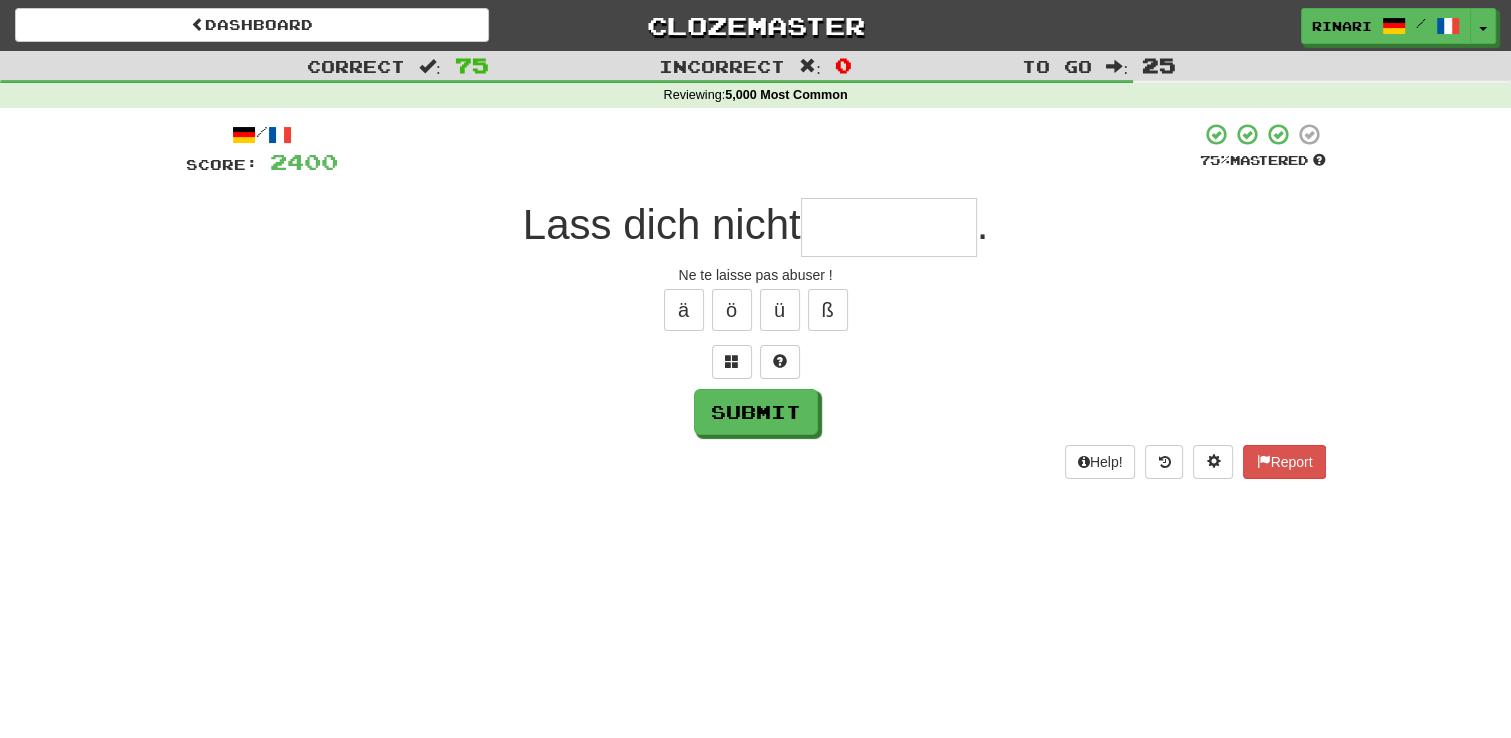 type on "*" 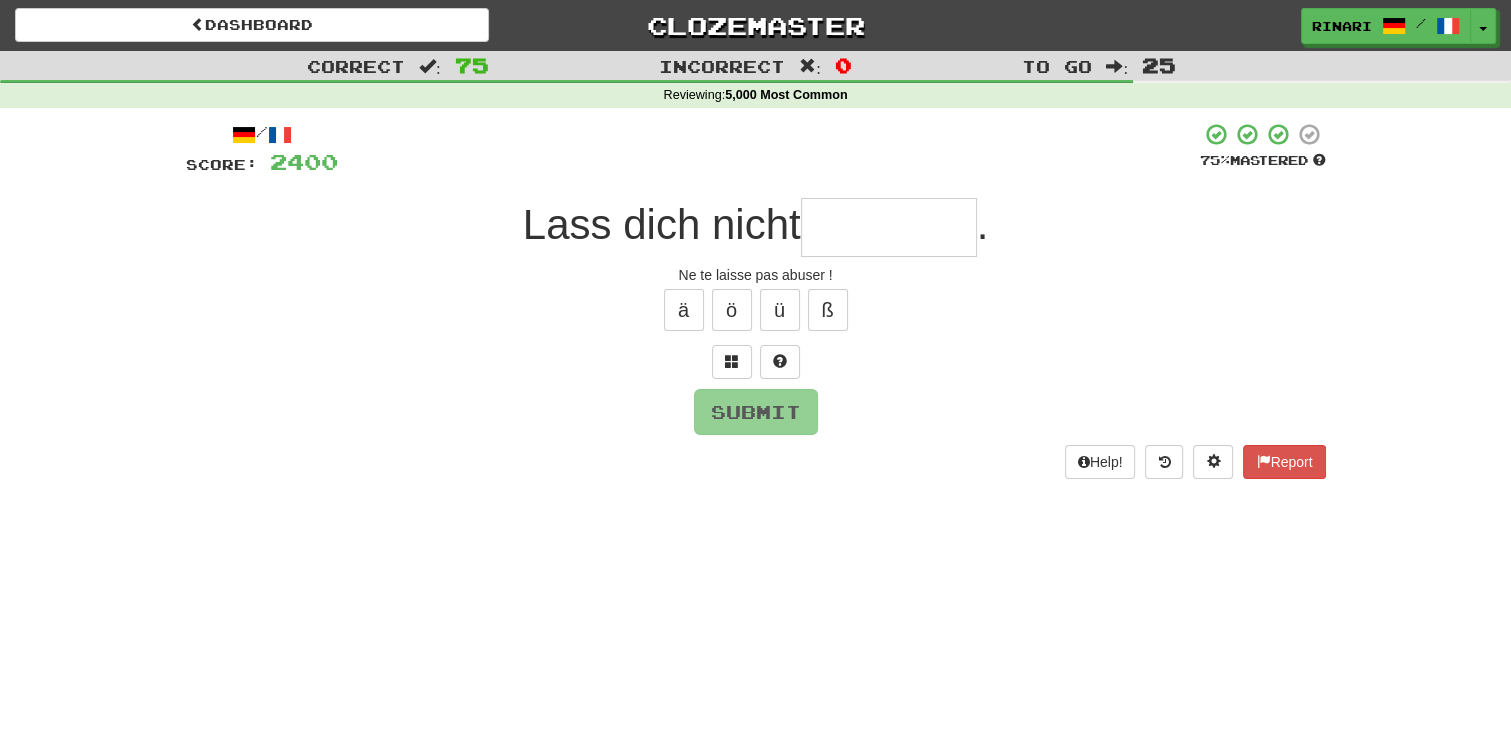 type on "*" 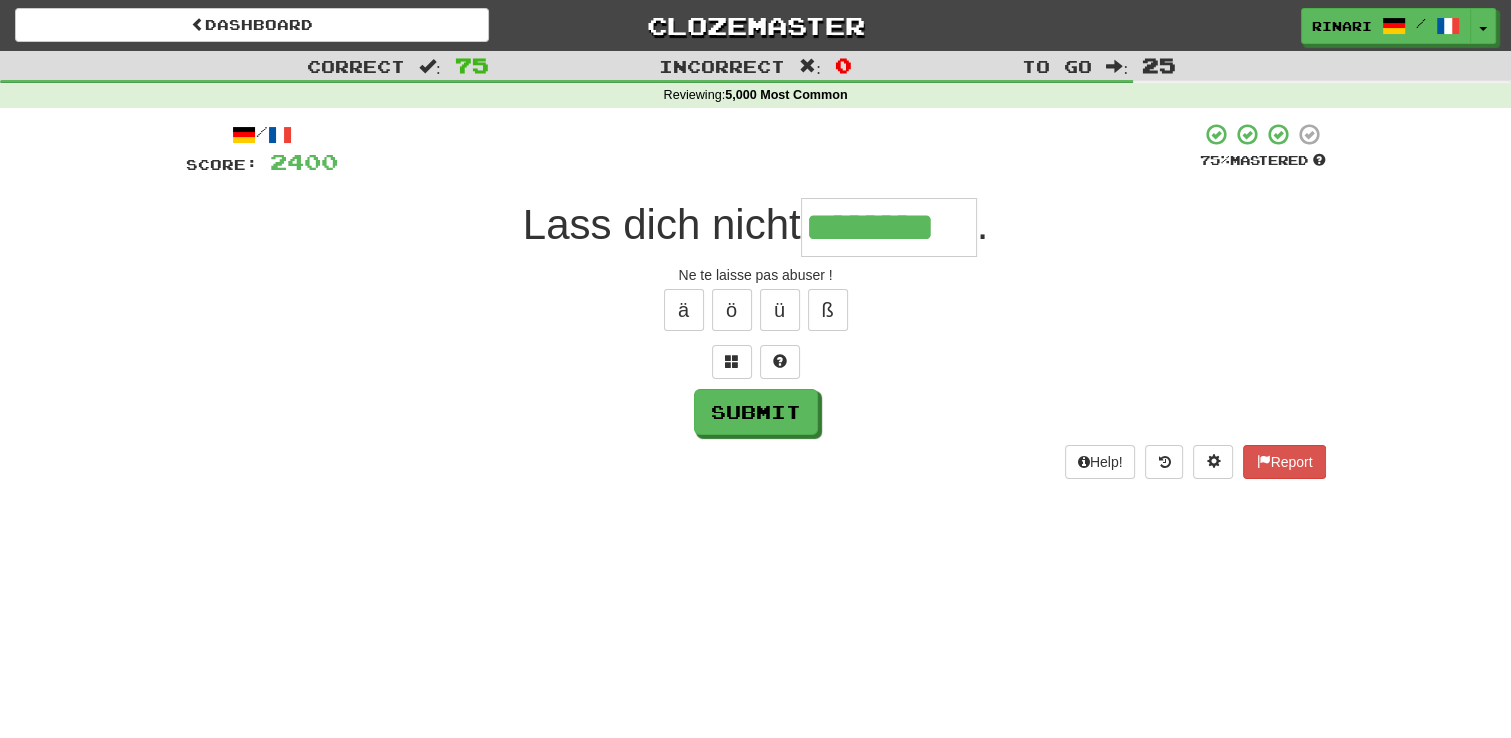 type on "********" 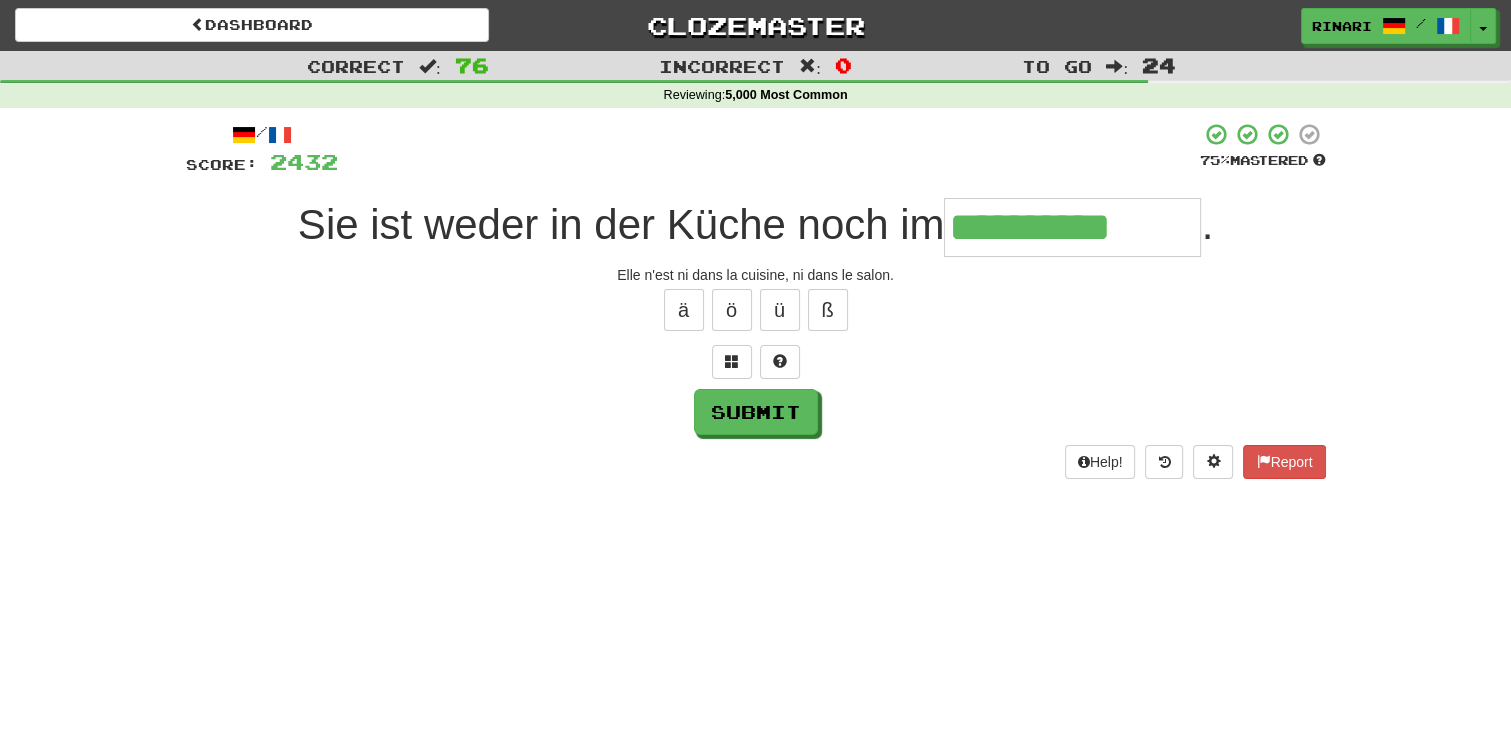 type on "**********" 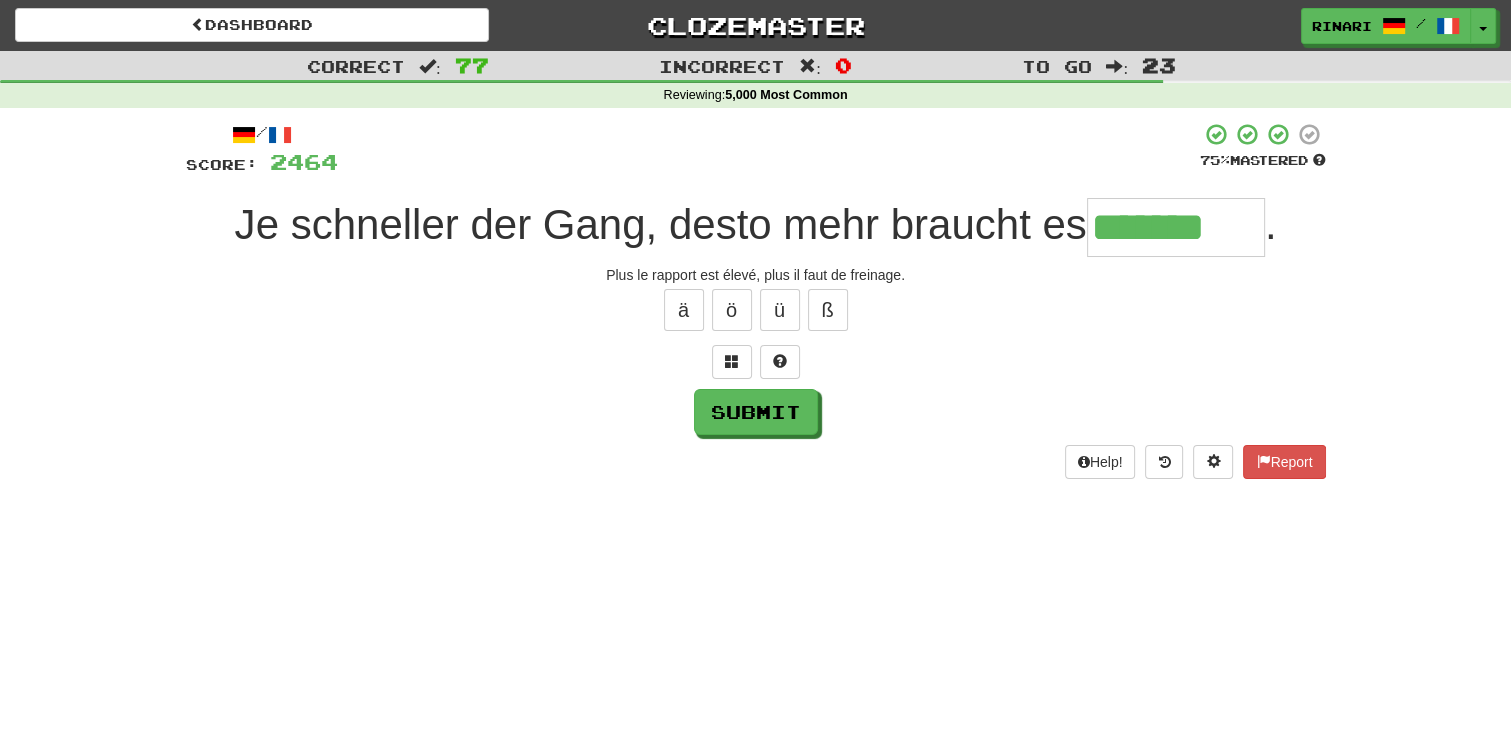 type on "*******" 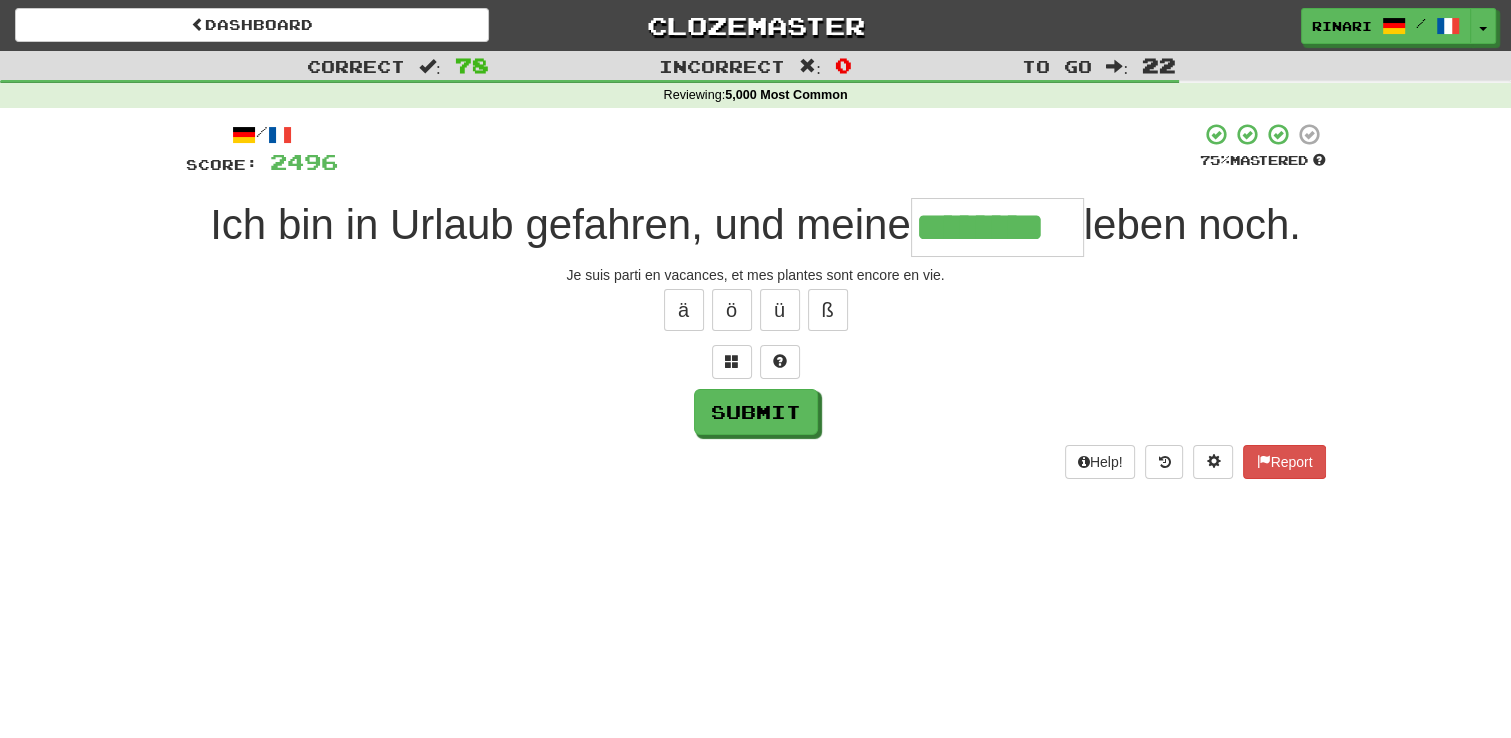 type on "********" 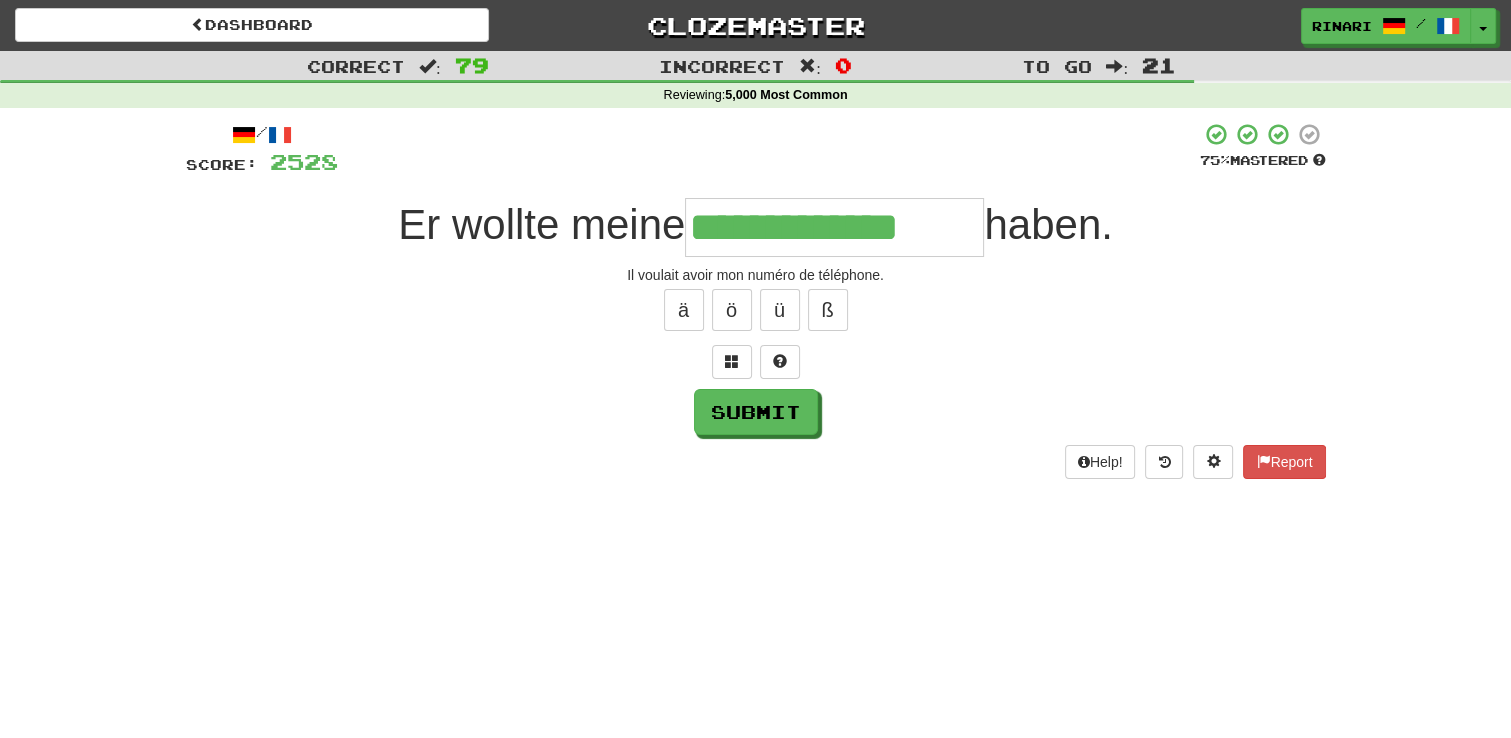 type on "**********" 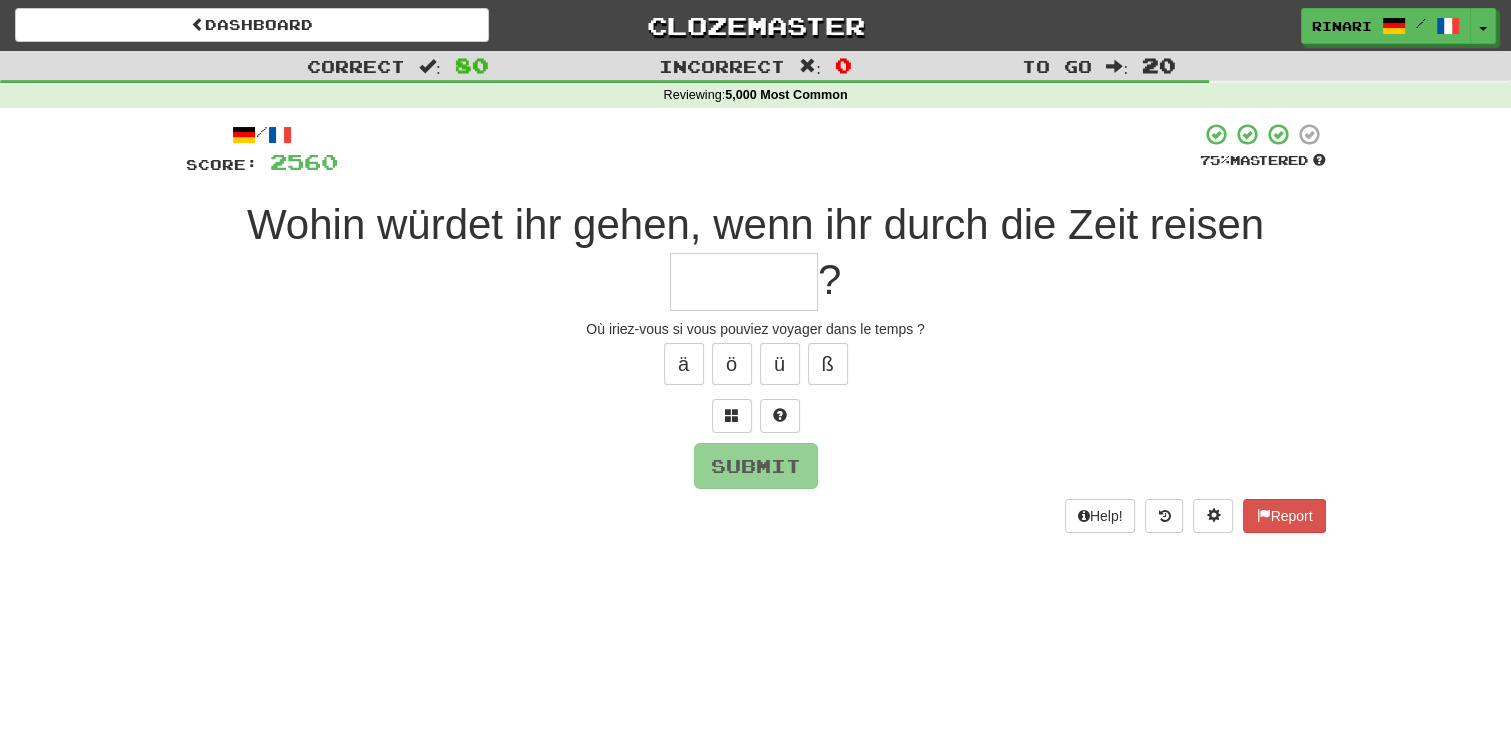 type on "*" 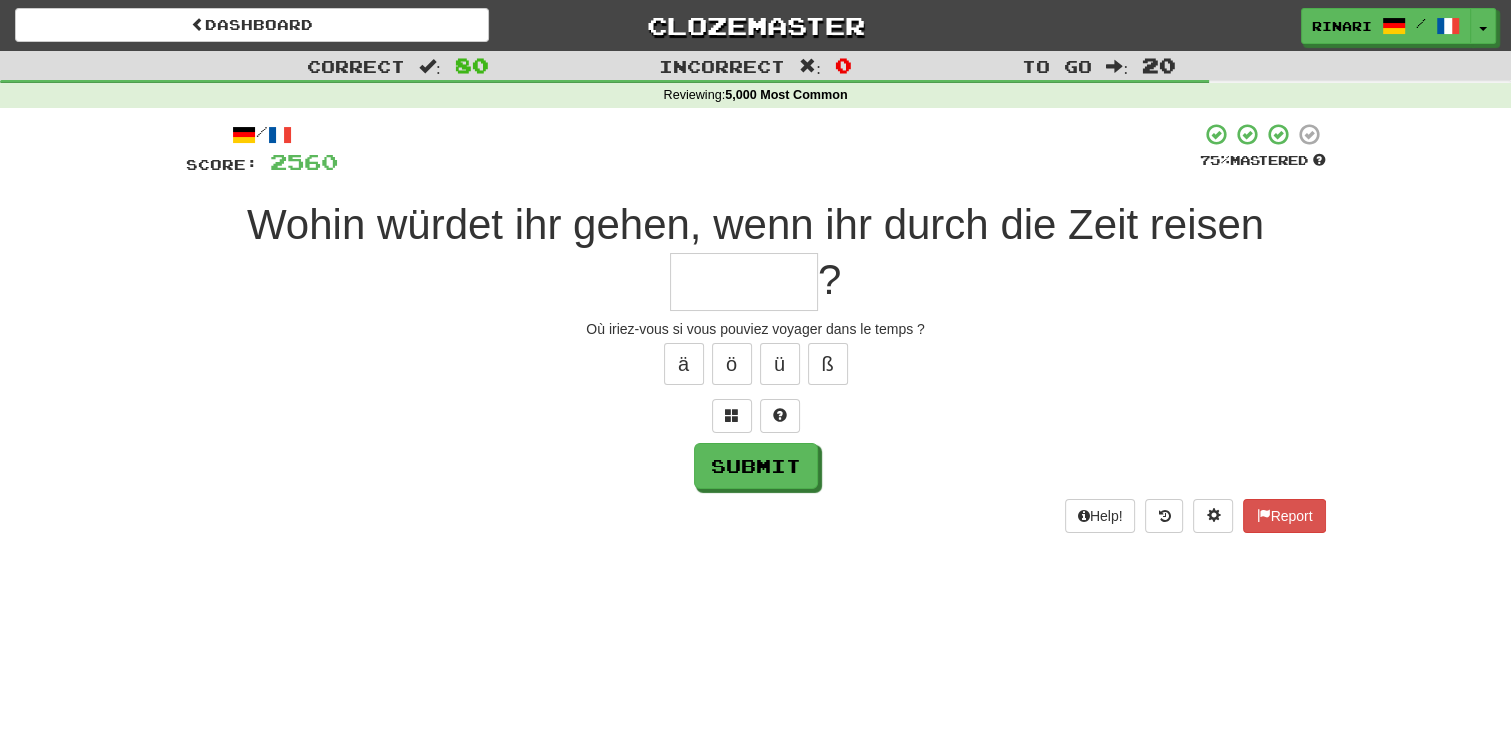 type on "*" 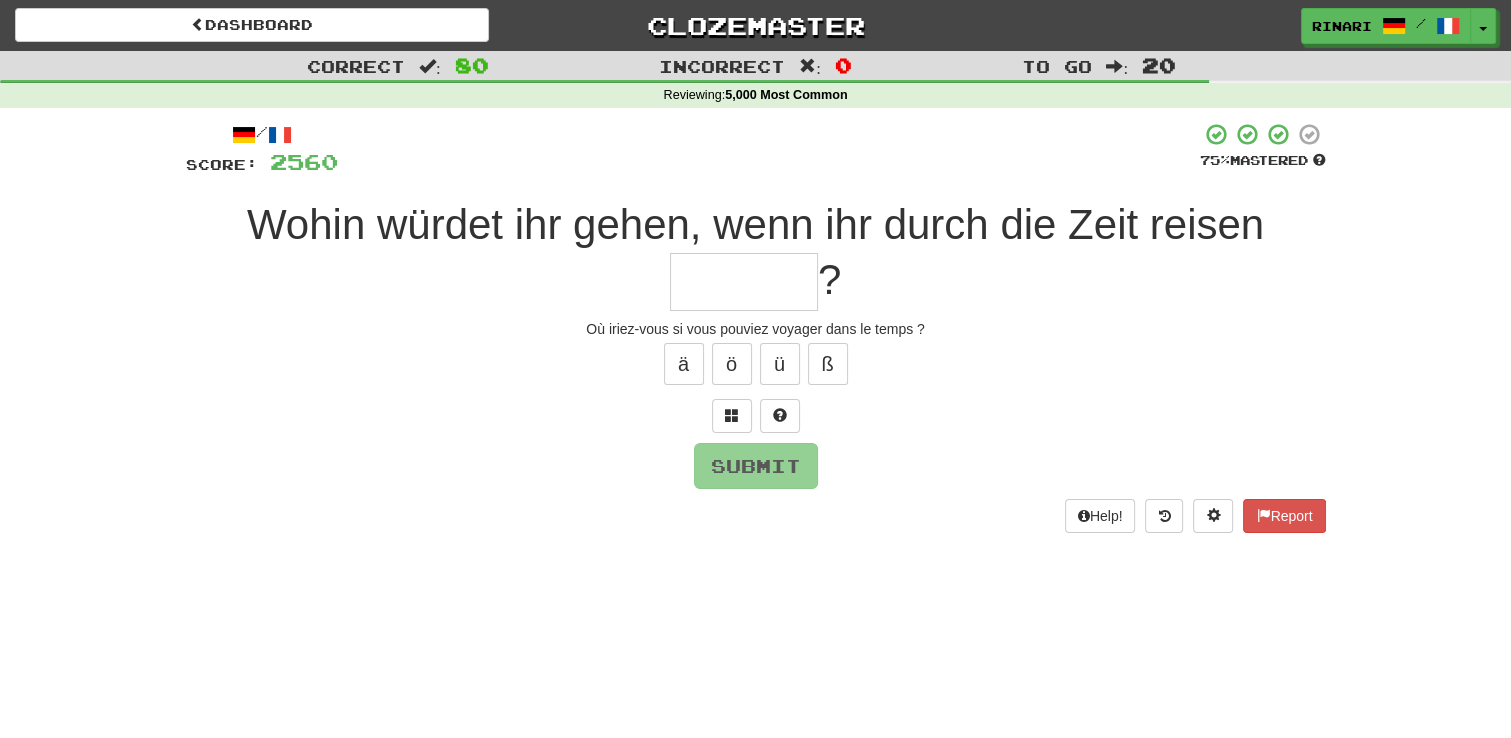 type on "*" 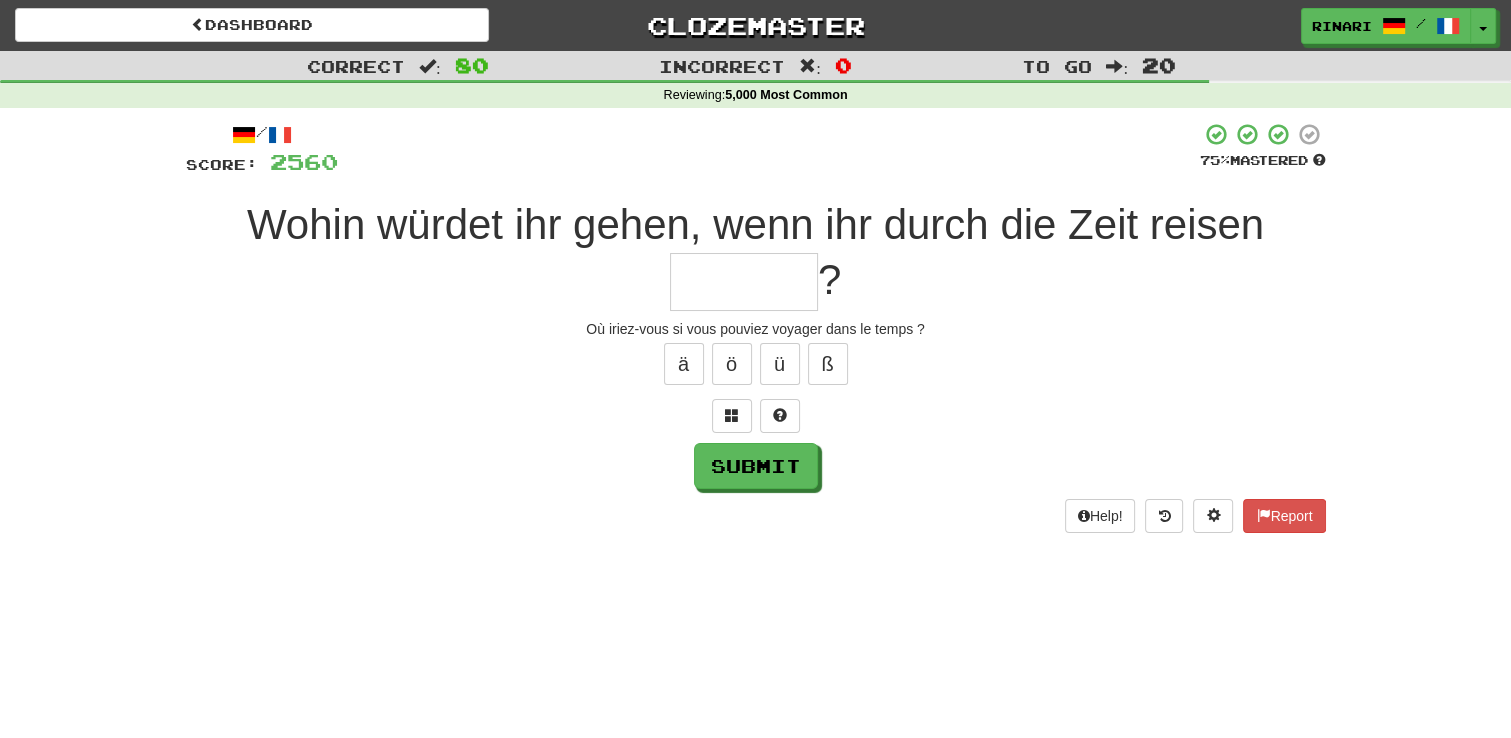 type on "*" 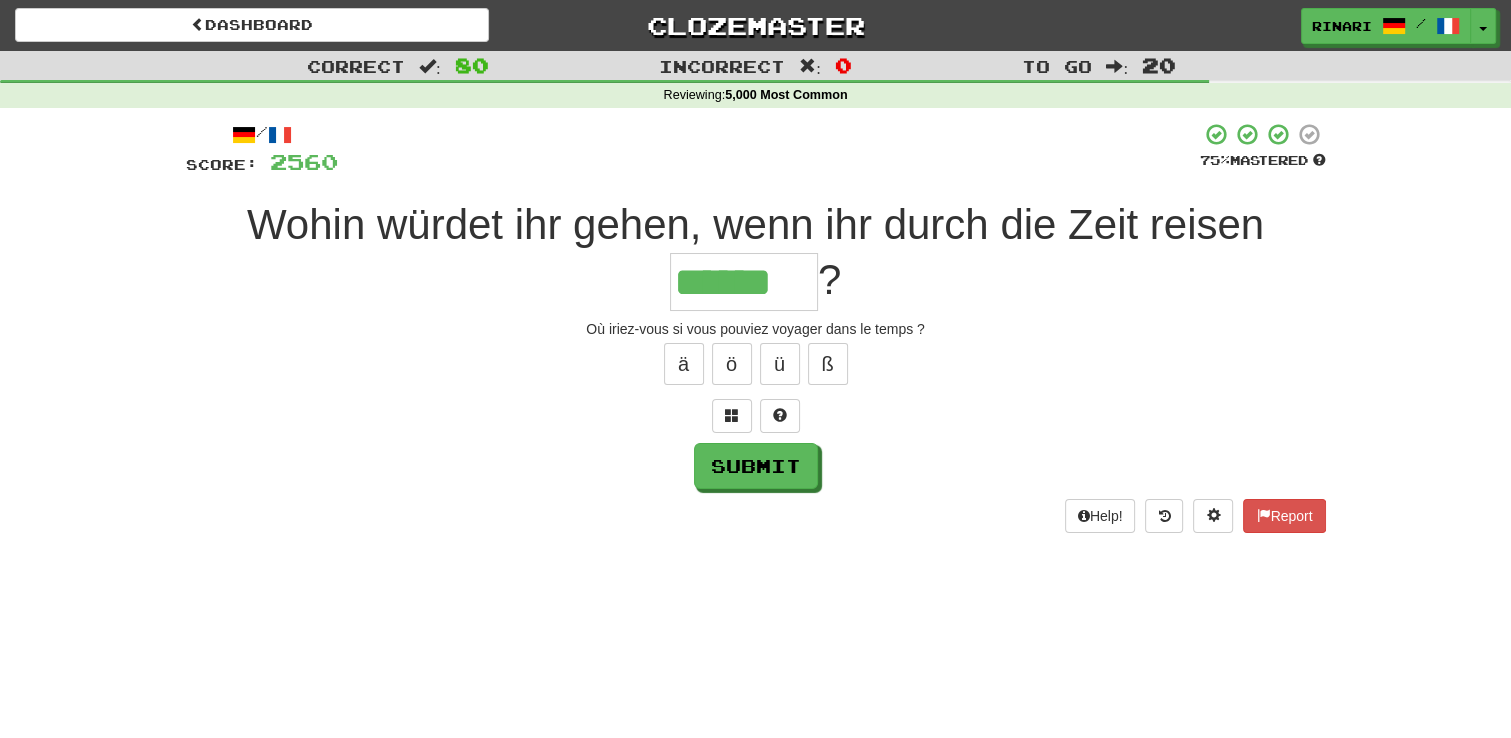 scroll, scrollTop: 0, scrollLeft: 0, axis: both 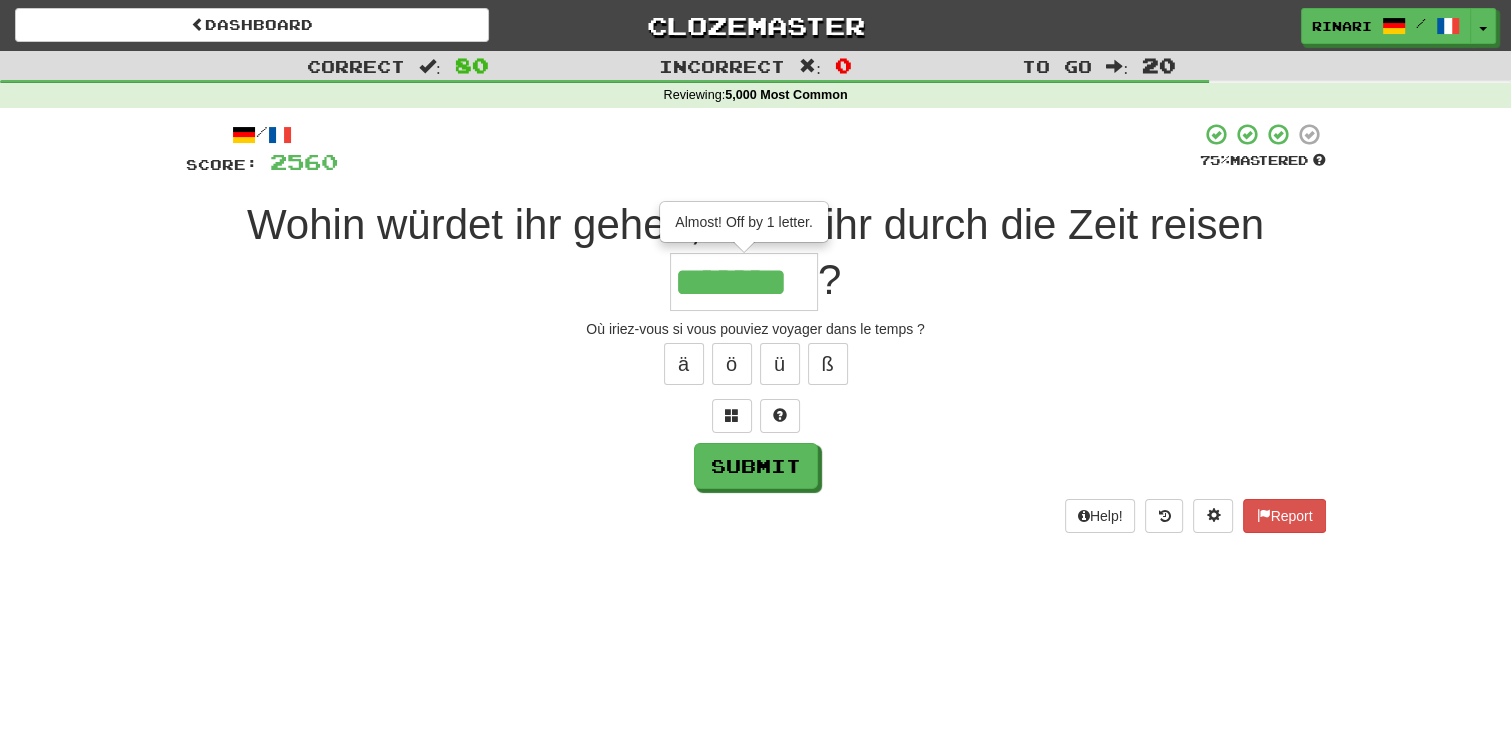 type on "*******" 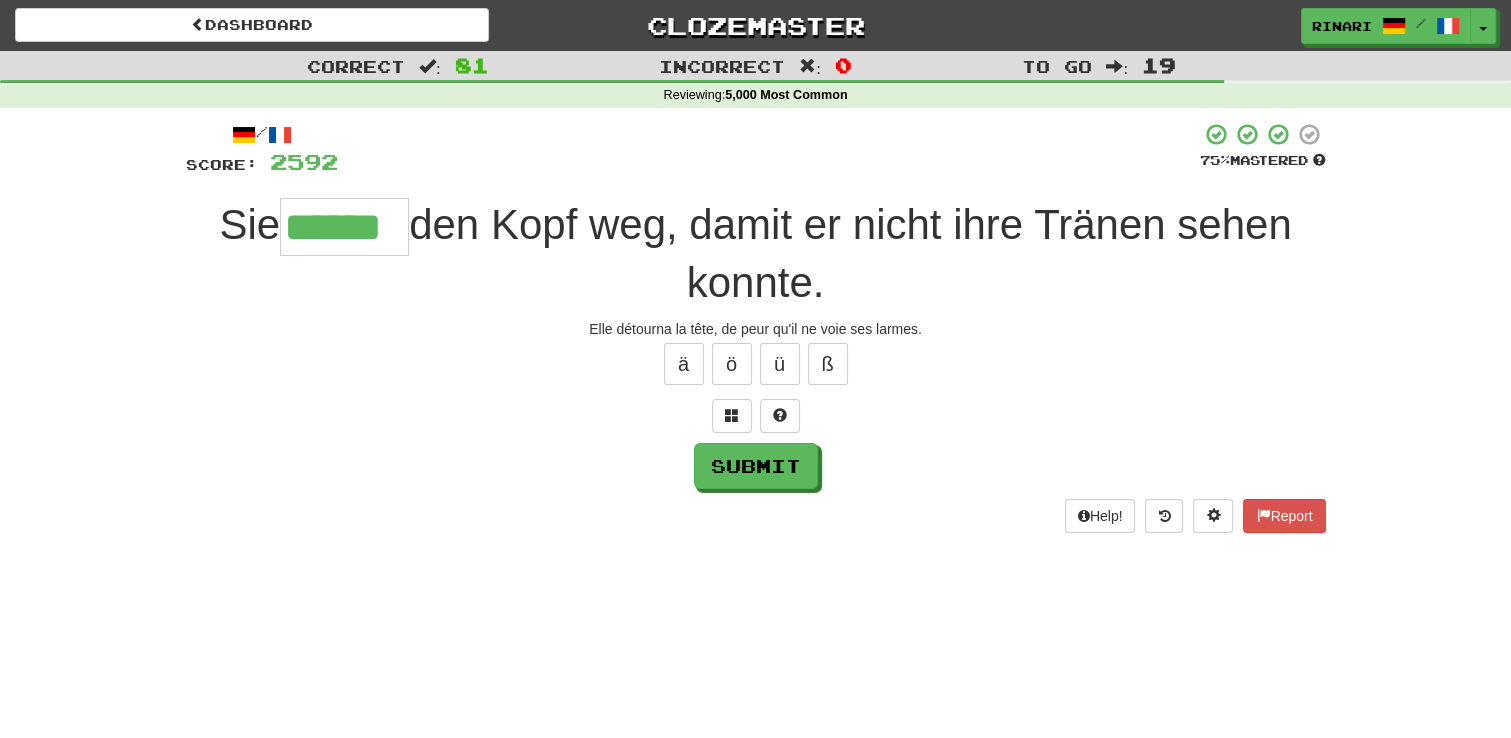 type on "******" 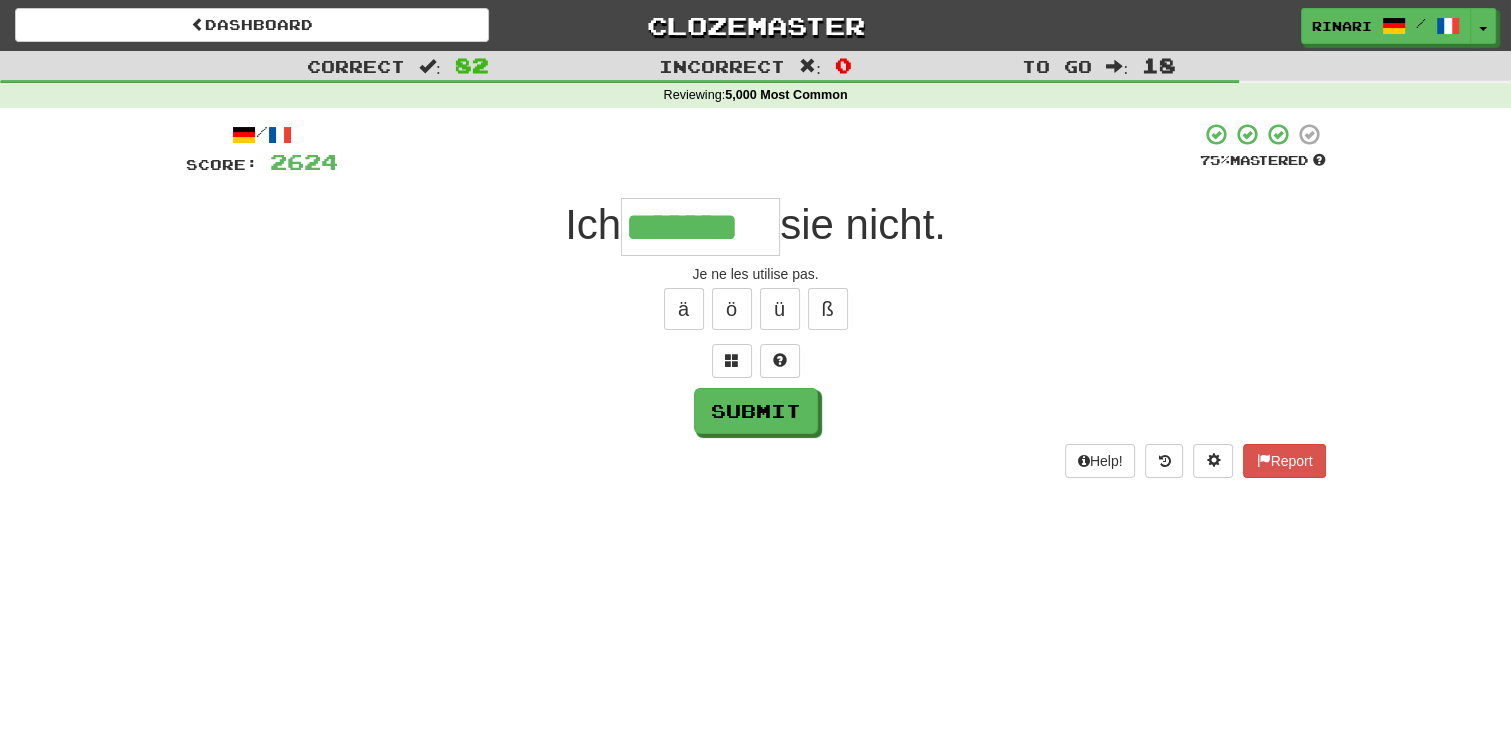 type on "*******" 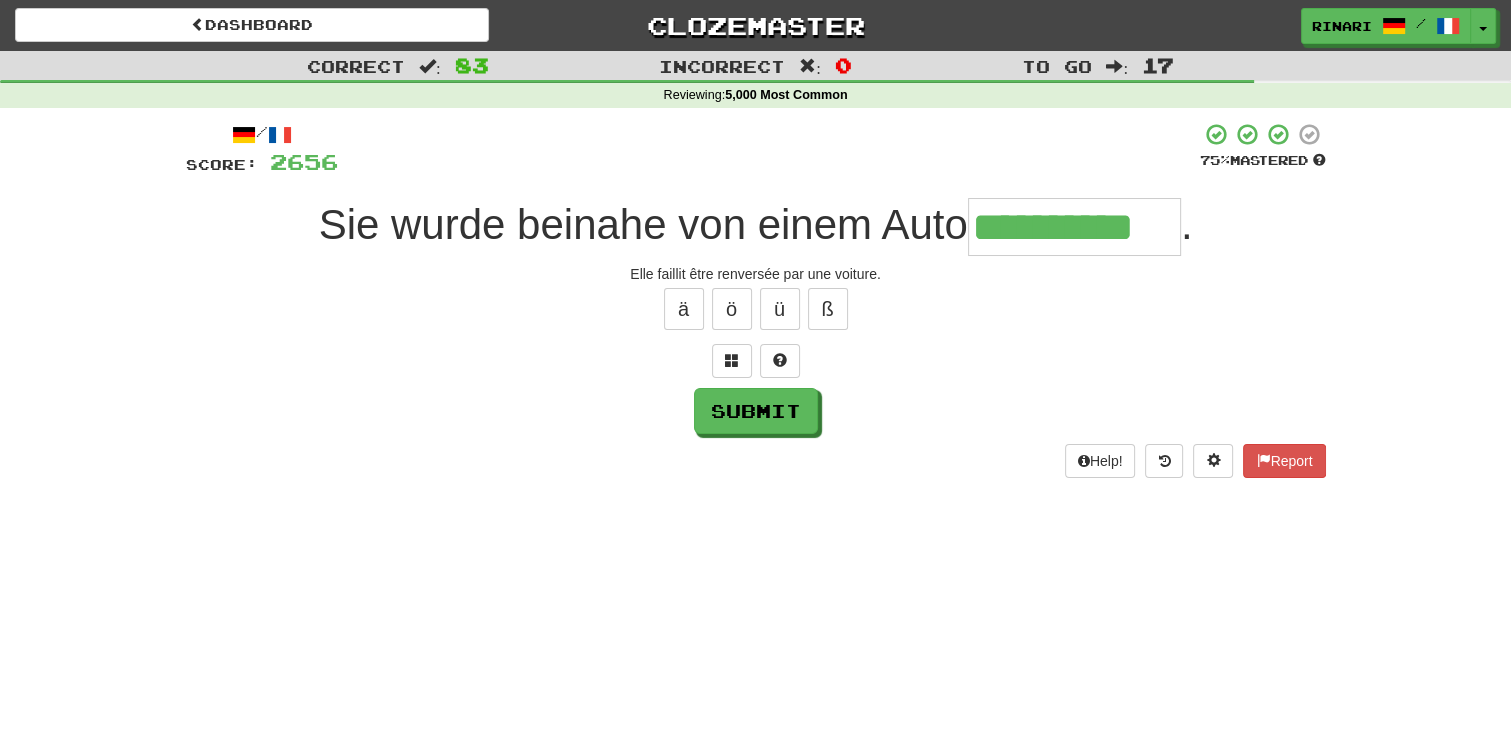 type on "**********" 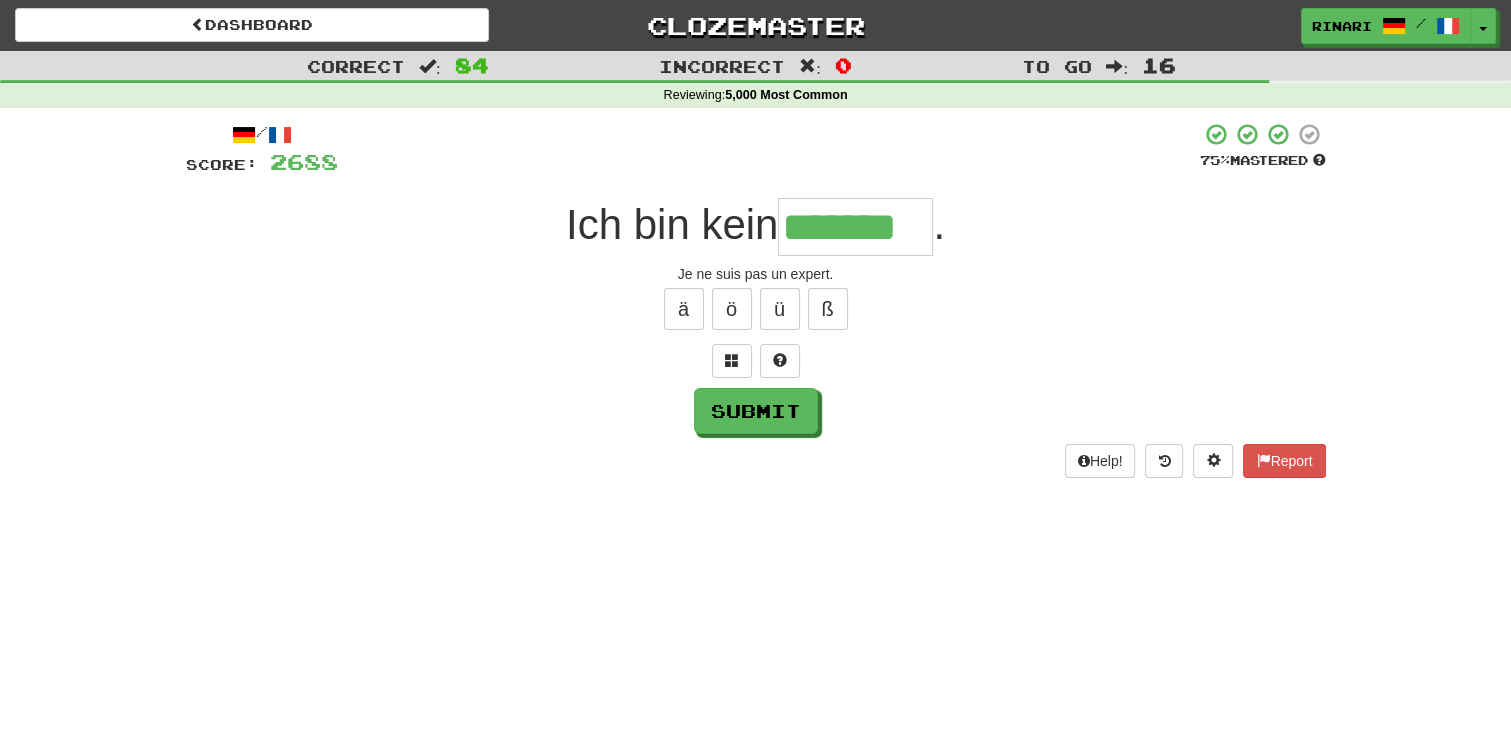 type on "*******" 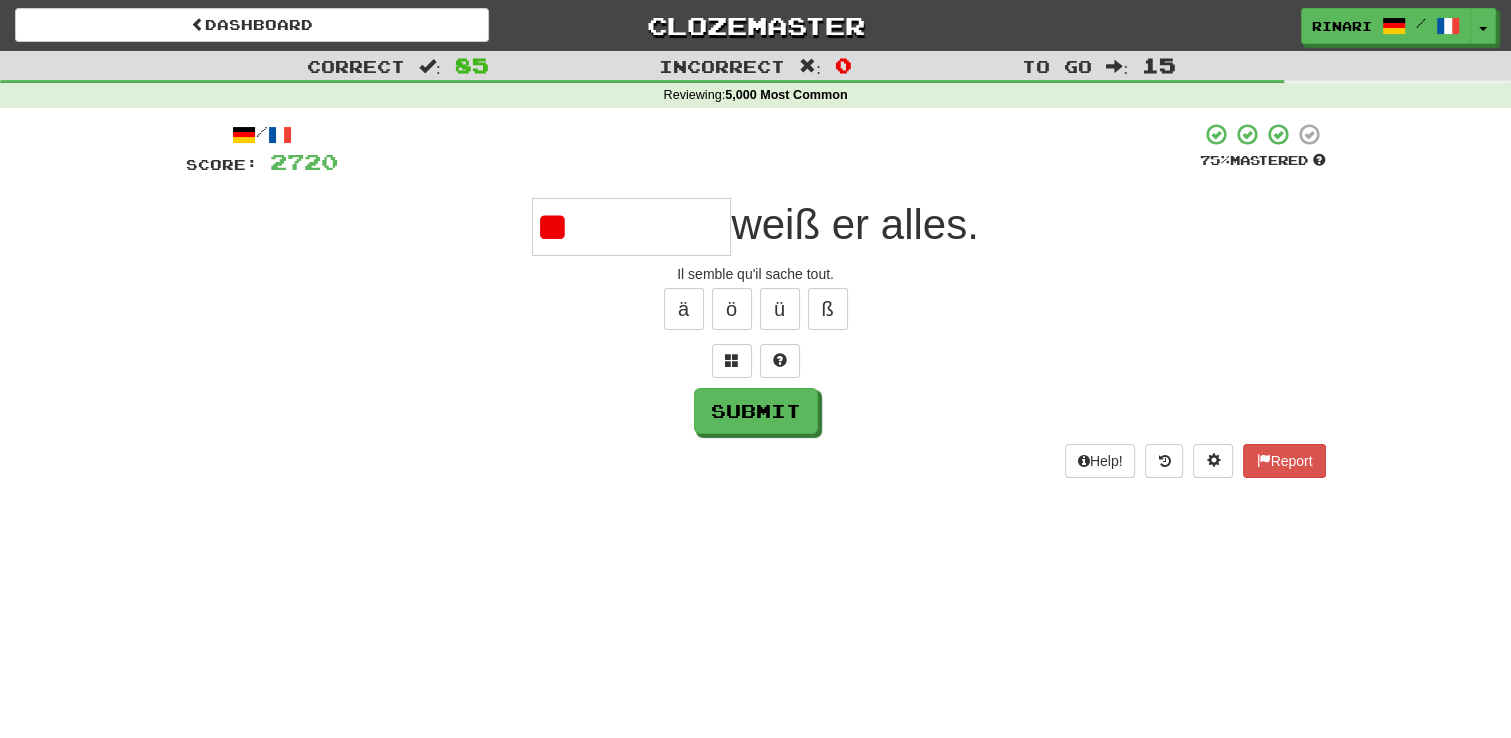 type on "*" 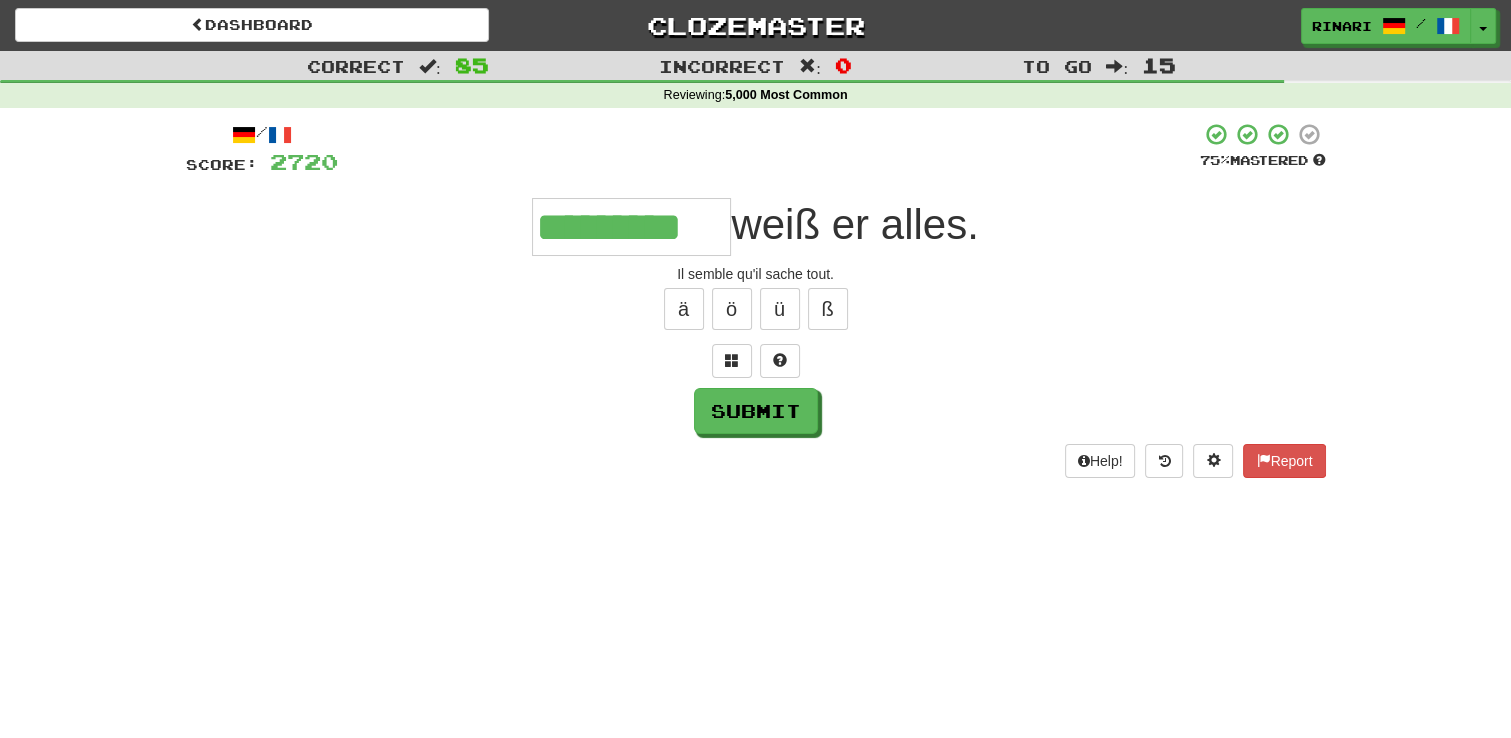 type on "*********" 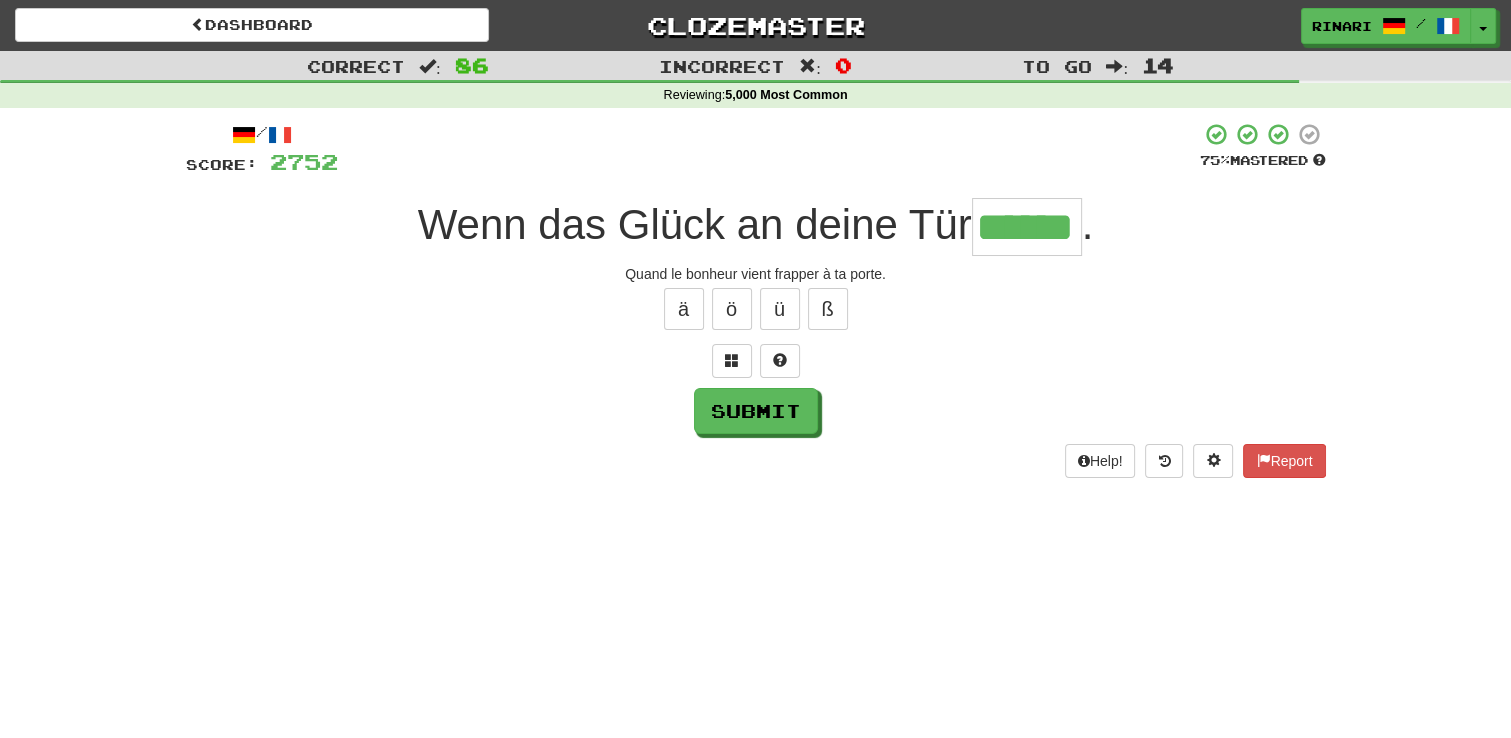 type on "******" 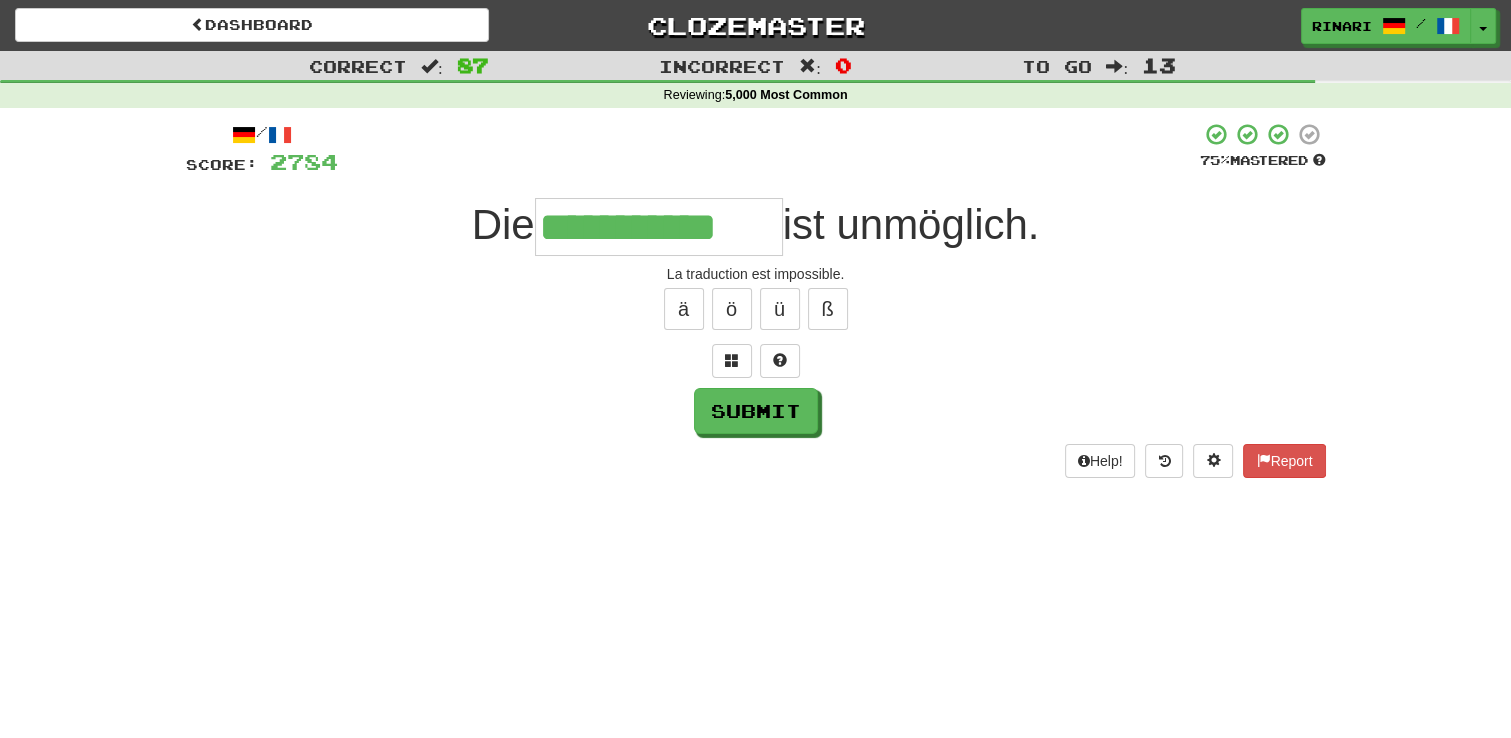 type on "**********" 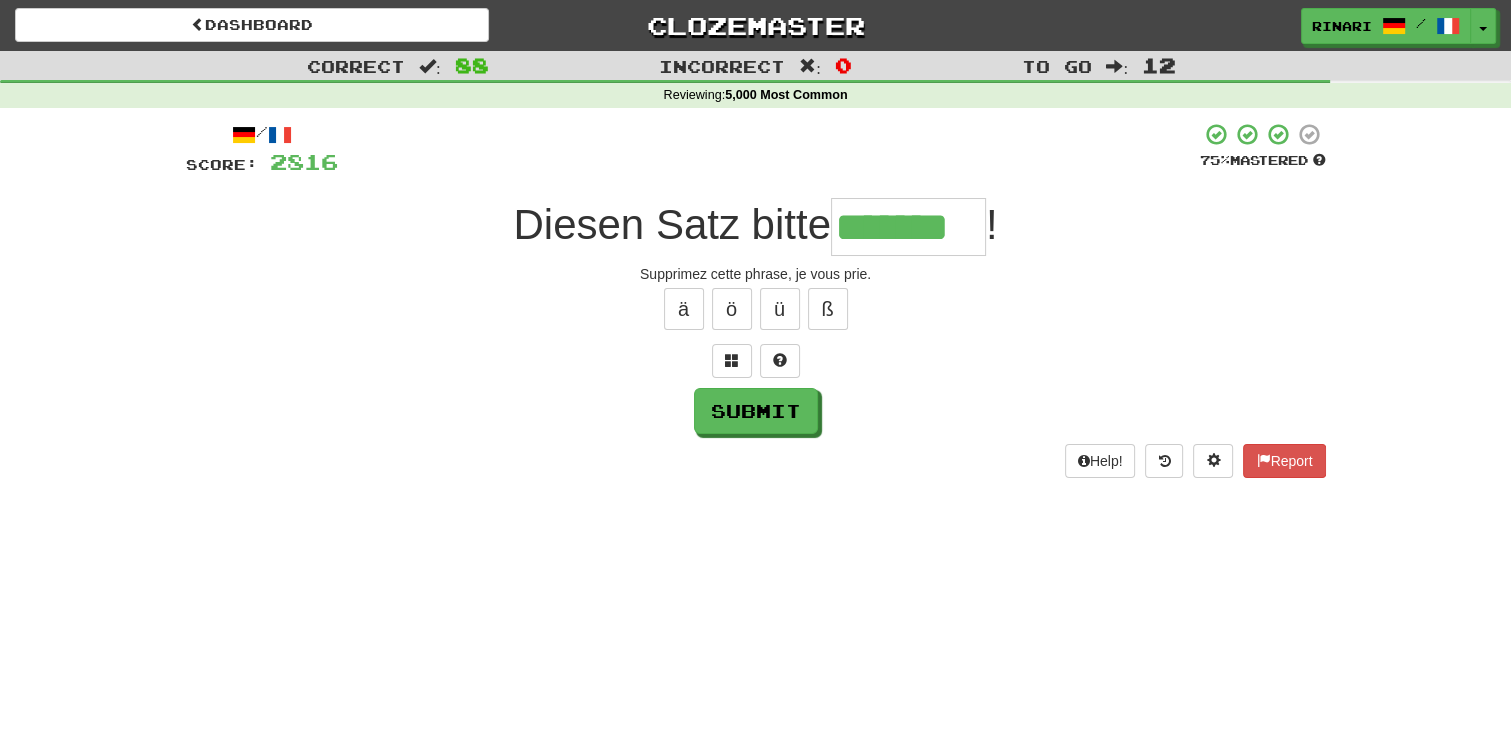 type on "*******" 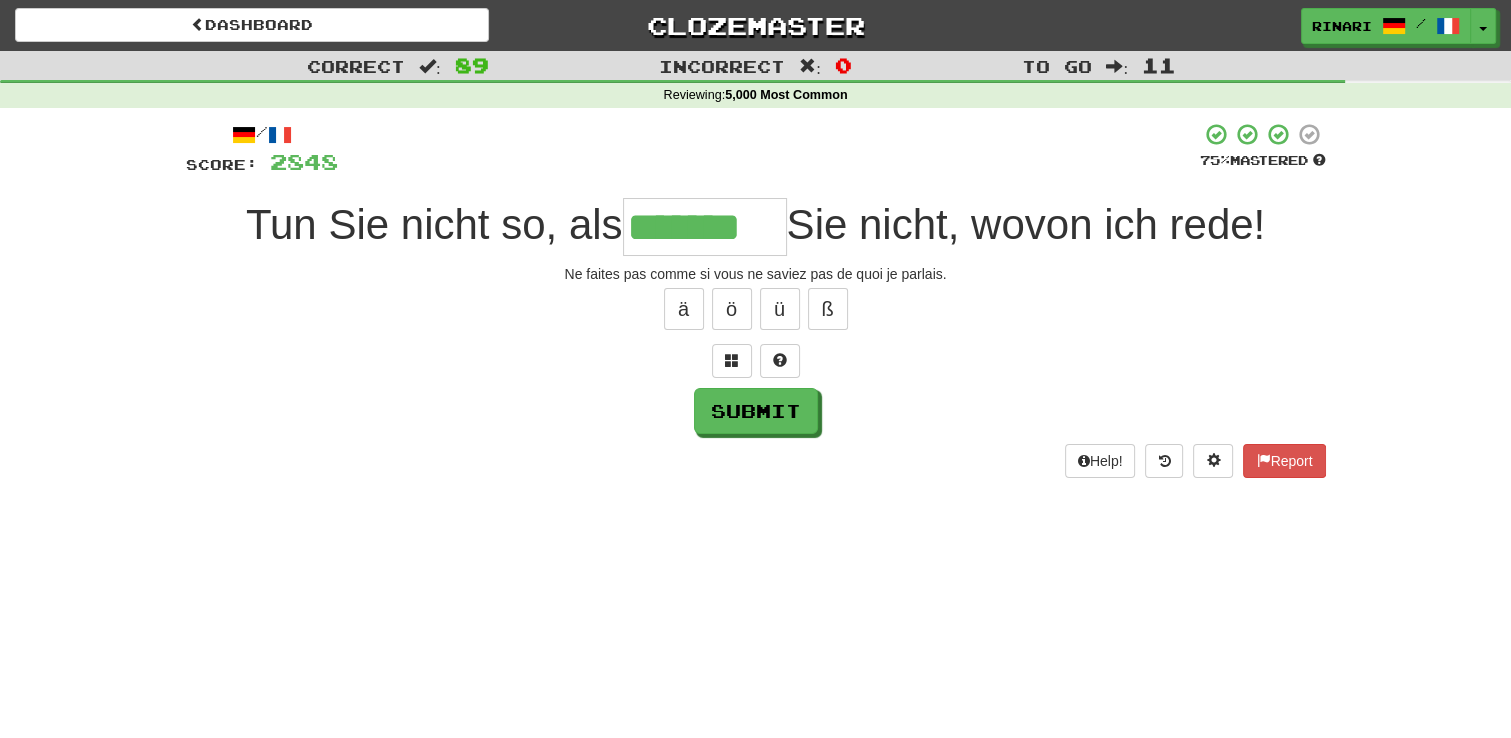 type on "*******" 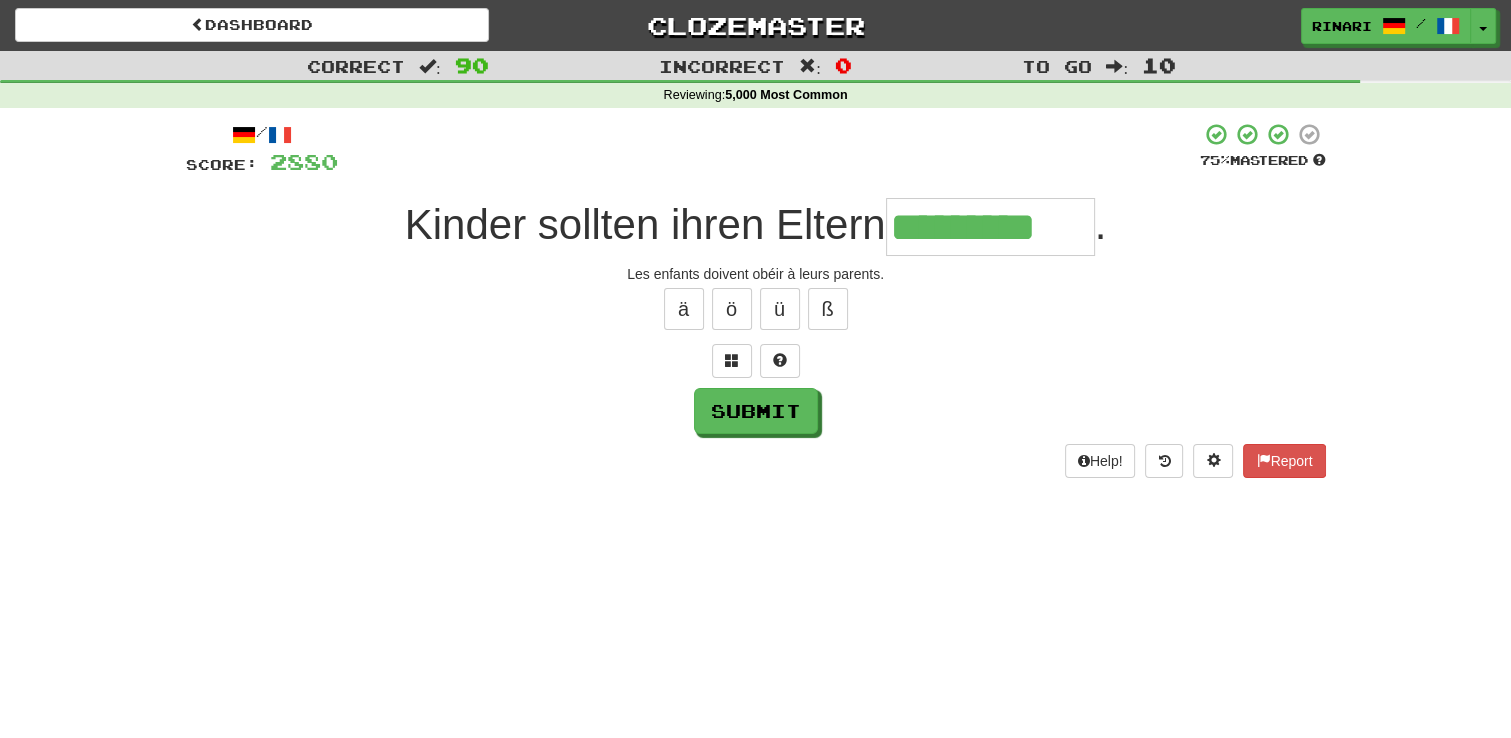 type on "*********" 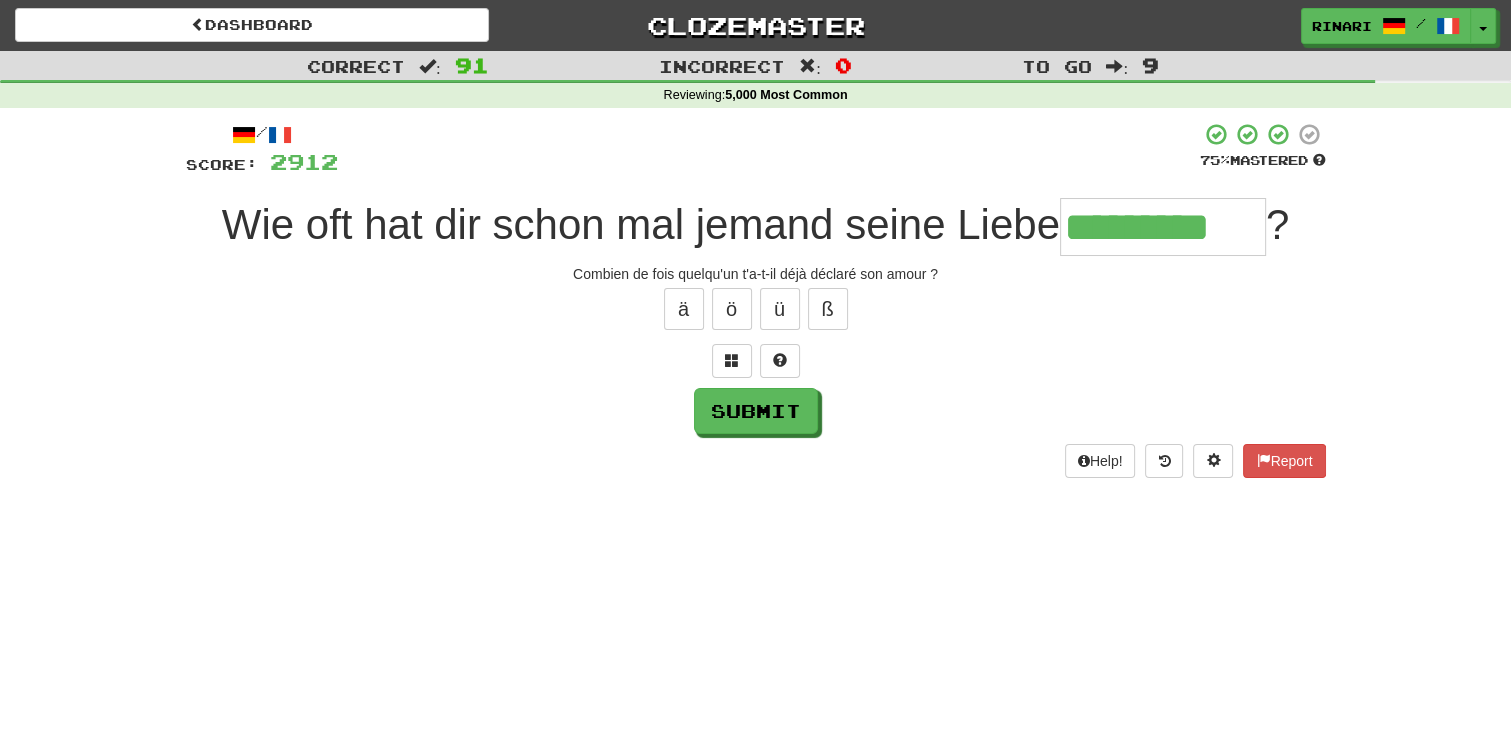 type on "*********" 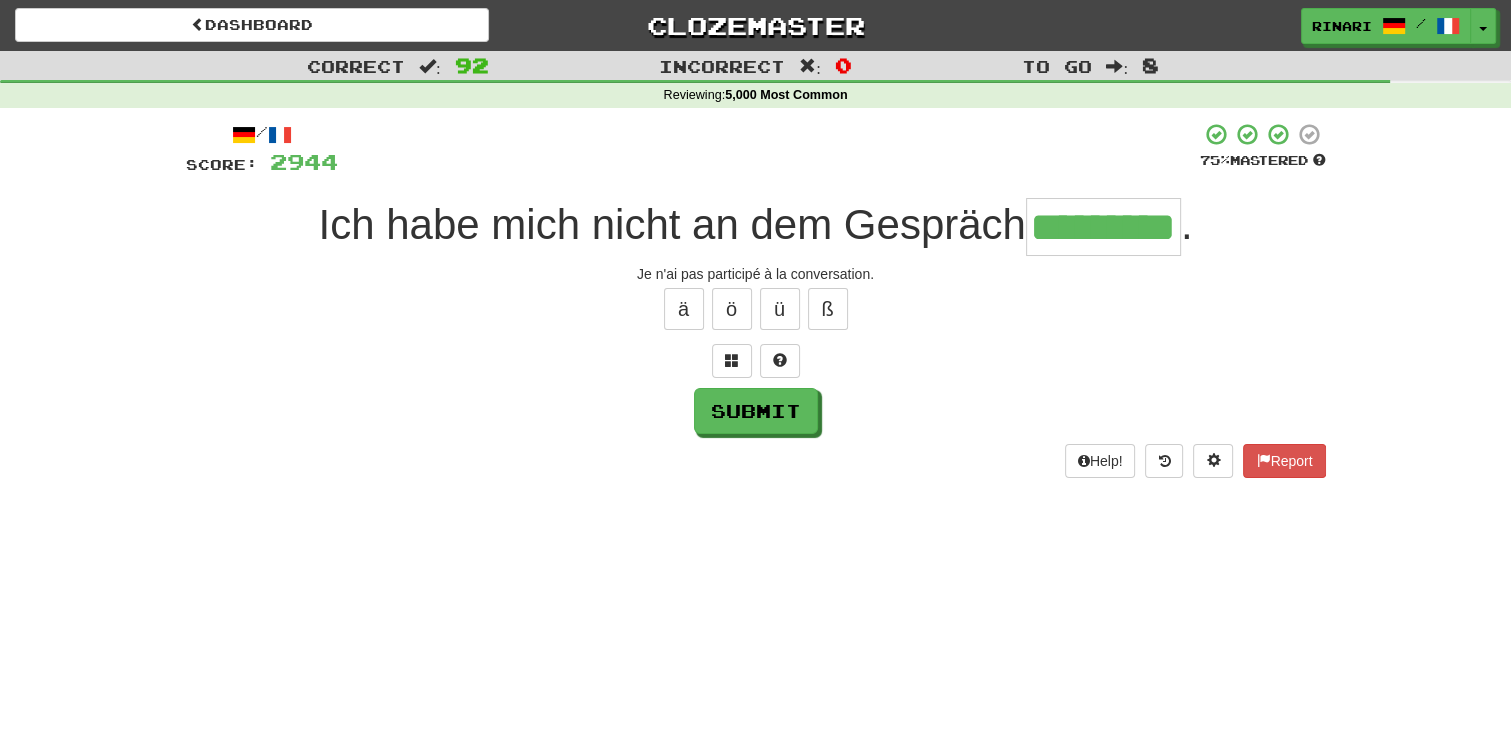 type on "*********" 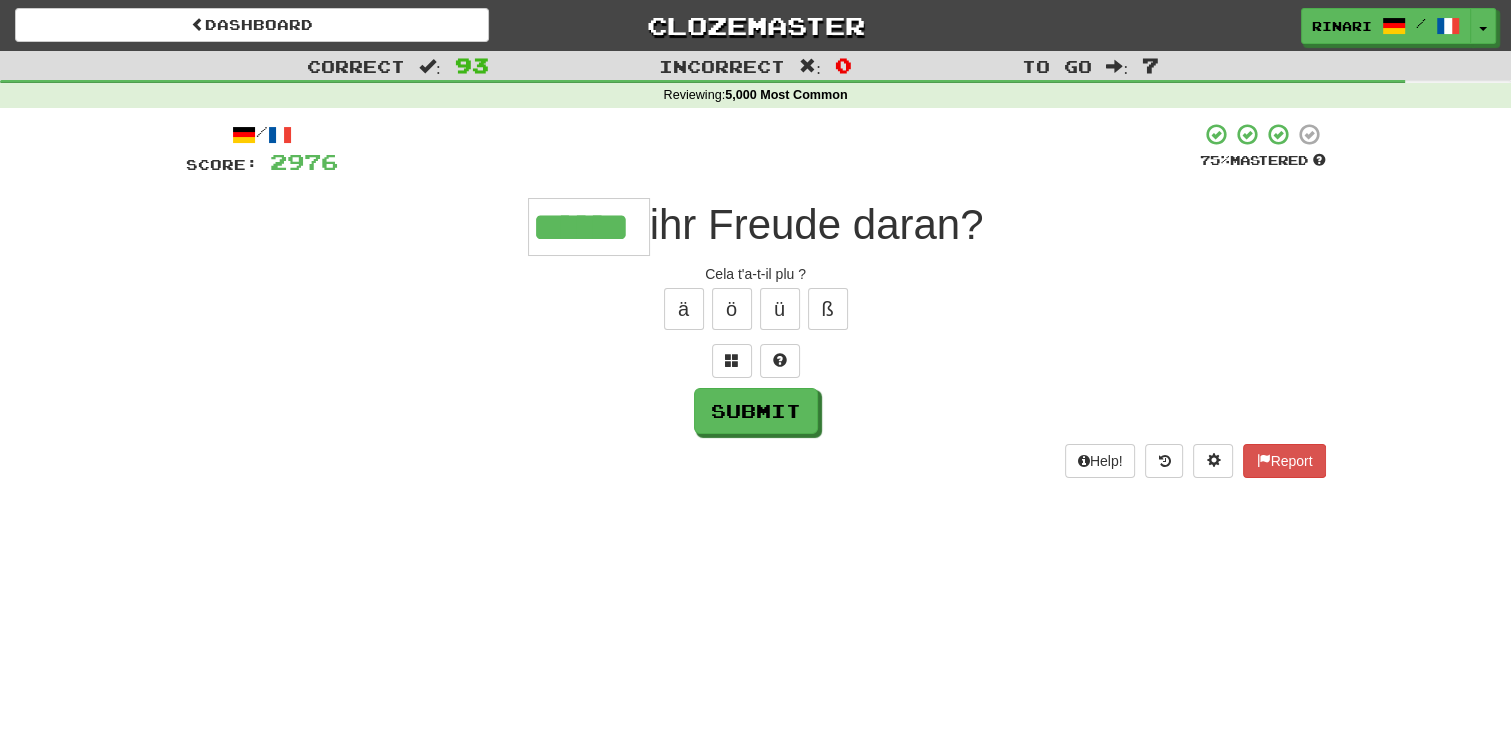 type on "******" 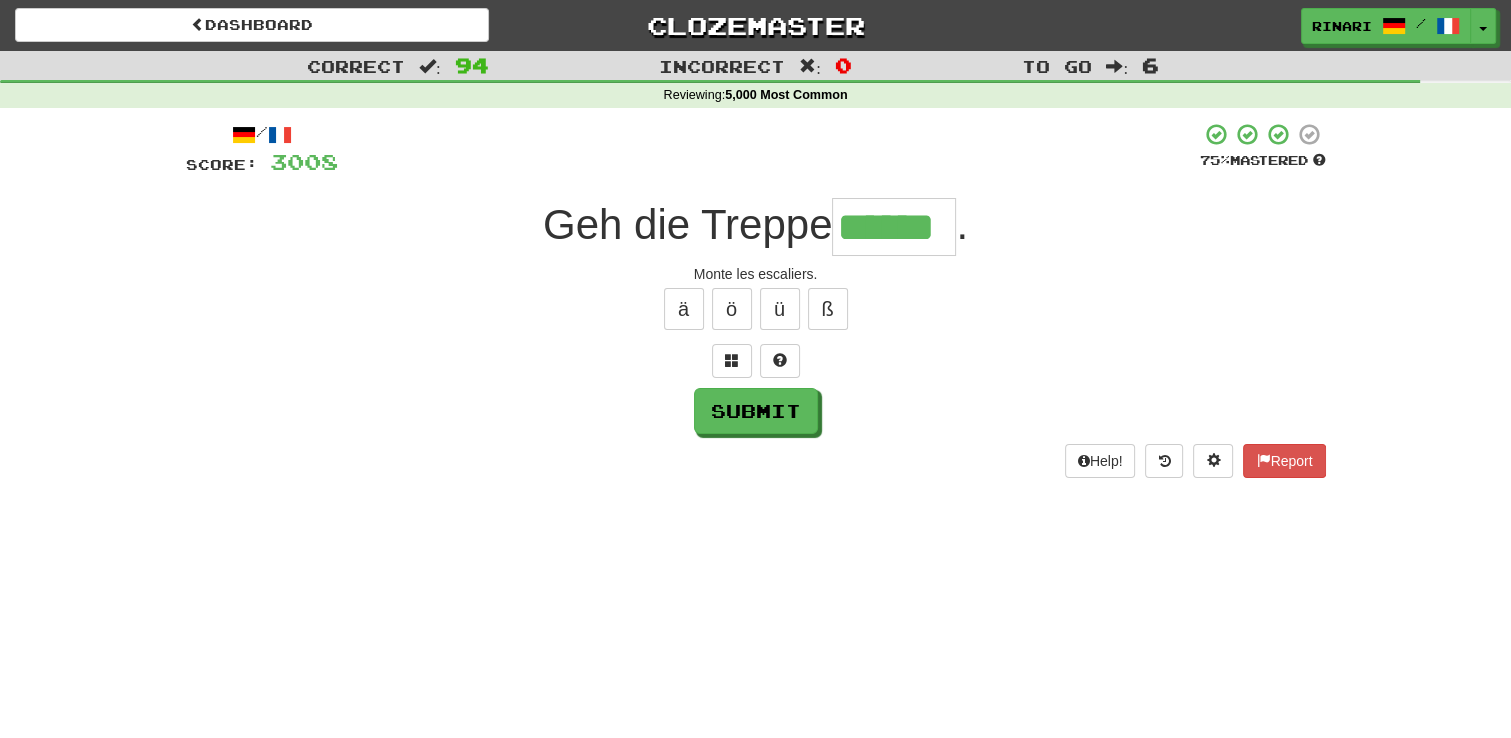 type on "******" 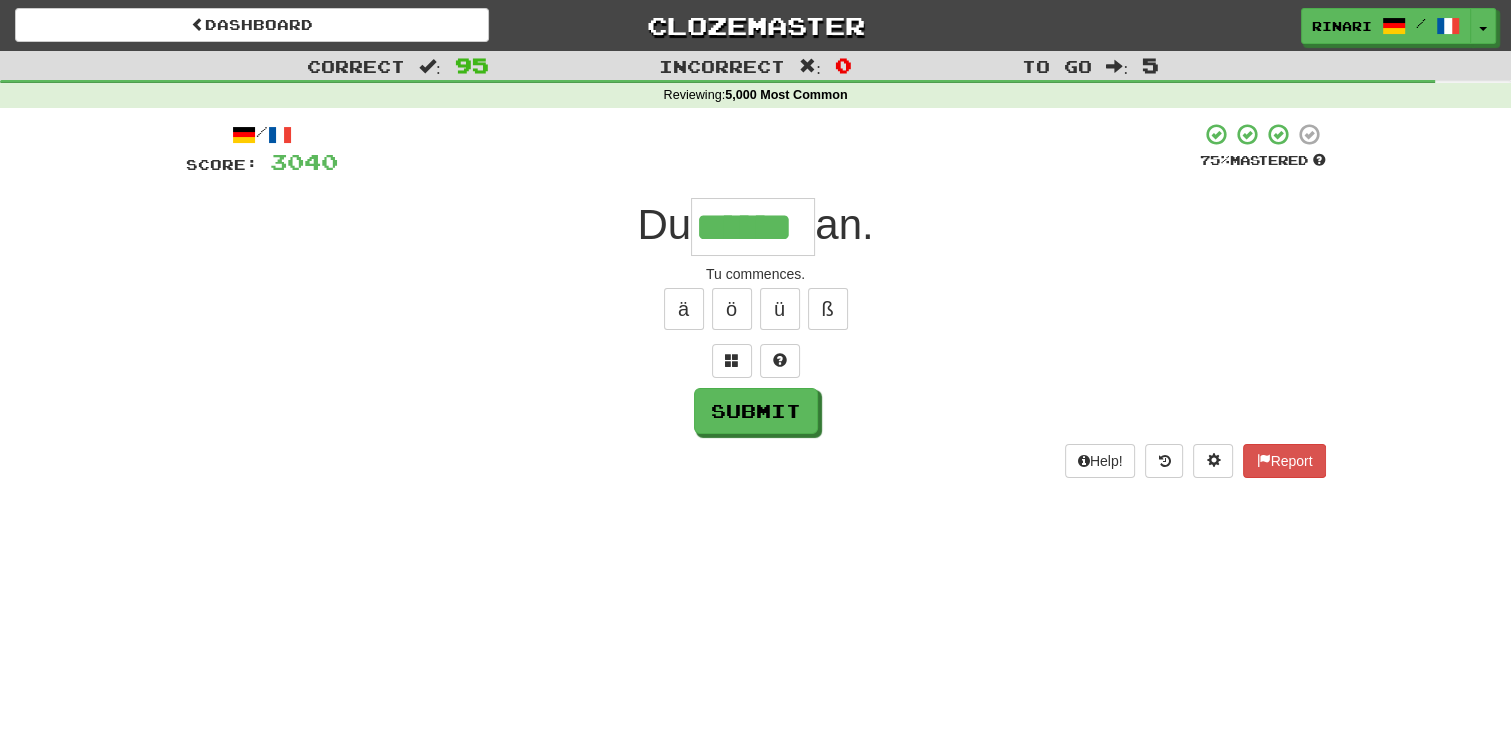 type on "******" 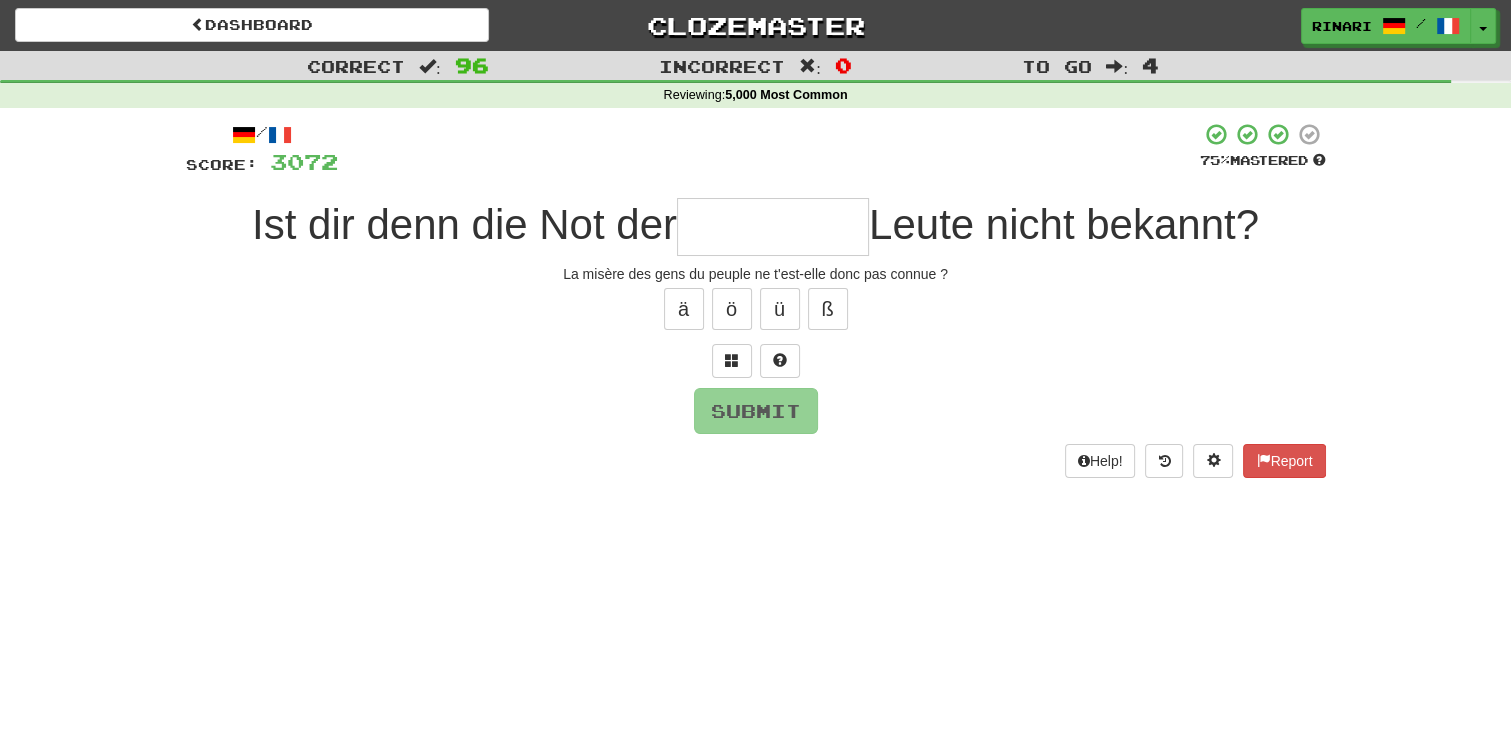 type on "*" 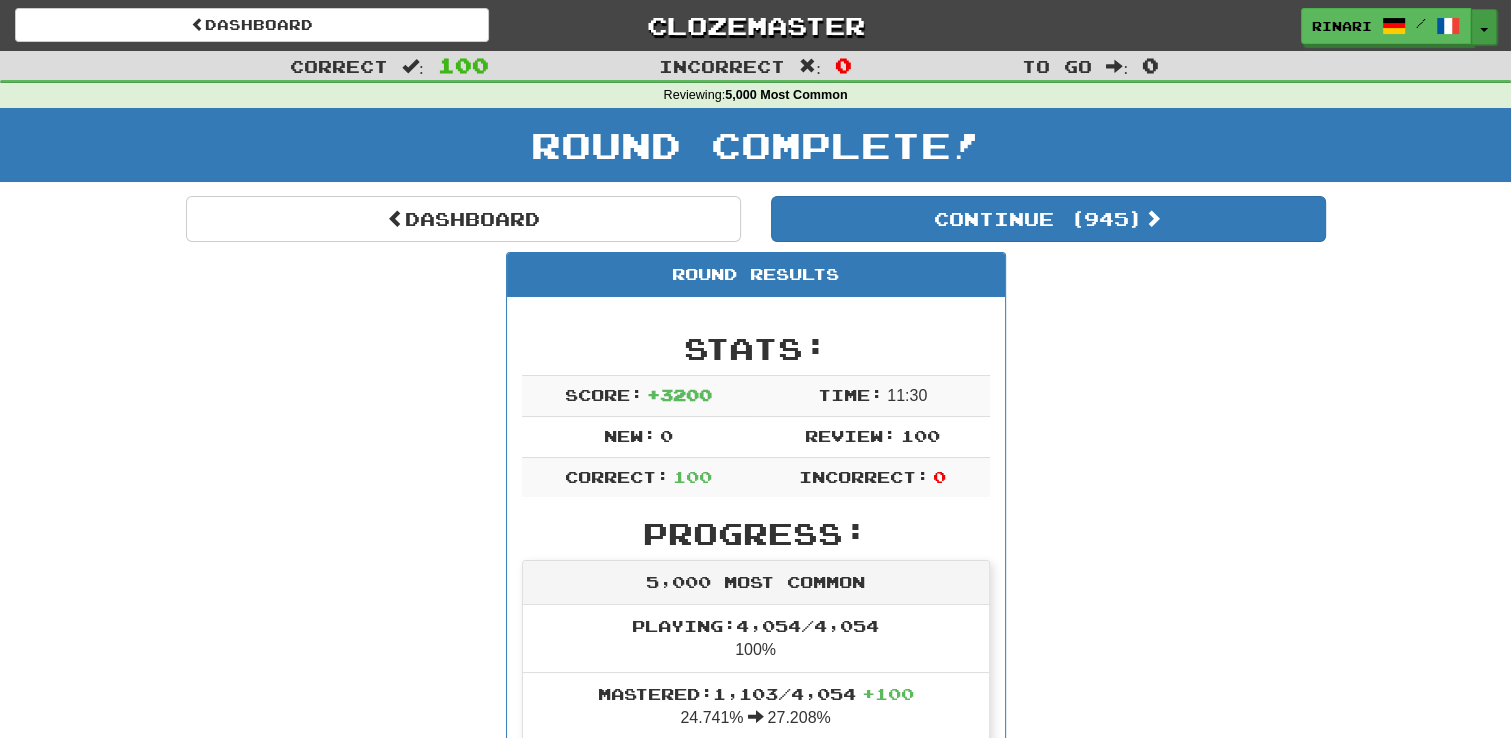 click on "Toggle Dropdown" at bounding box center [1484, 27] 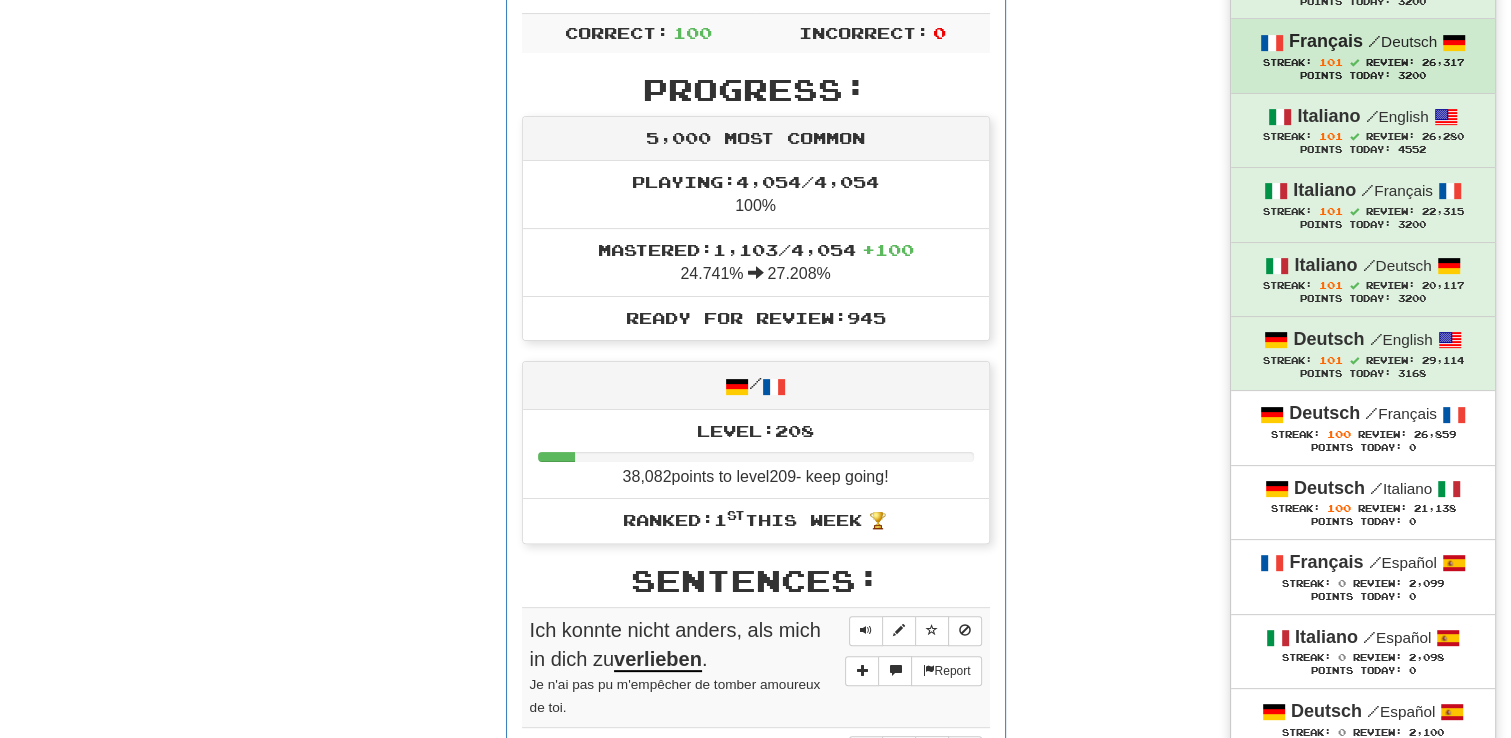 scroll, scrollTop: 448, scrollLeft: 0, axis: vertical 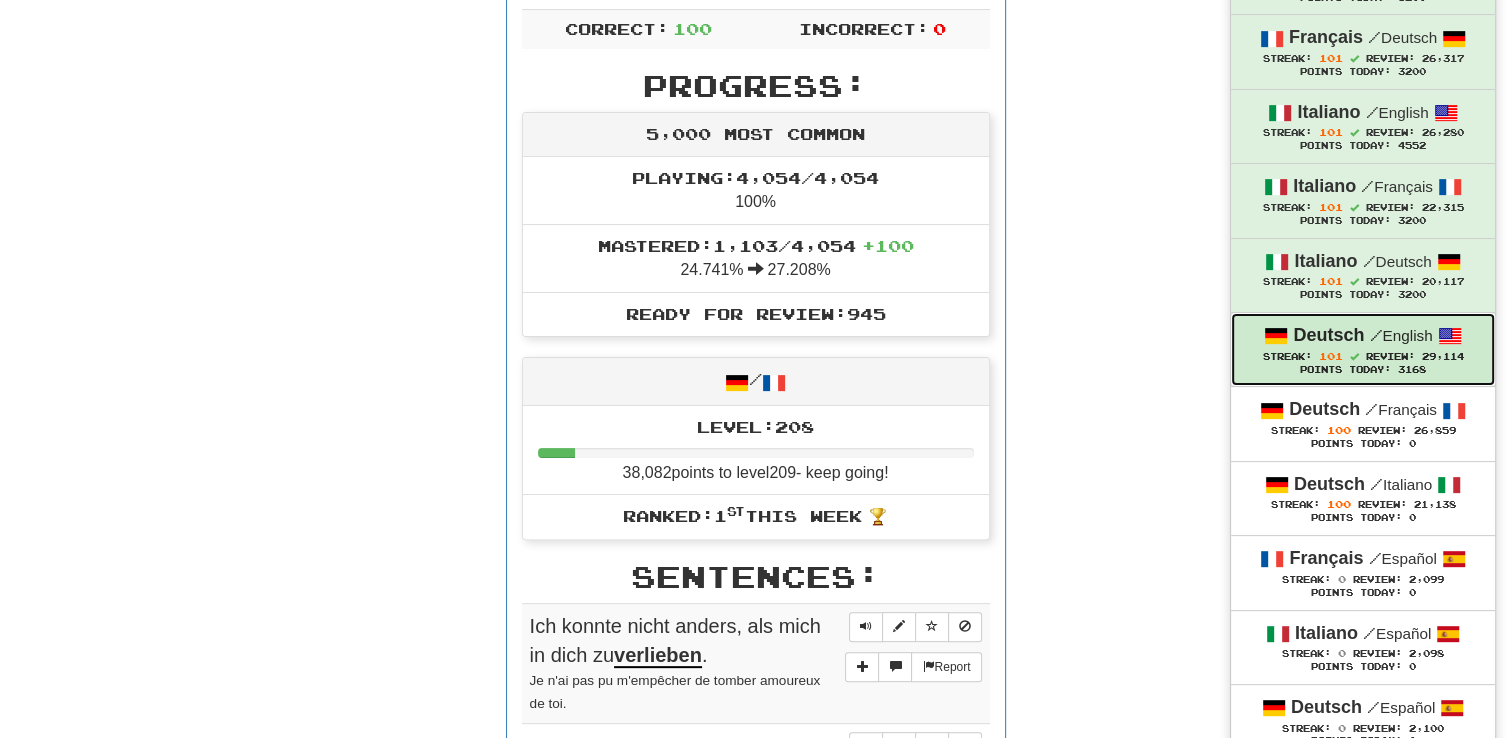 click on "Points Today: 3168" at bounding box center (1363, 370) 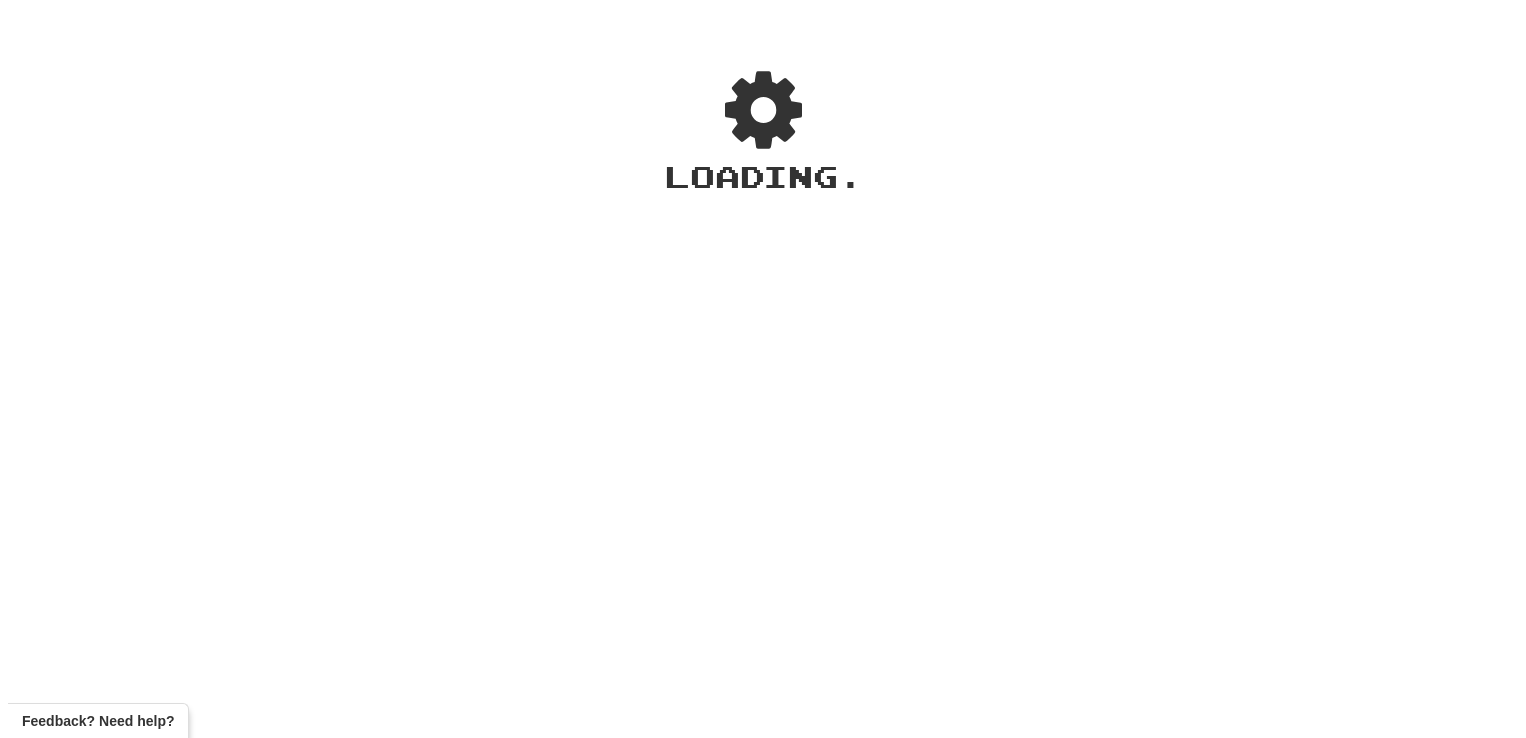 scroll, scrollTop: 0, scrollLeft: 0, axis: both 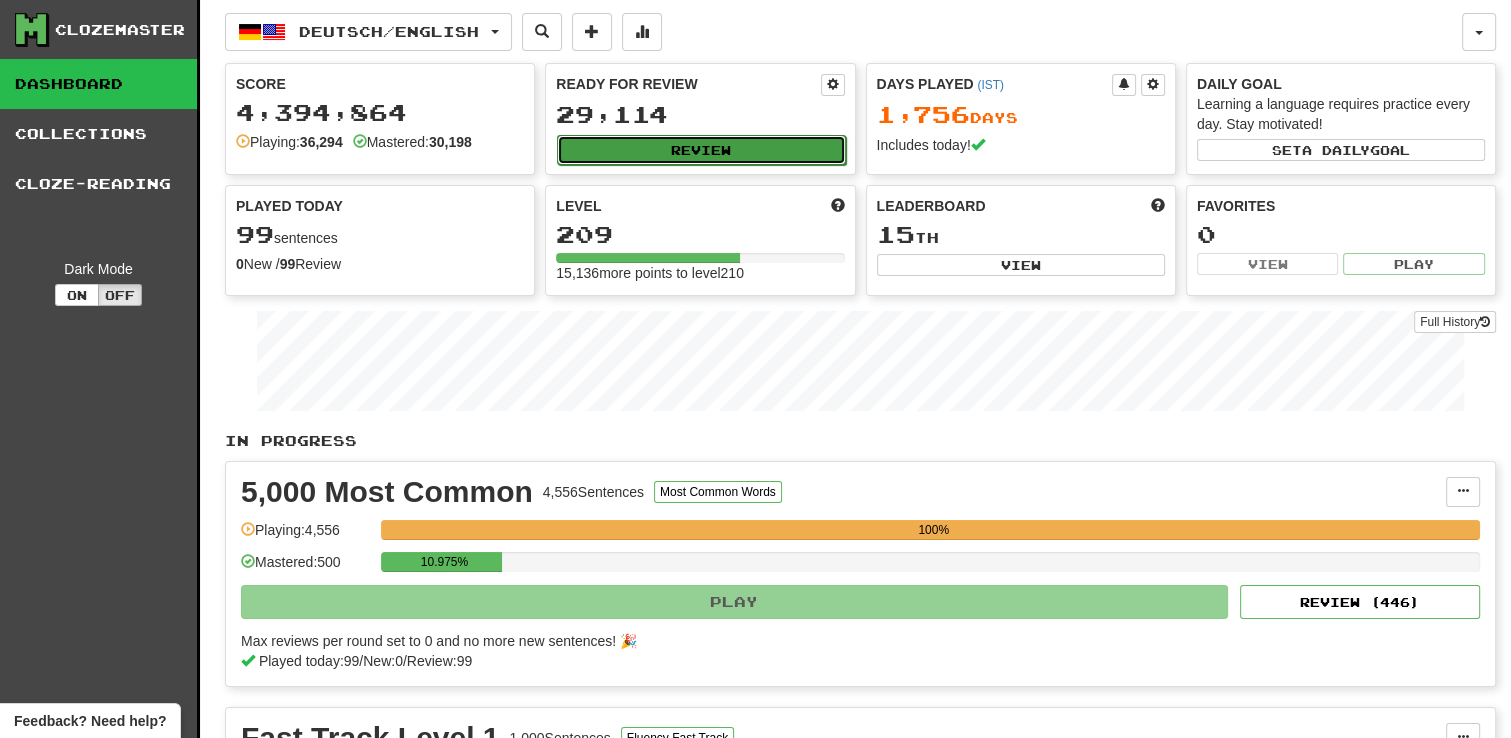 click on "Review" at bounding box center (701, 150) 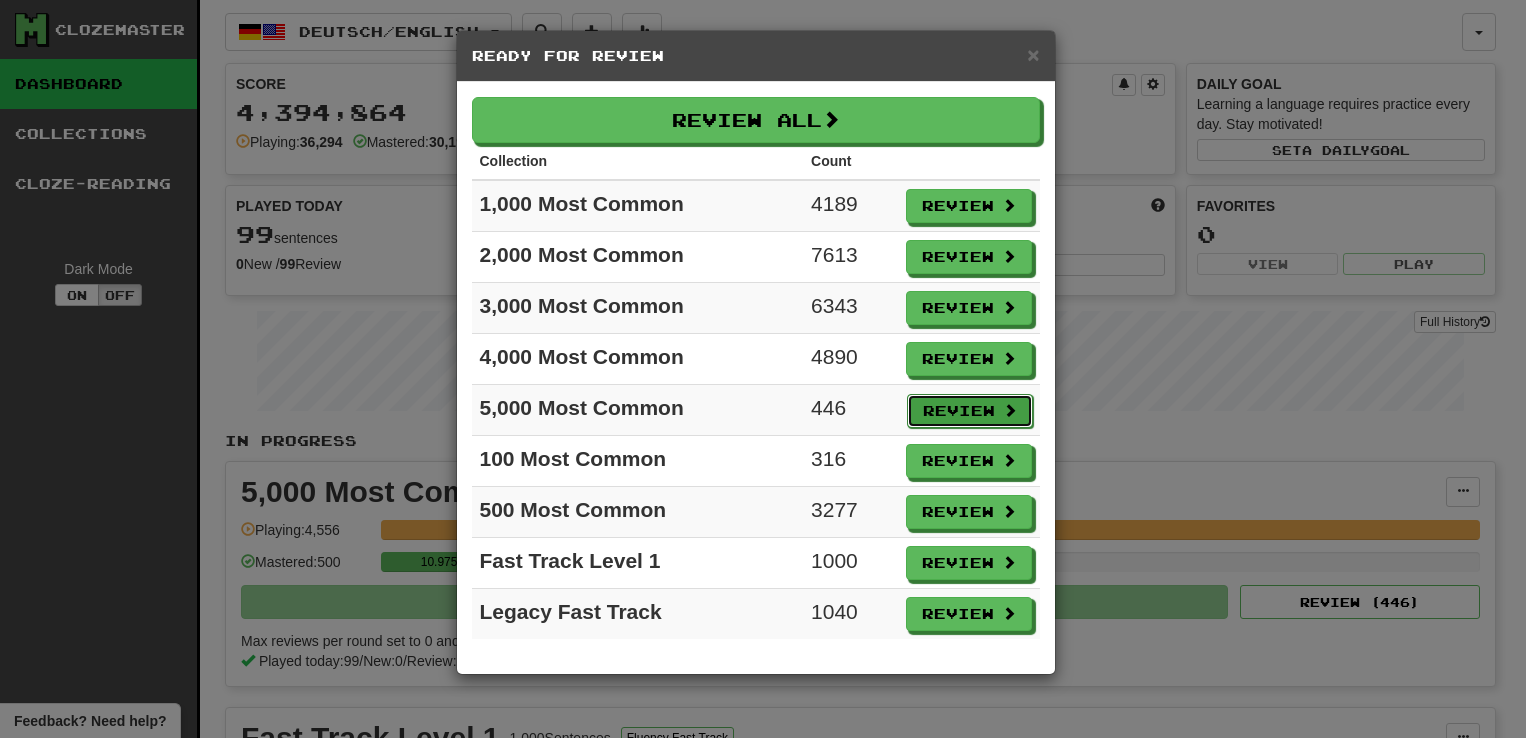 click on "Review" at bounding box center [970, 411] 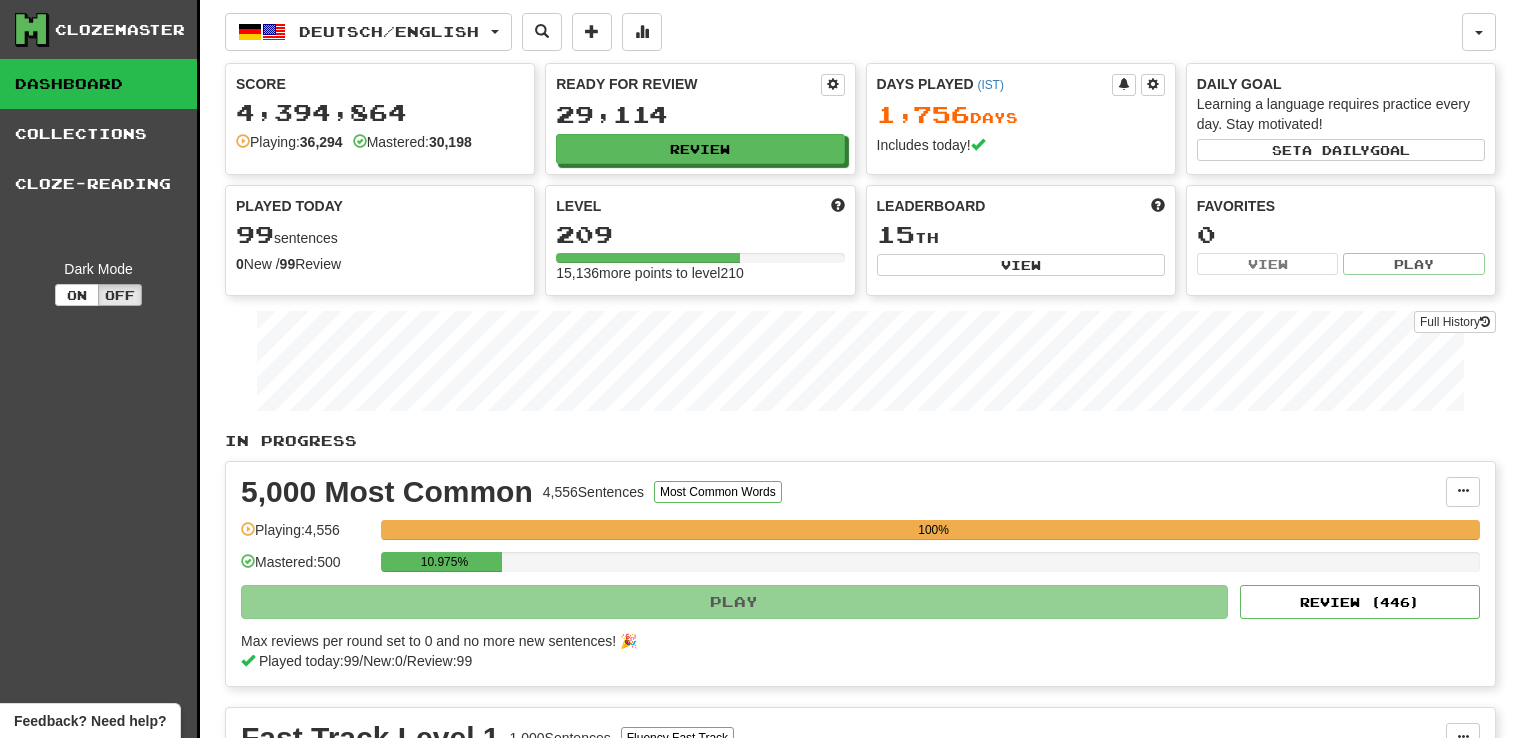 select on "***" 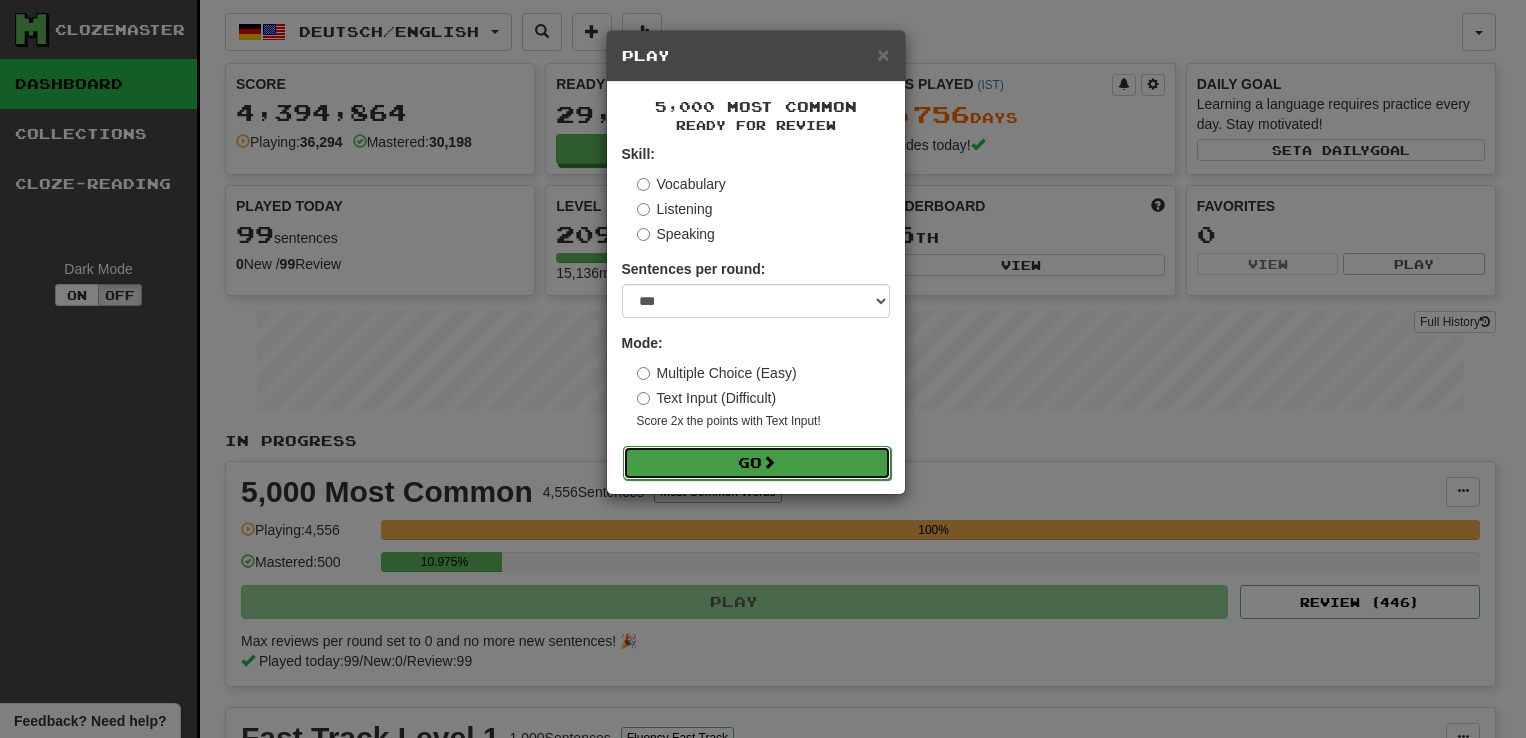 click on "Go" at bounding box center [757, 463] 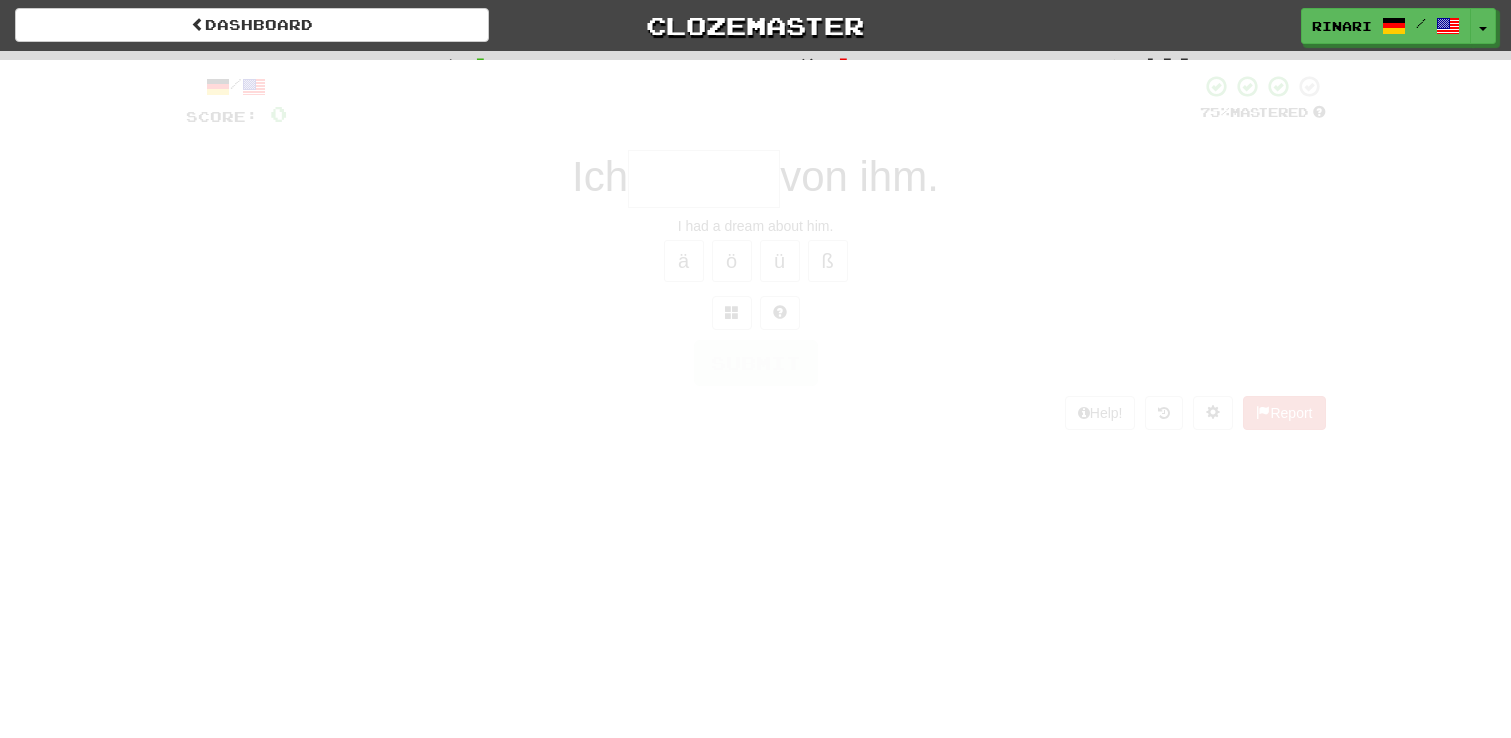 scroll, scrollTop: 0, scrollLeft: 0, axis: both 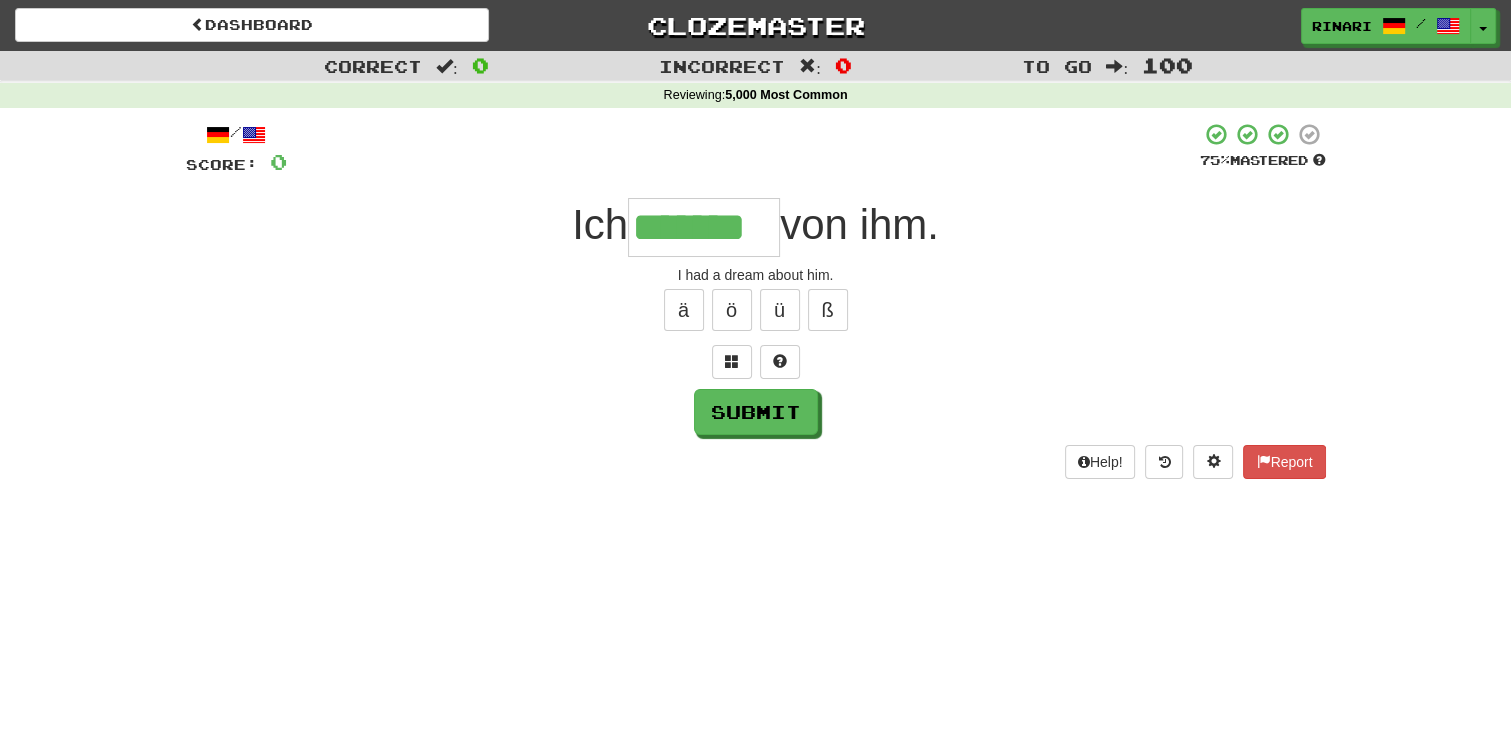 type on "*******" 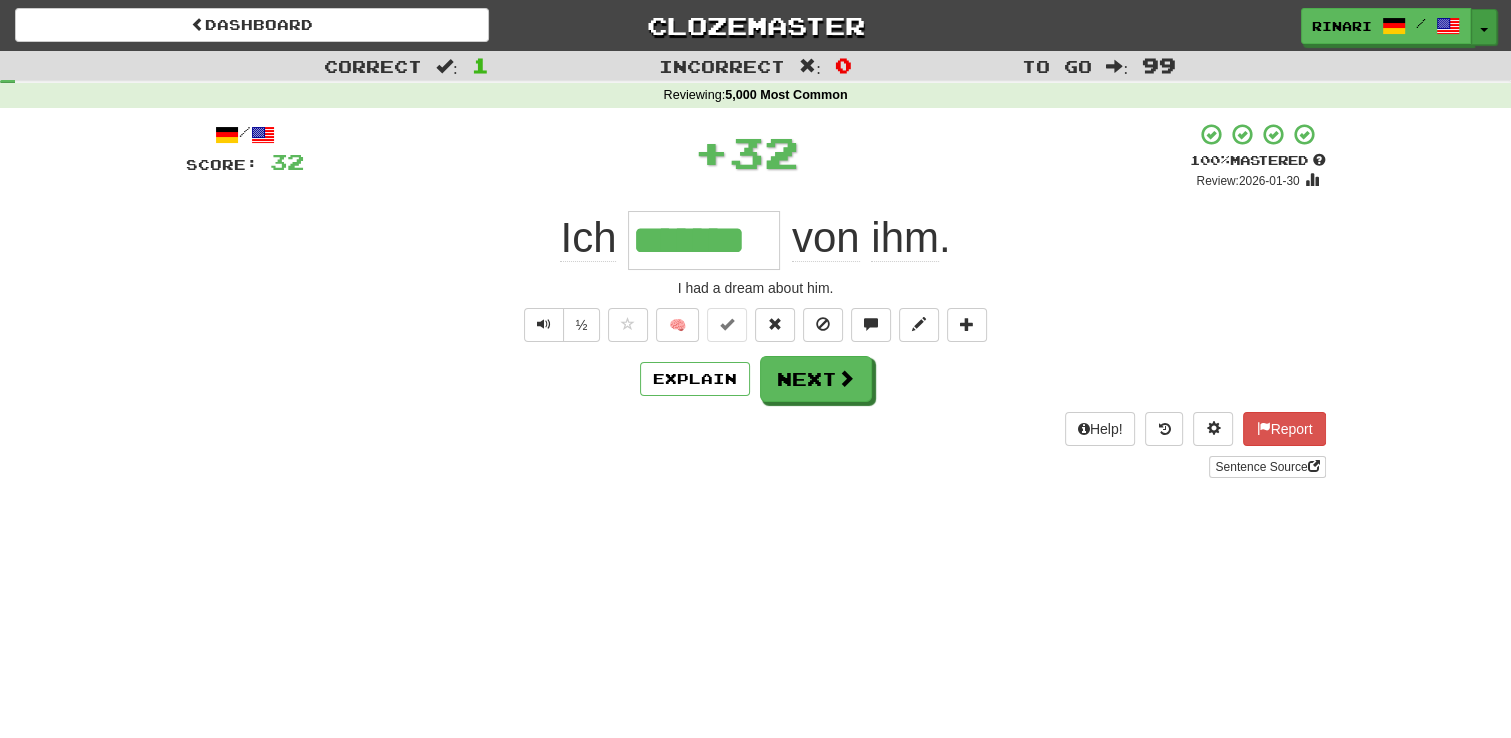 click on "Toggle Dropdown" at bounding box center [1484, 27] 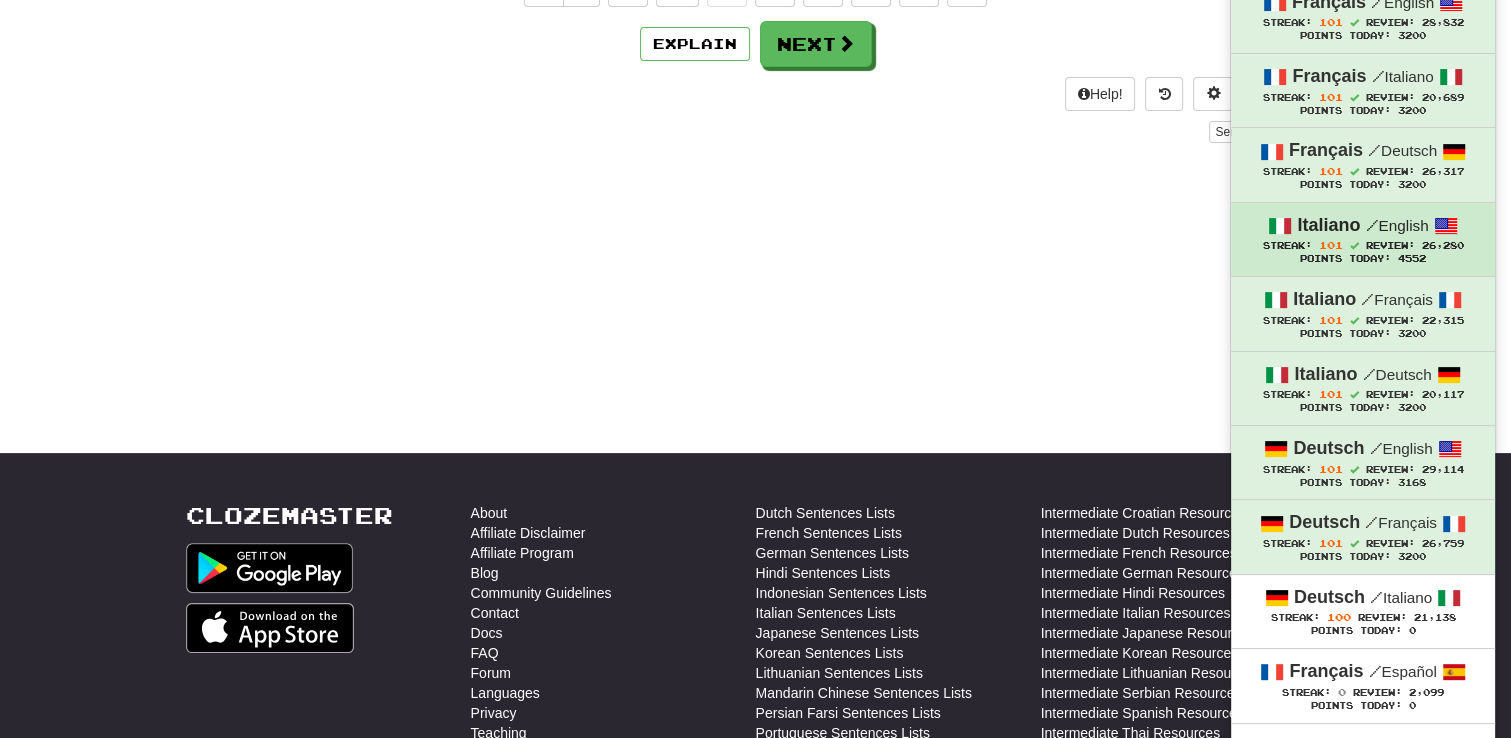 scroll, scrollTop: 336, scrollLeft: 0, axis: vertical 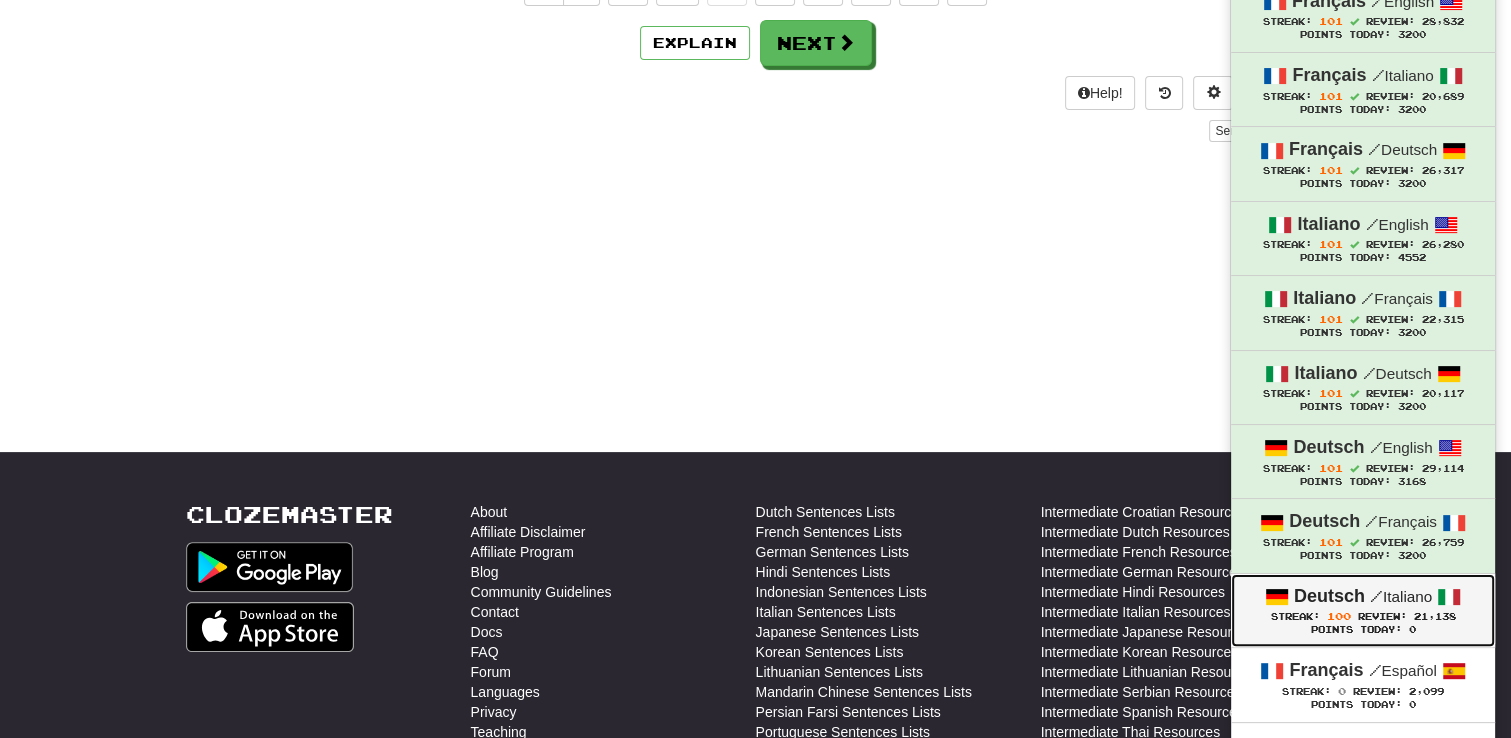 click on "Points Today: 0" at bounding box center (1363, 630) 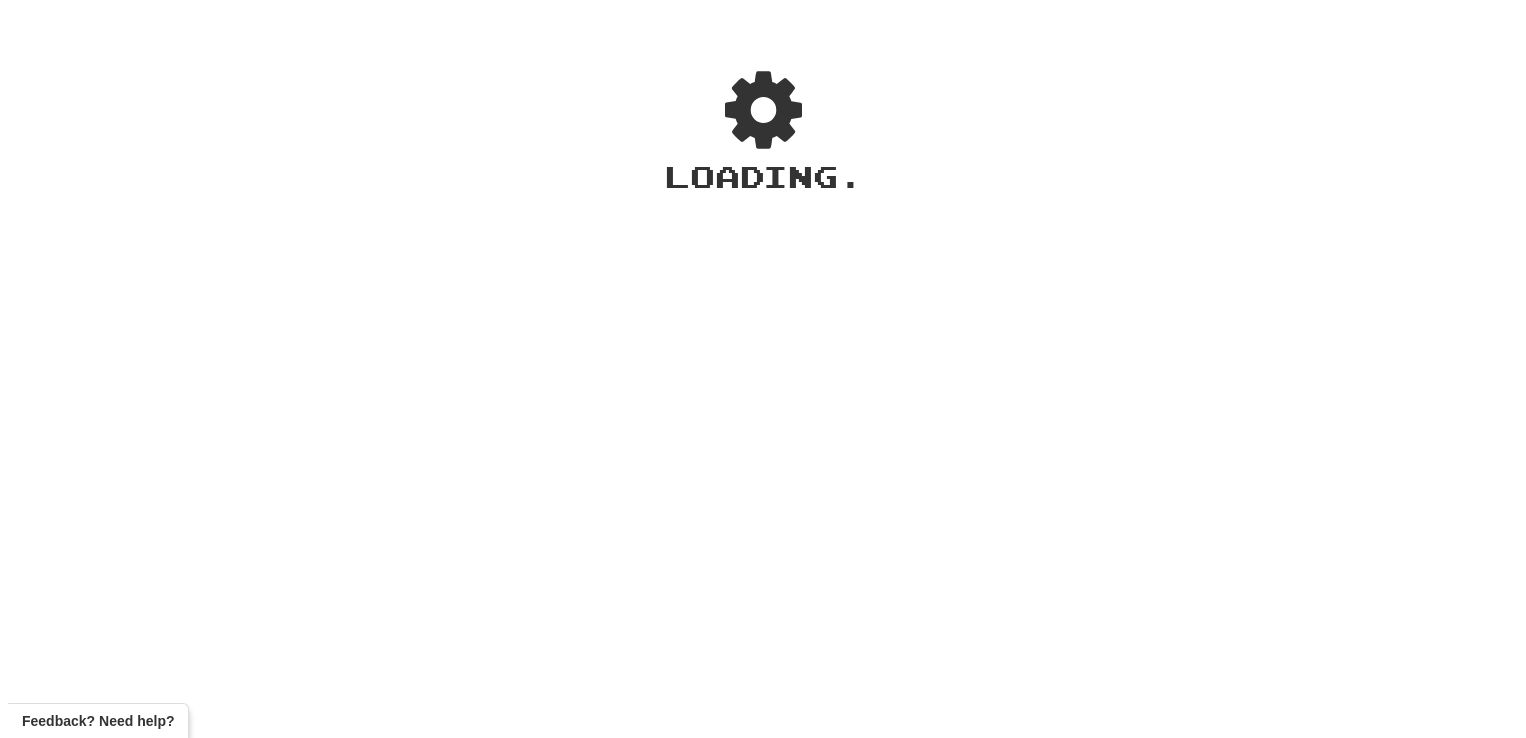 scroll, scrollTop: 0, scrollLeft: 0, axis: both 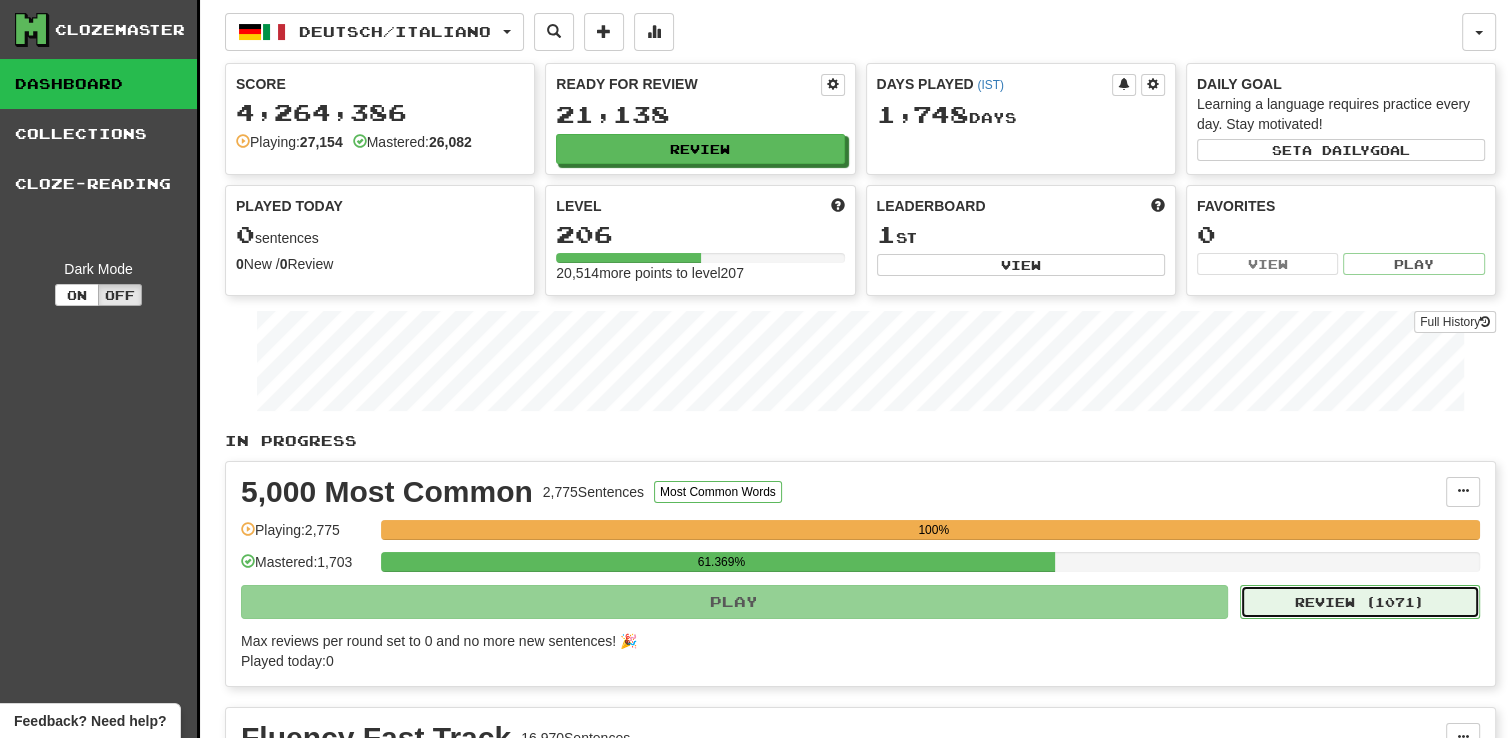 click on "Review ( 1071 )" at bounding box center (1360, 602) 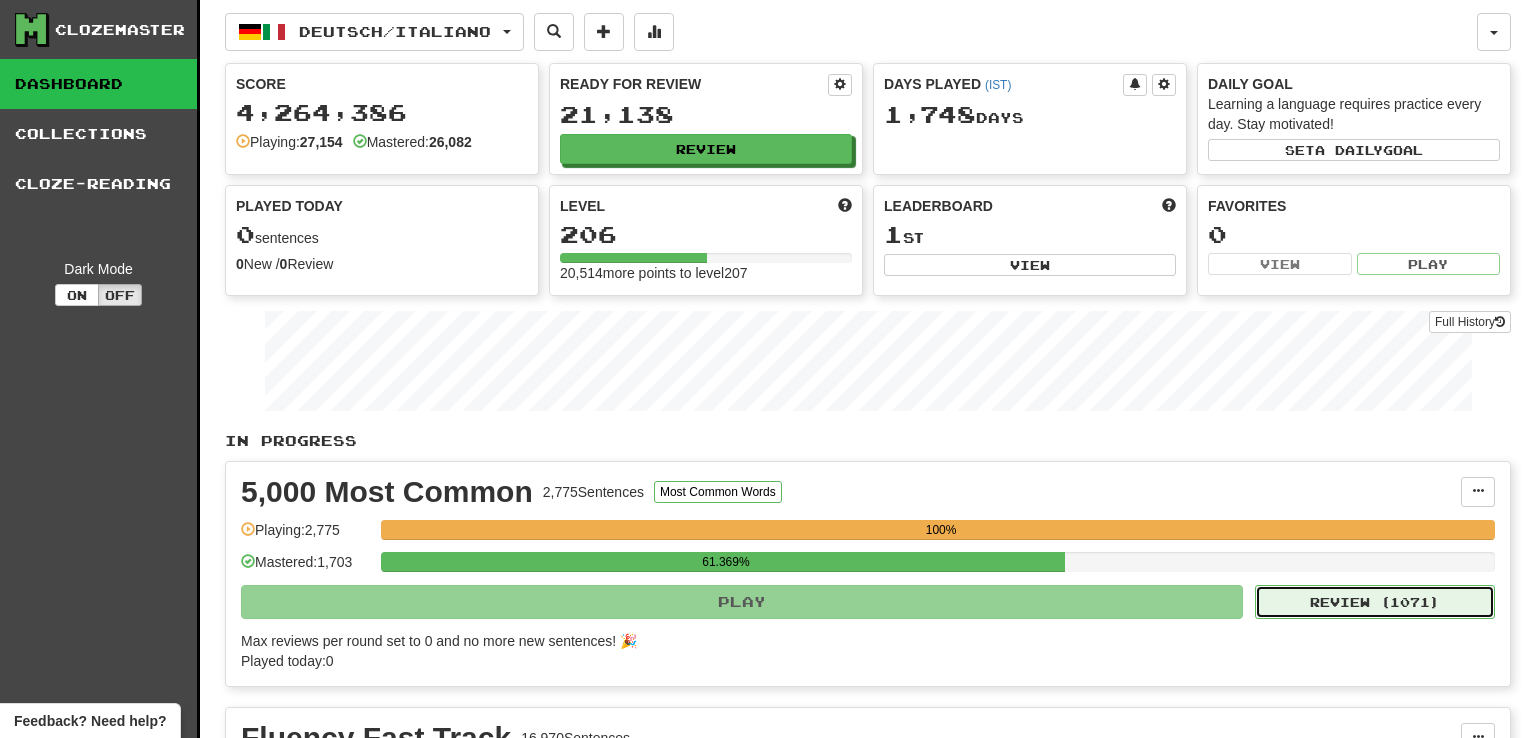 select on "***" 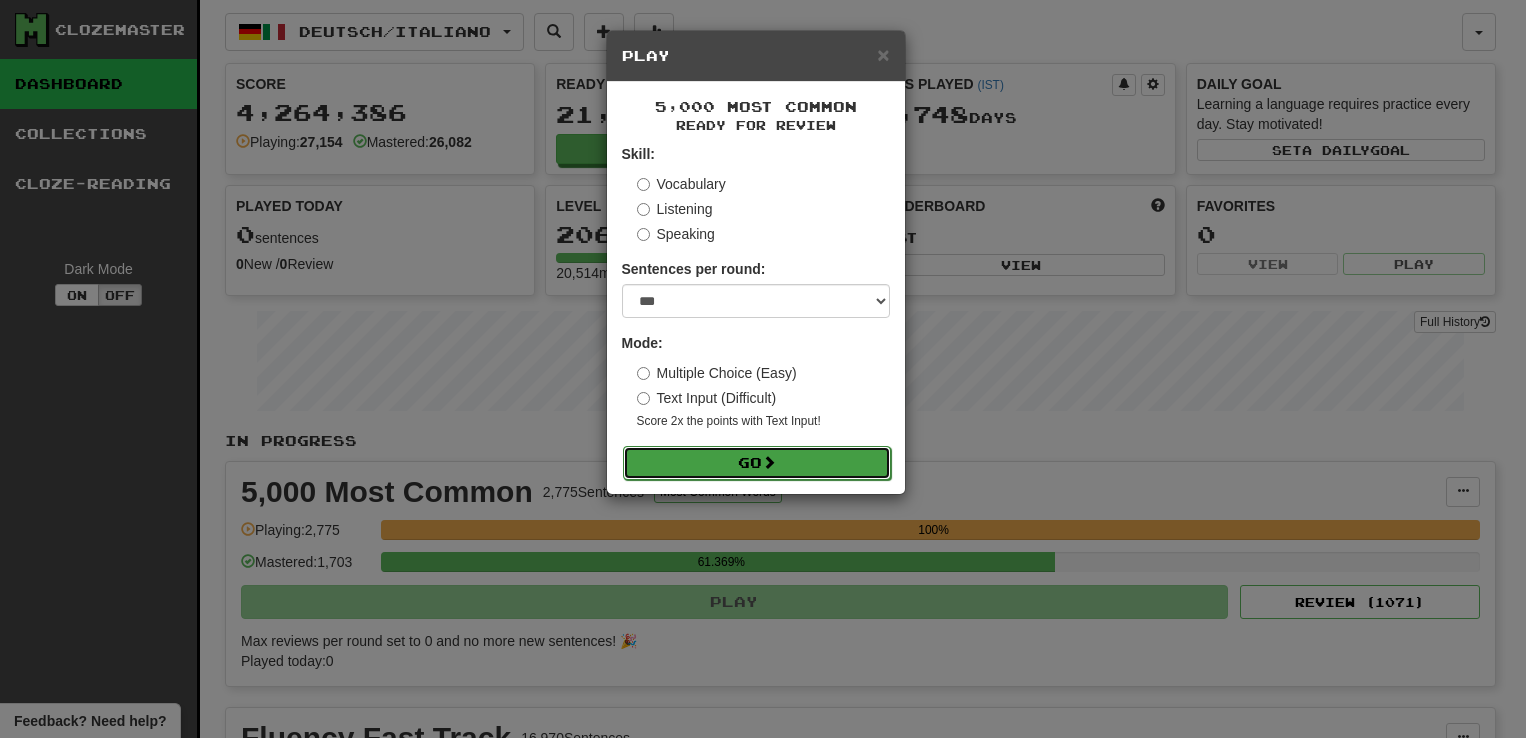 click on "Go" at bounding box center (757, 463) 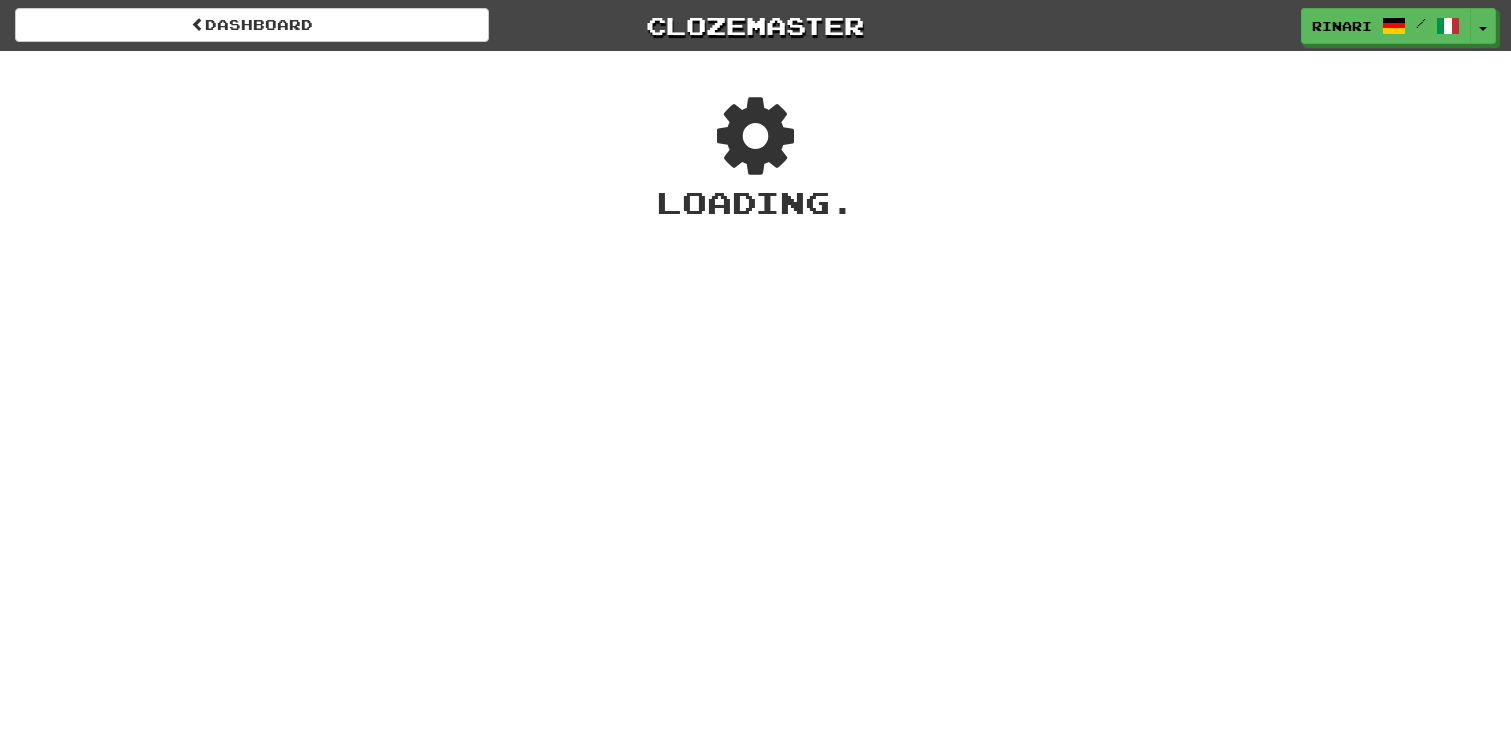 scroll, scrollTop: 0, scrollLeft: 0, axis: both 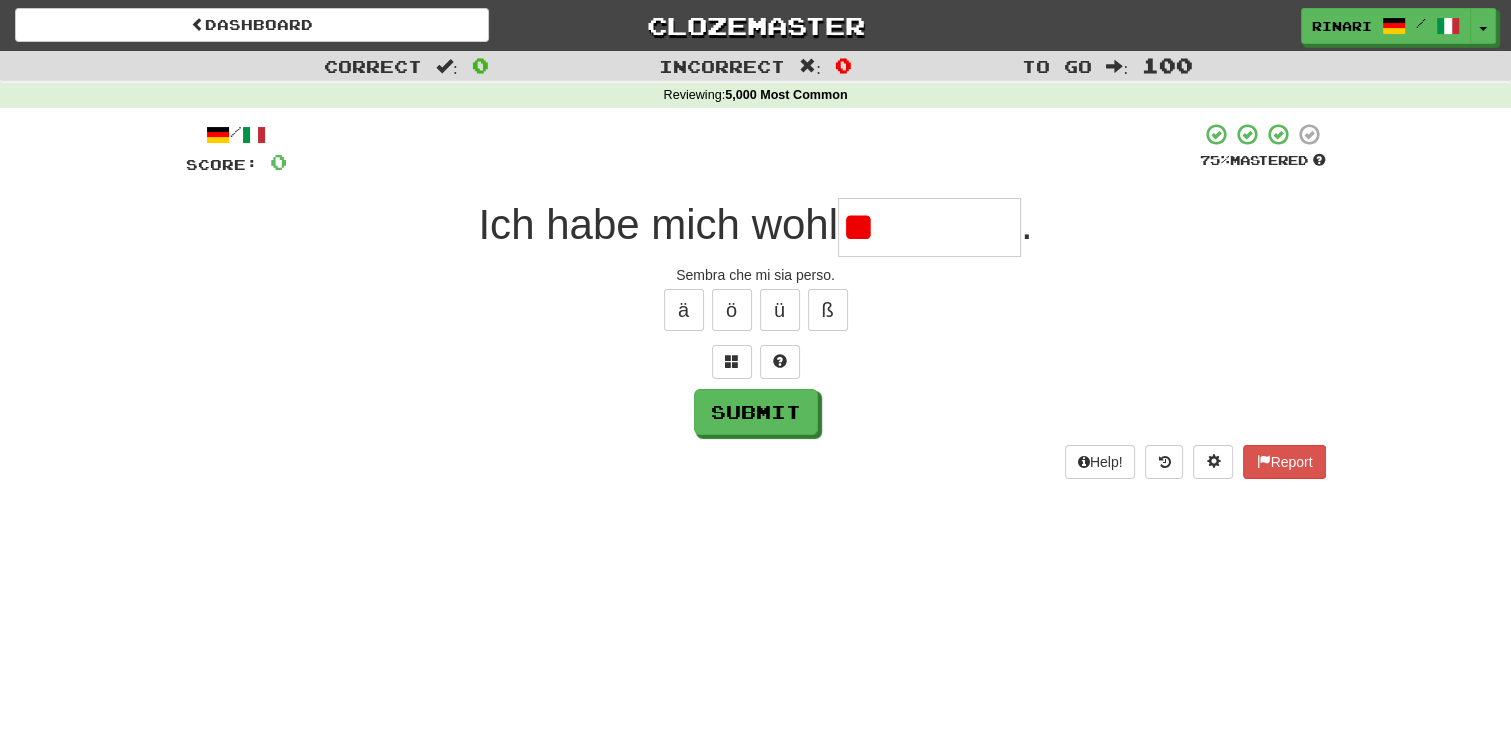 type on "*" 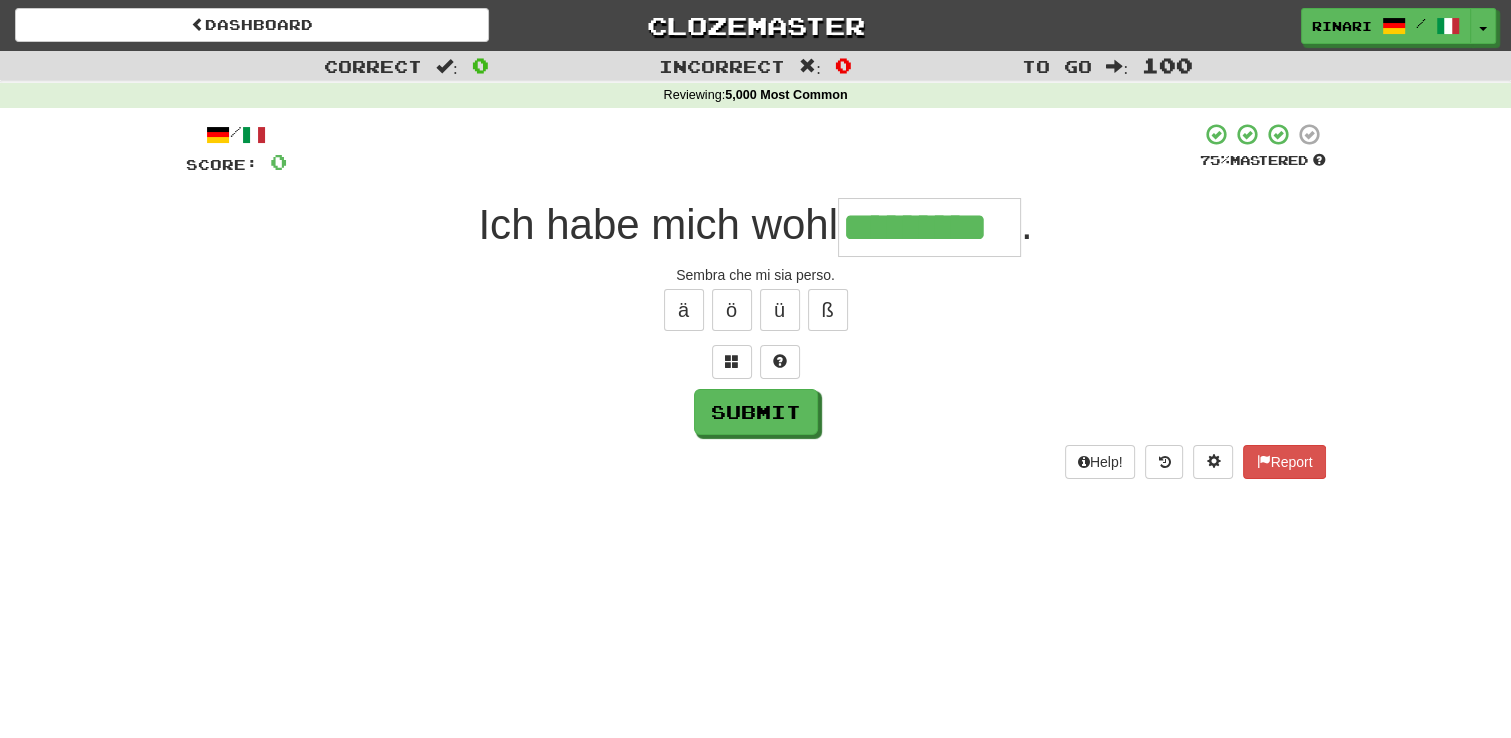 type on "*********" 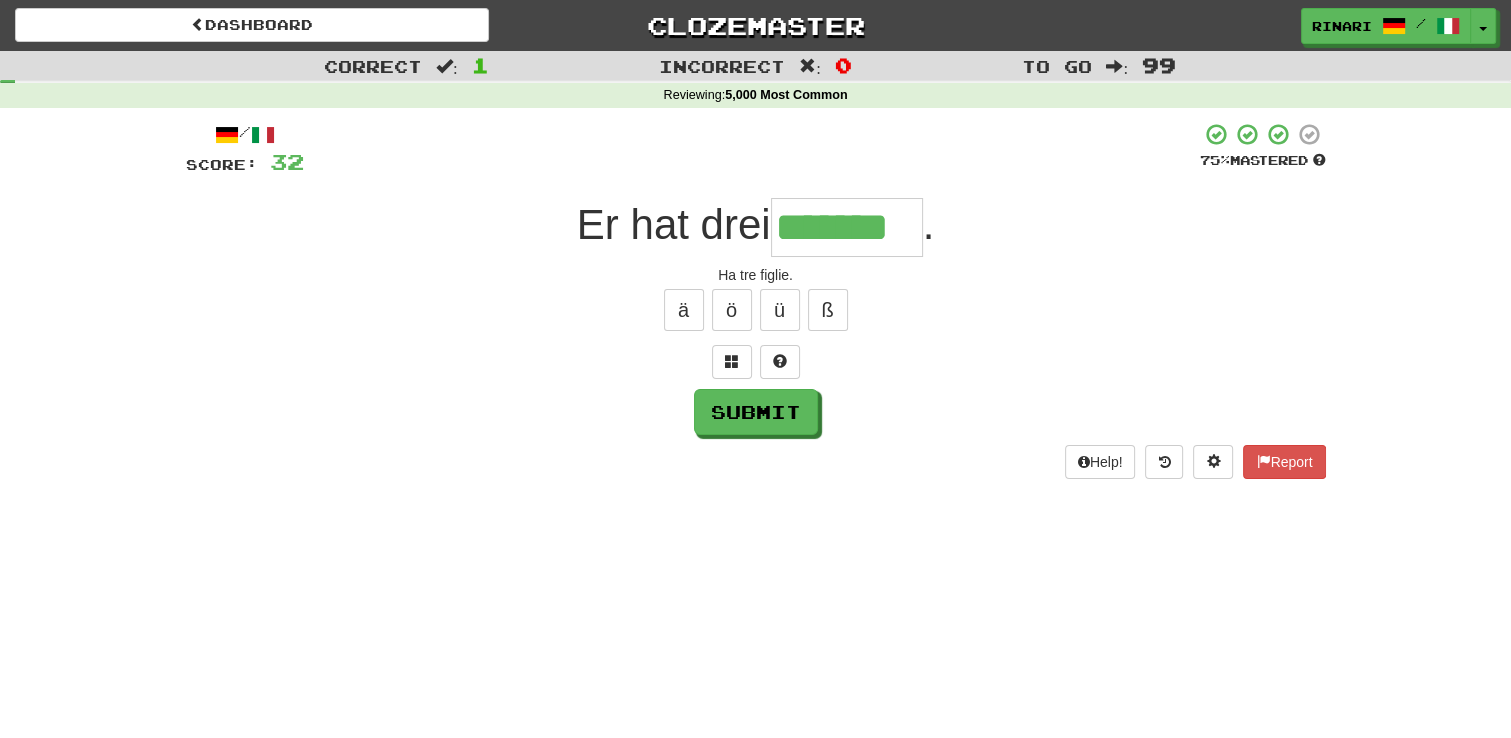 type on "*******" 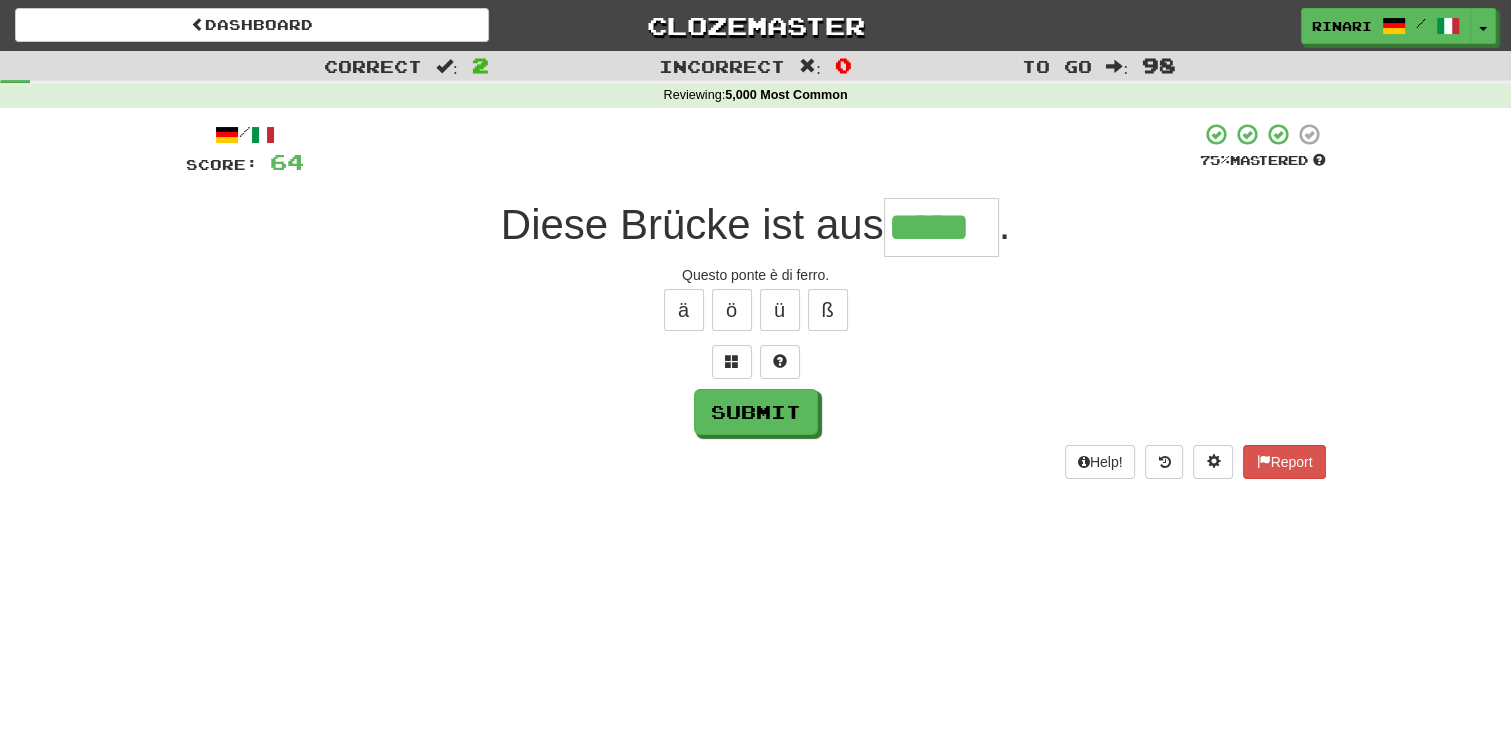 type on "*****" 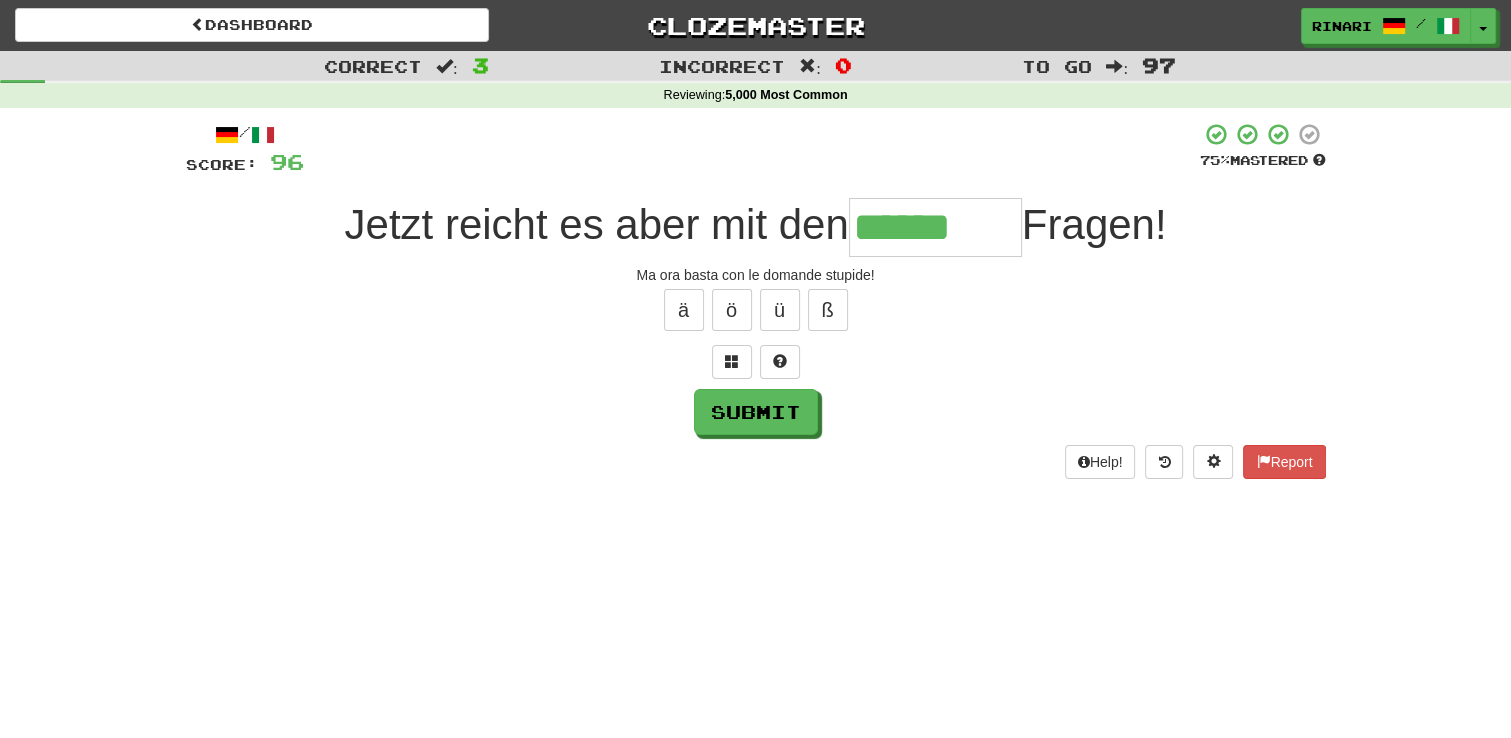 type on "******" 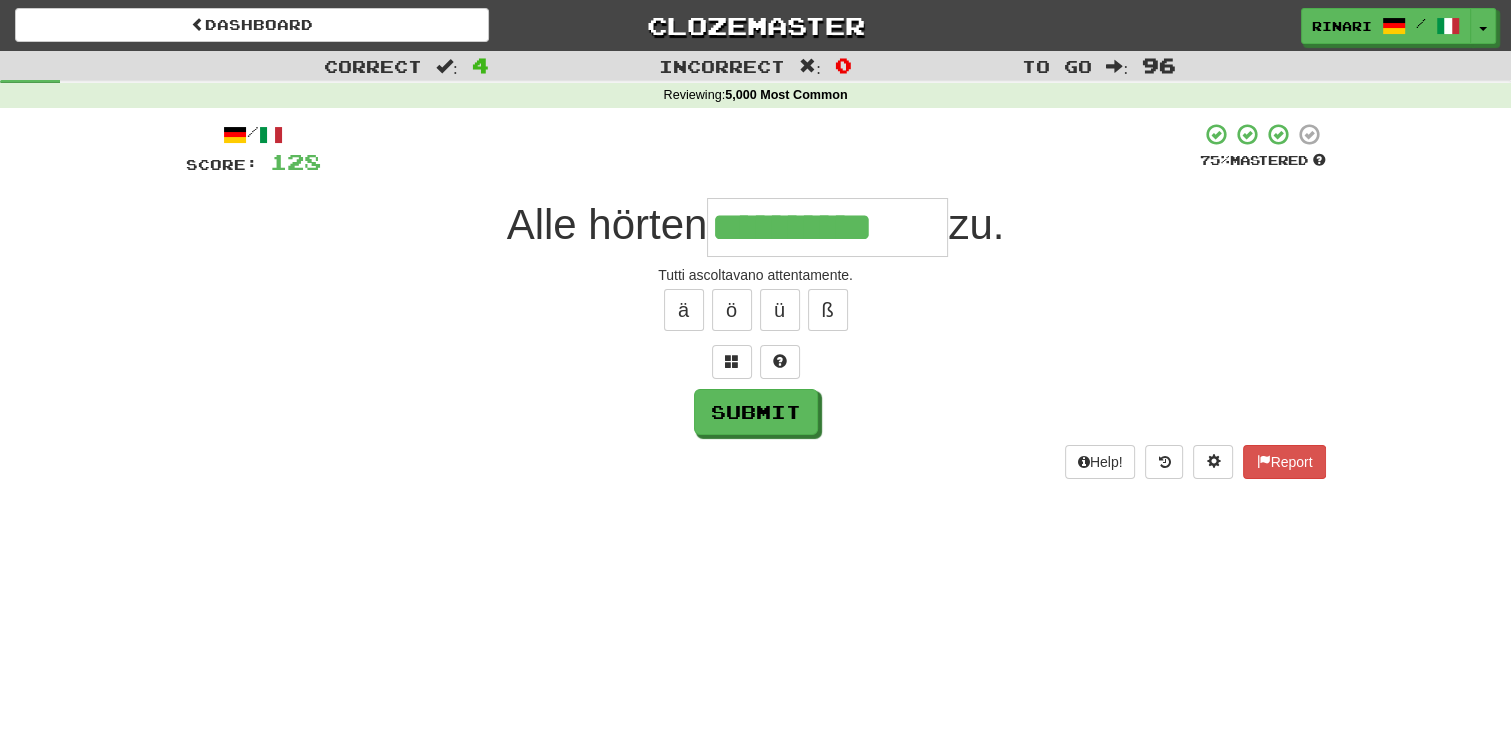 type on "**********" 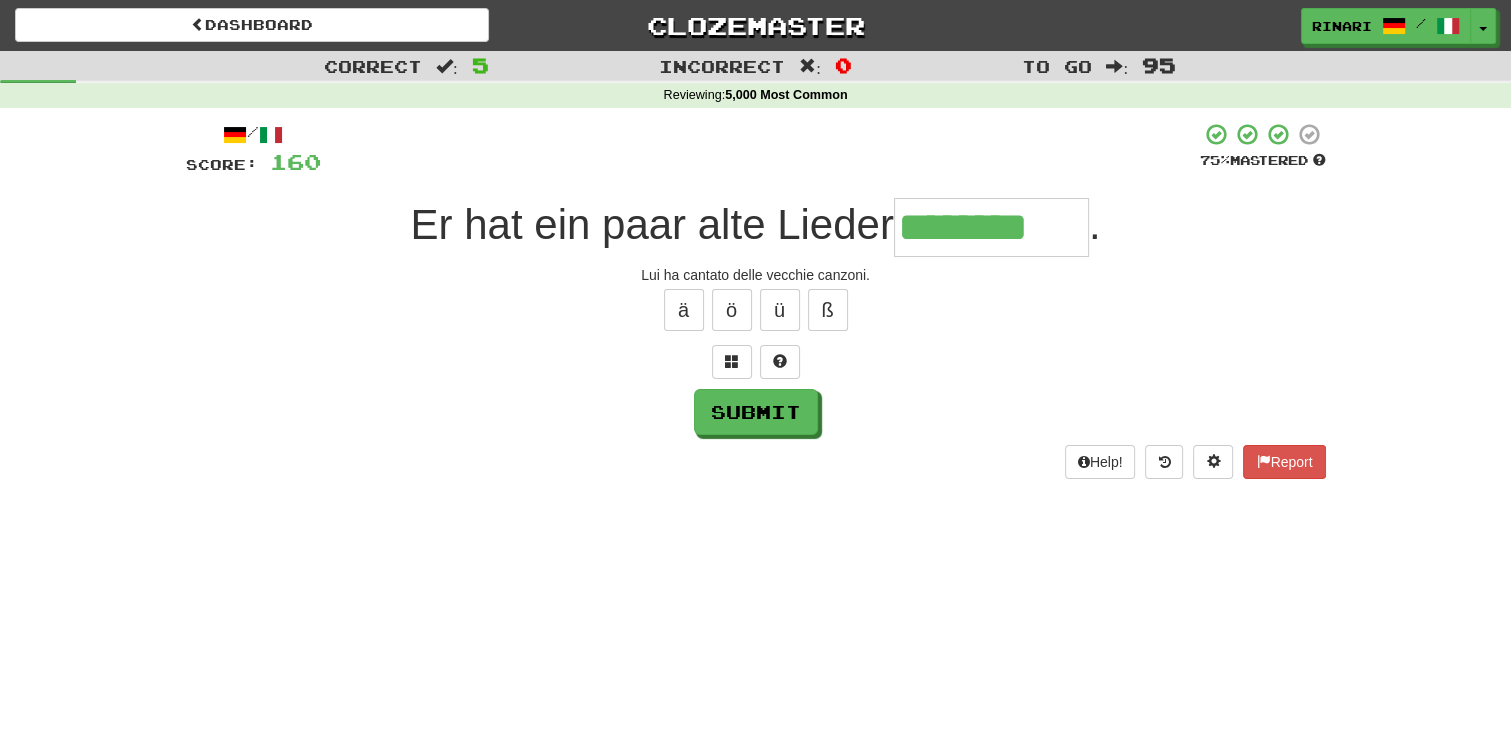 type on "********" 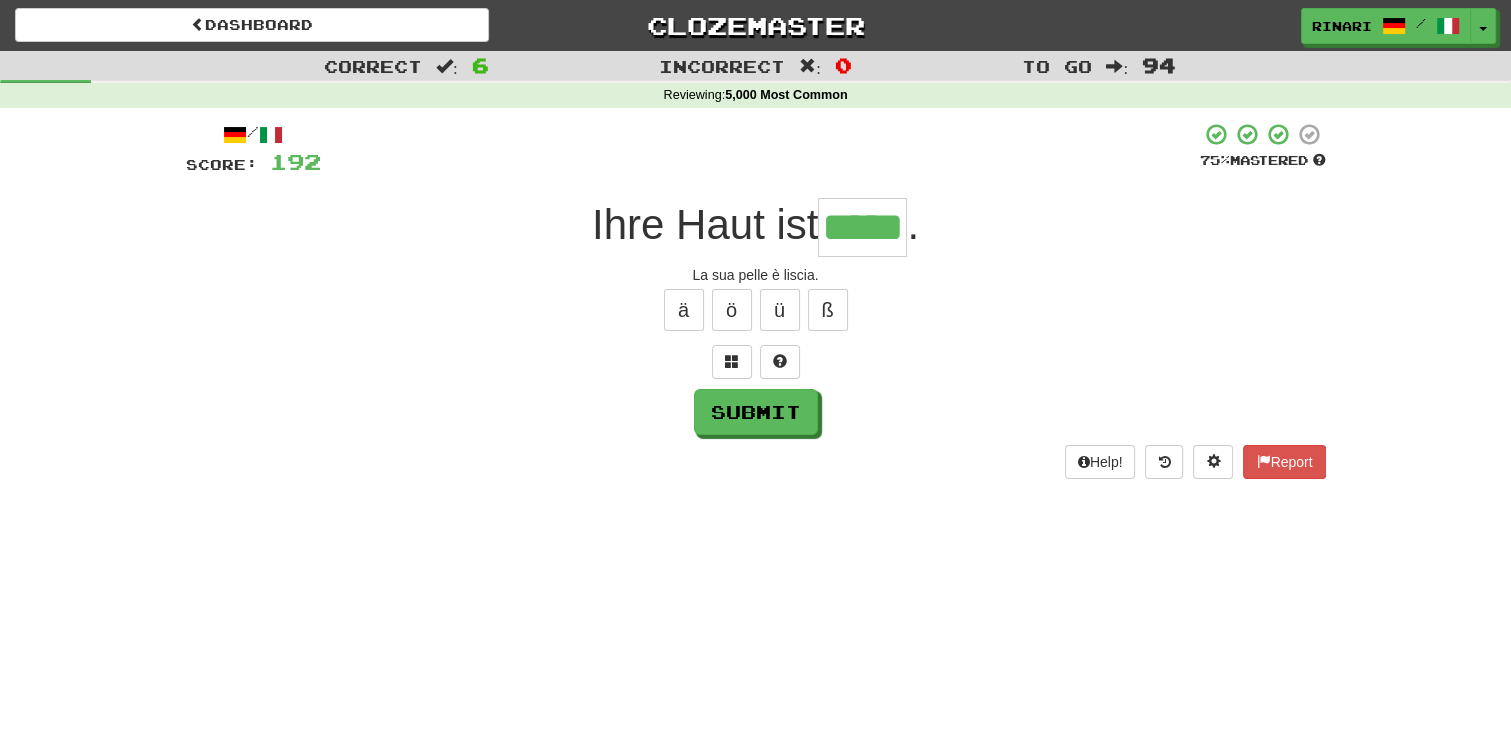 type on "*****" 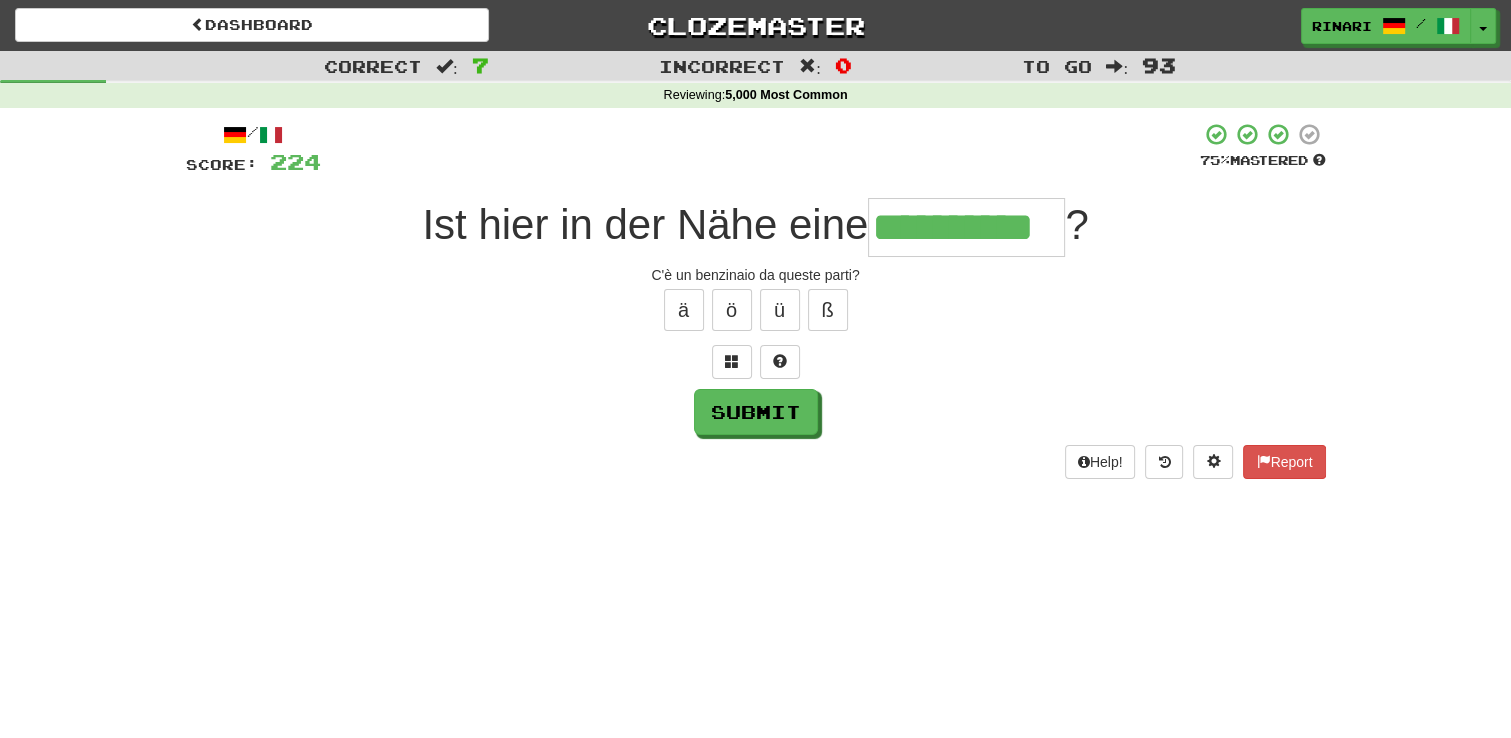 type on "**********" 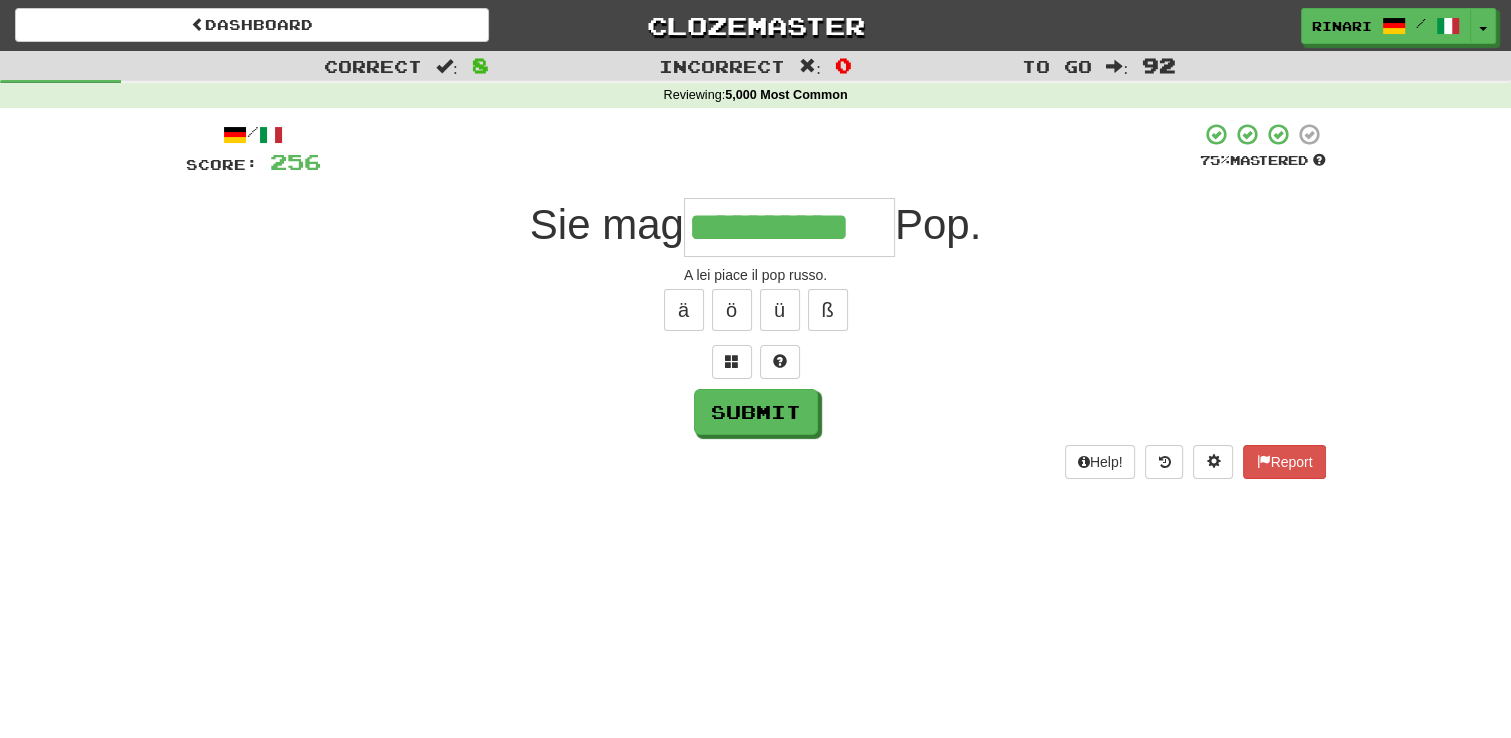 type on "**********" 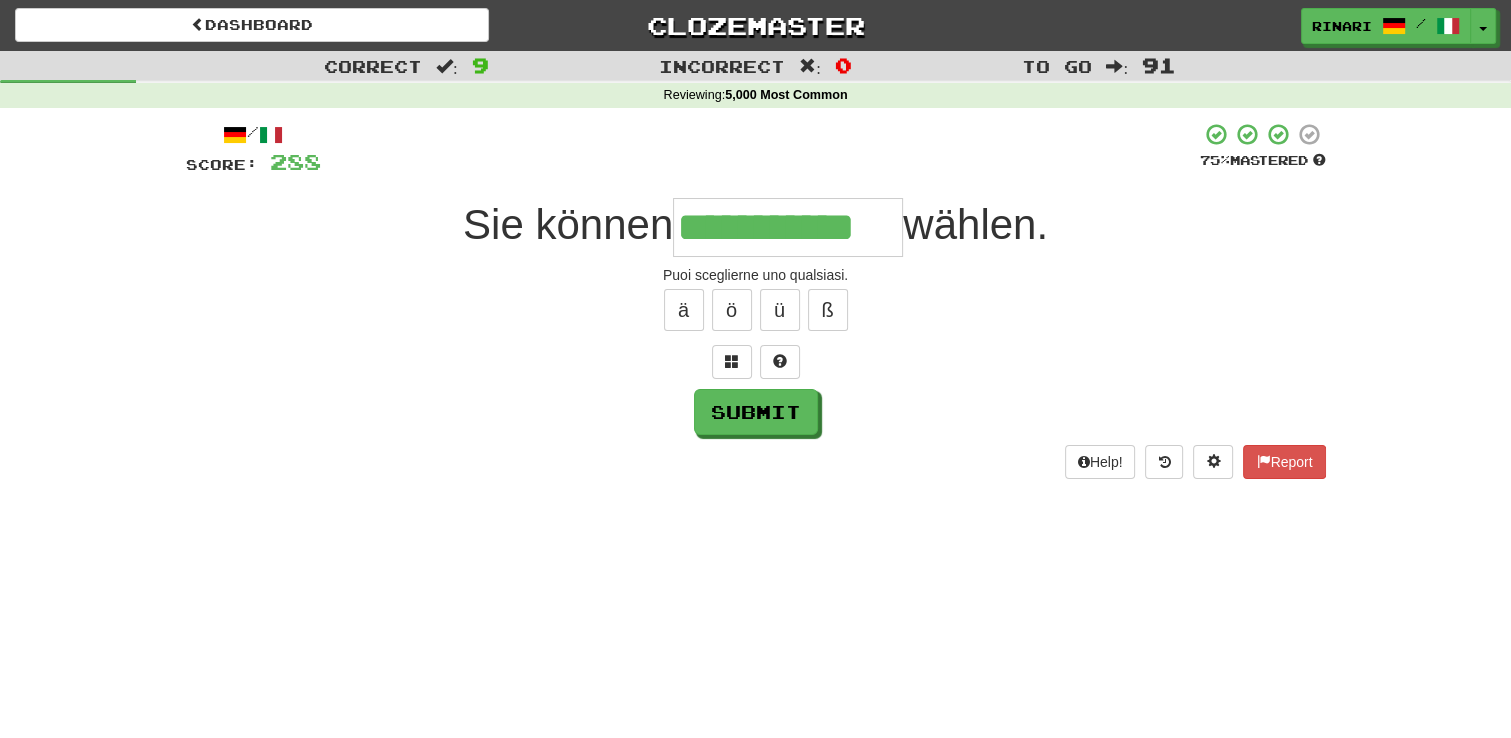 type on "**********" 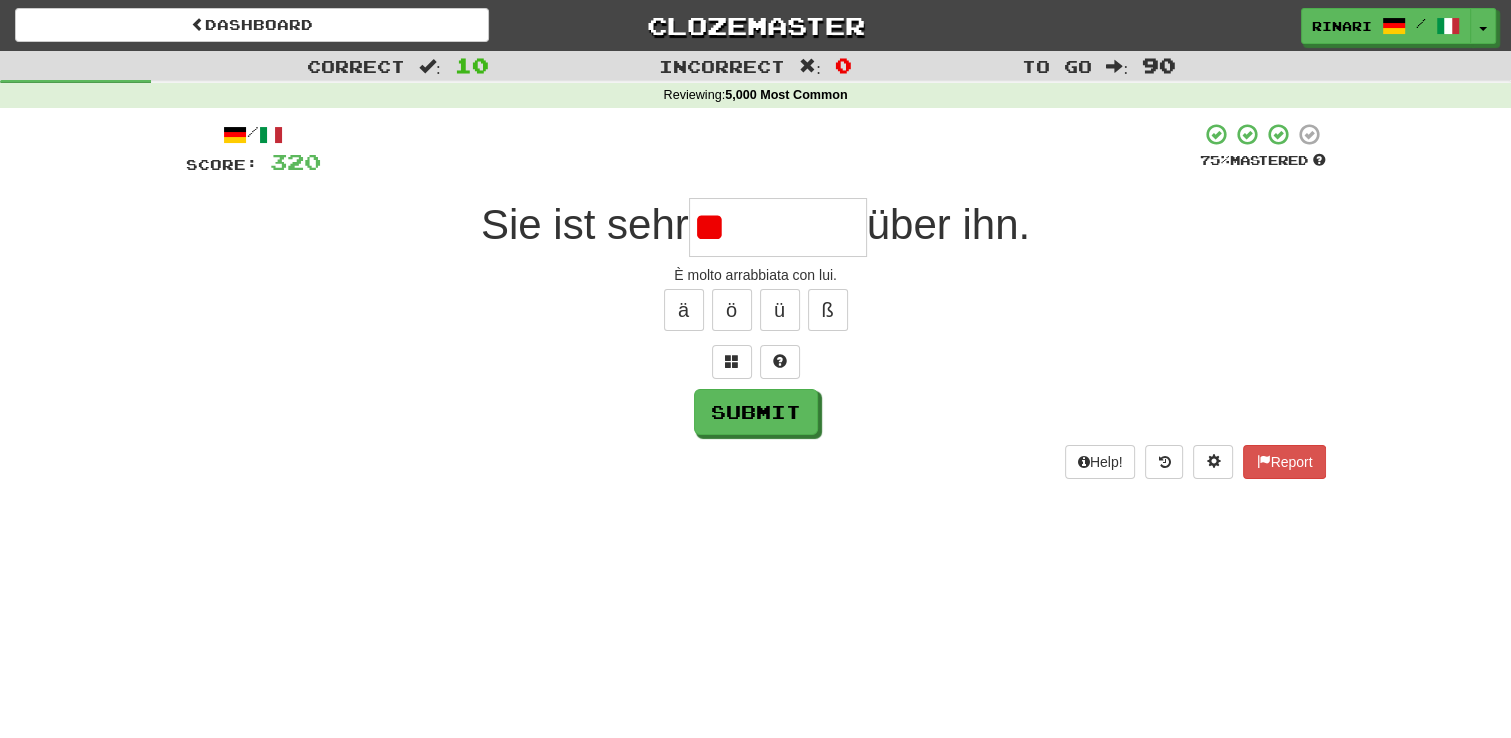 type on "*" 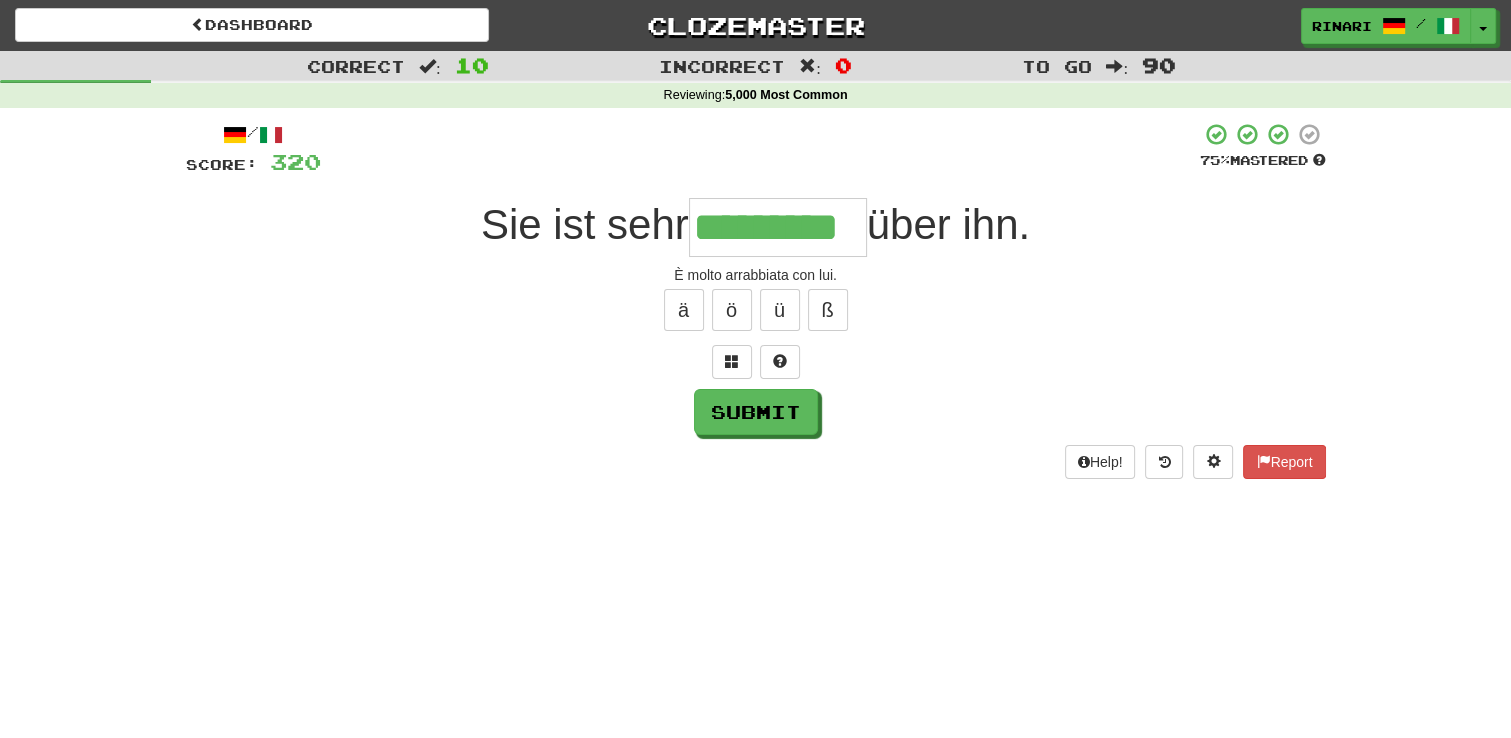 type on "*********" 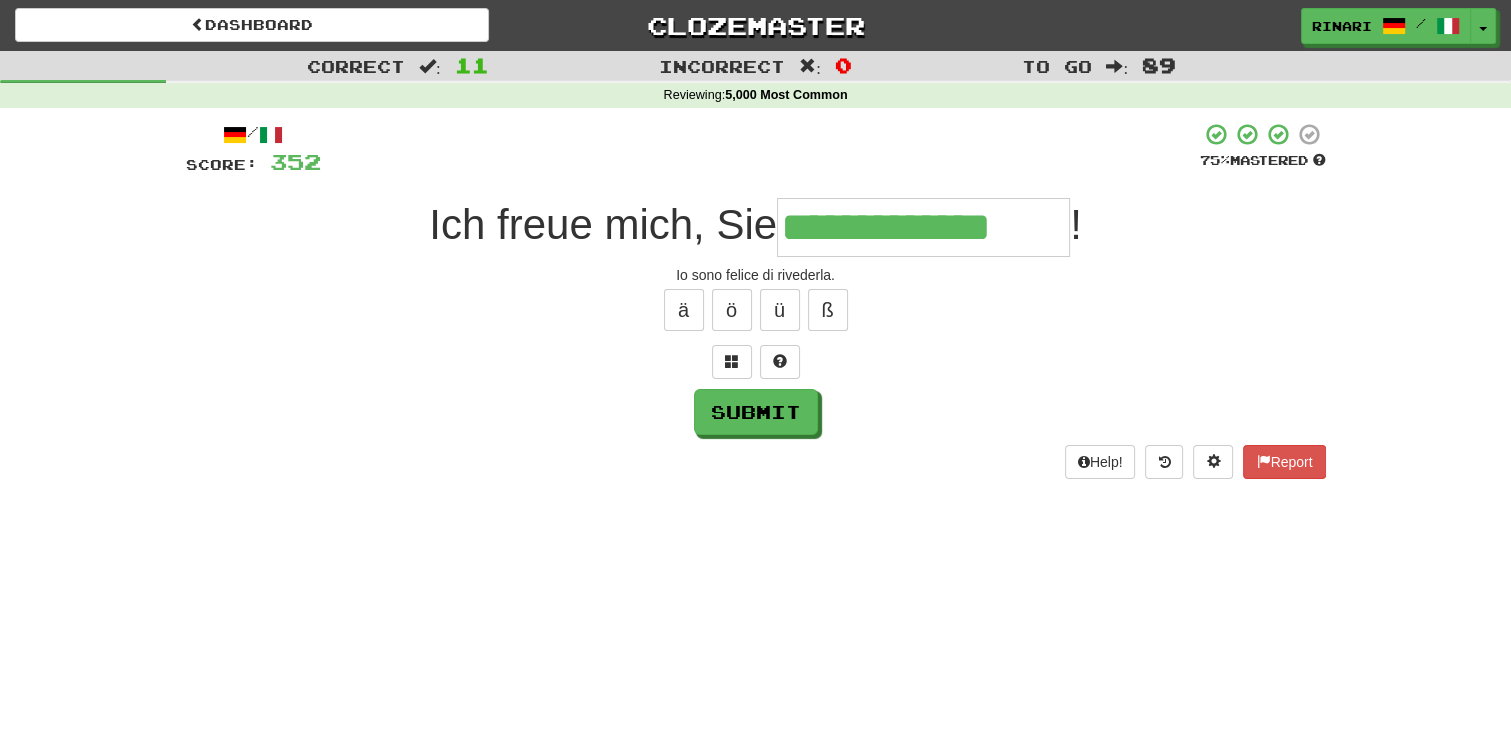 type on "**********" 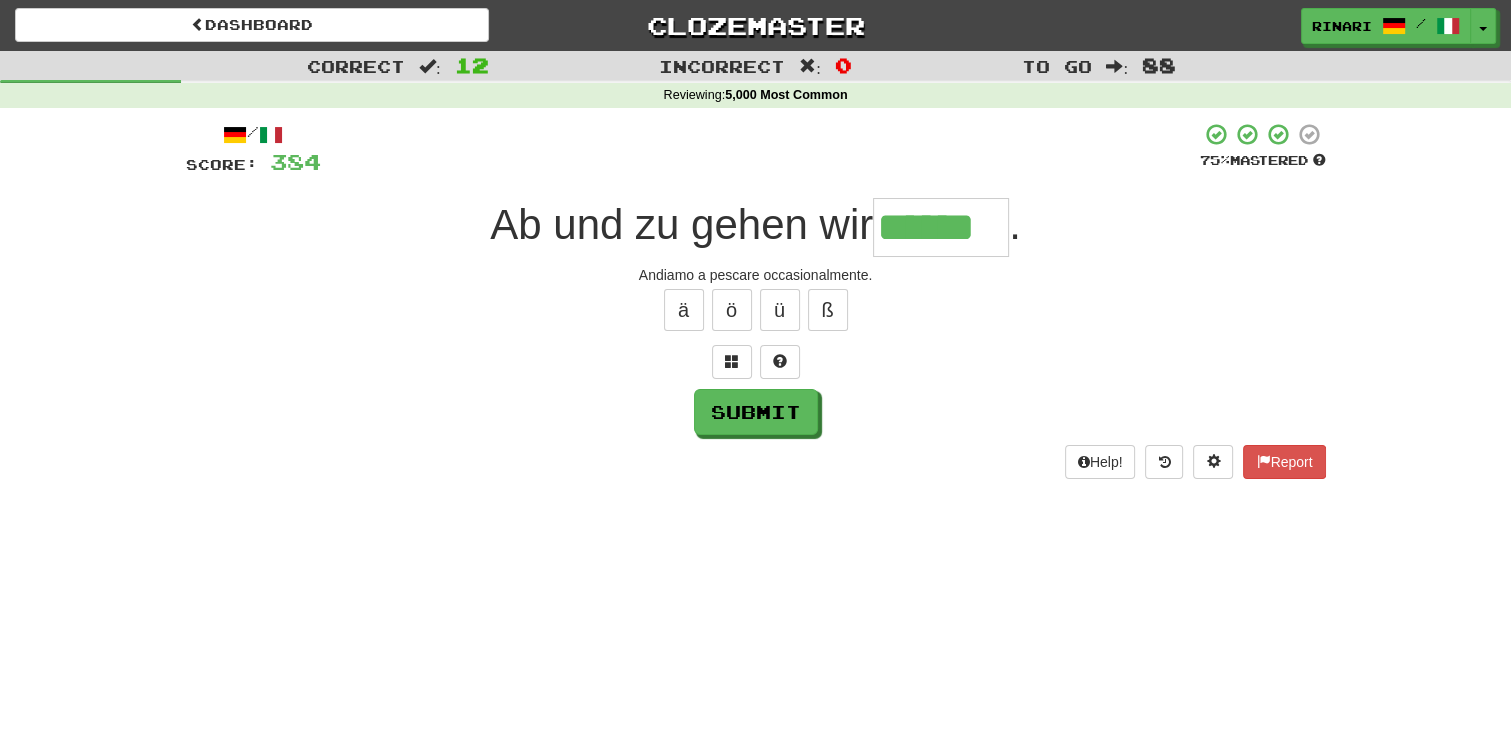 type on "******" 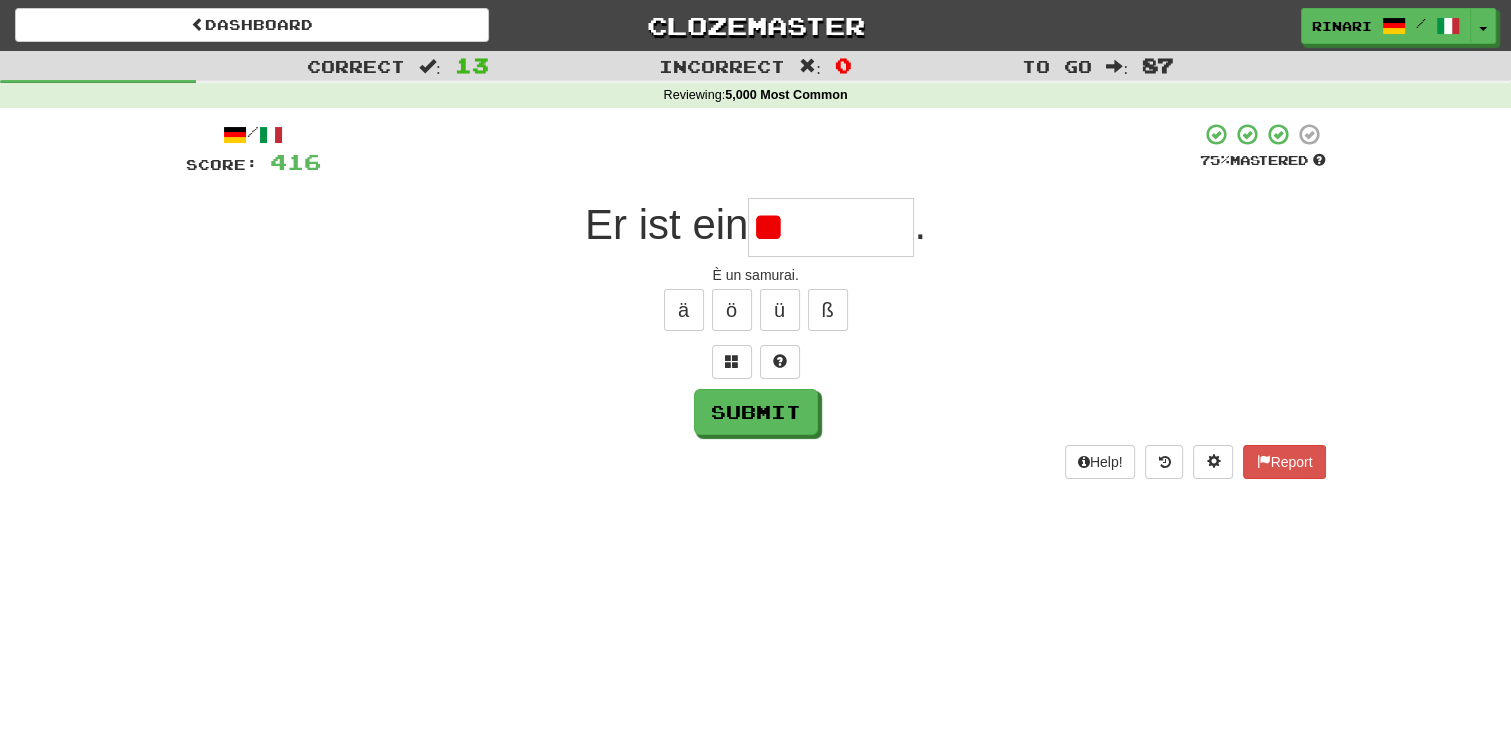 type on "*" 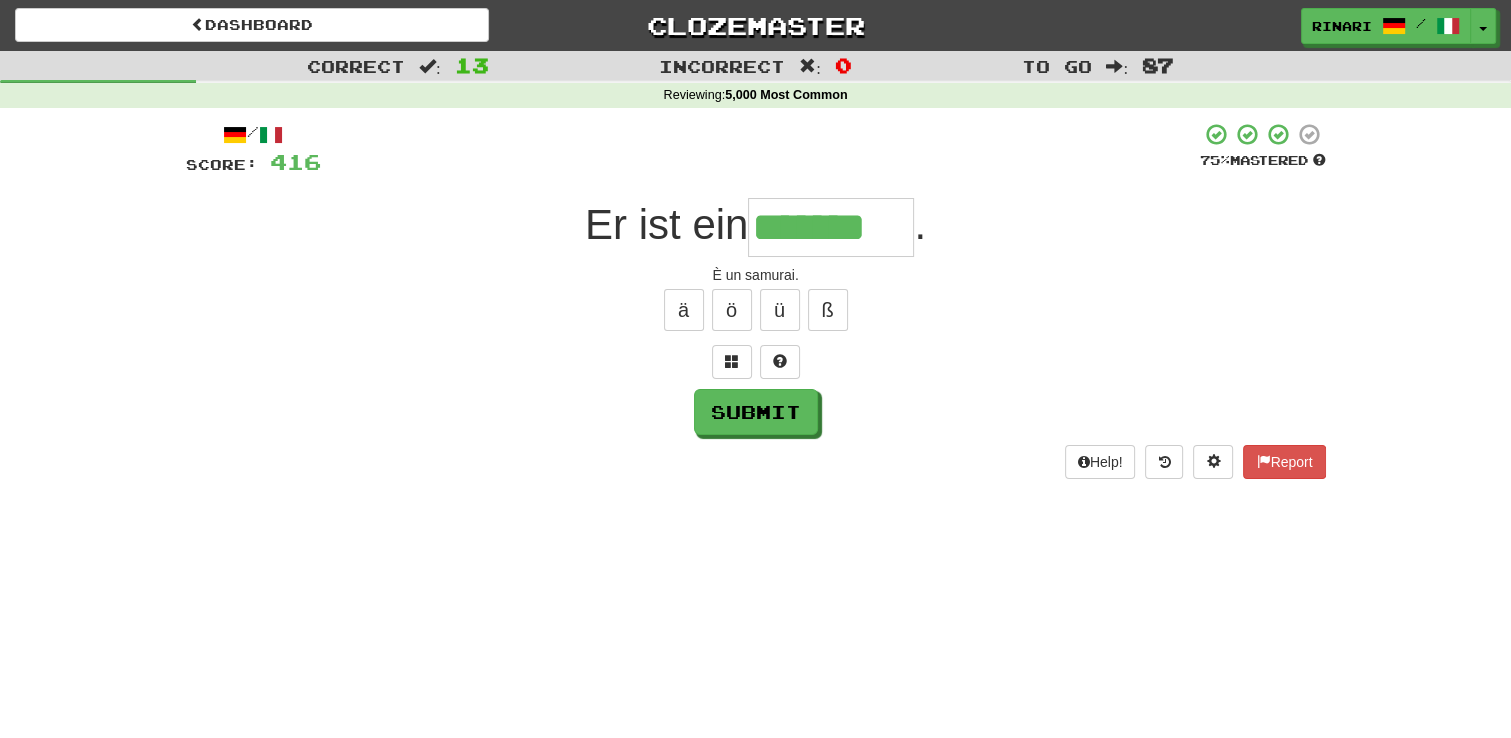 type on "*******" 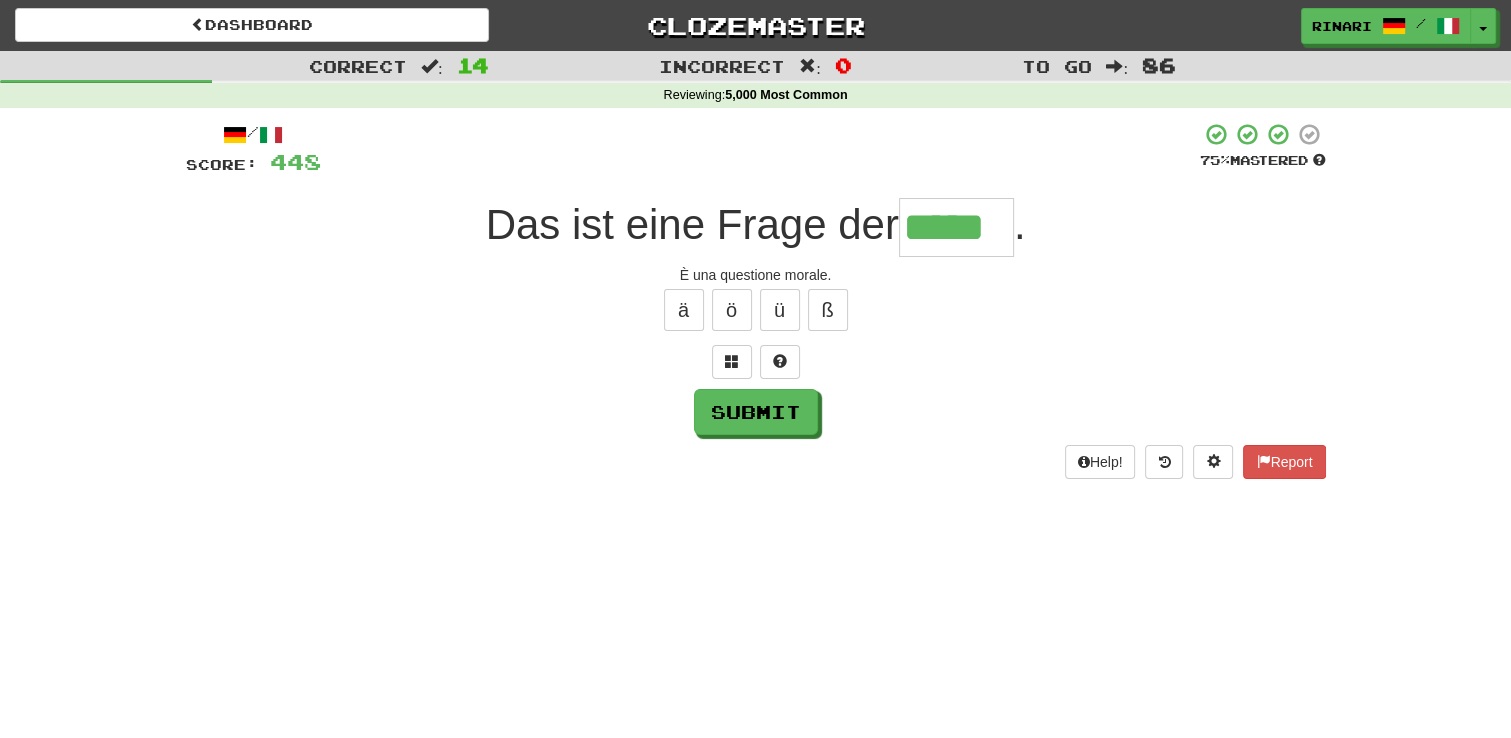 type on "*****" 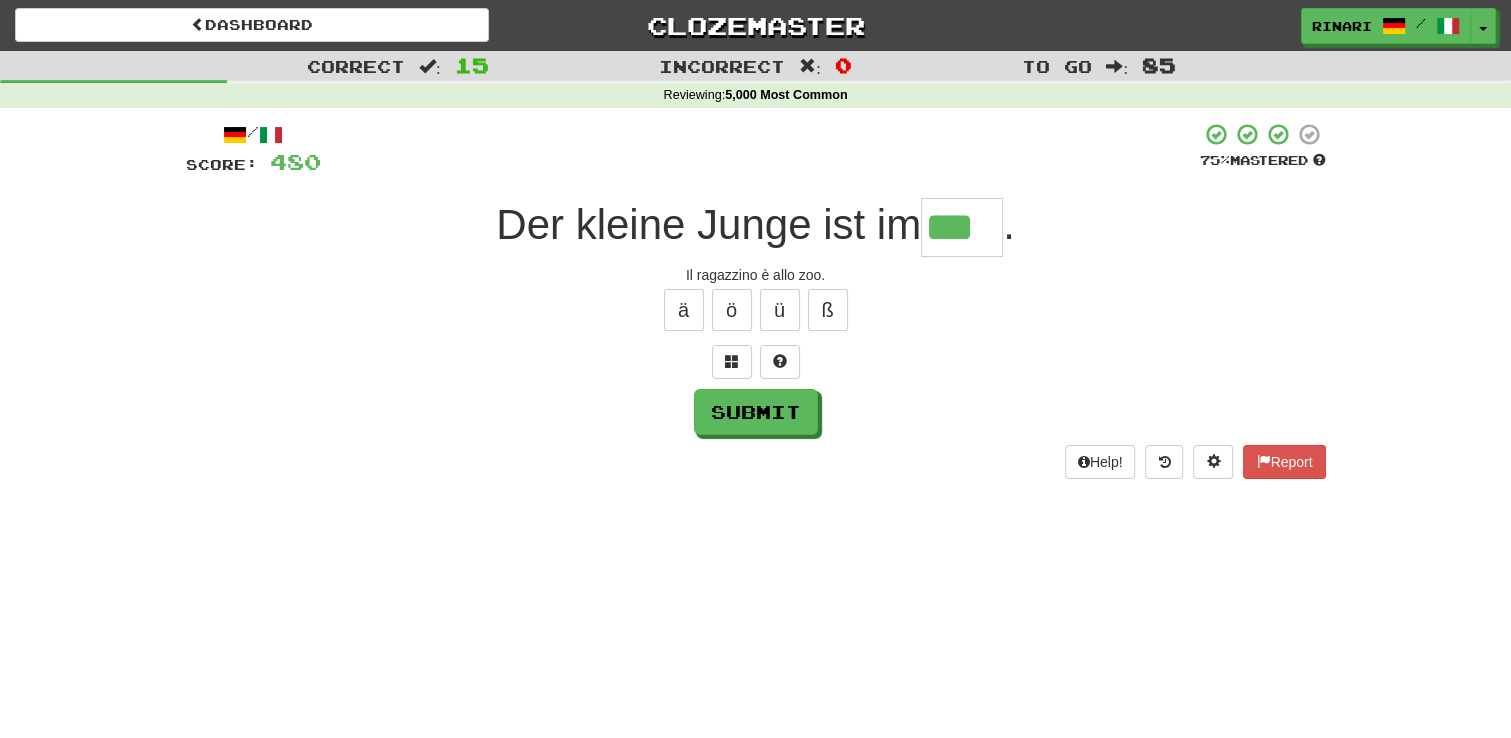 type on "***" 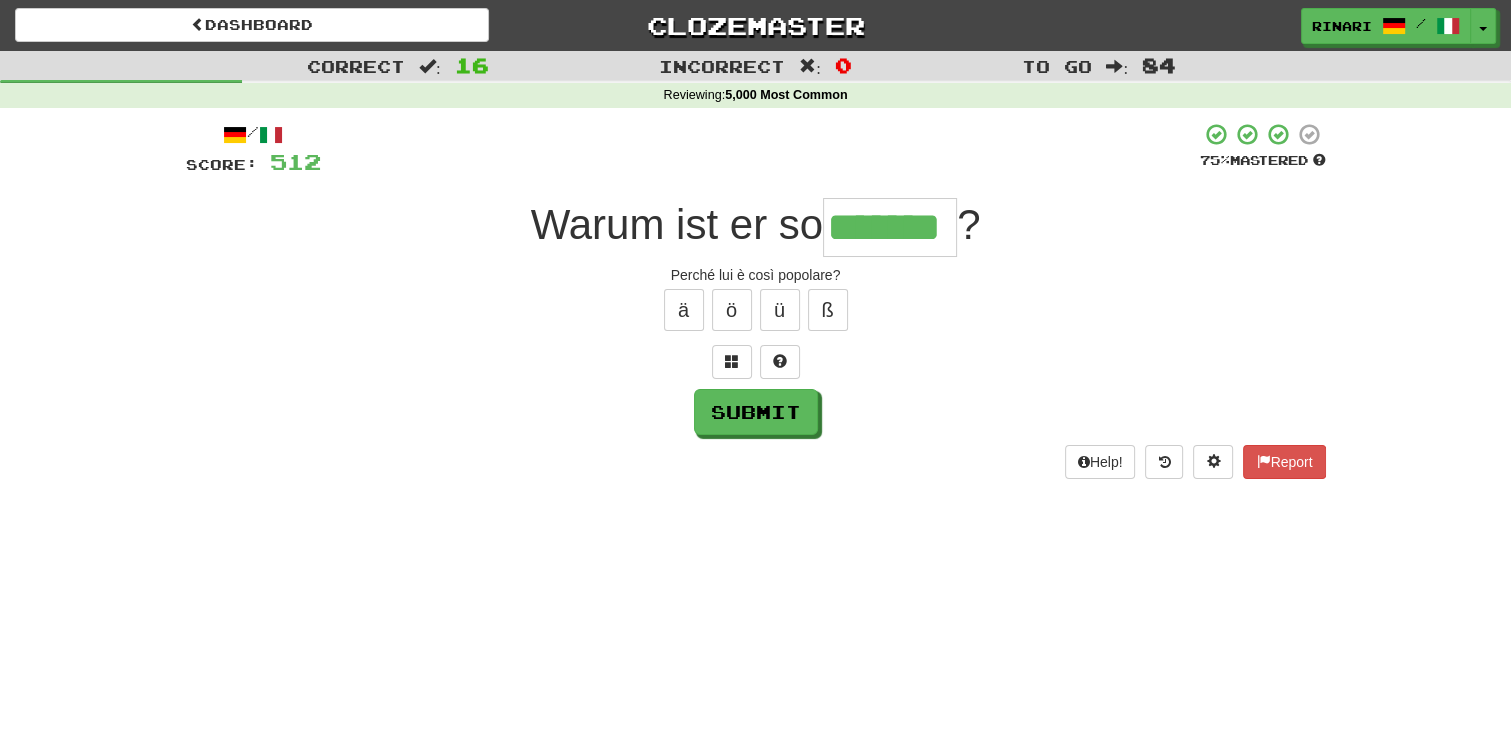 type on "*******" 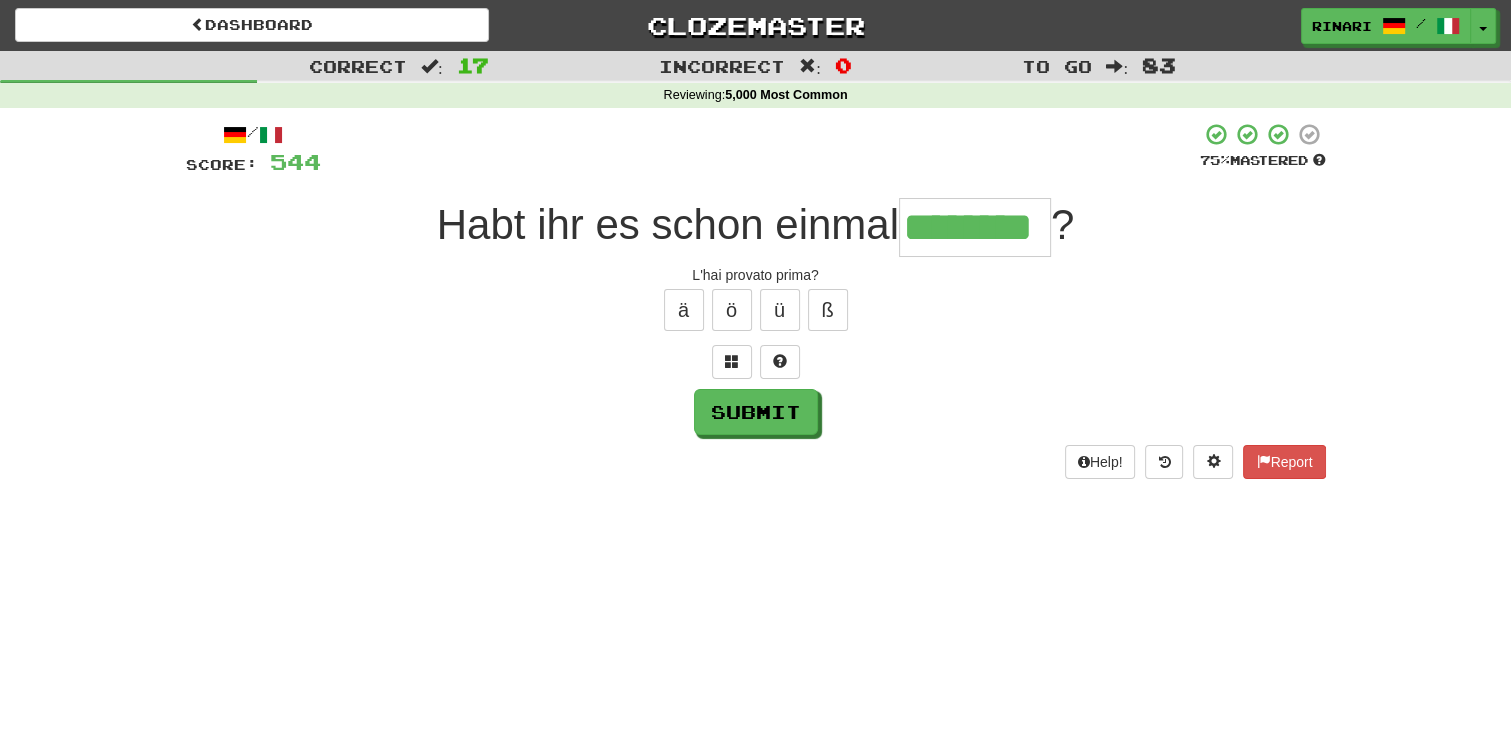 type on "********" 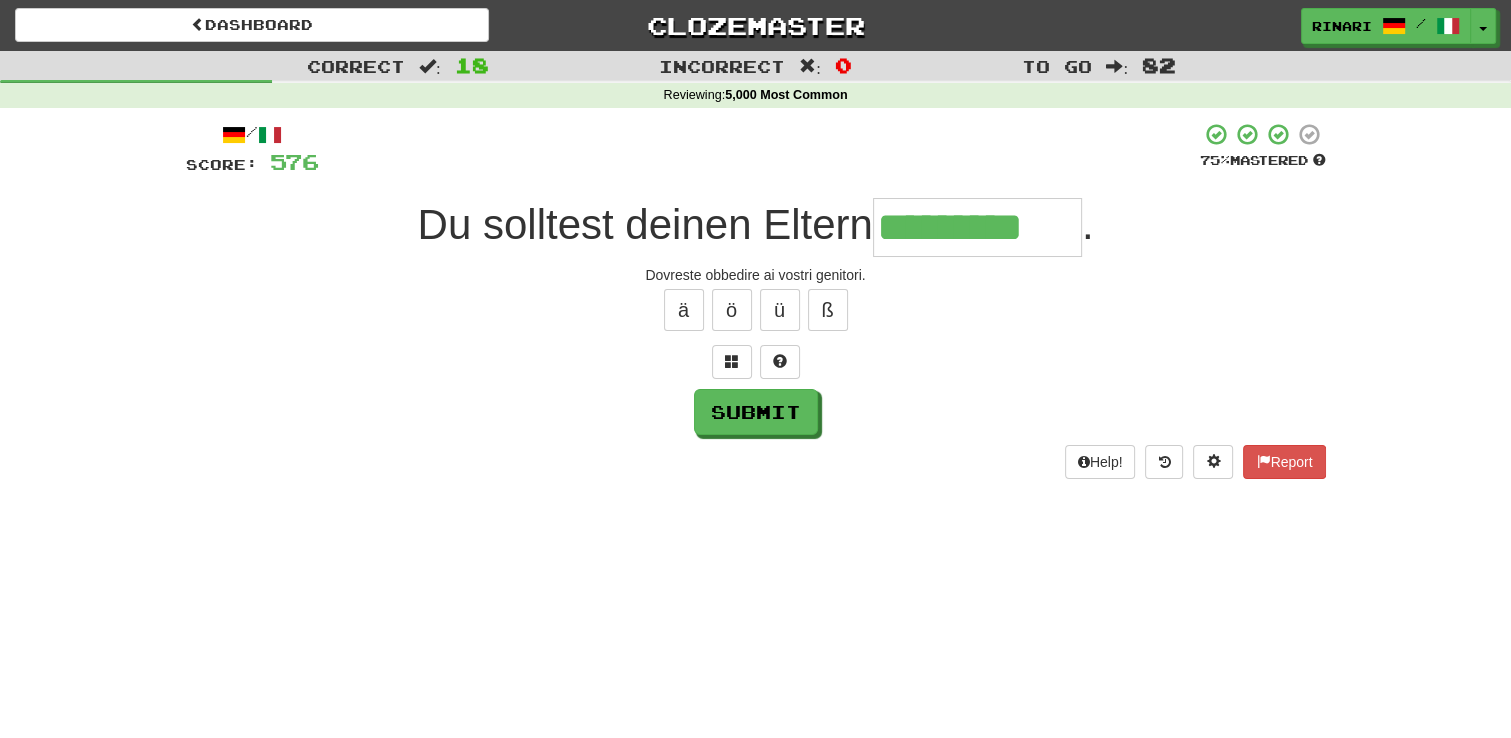 type on "*********" 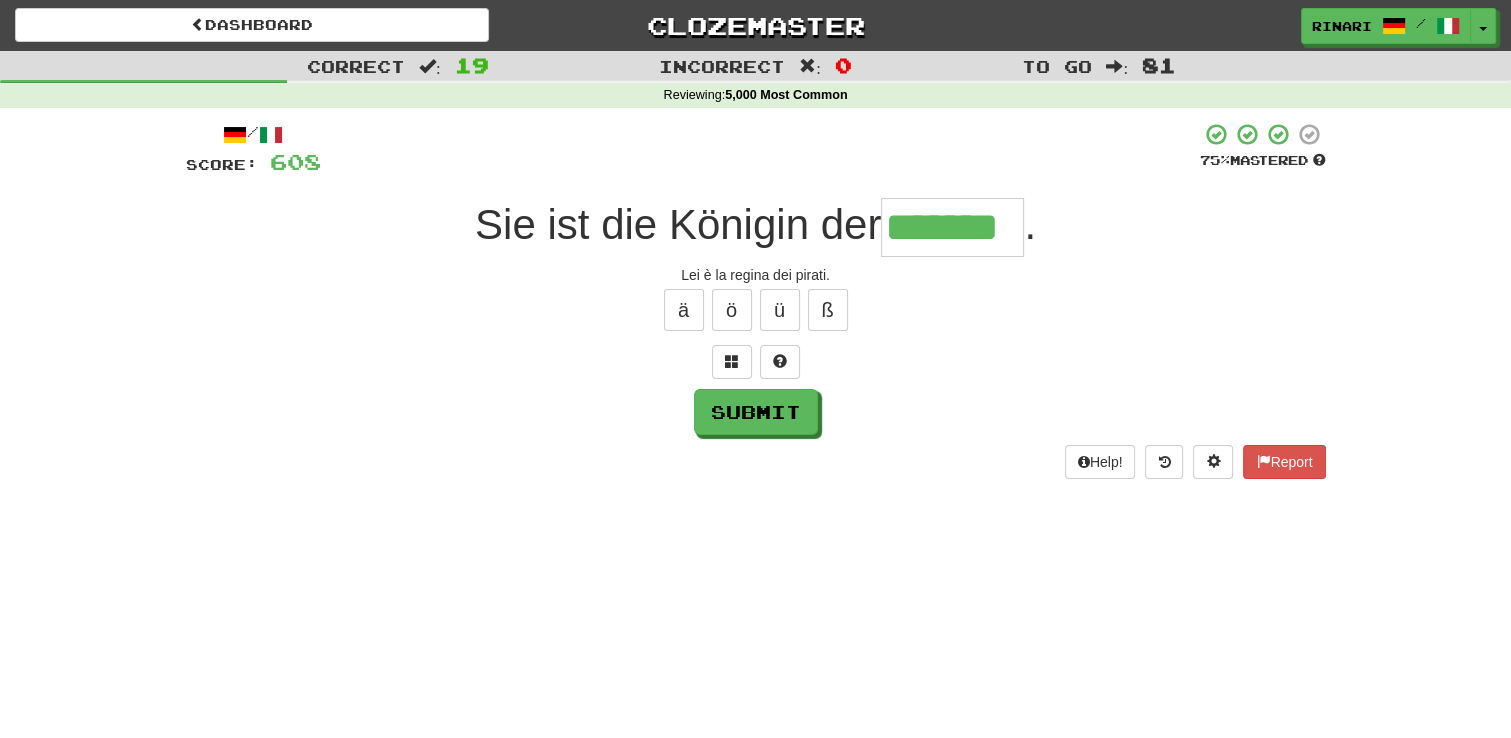 type on "*******" 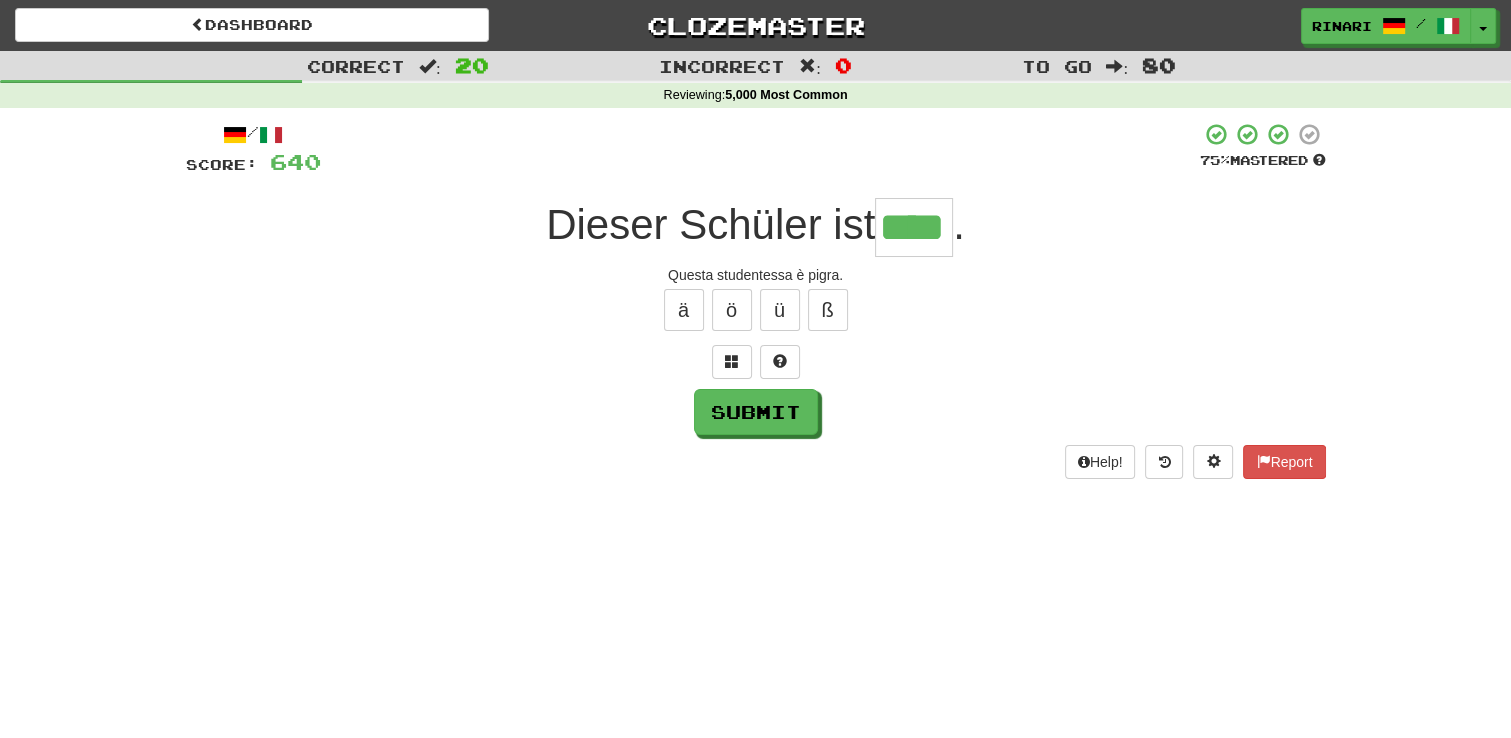 type on "****" 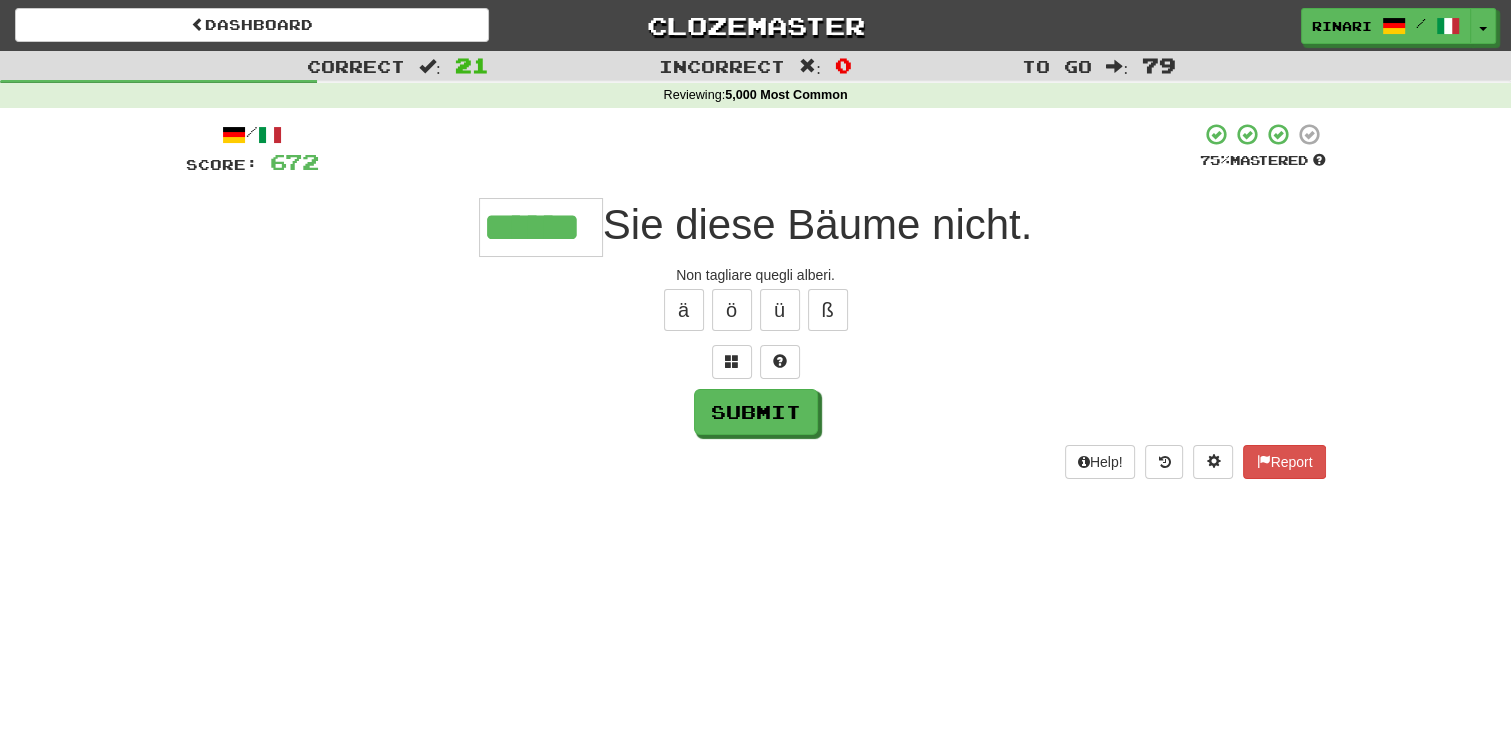 type on "******" 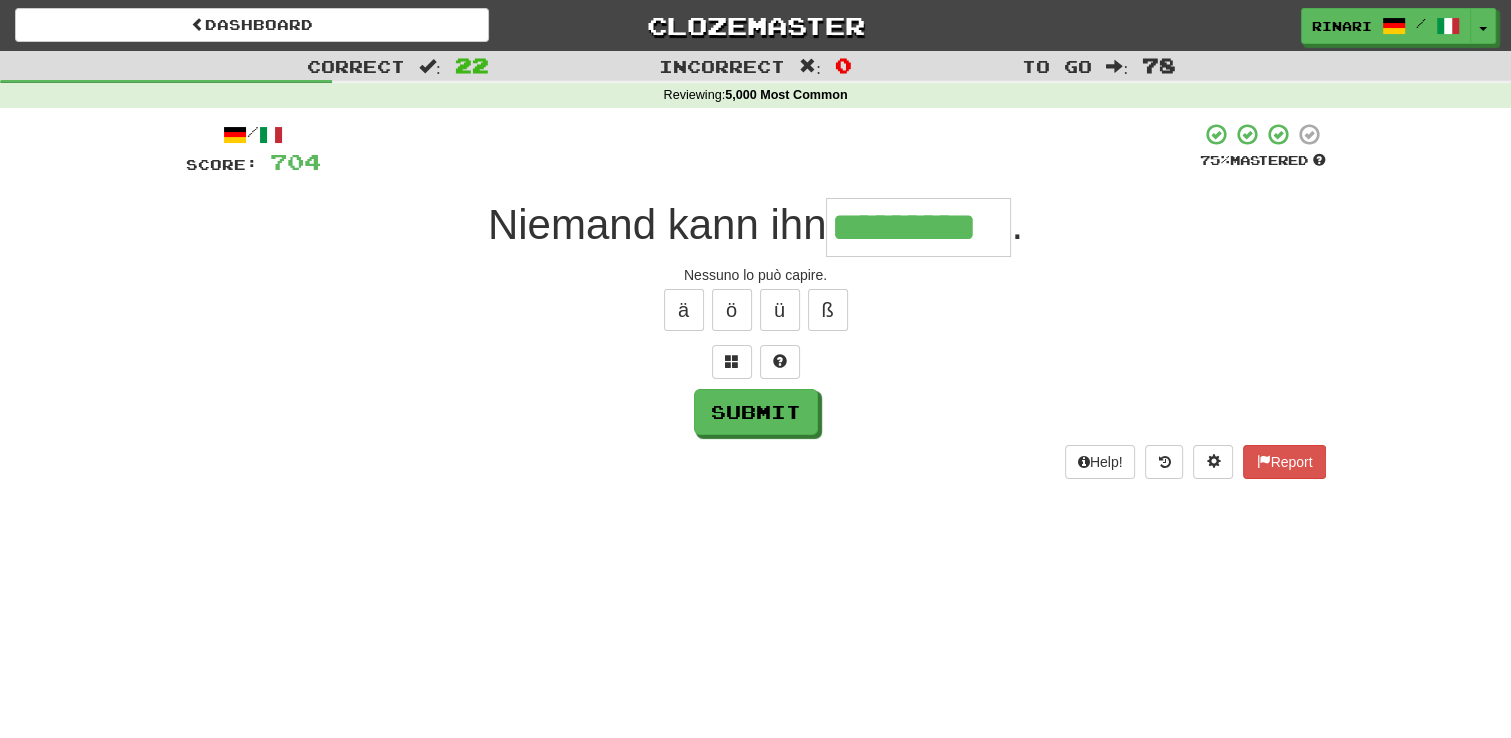 type on "*********" 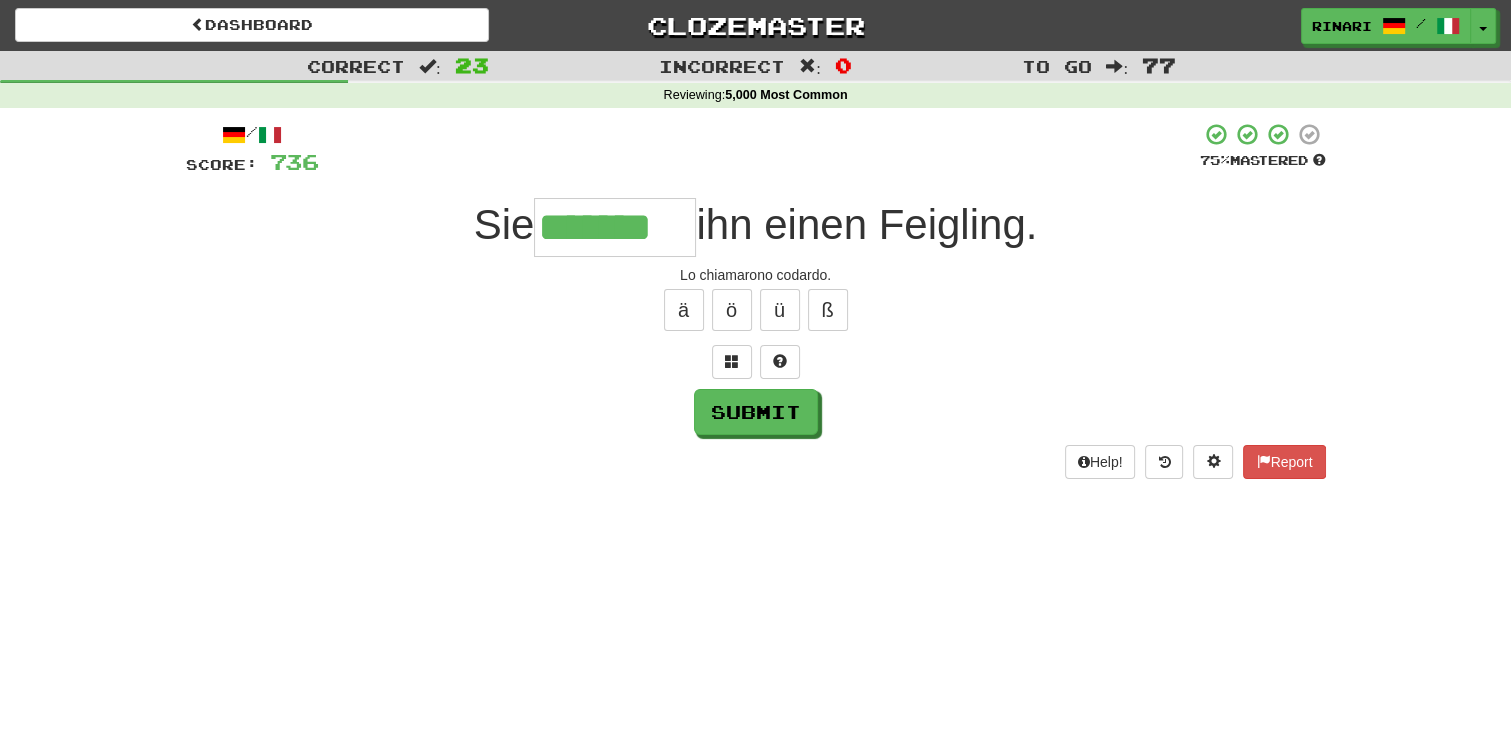 type on "*******" 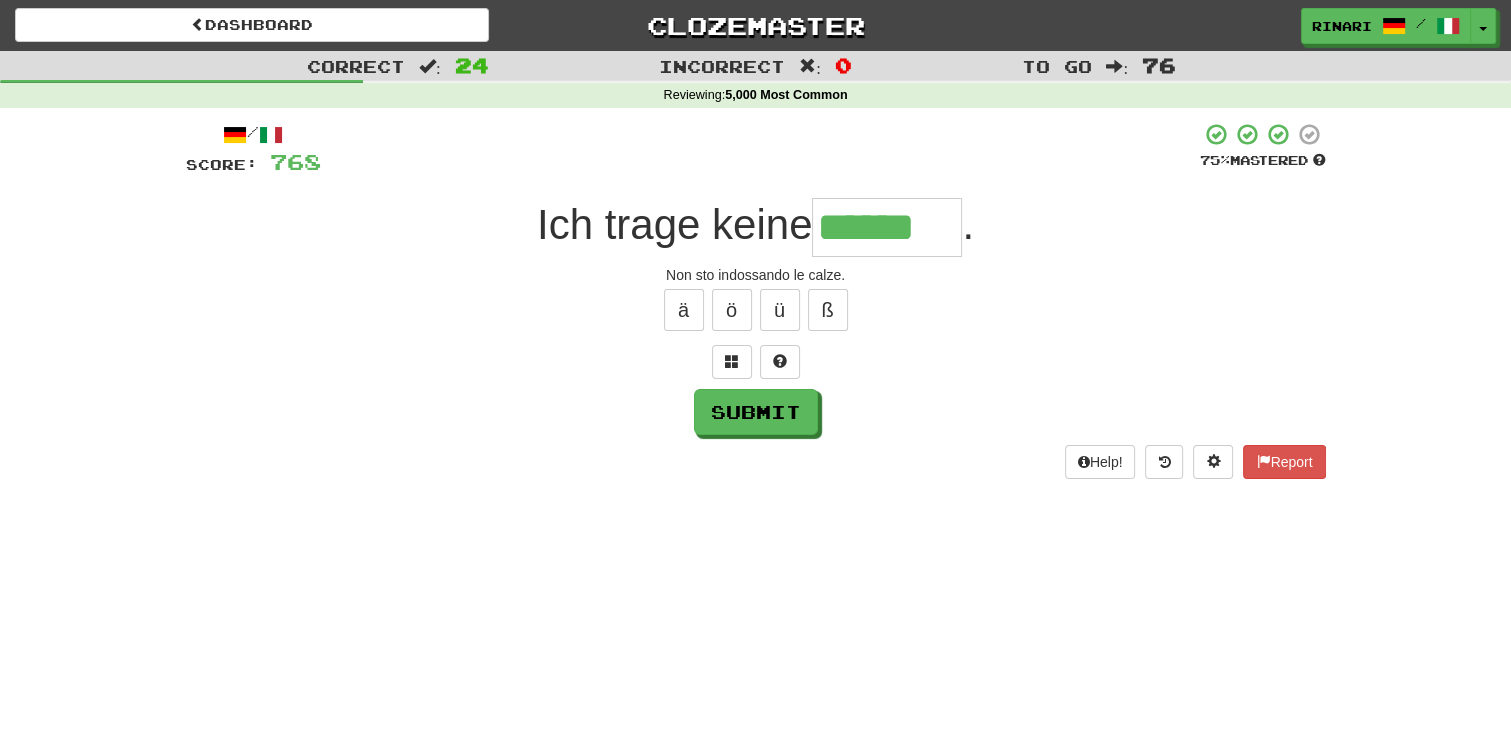 type on "******" 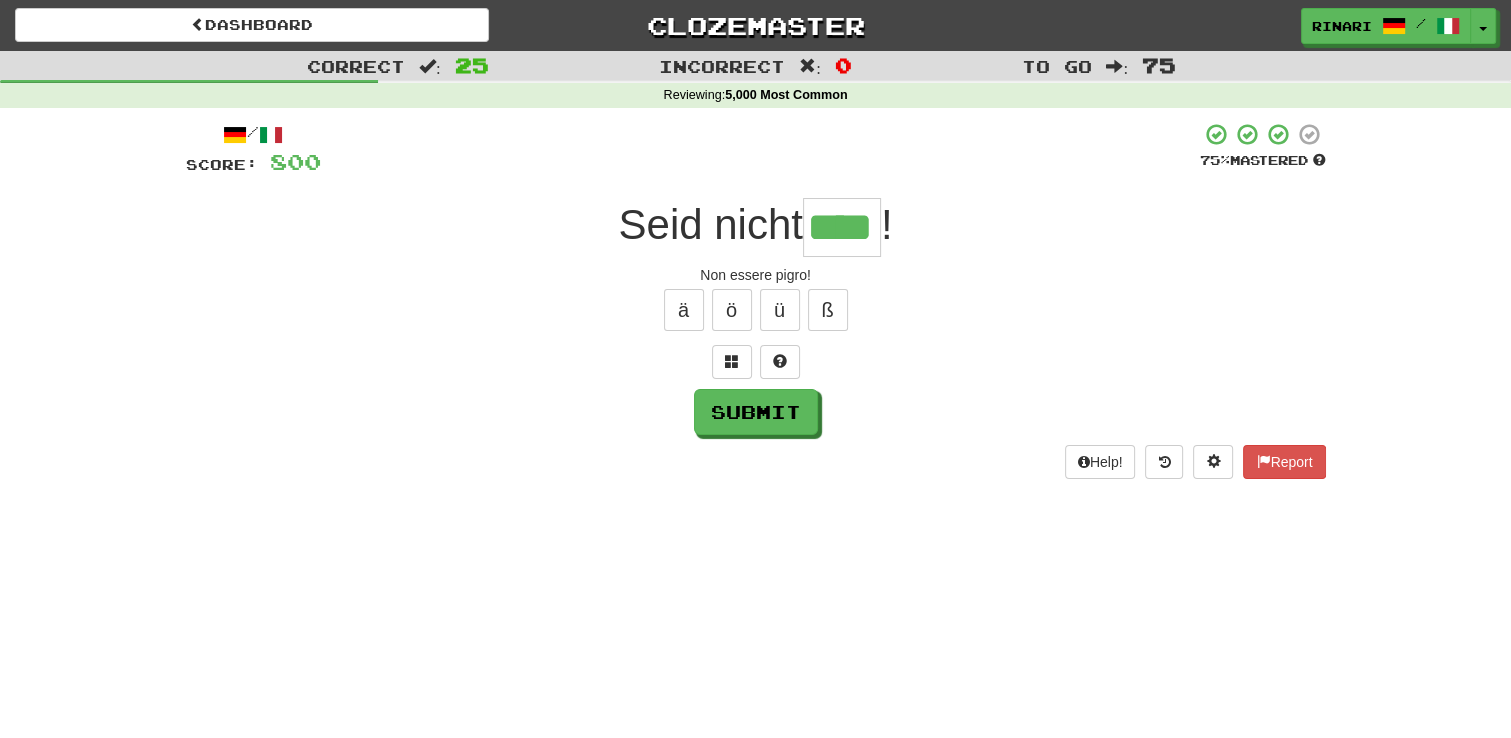 type on "****" 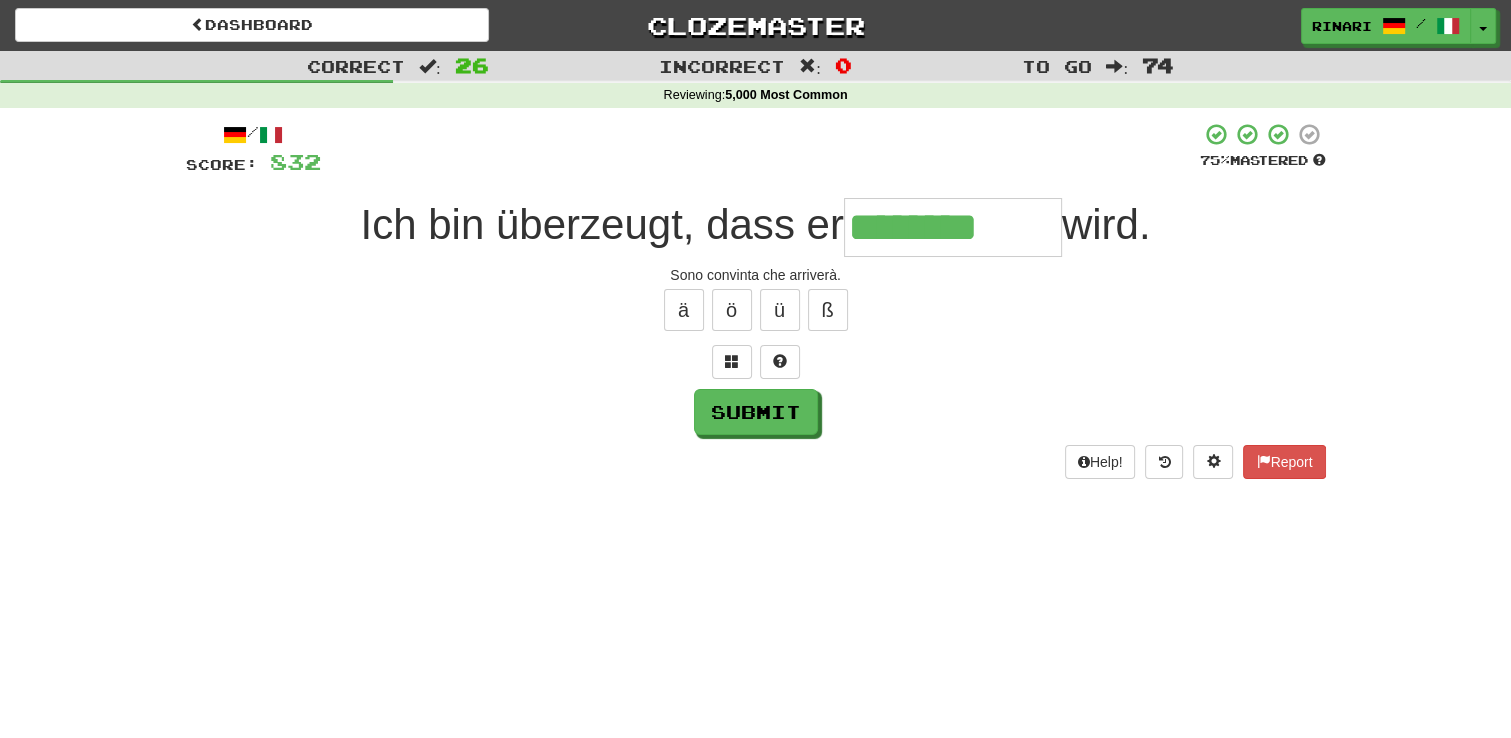 type on "********" 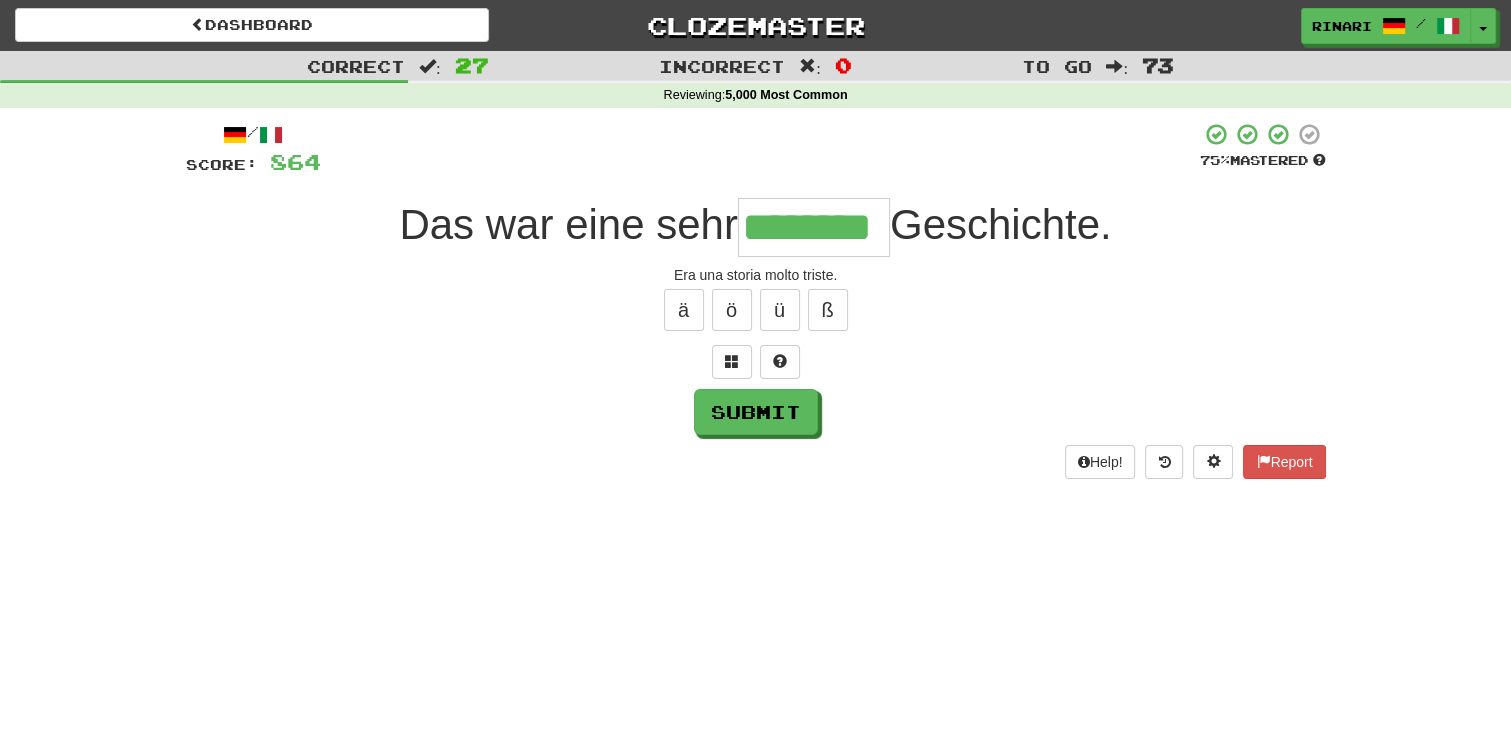 type on "********" 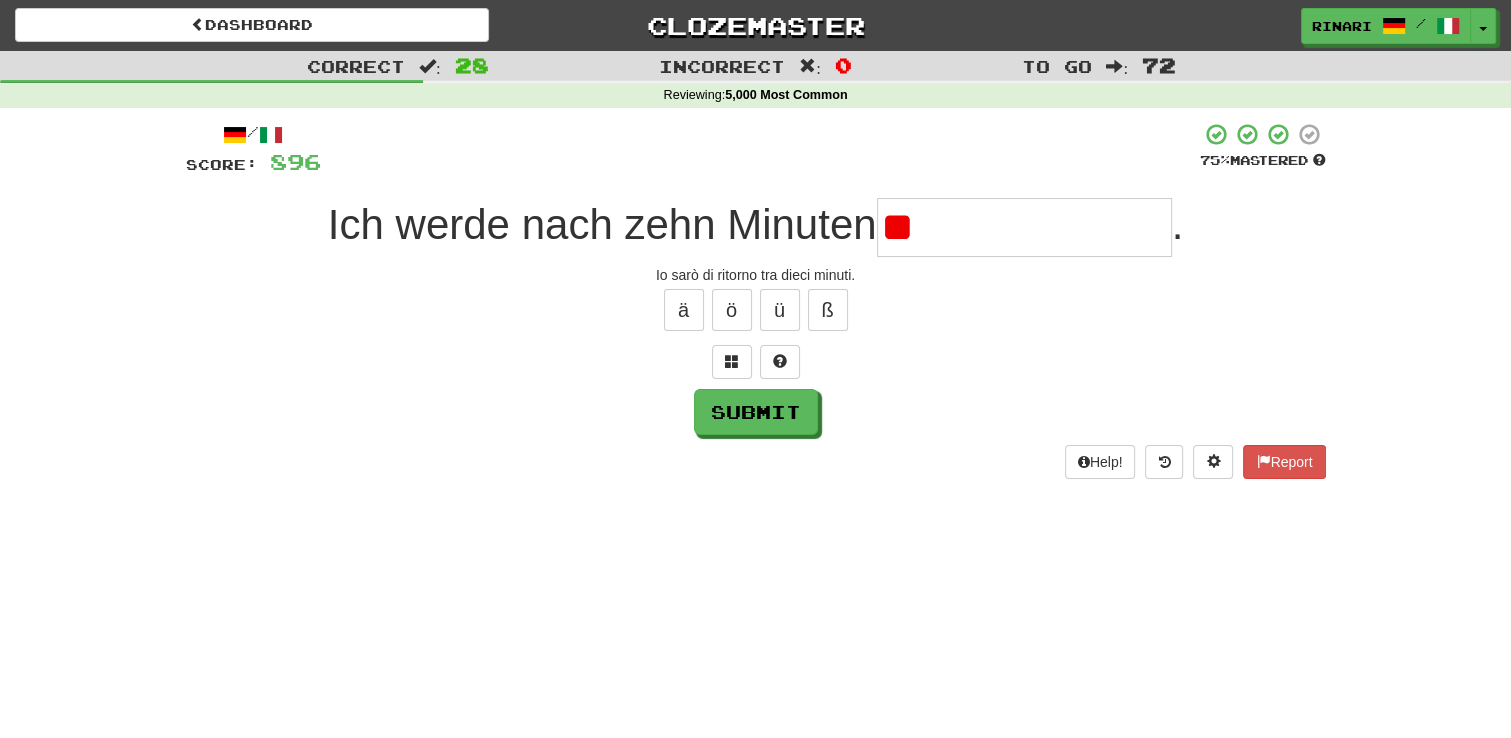 type on "*" 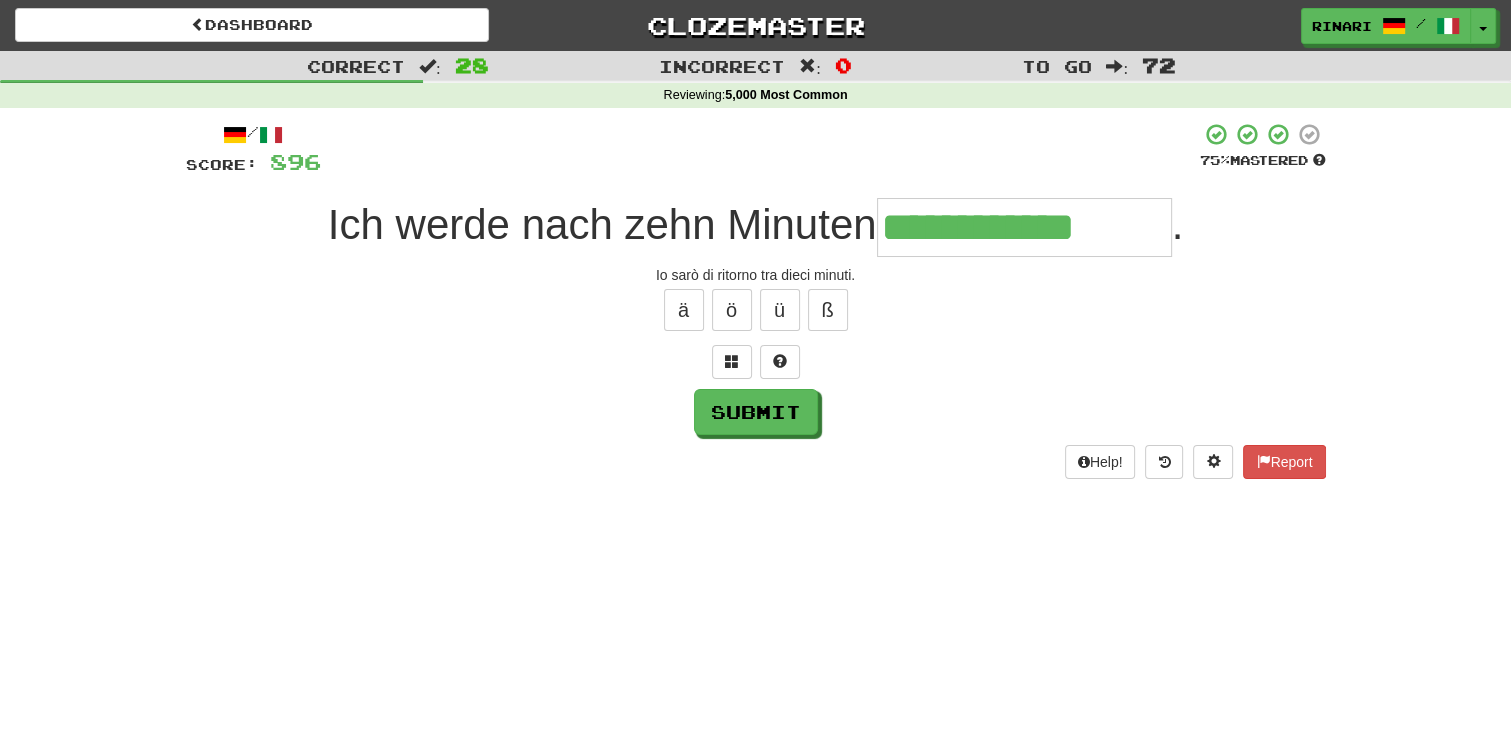 type on "**********" 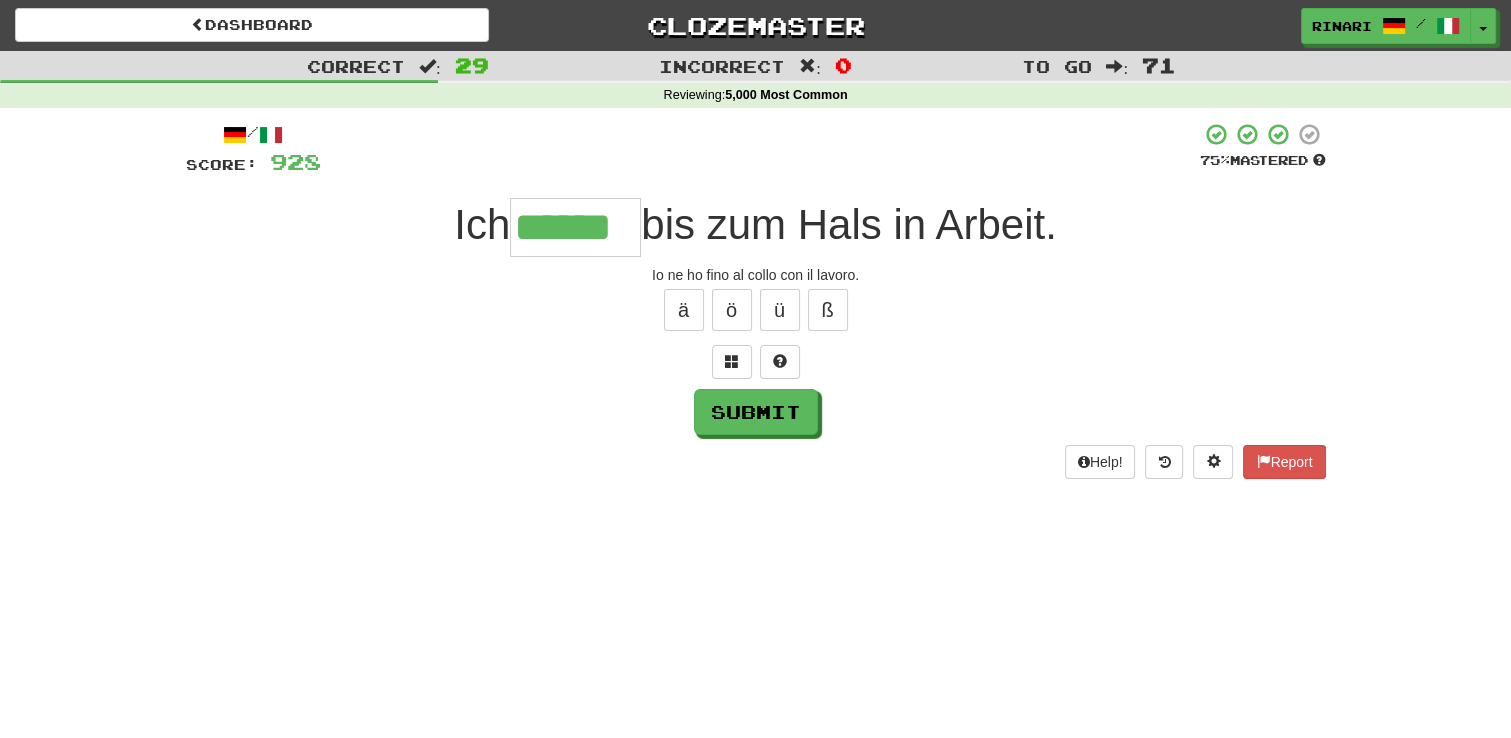 type on "******" 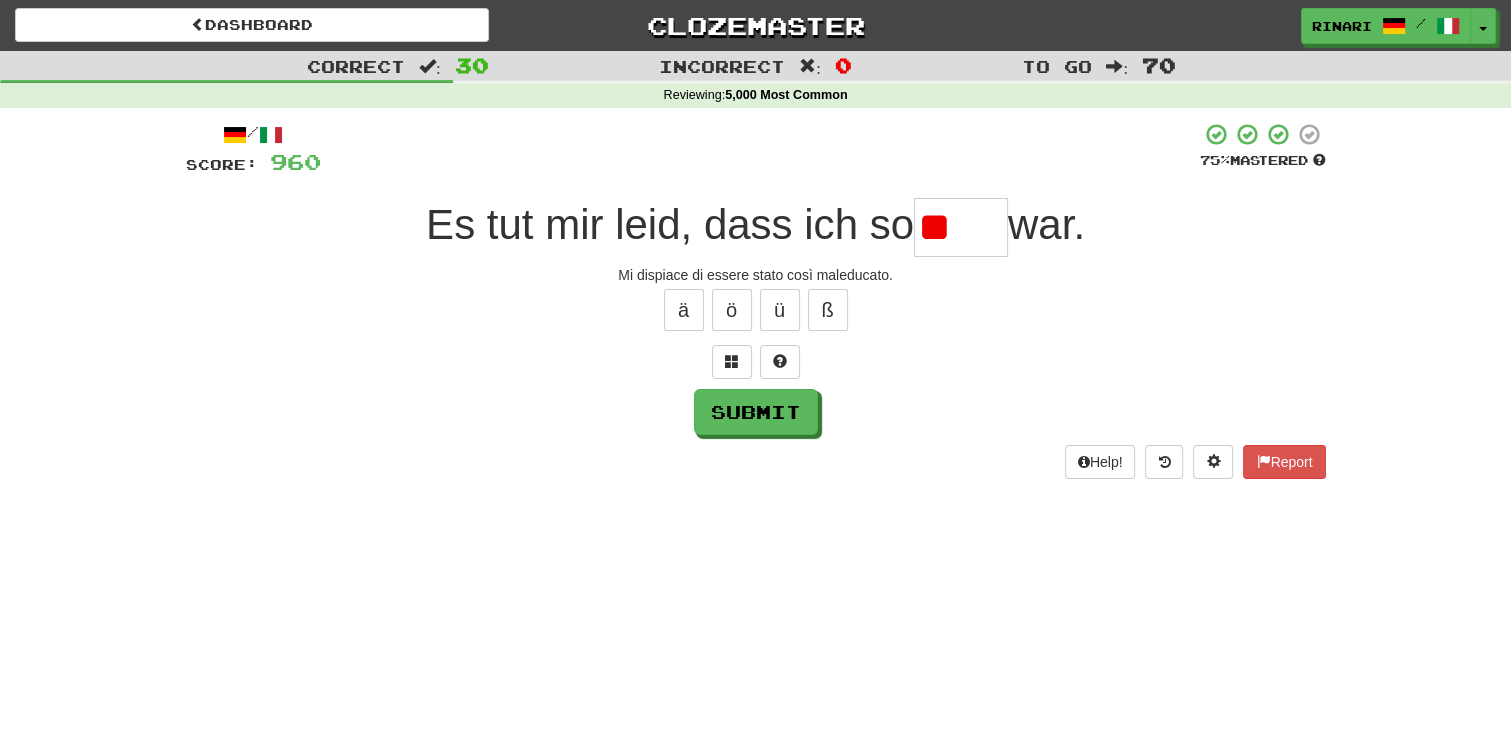 type on "*" 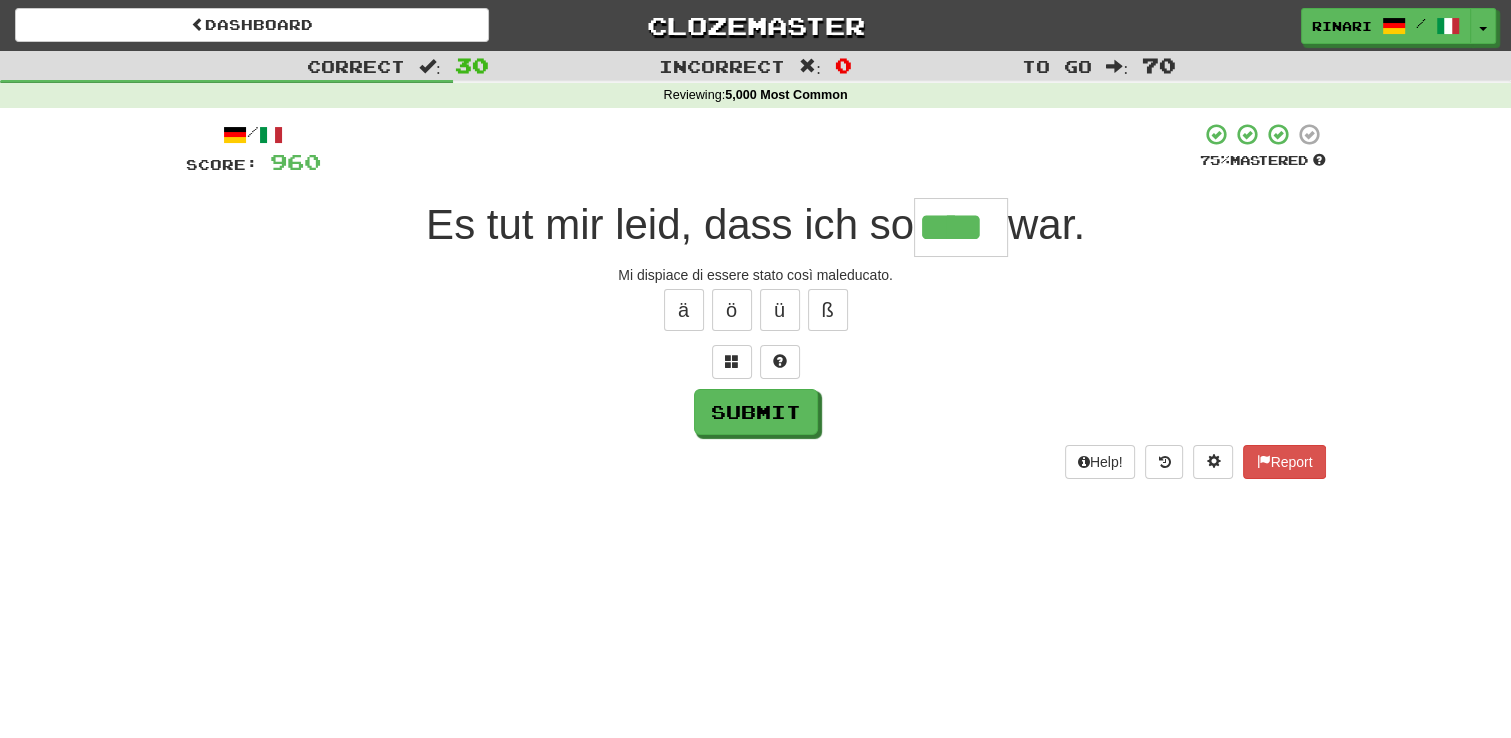 type on "****" 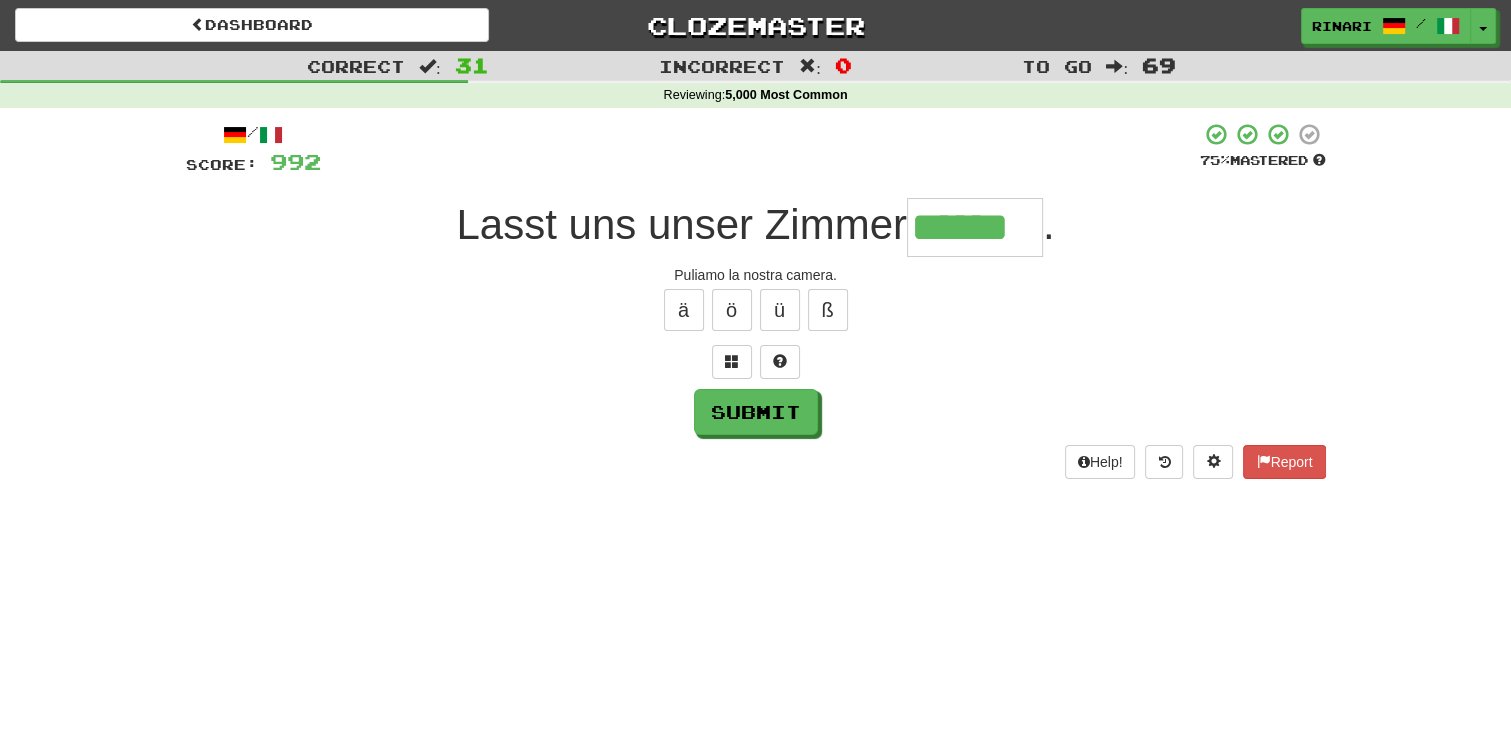 type on "******" 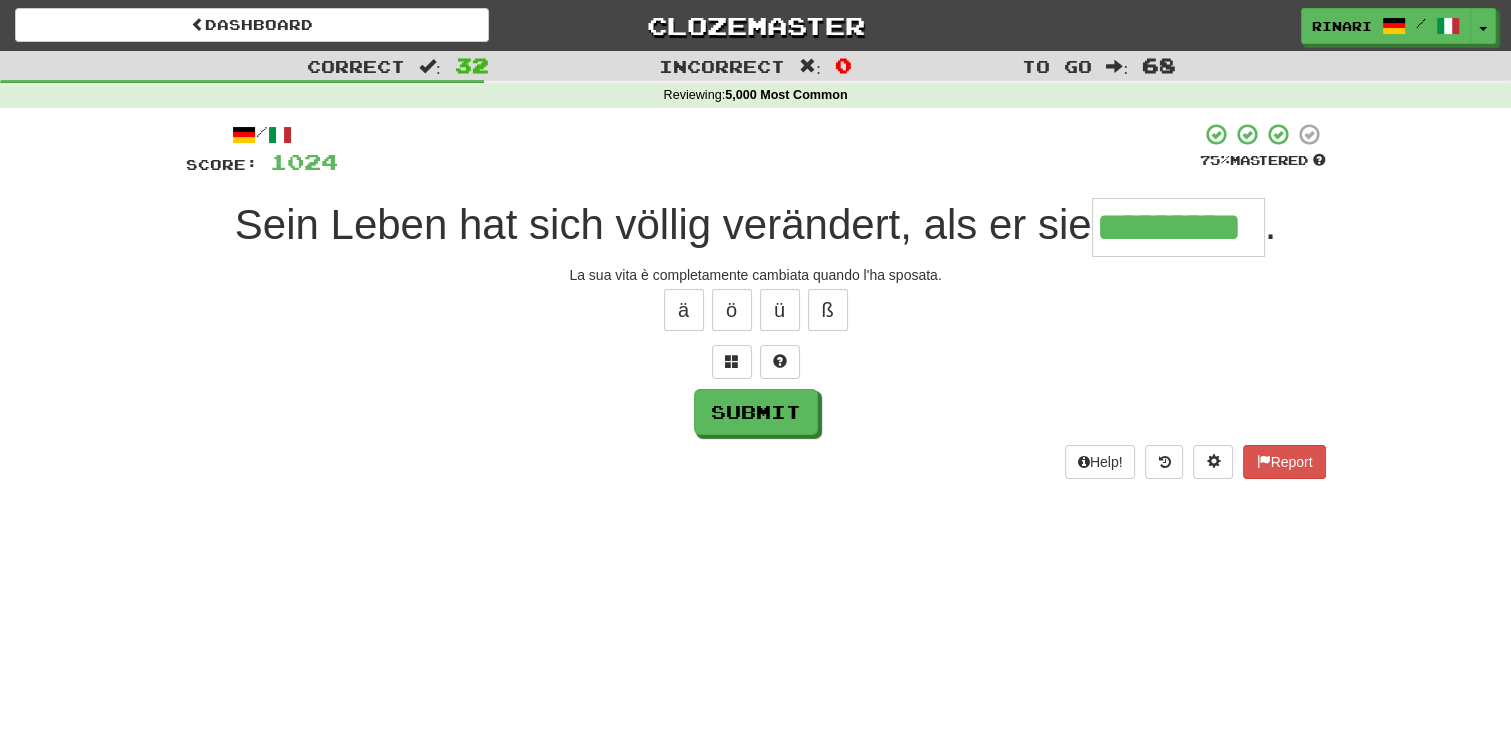 type on "*********" 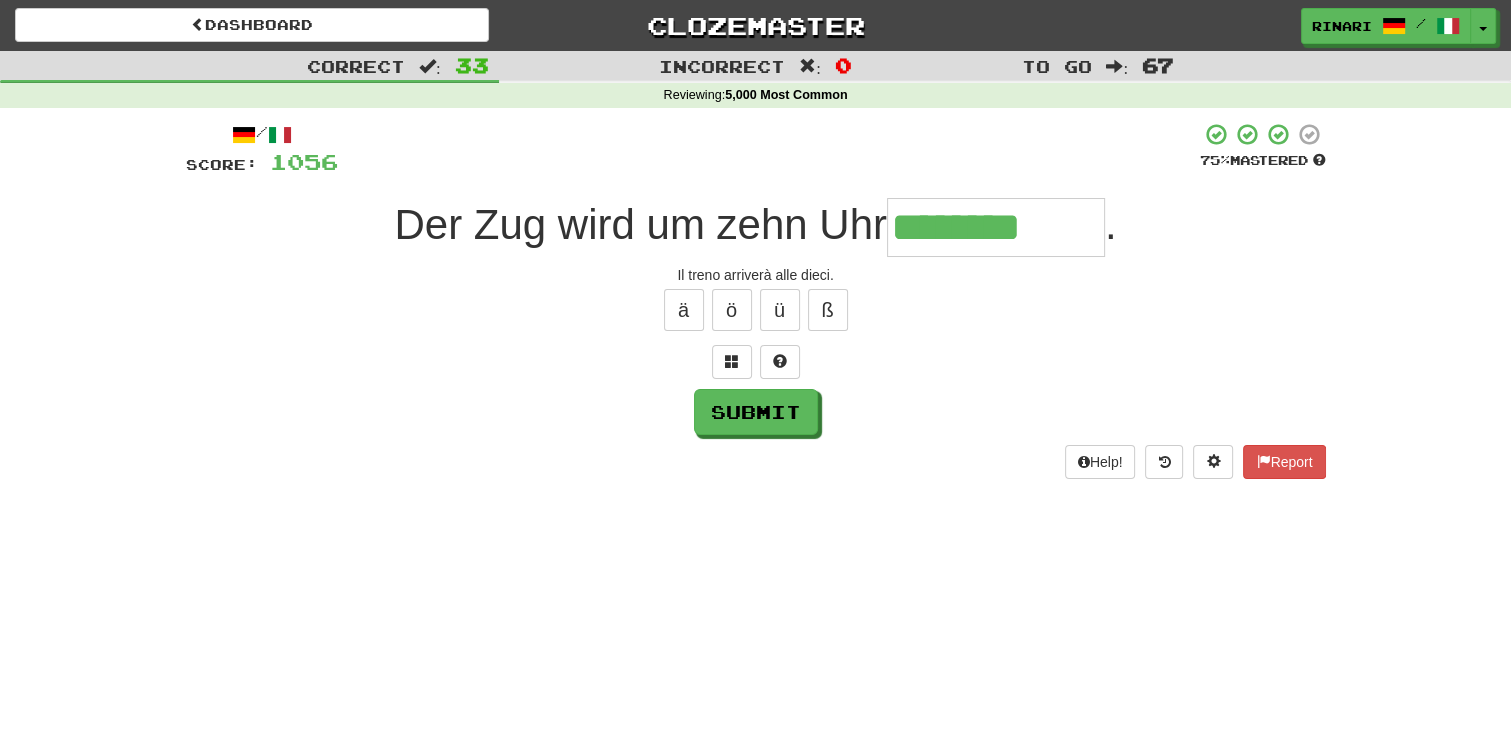 type on "********" 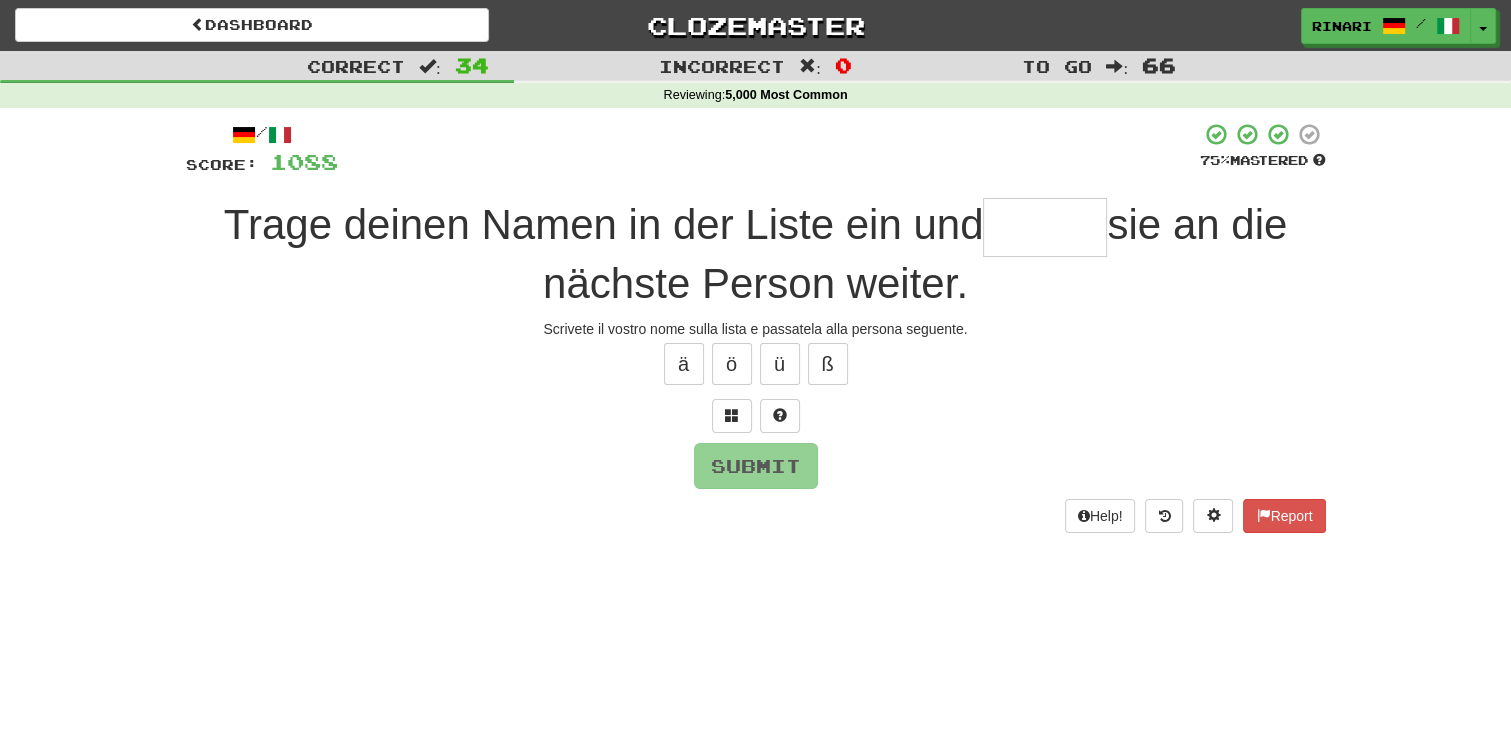type on "*" 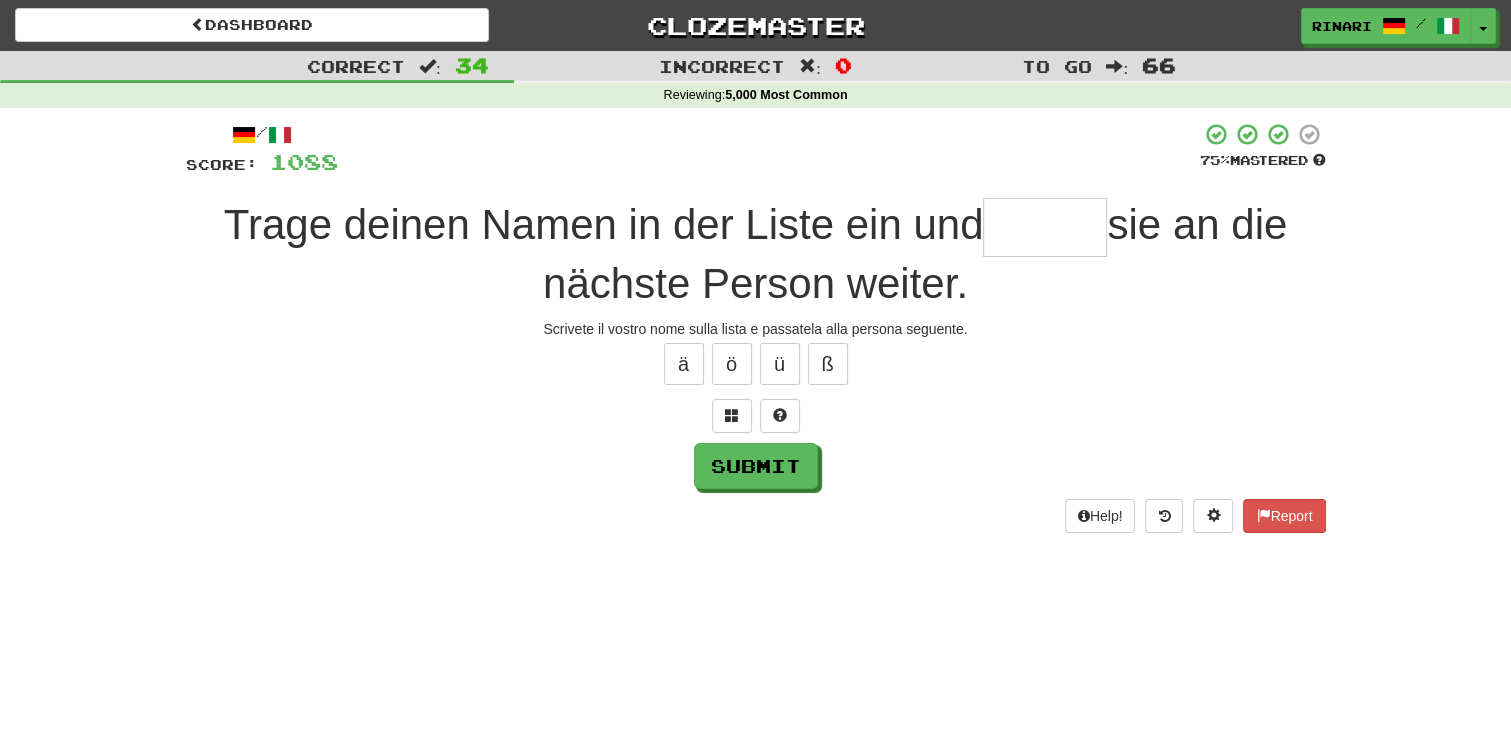 type on "*" 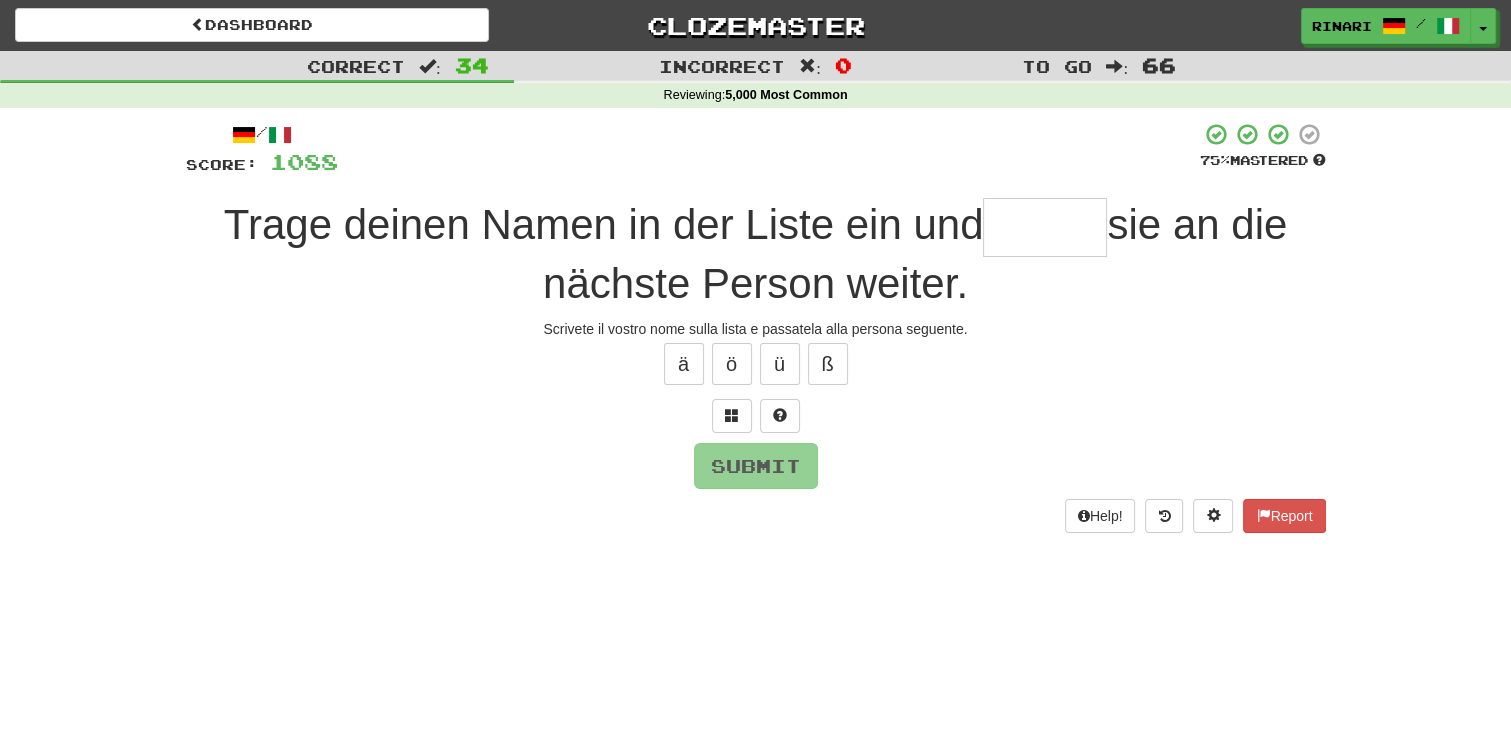 type on "*" 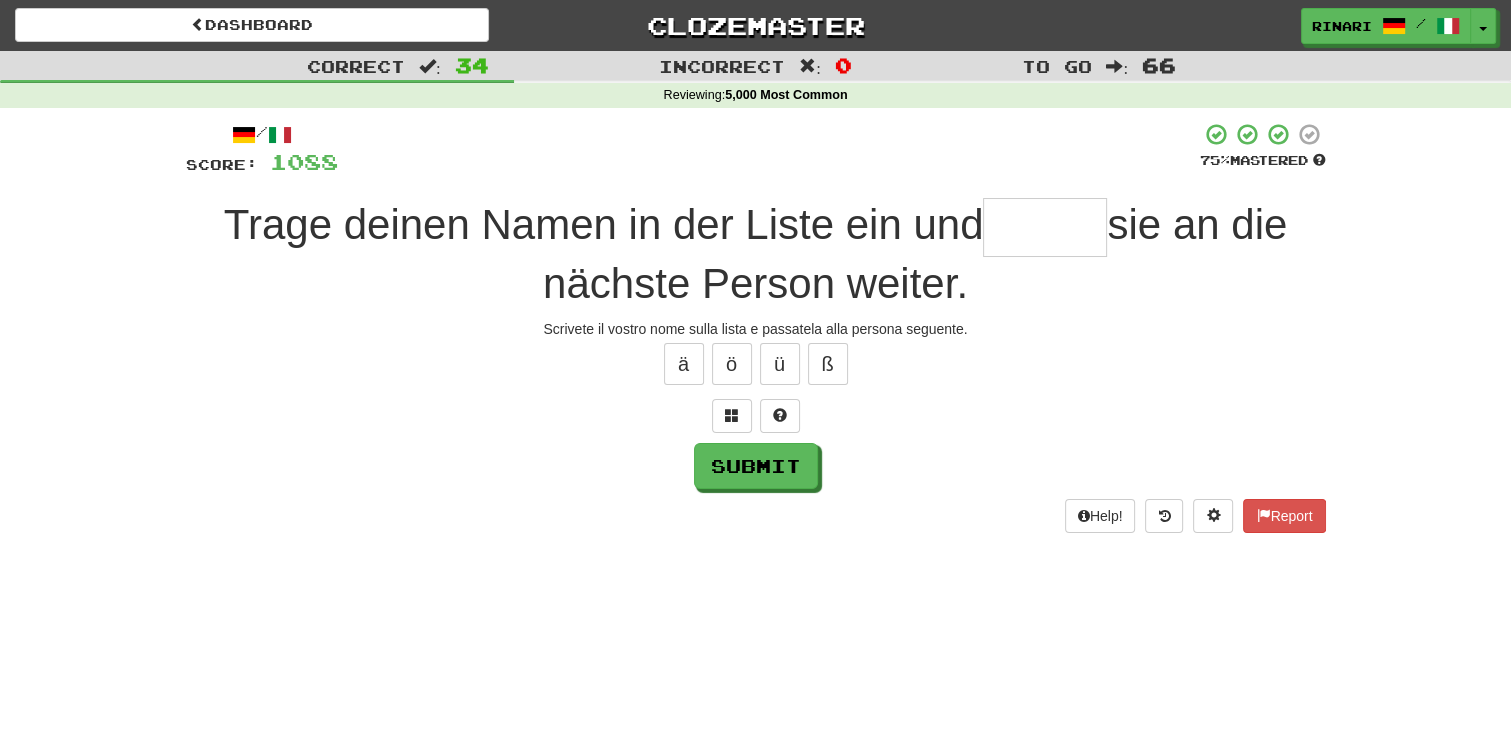 type on "*" 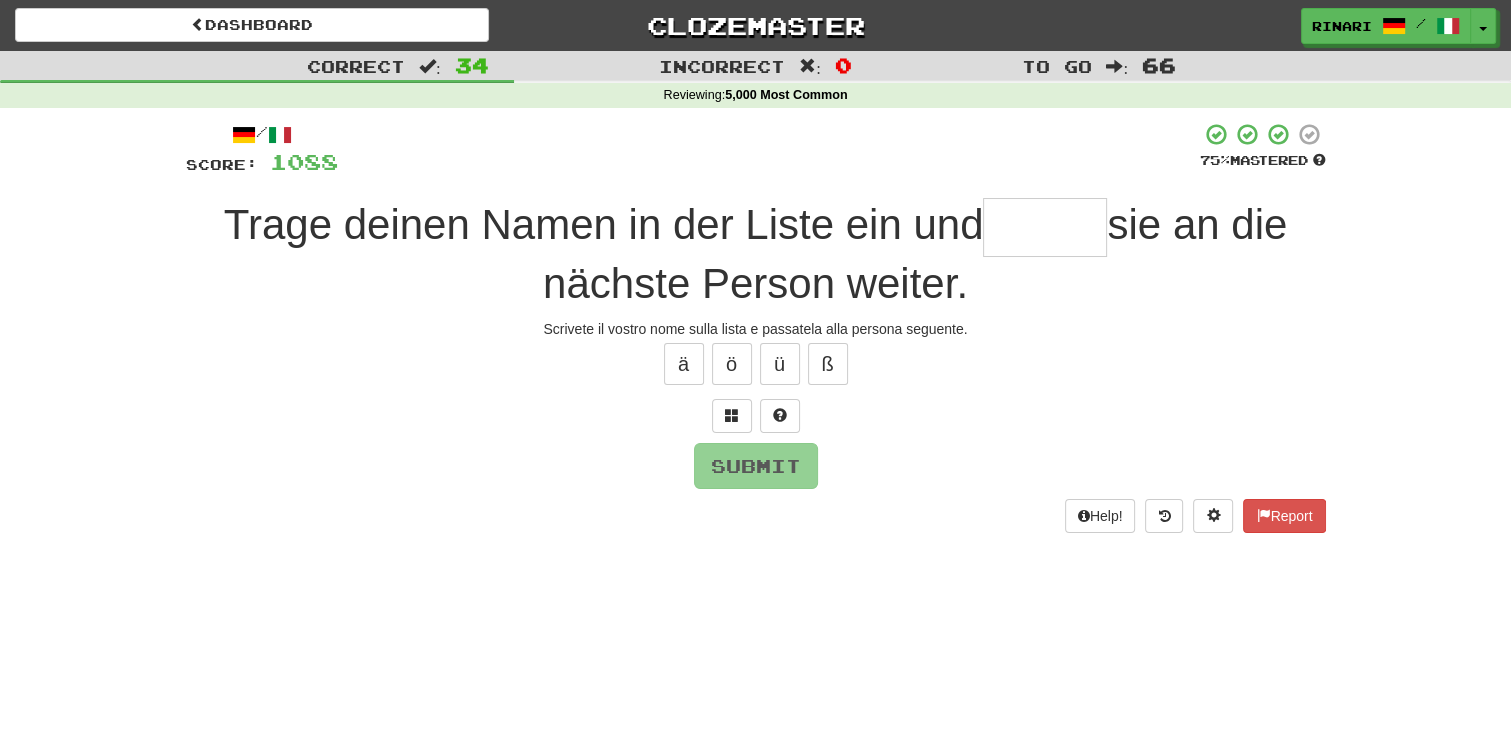 type on "*" 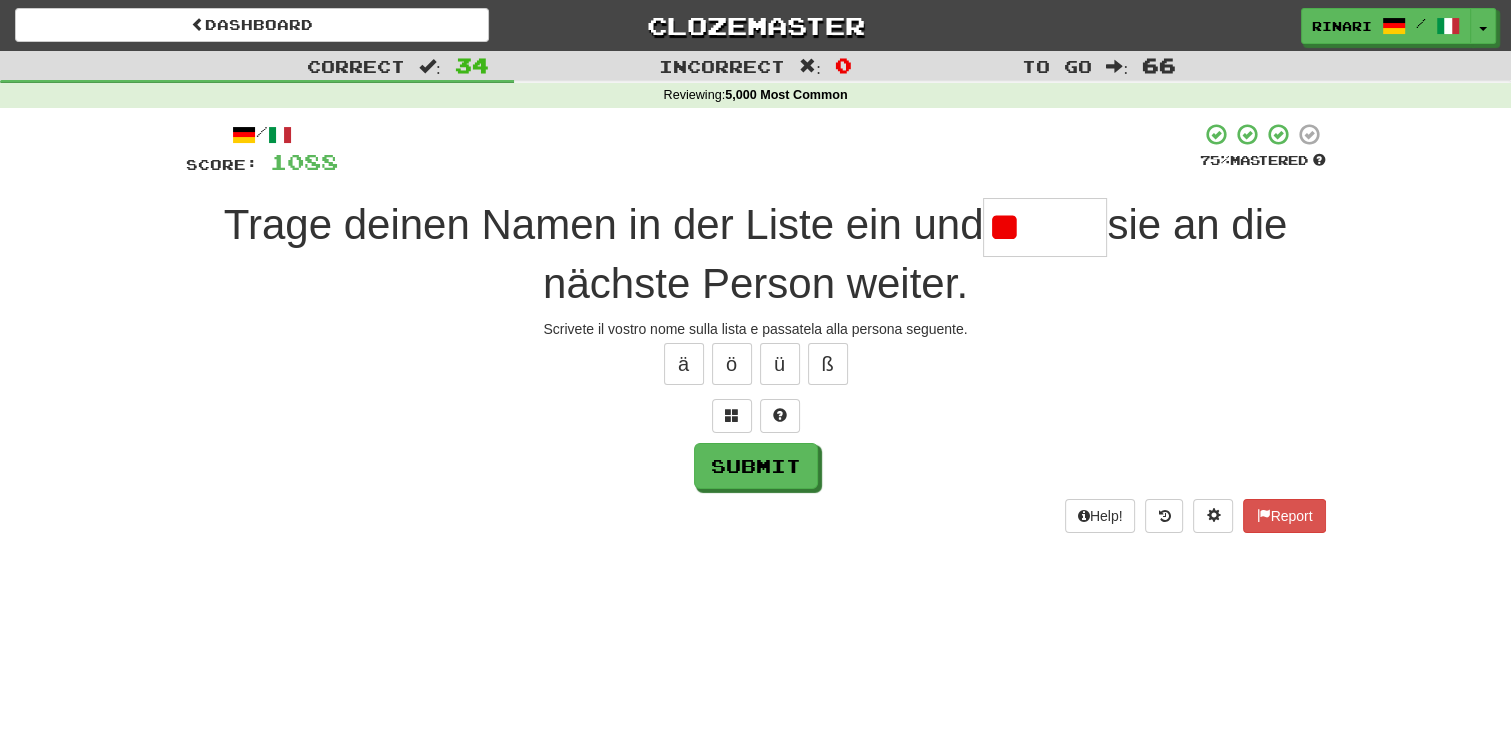type on "*" 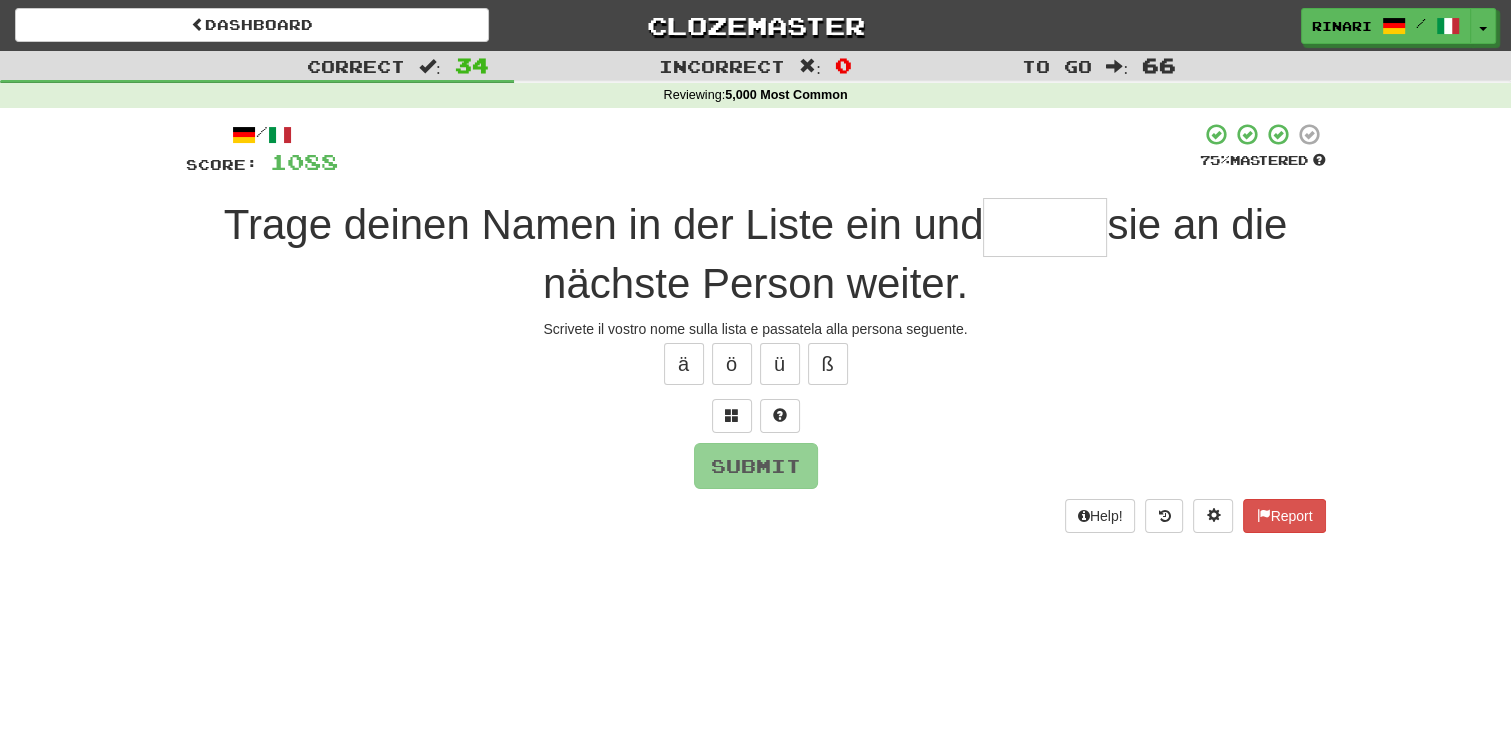type on "*" 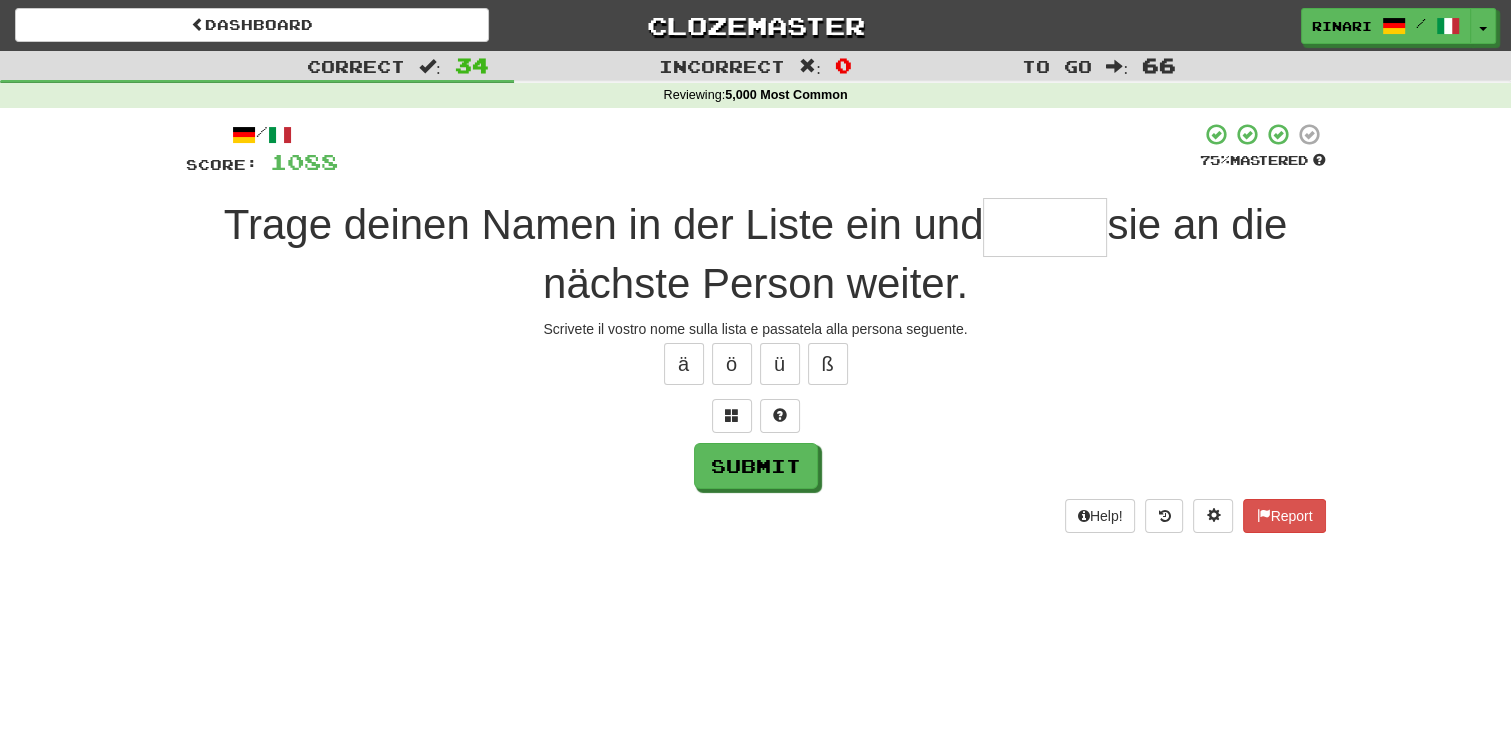 type on "*" 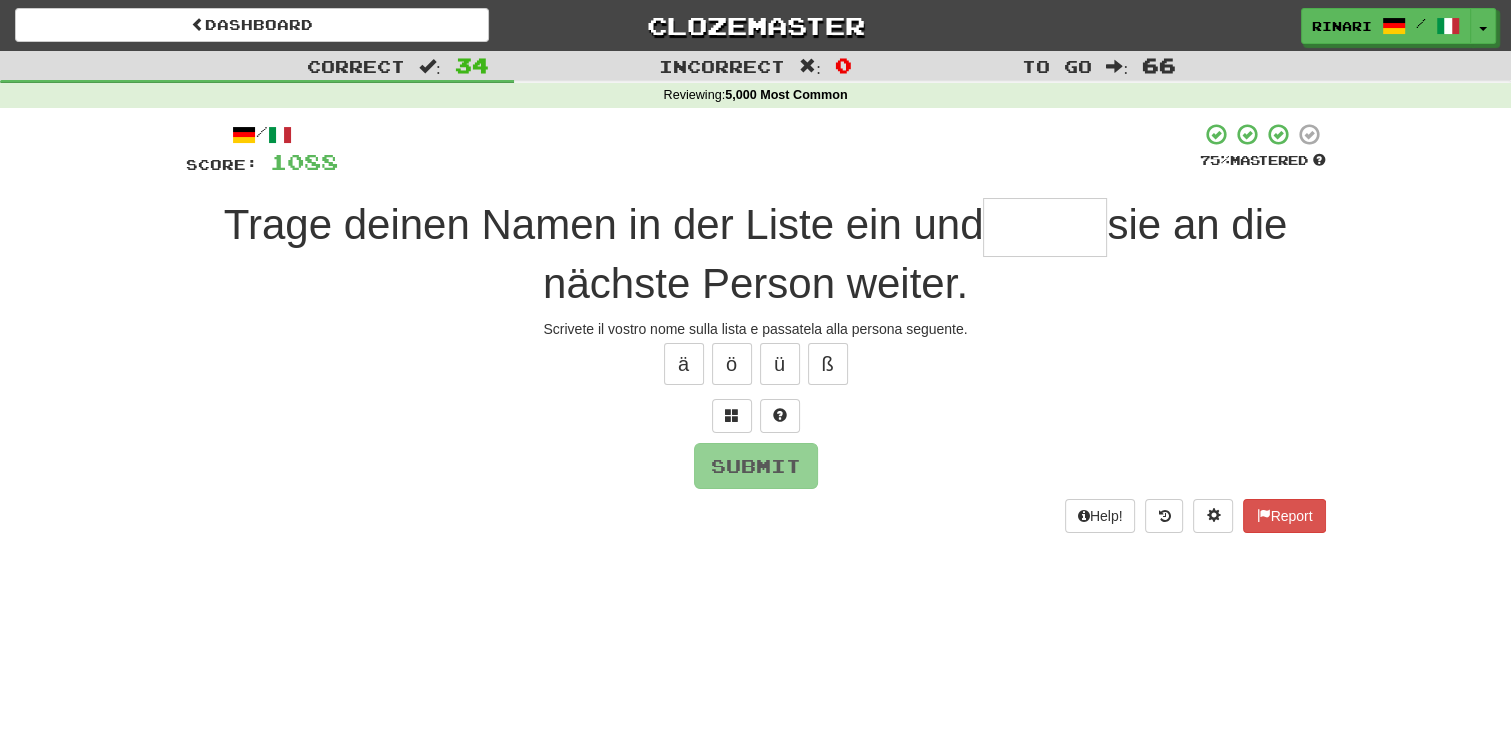 type on "*" 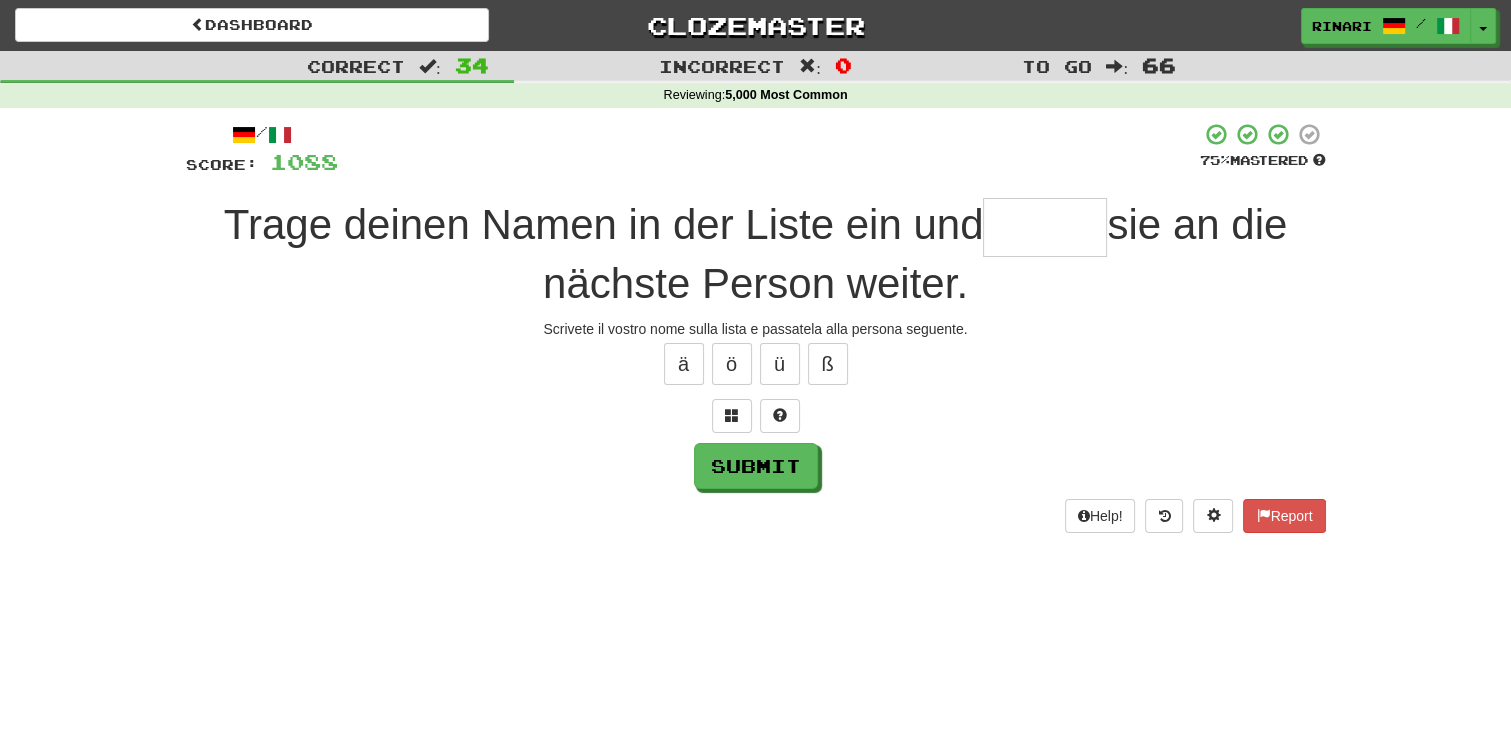 type on "*" 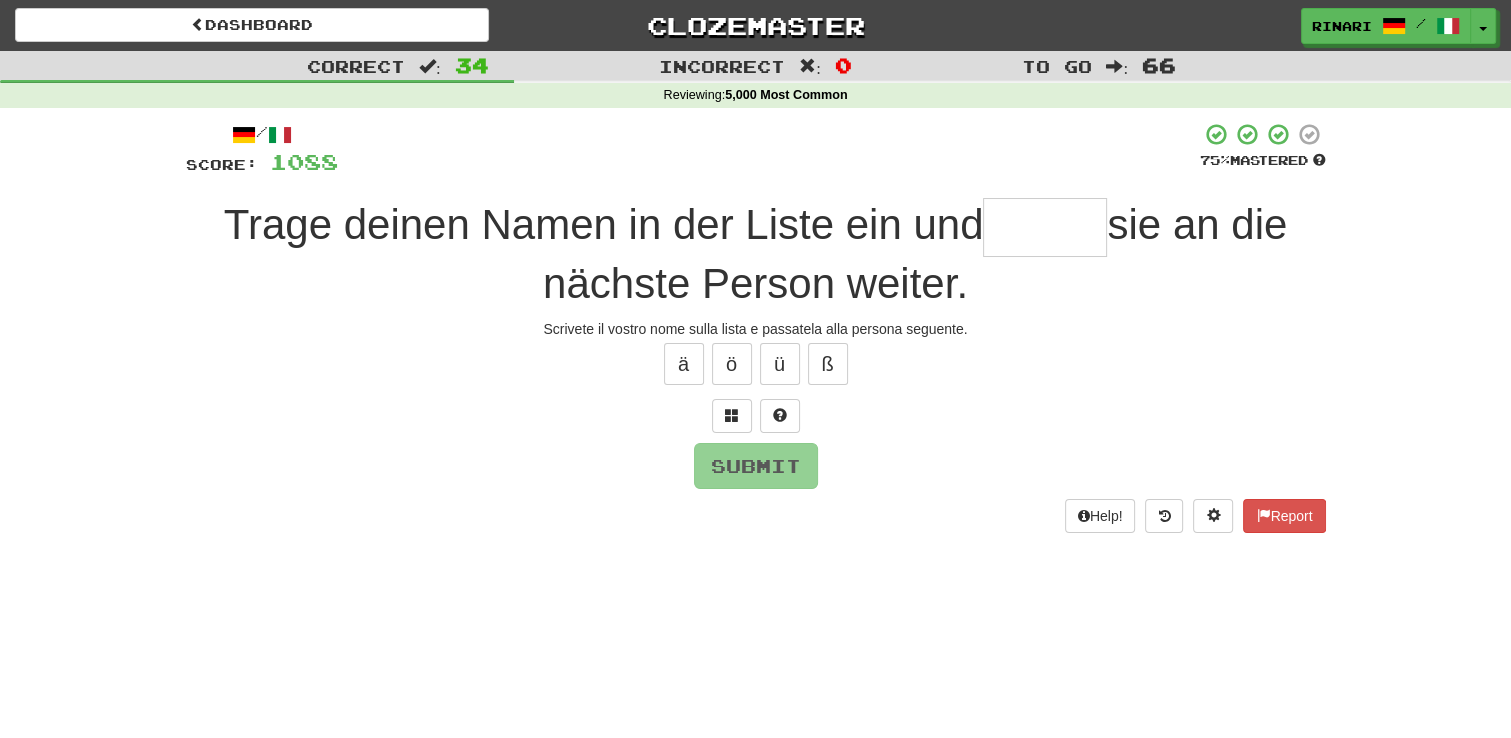 type on "*" 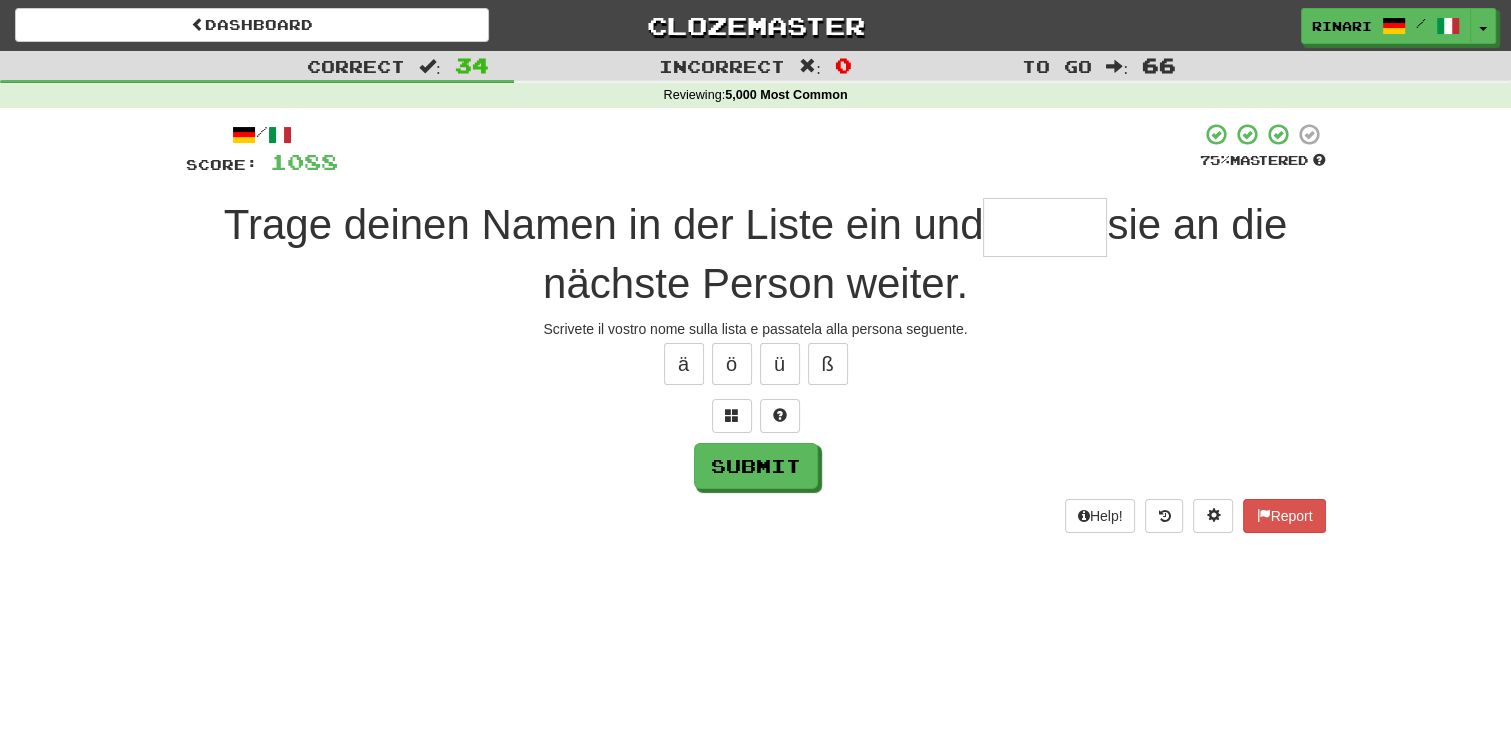 type on "*" 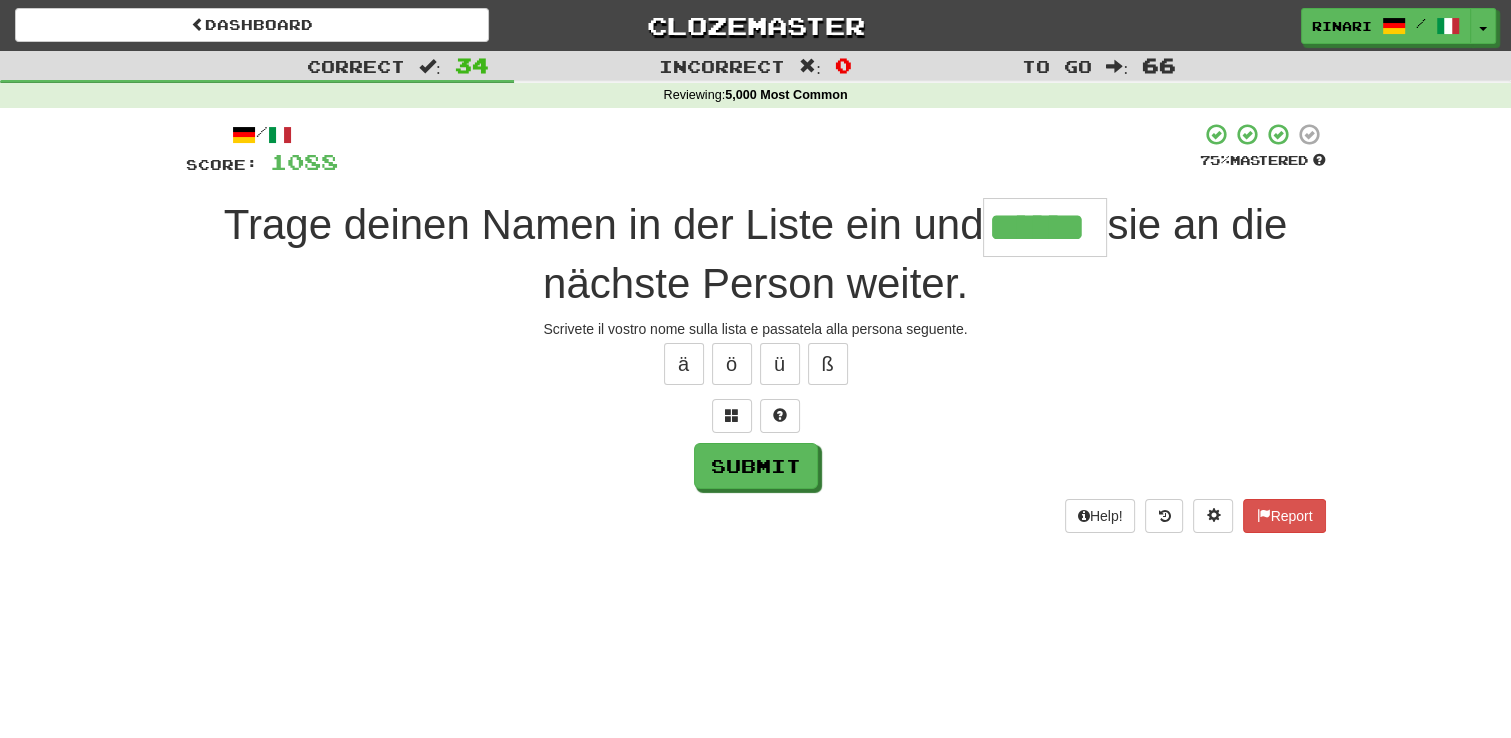 type on "******" 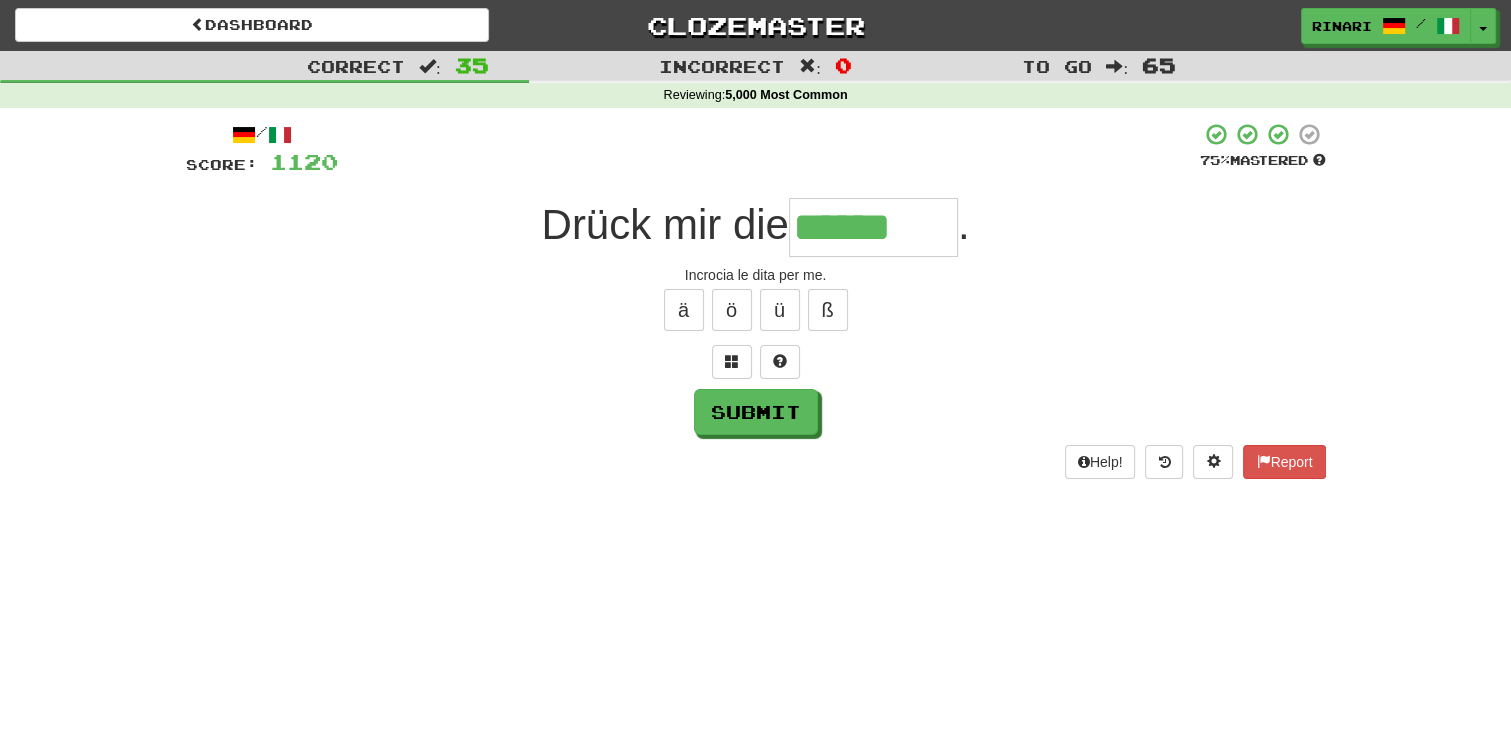 type on "******" 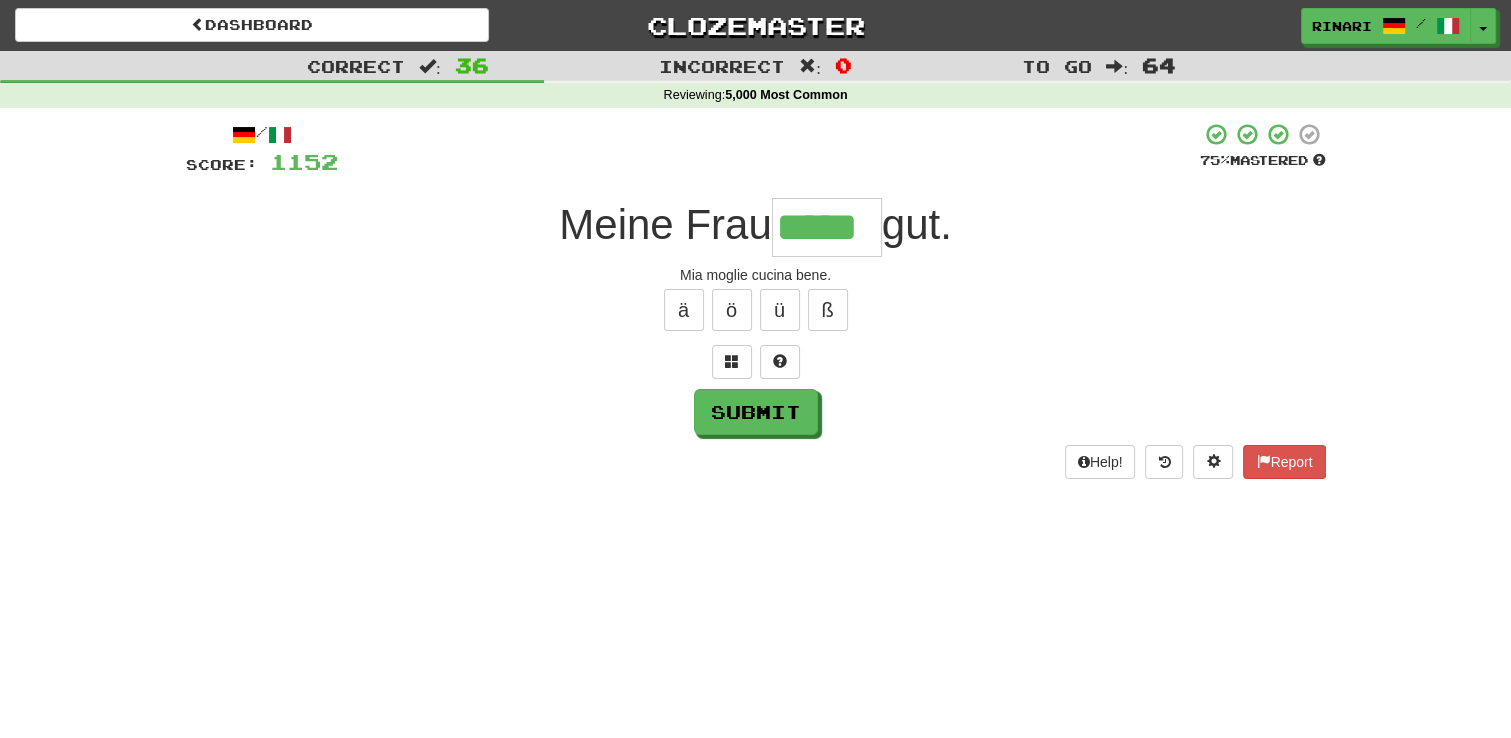 type on "*****" 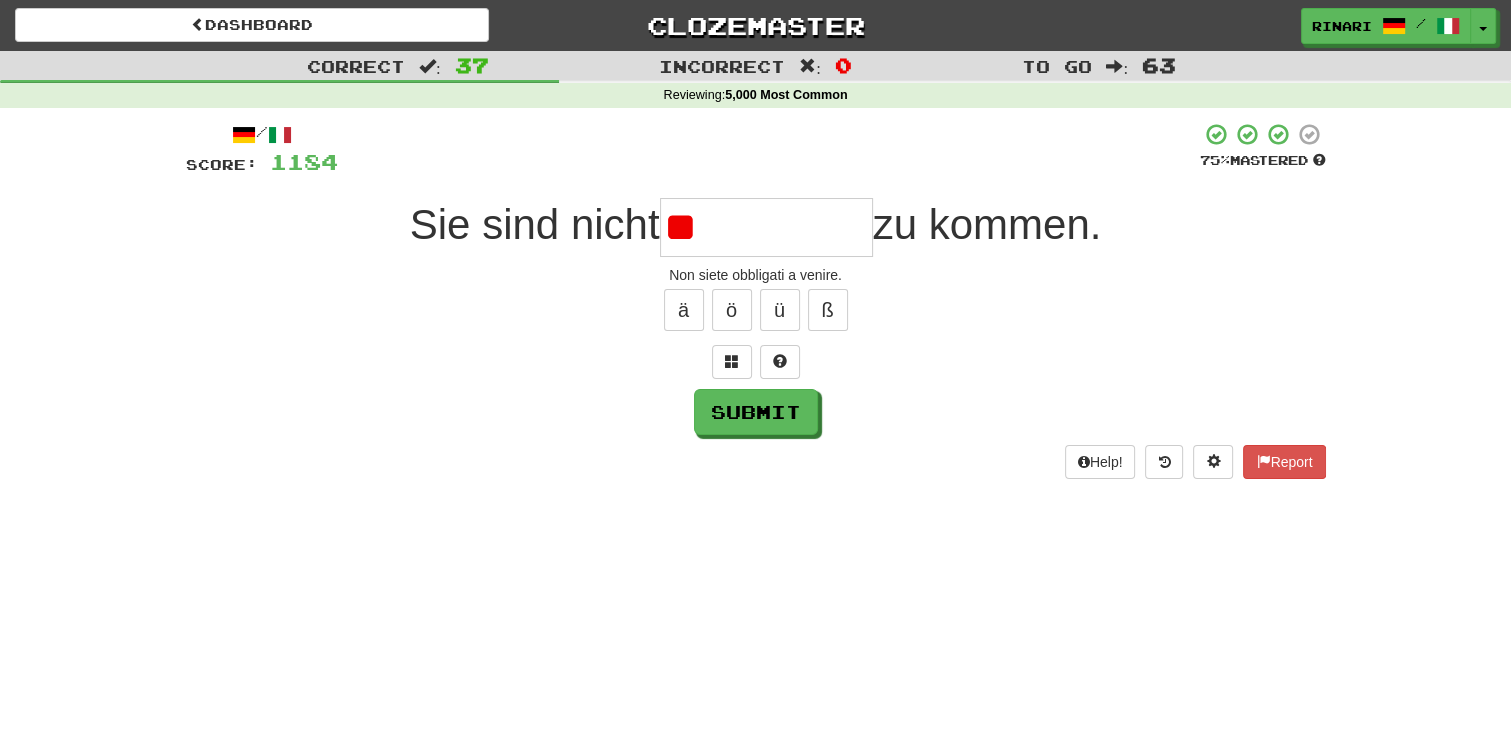 type on "*" 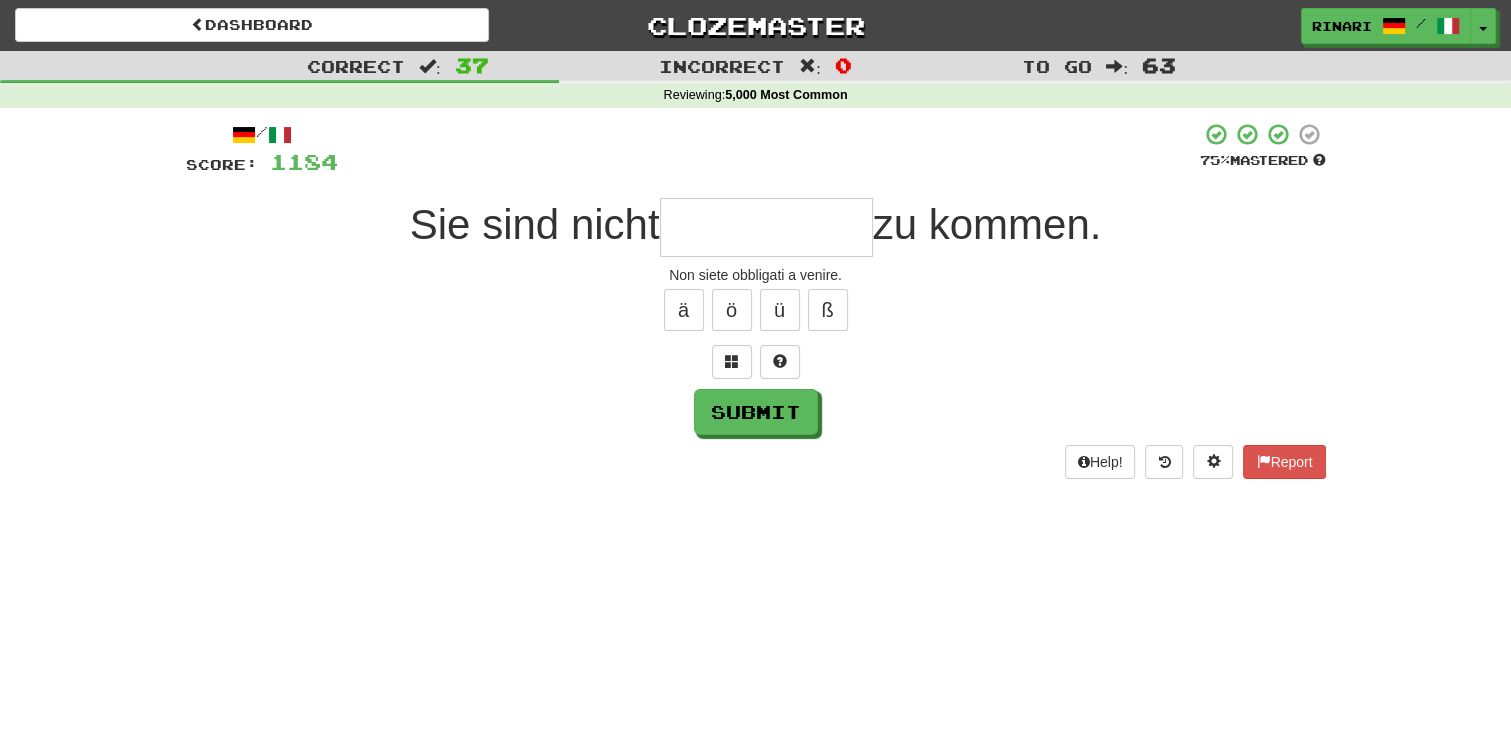 type on "*" 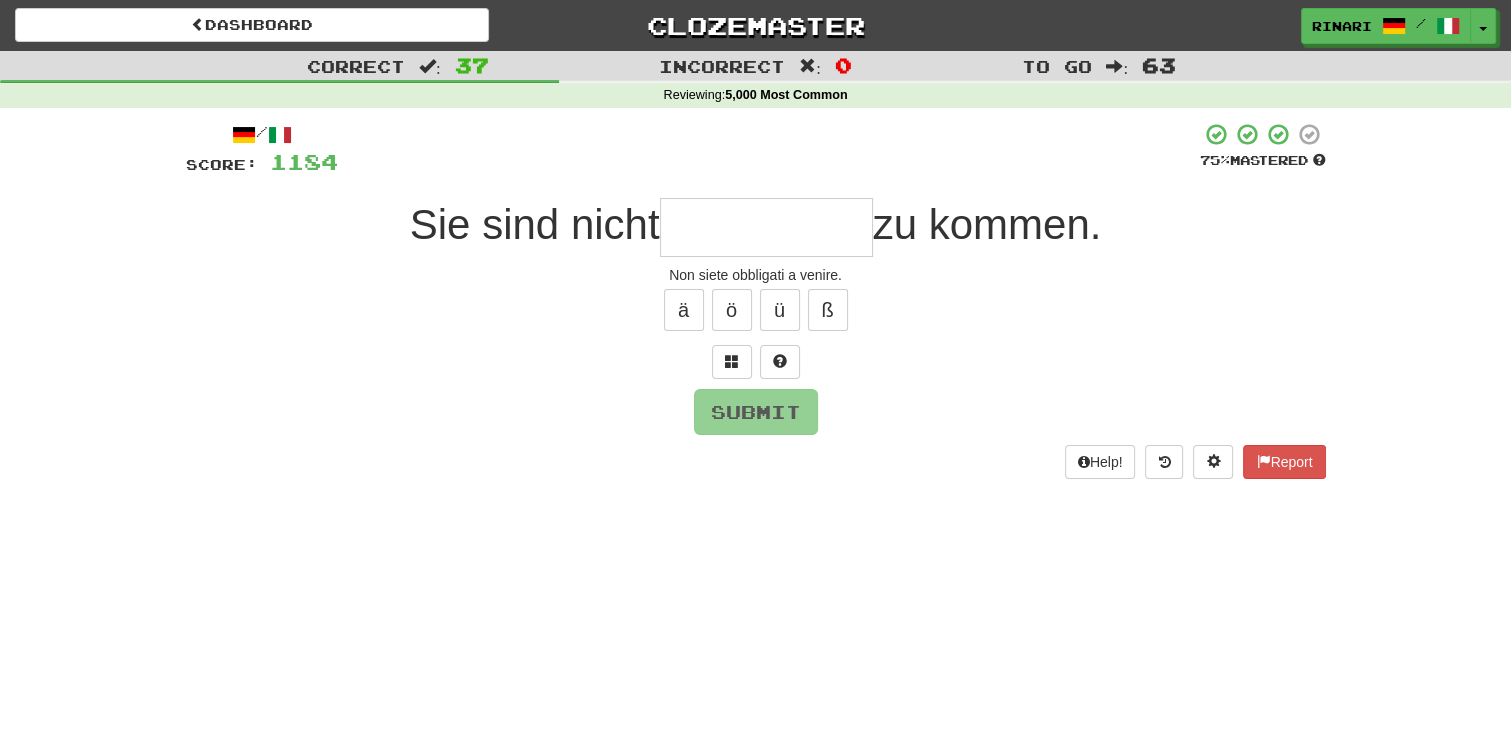 type on "*" 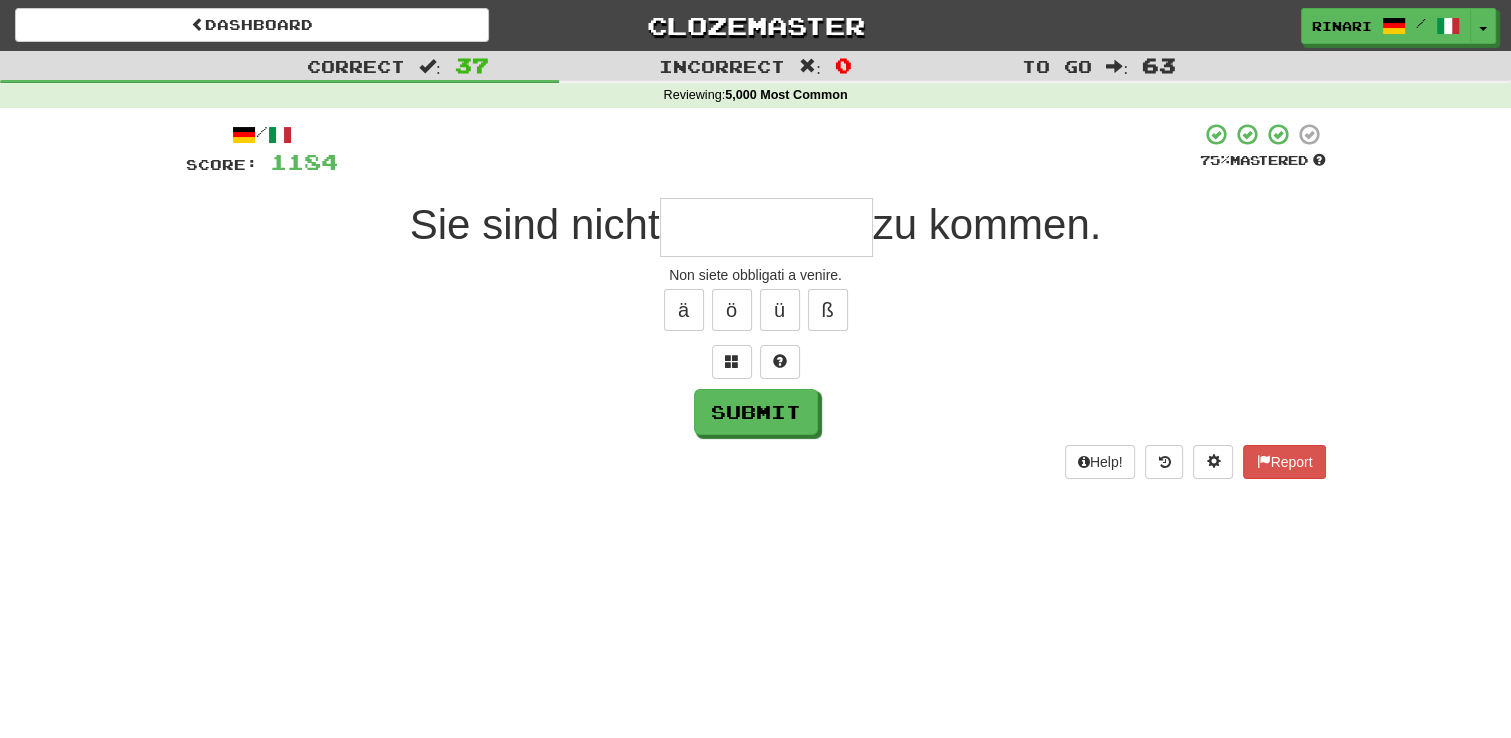 type on "*" 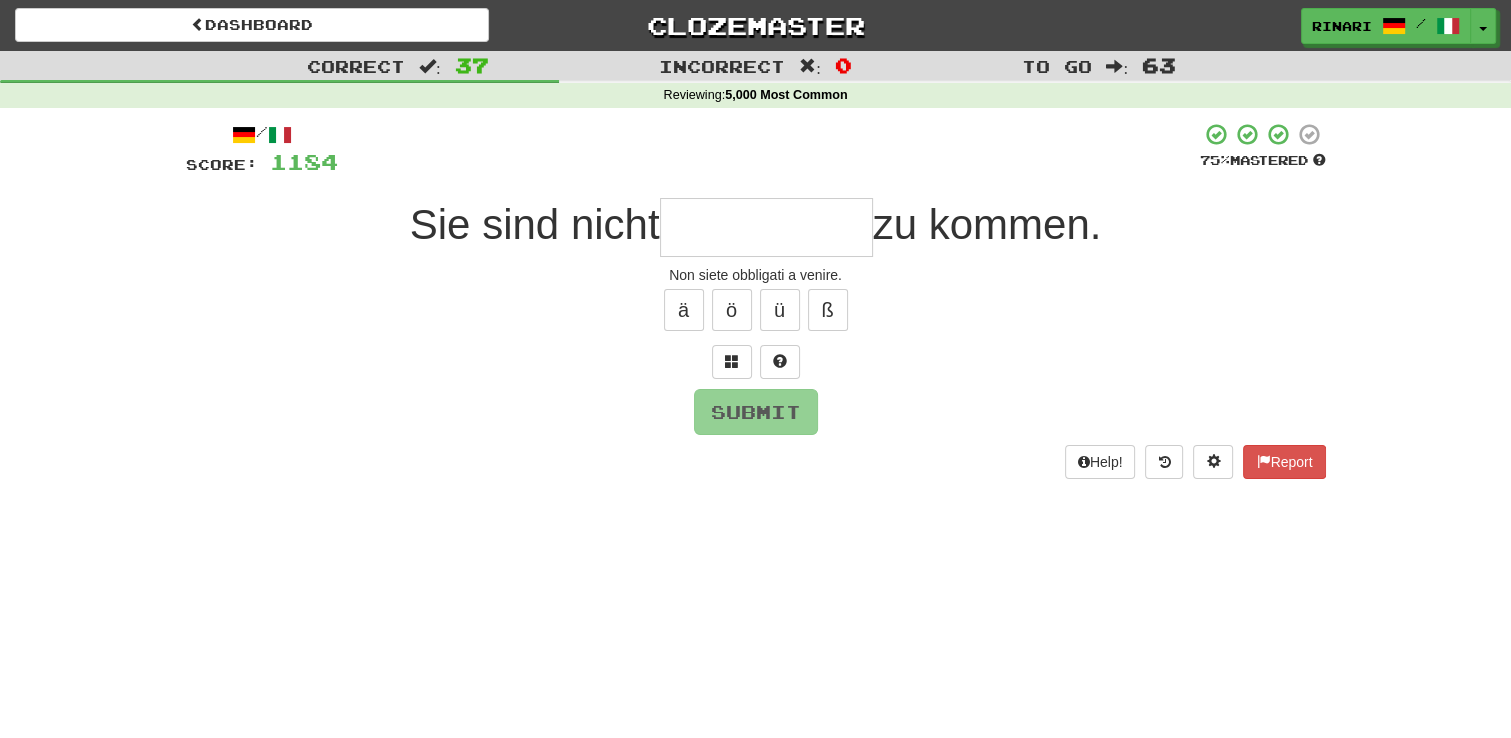 type on "*" 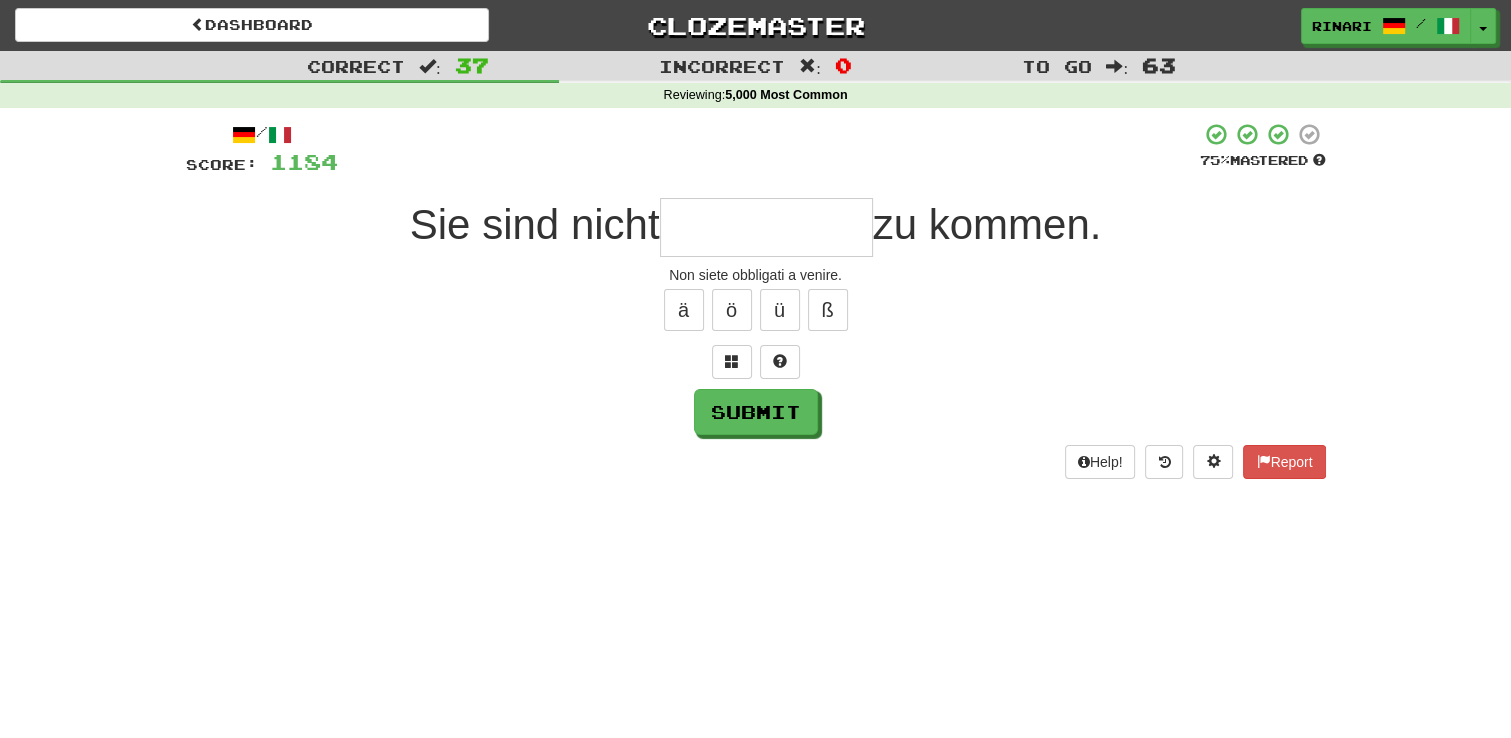 type on "*" 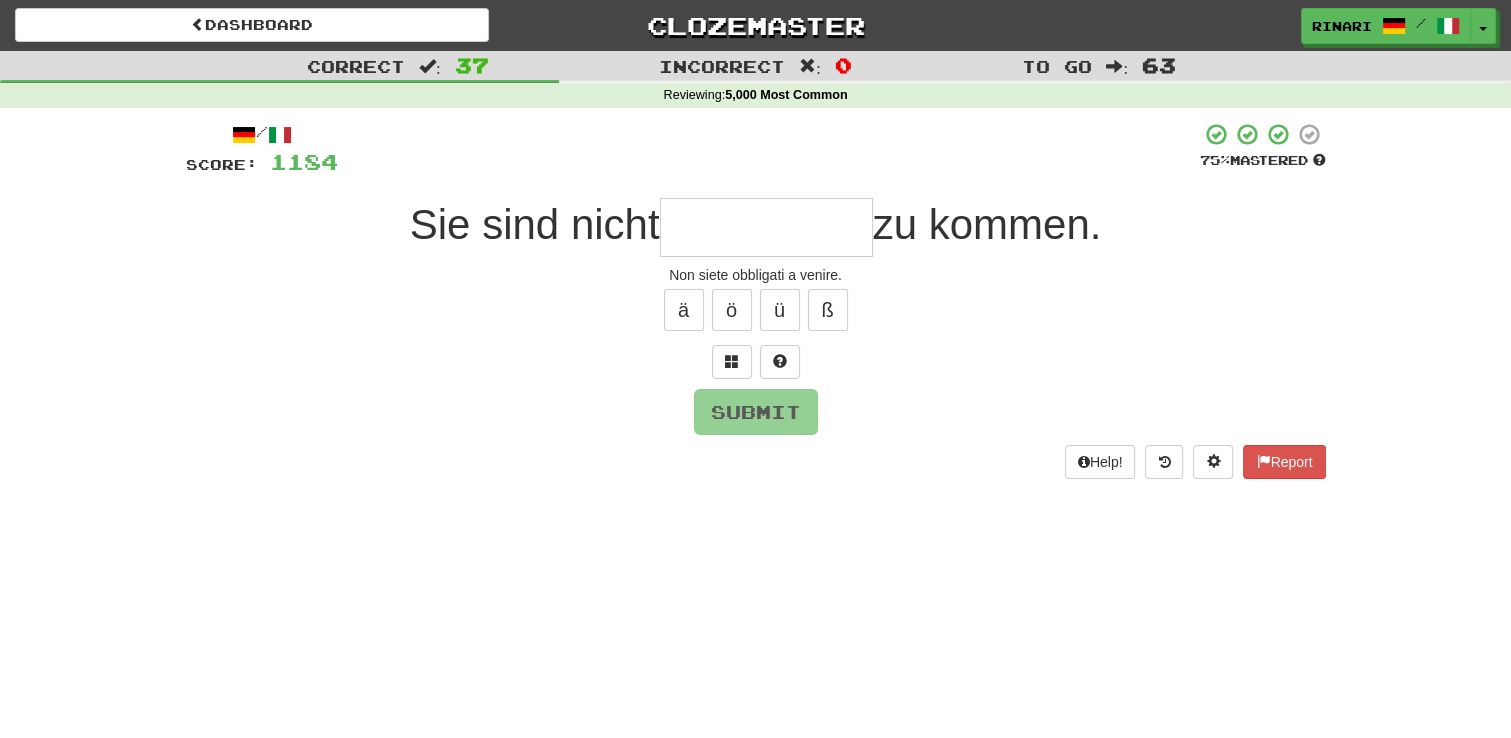 type on "*" 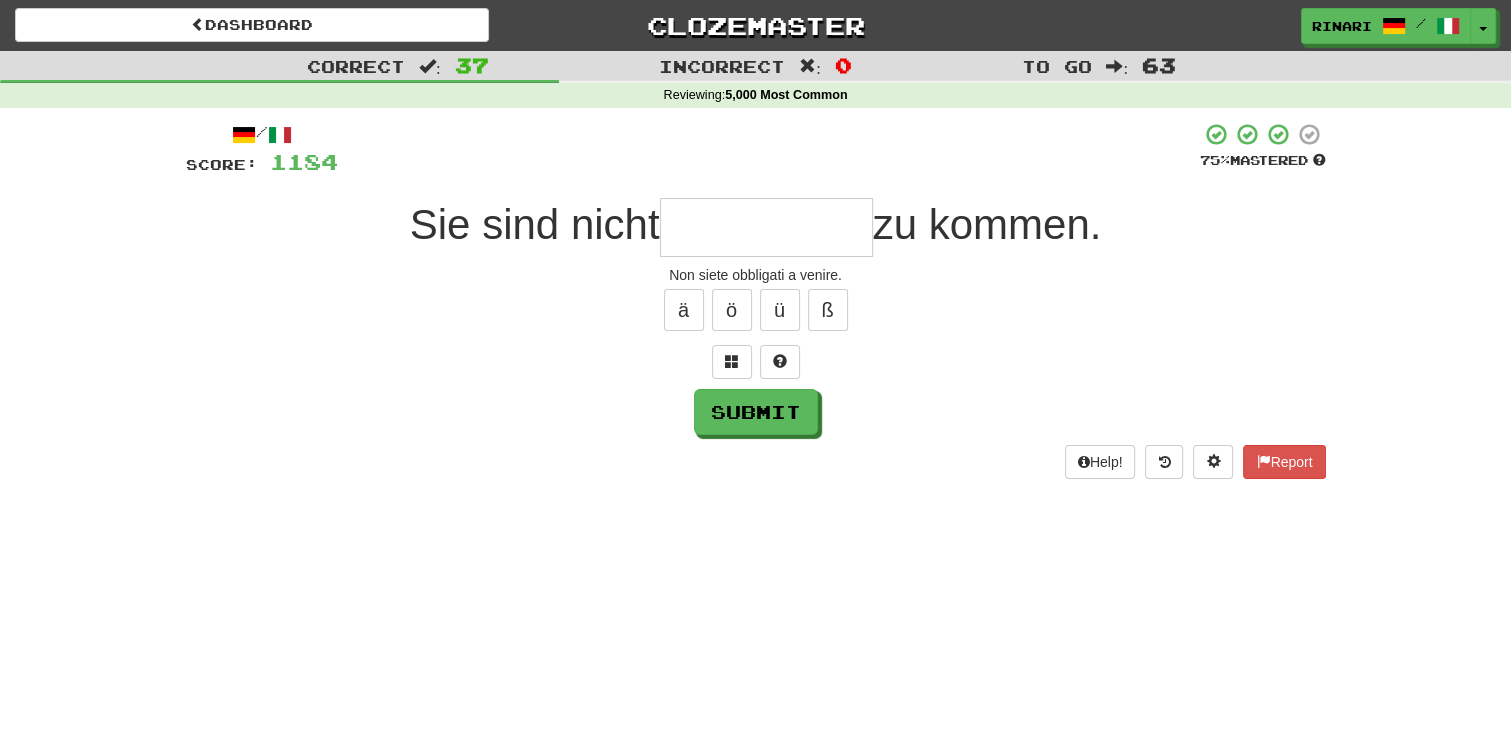 type on "*" 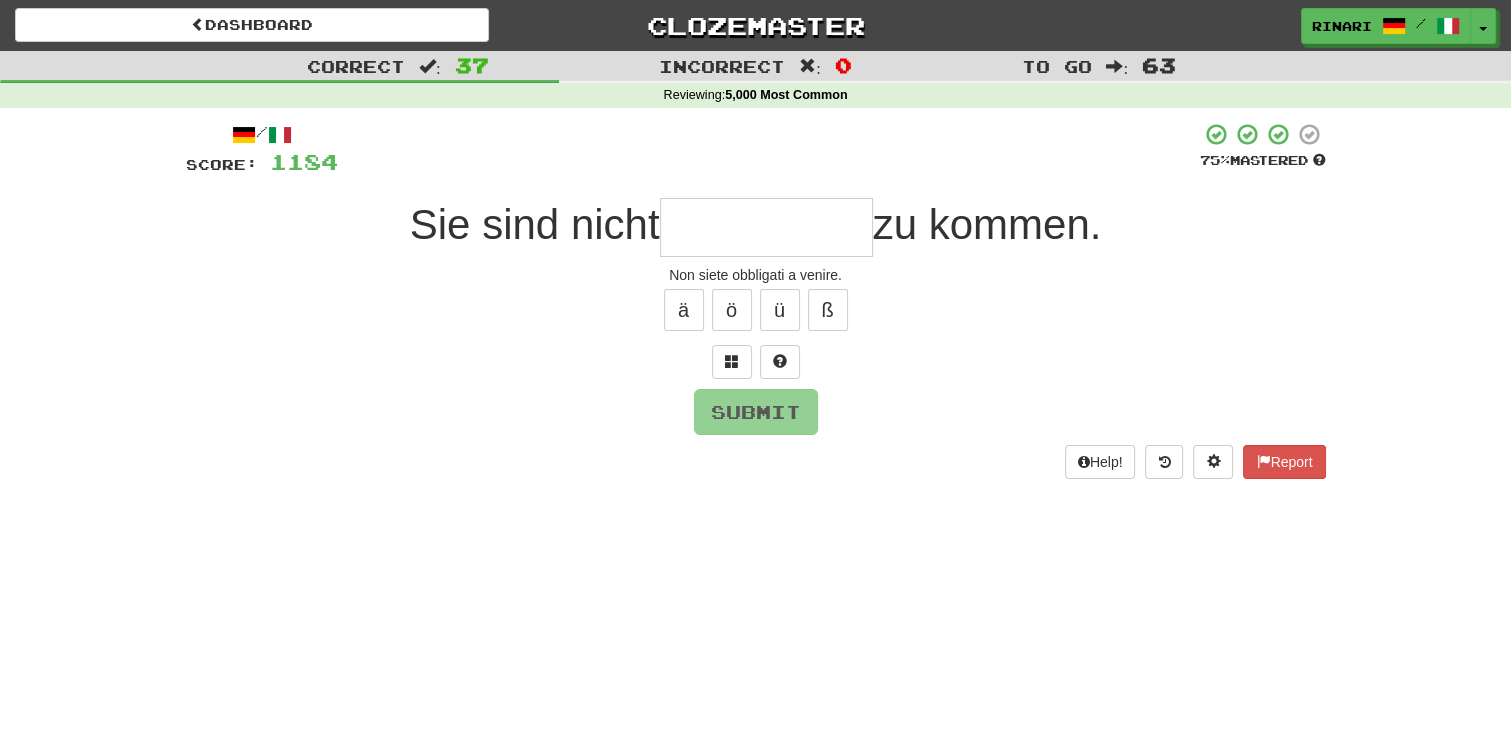 type on "*" 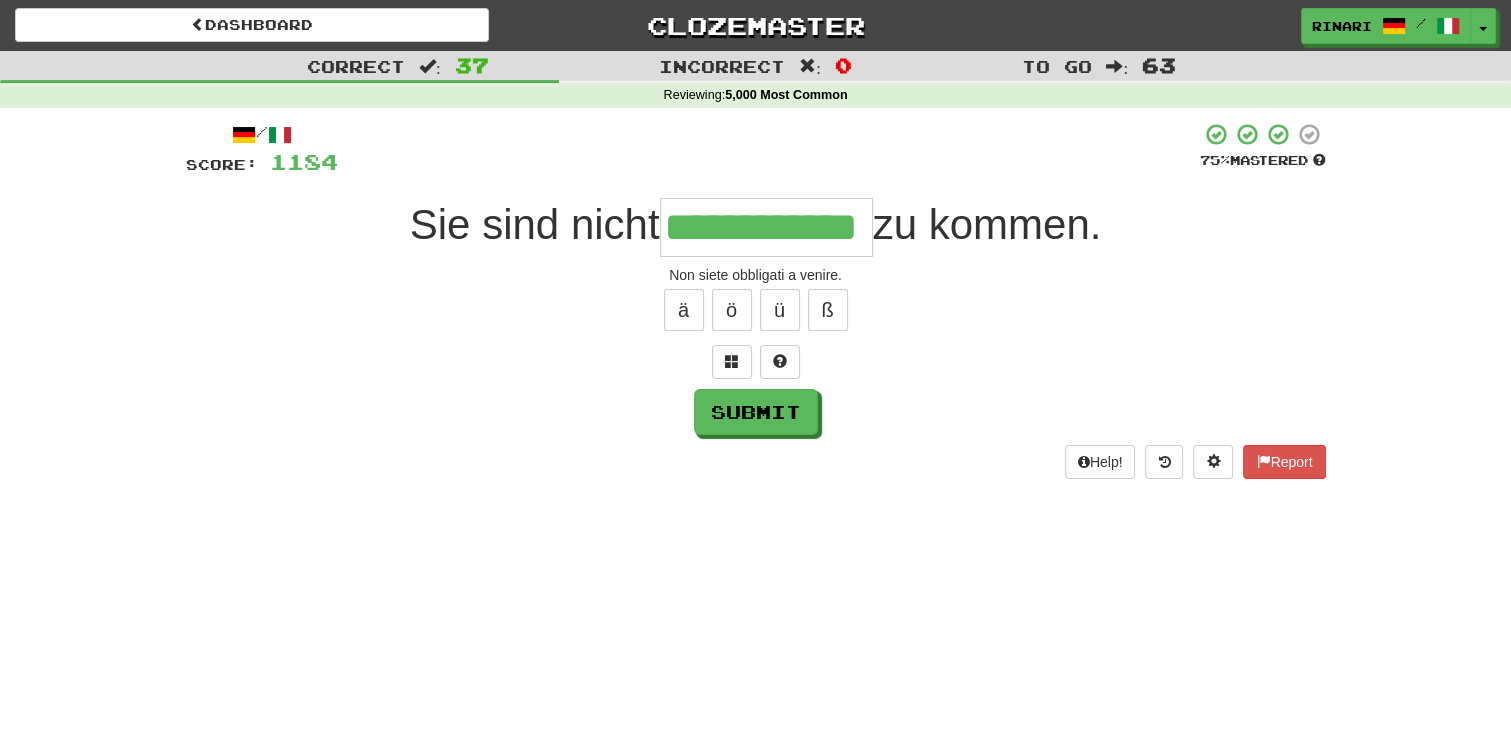 type on "**********" 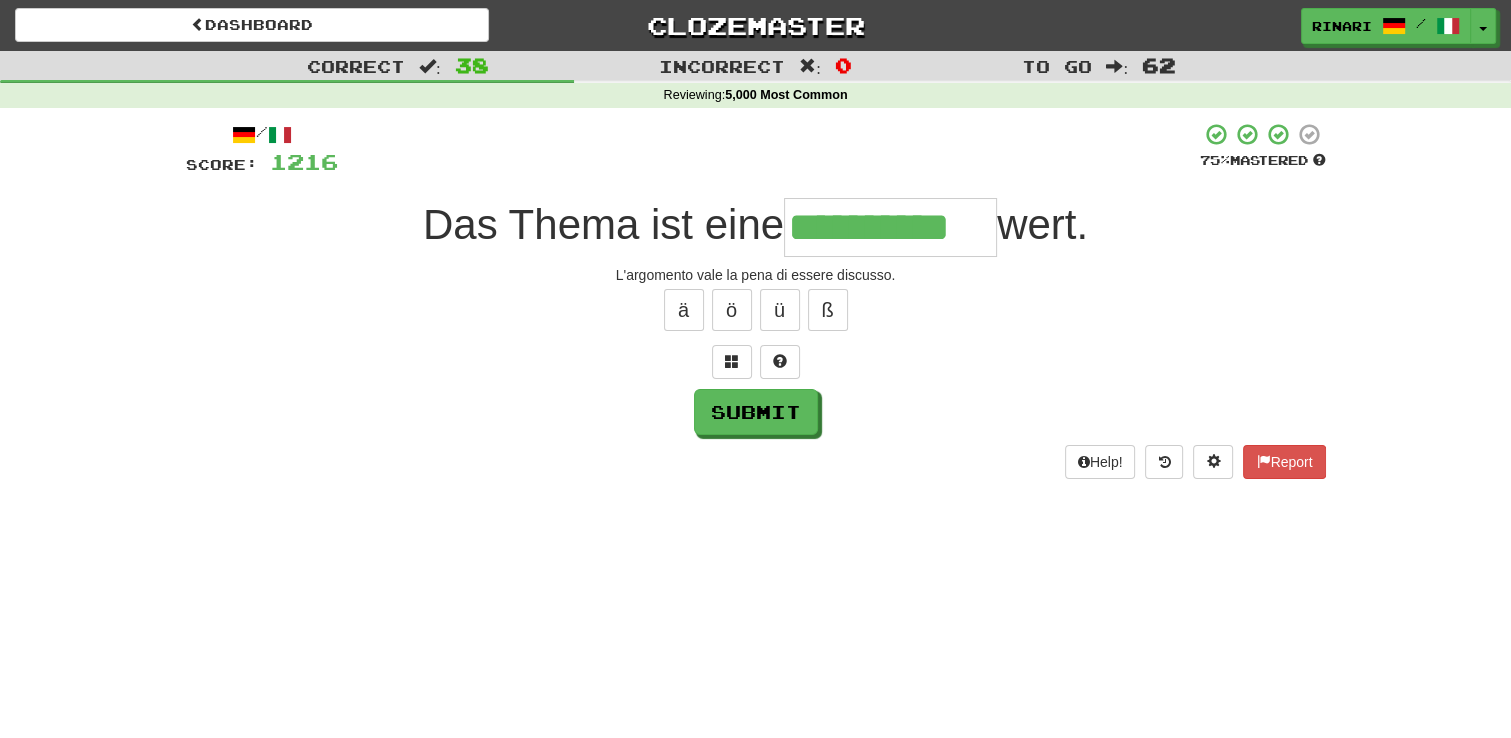 type on "**********" 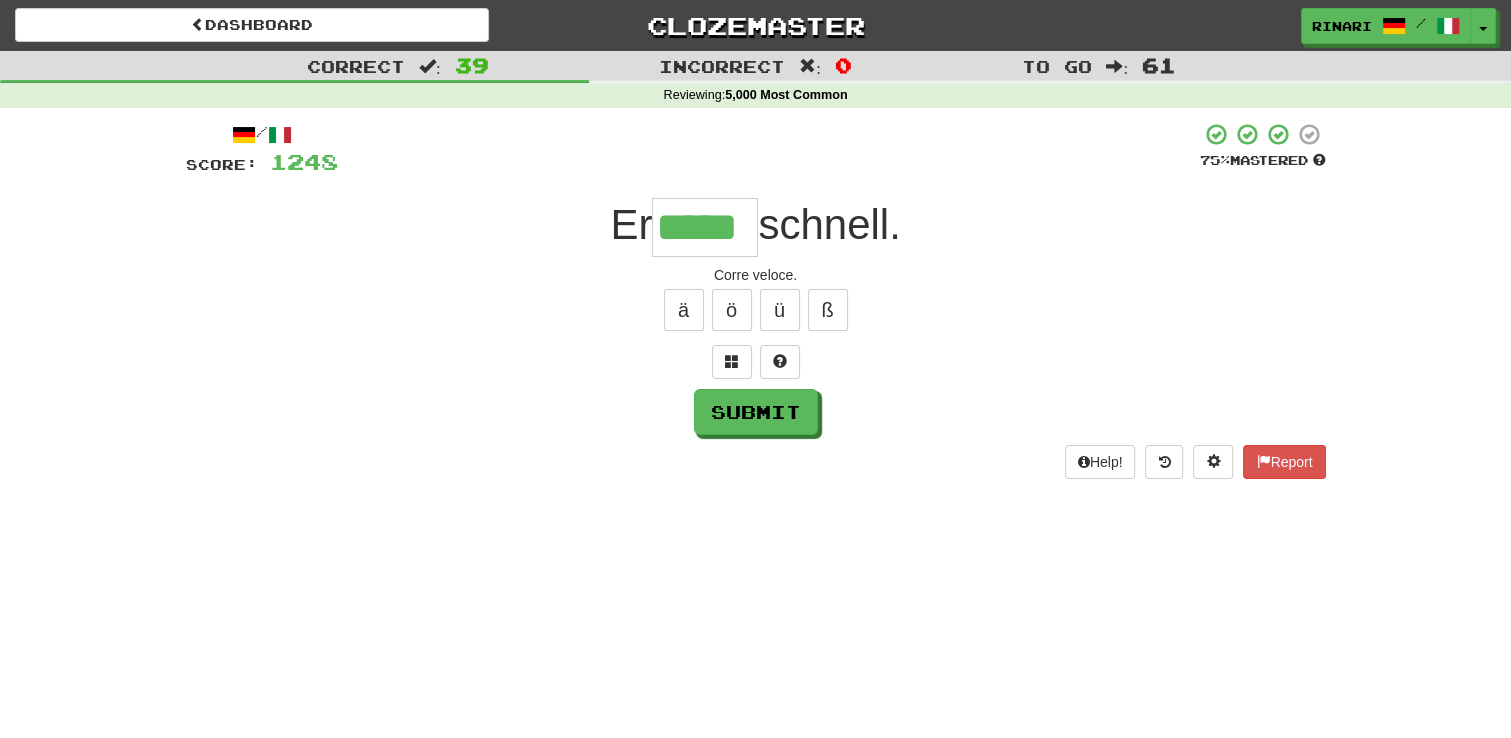 type on "*****" 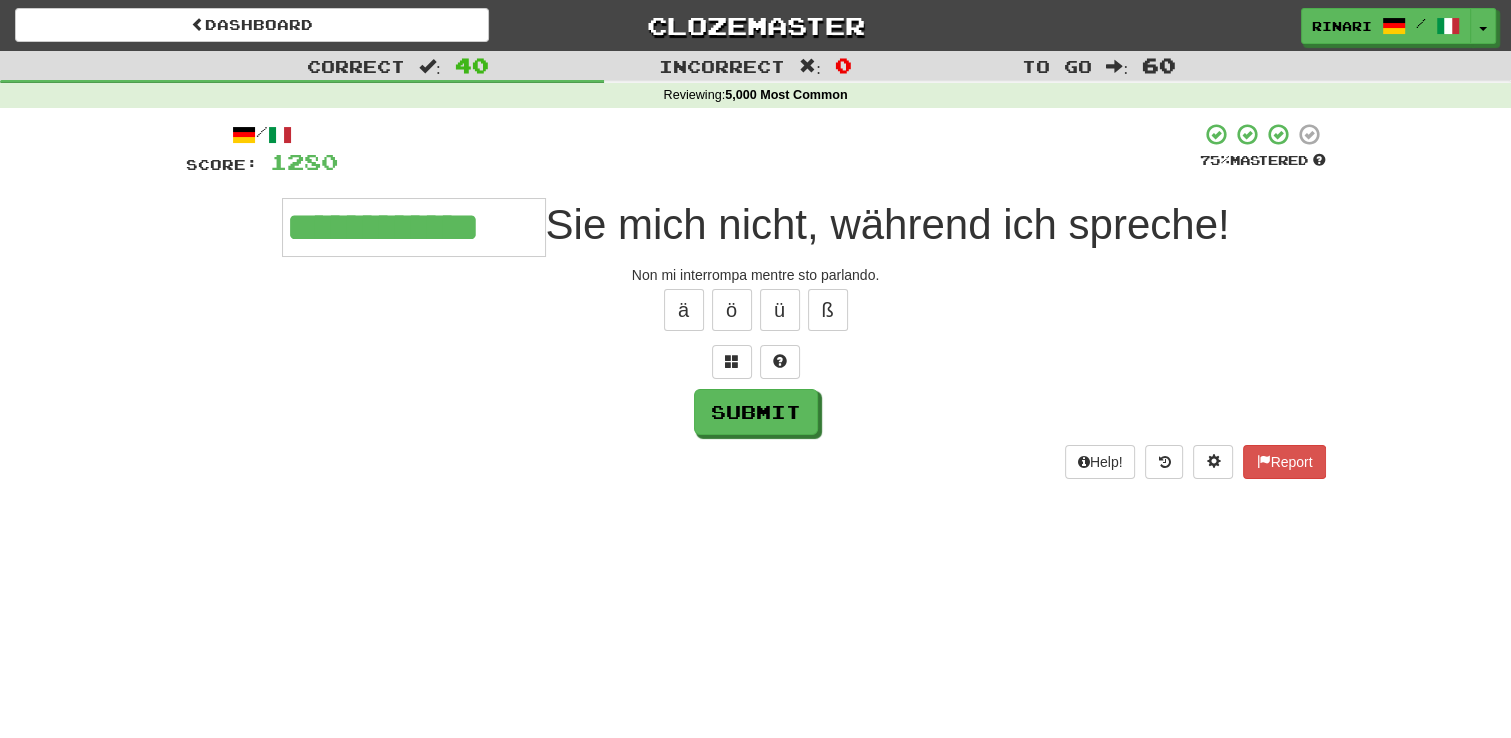 type on "**********" 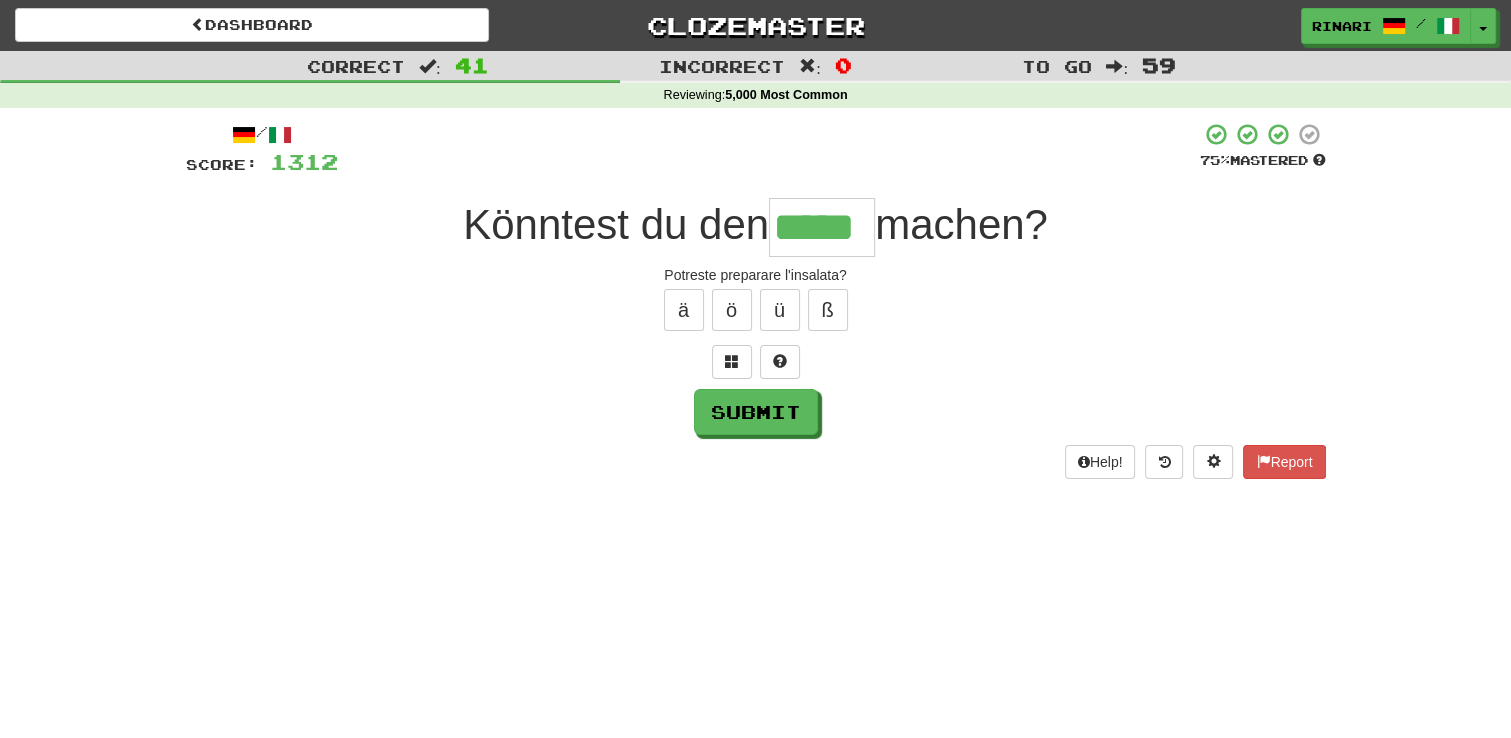 type on "*****" 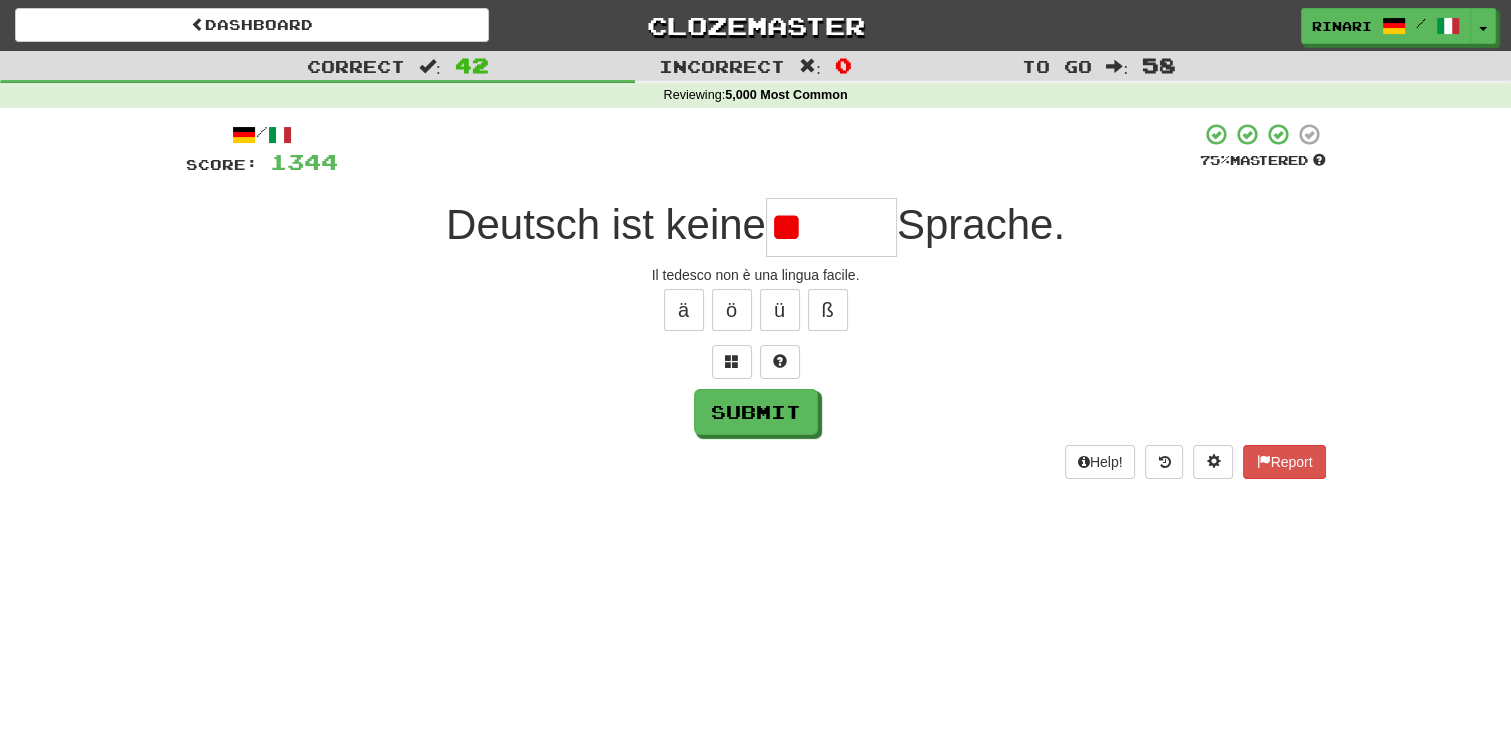 type on "*" 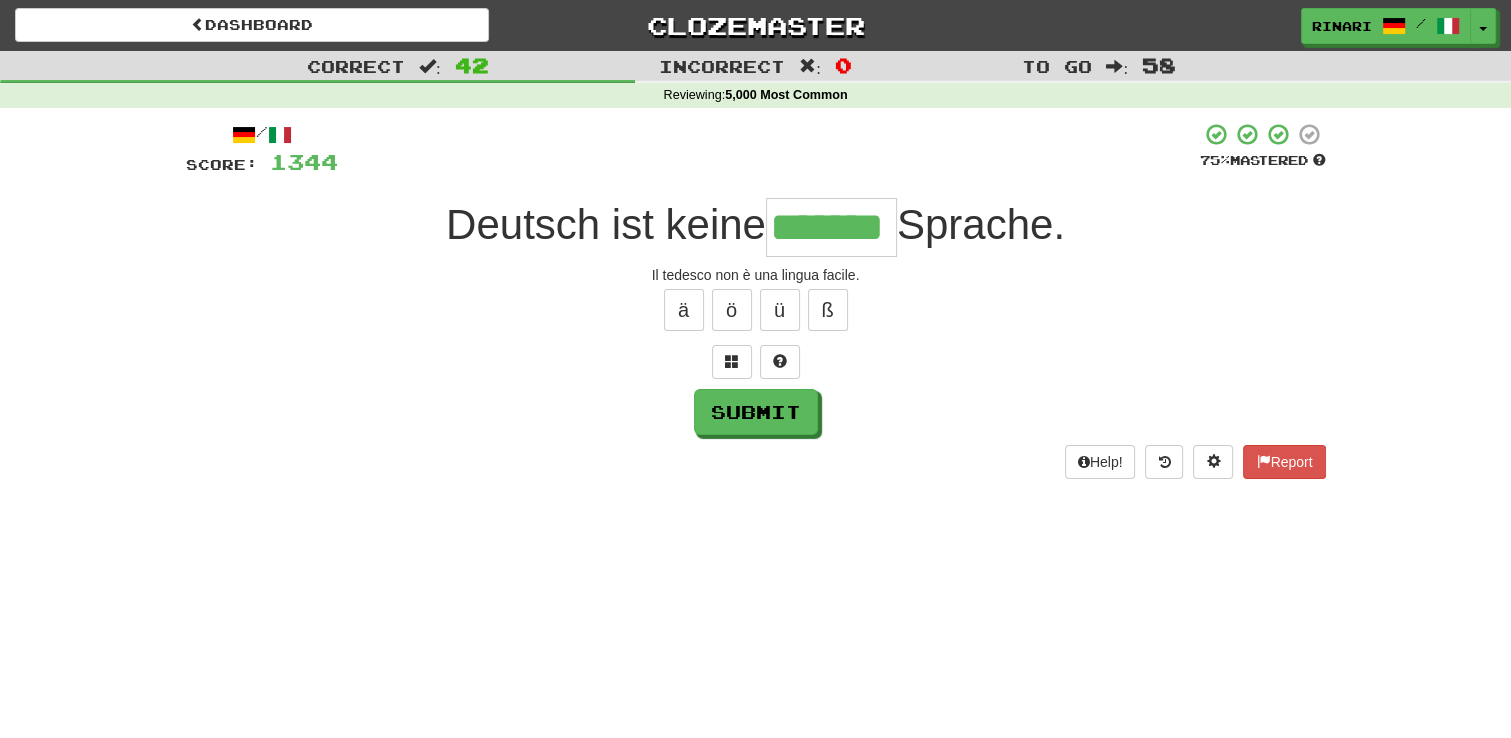 type on "*******" 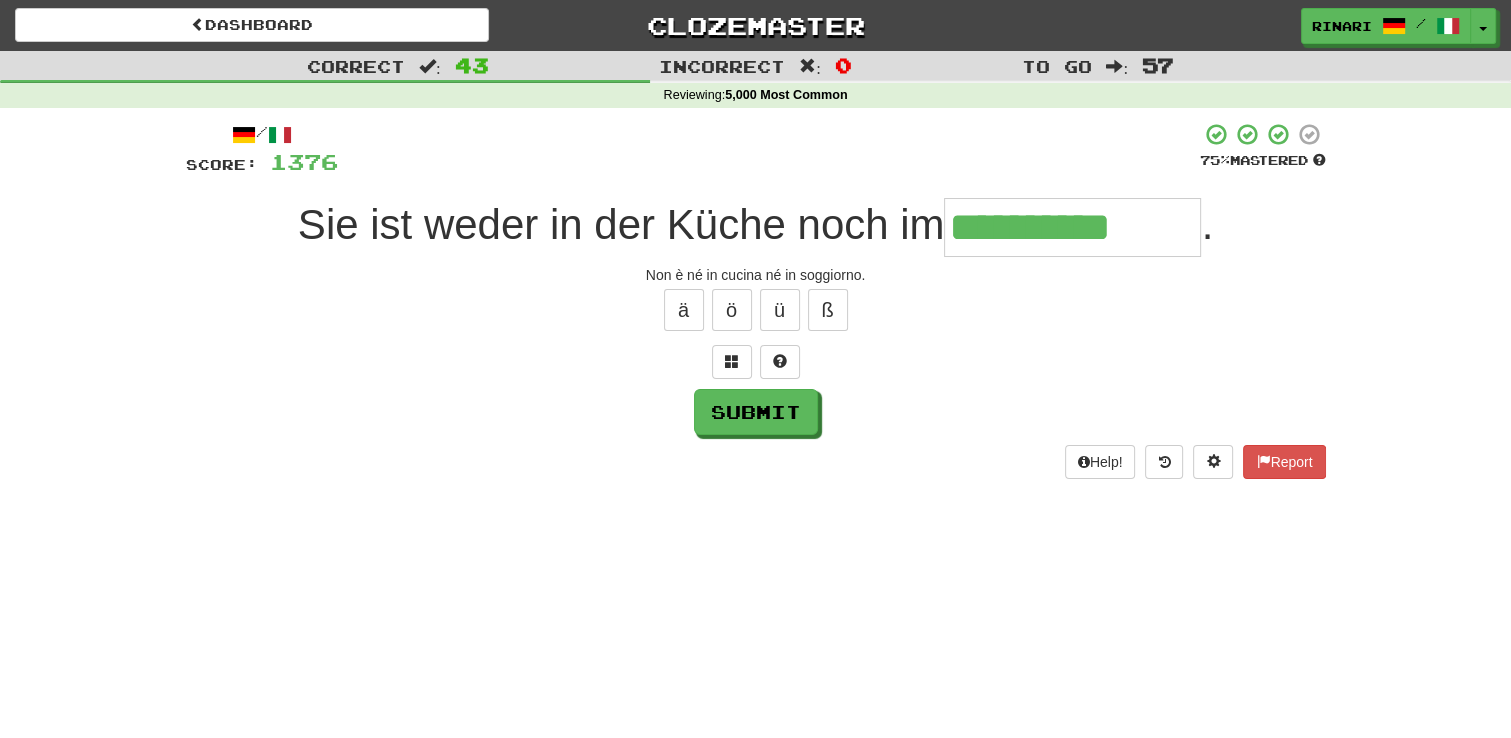 type on "**********" 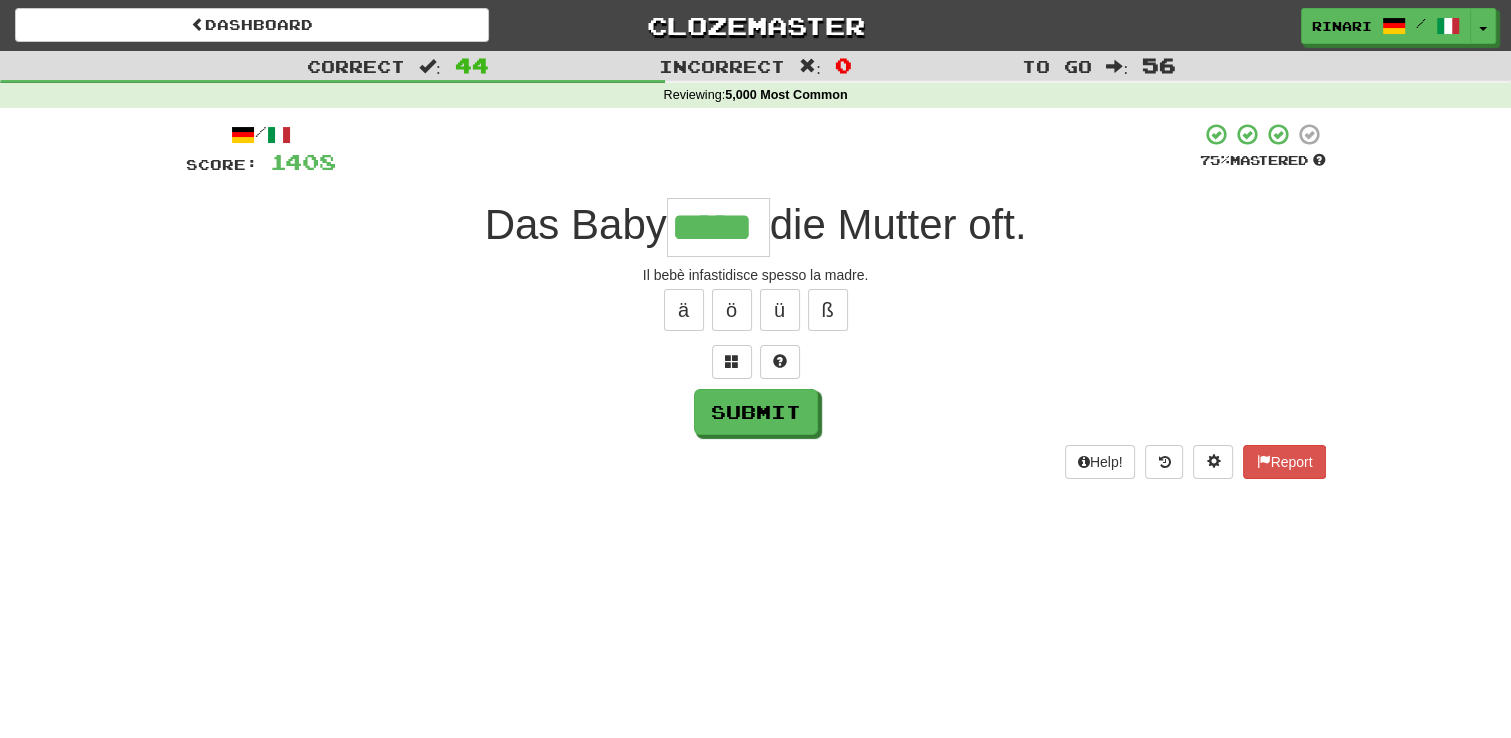 type on "*****" 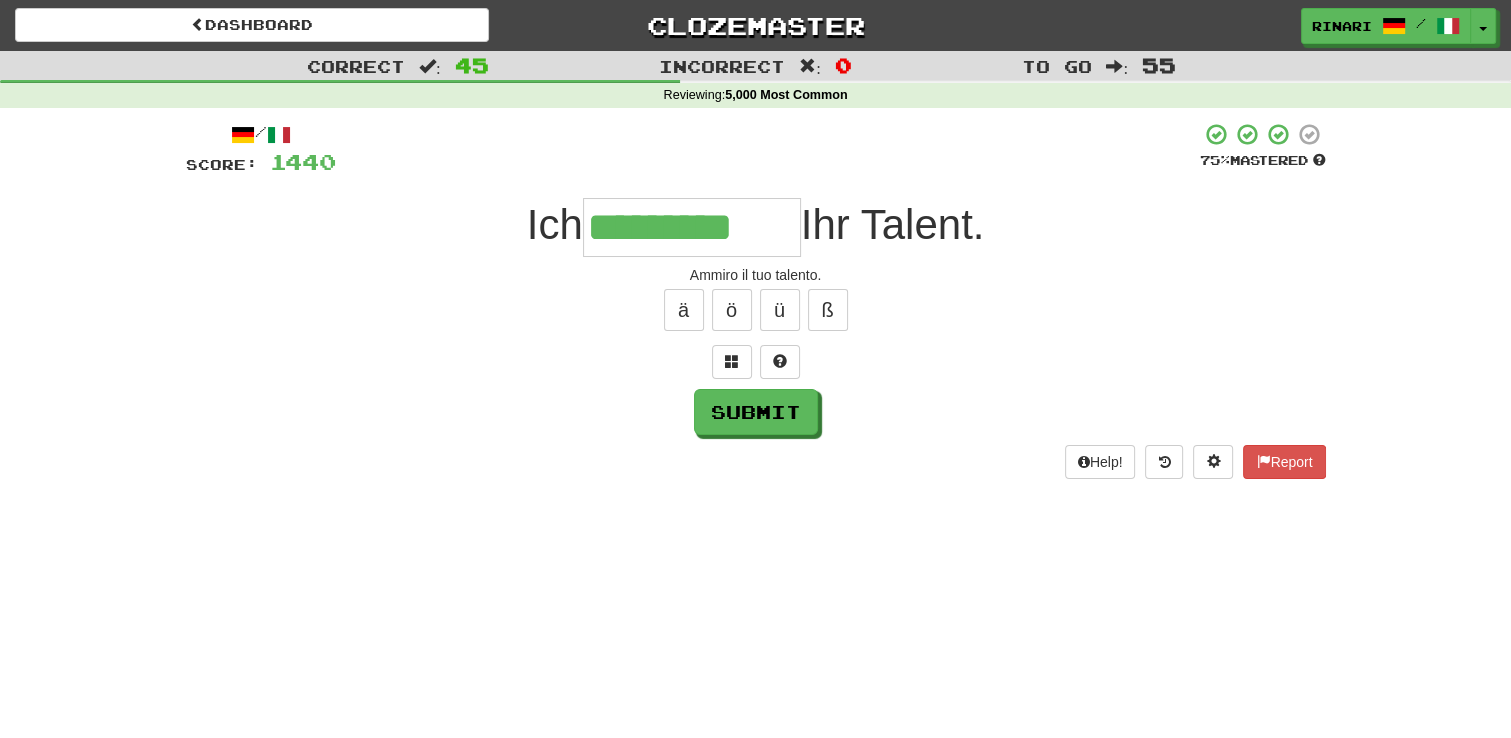 type on "*********" 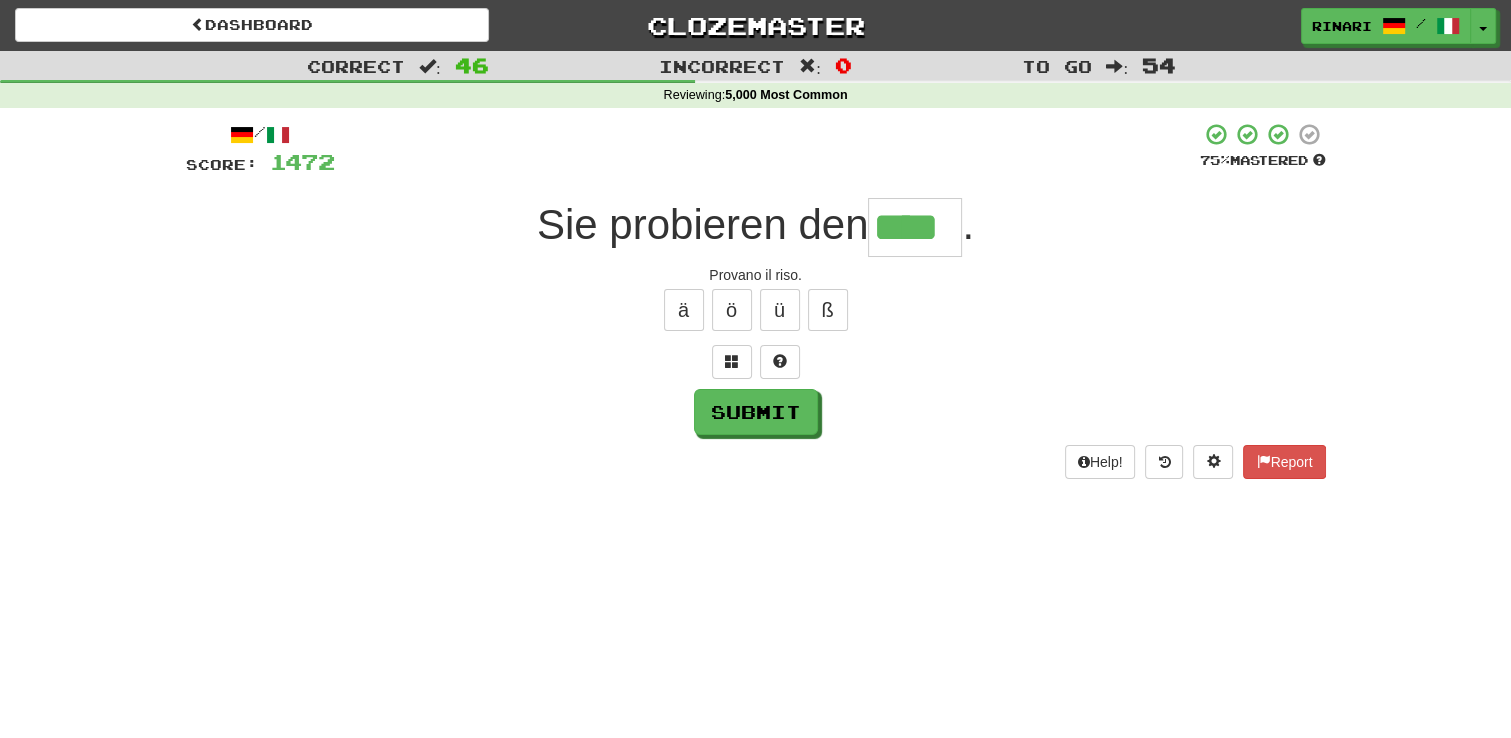 type on "****" 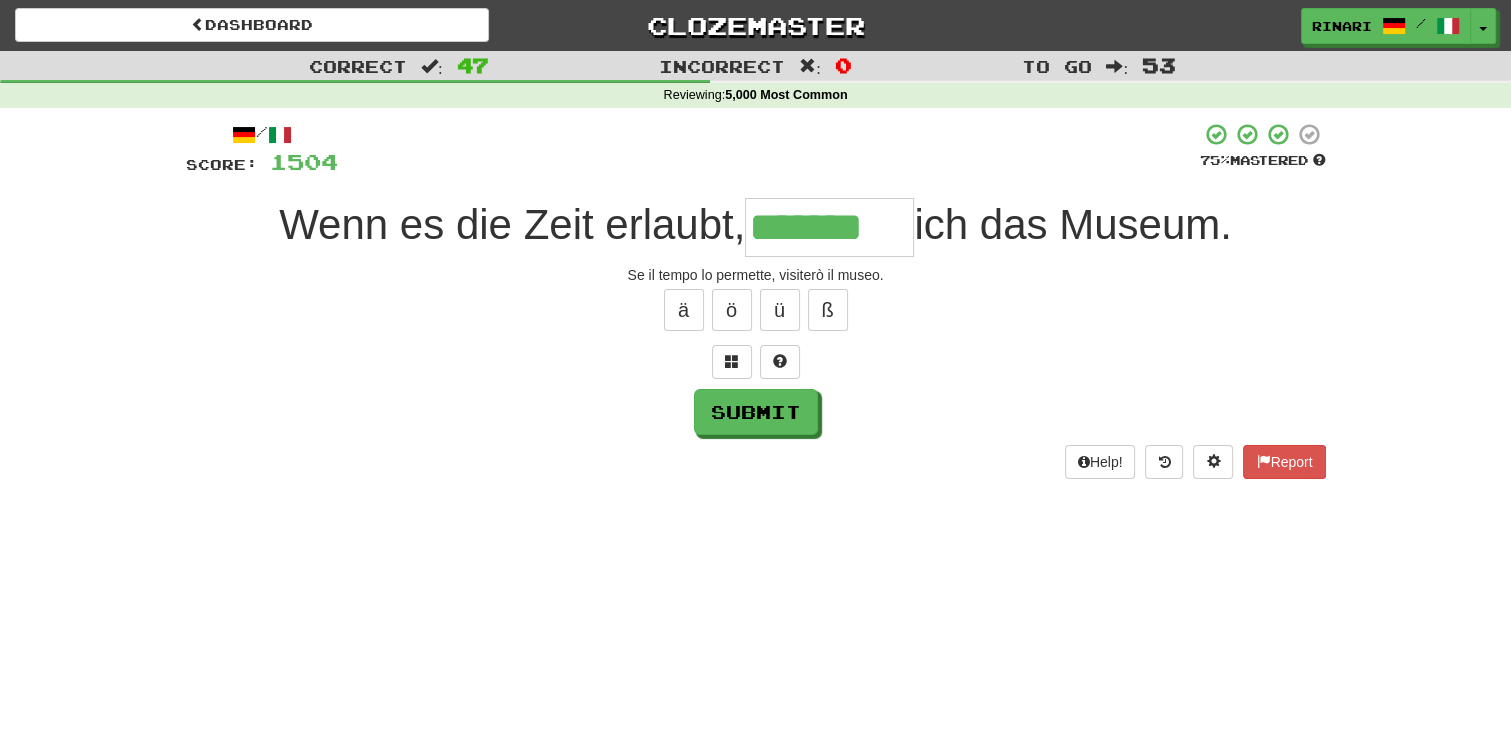 type on "*******" 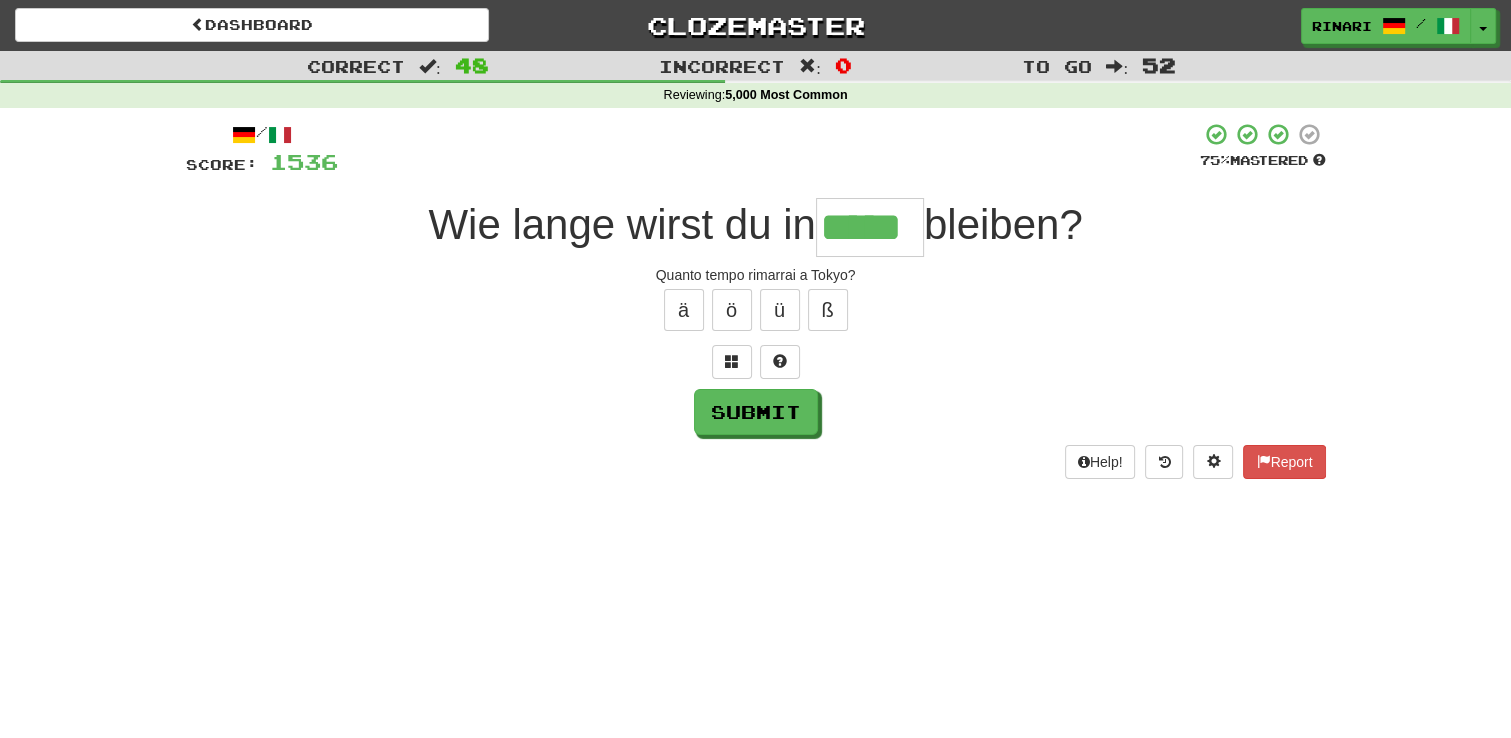 type on "*****" 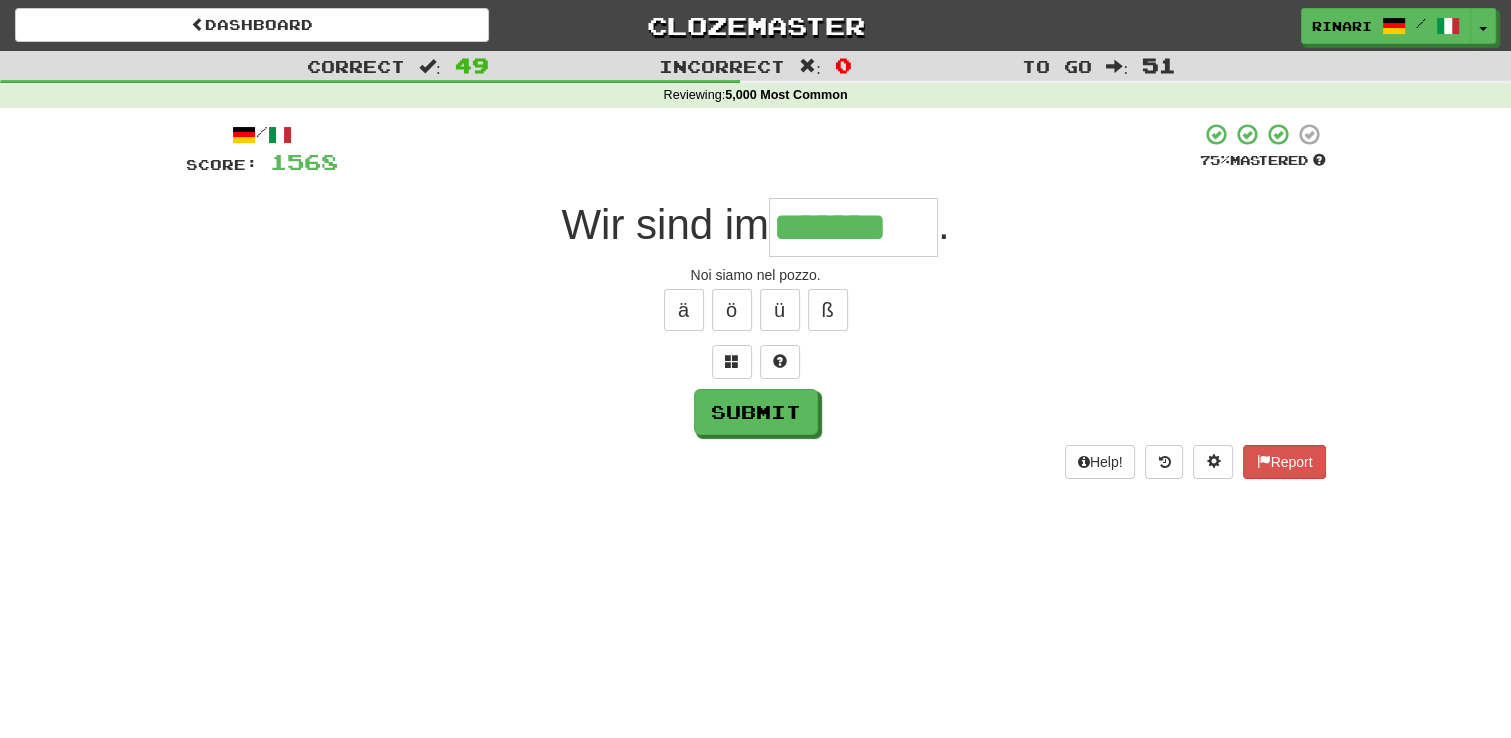 type on "*******" 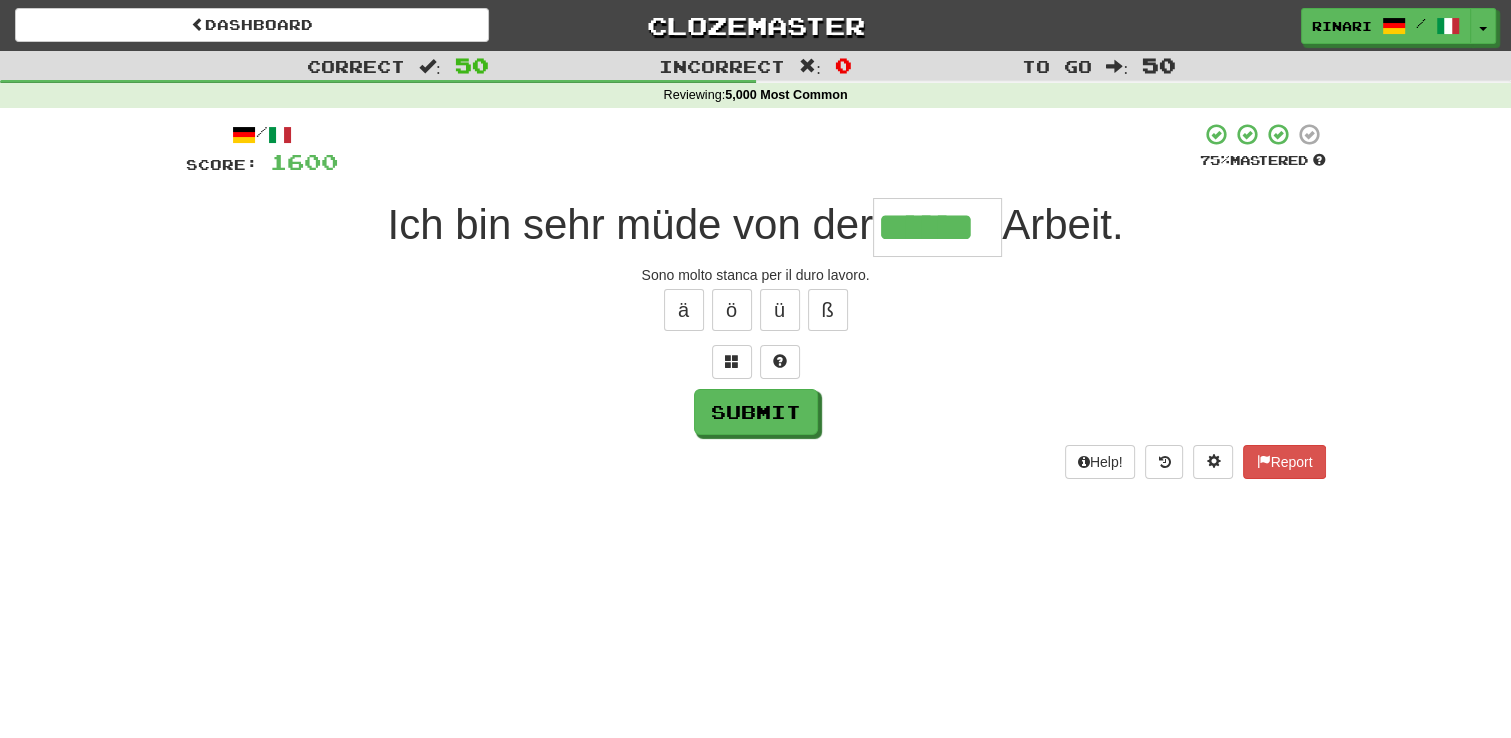 type on "******" 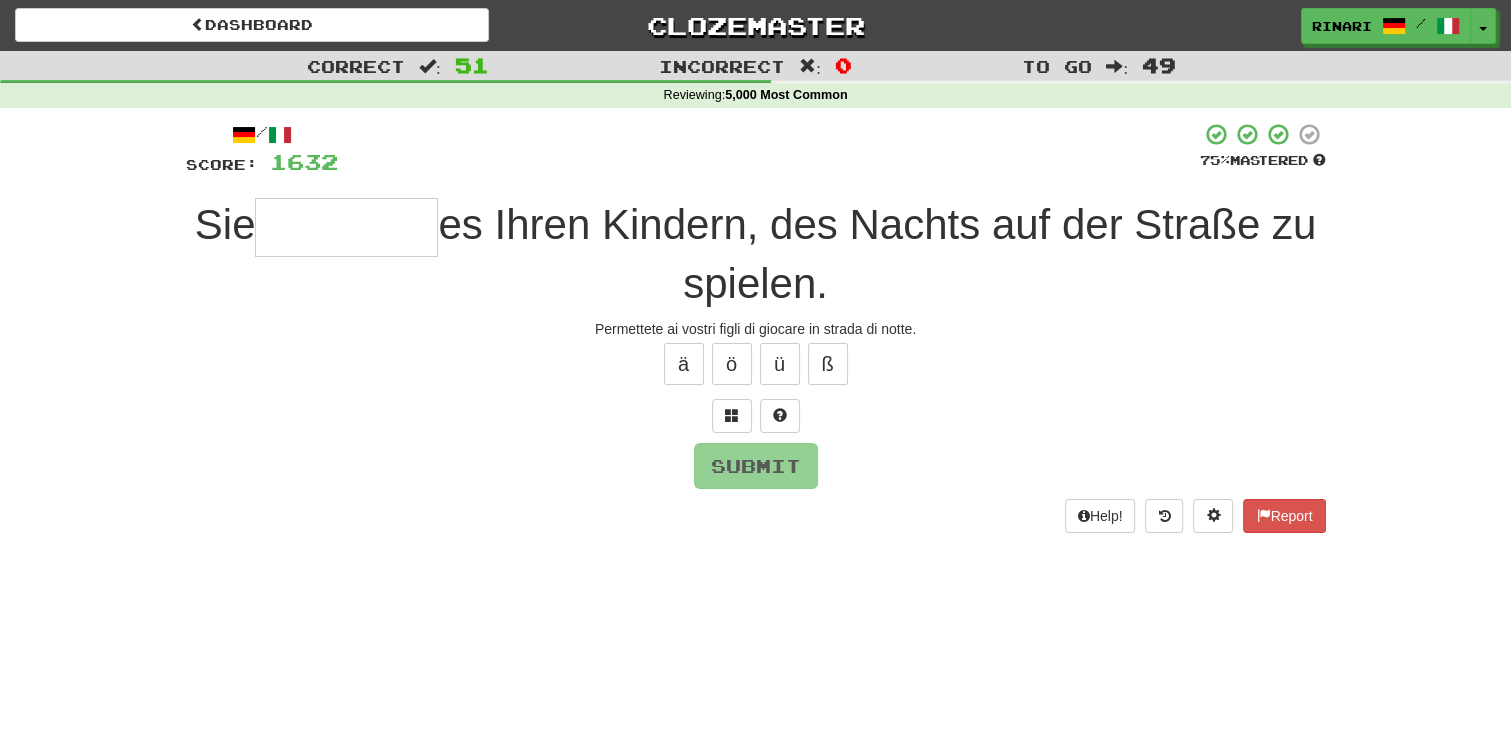 type on "*" 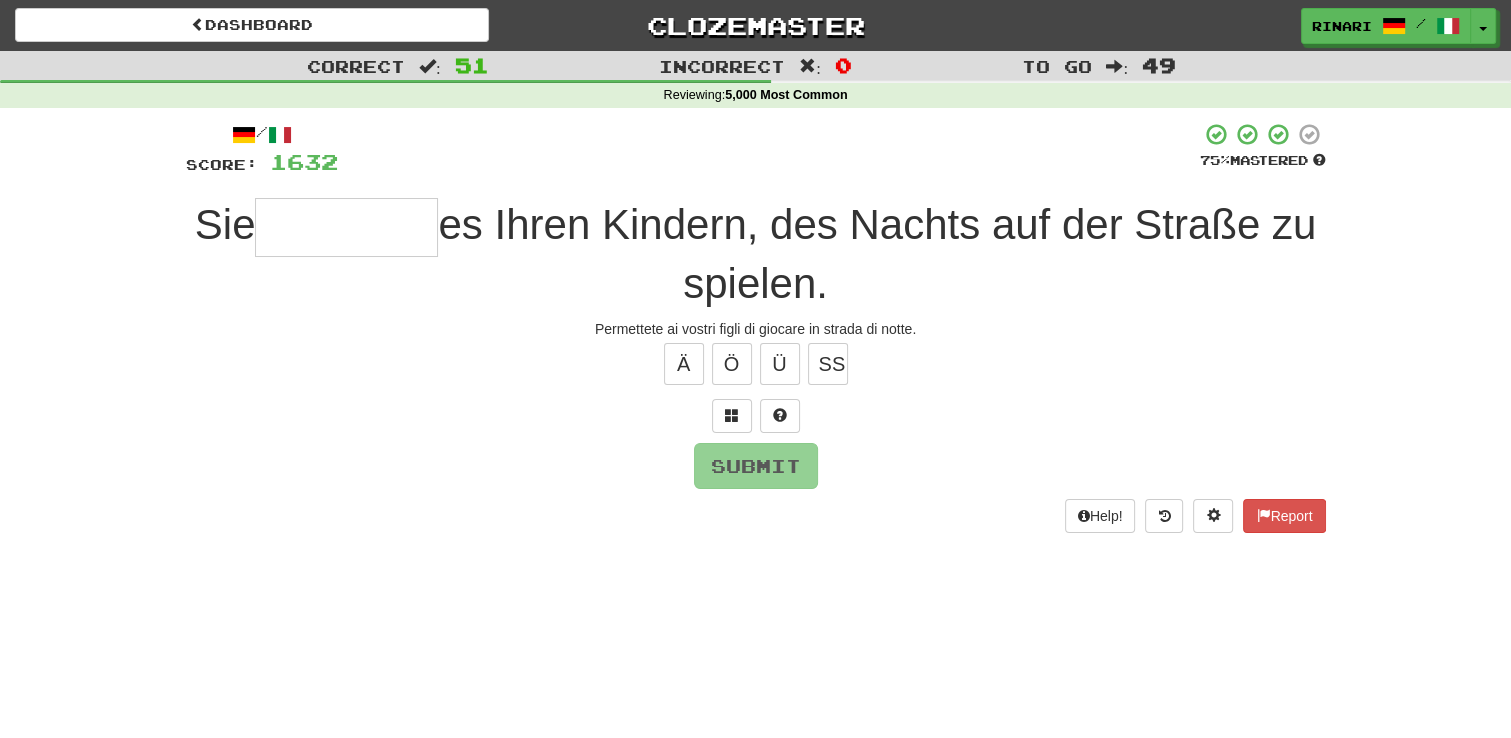 type on "*" 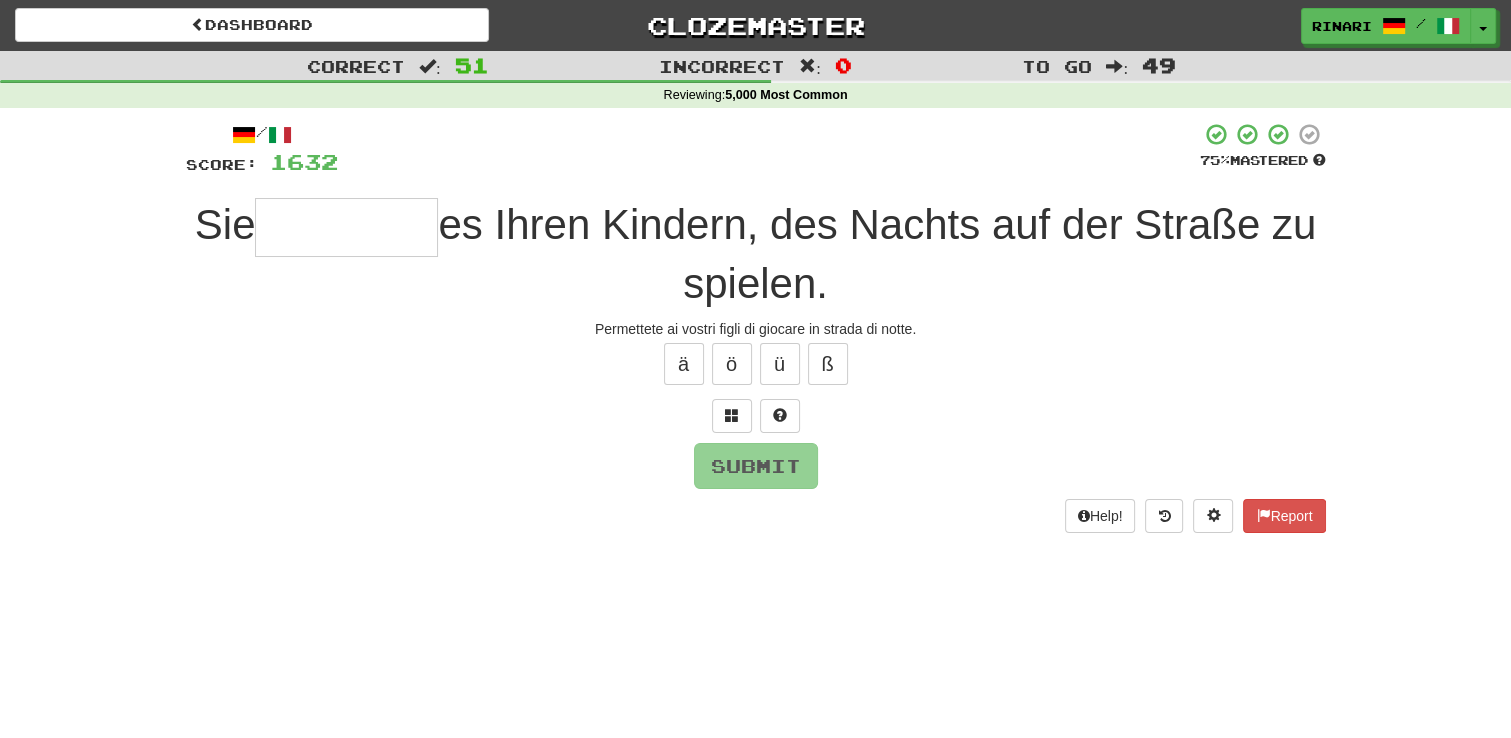 type on "*" 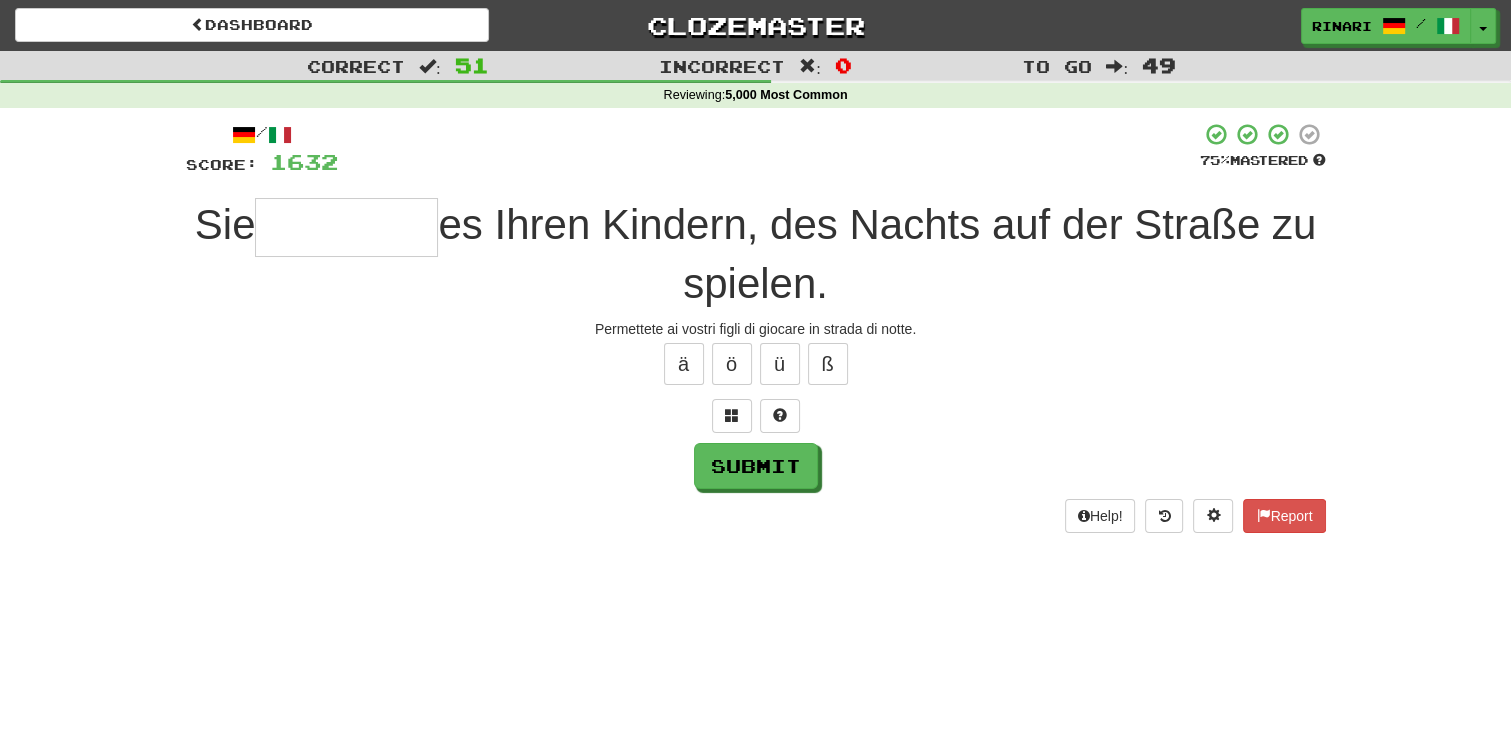 type on "*" 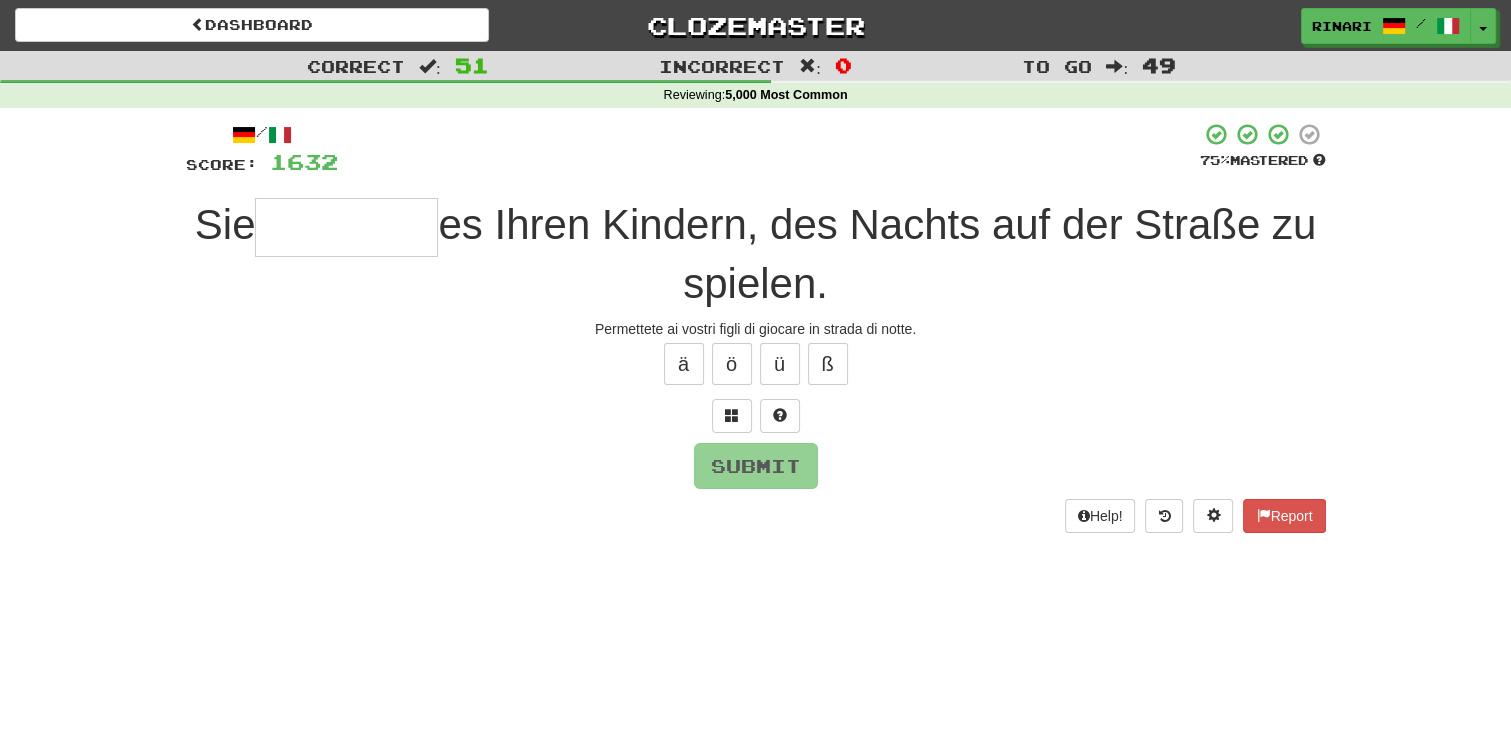 type on "*" 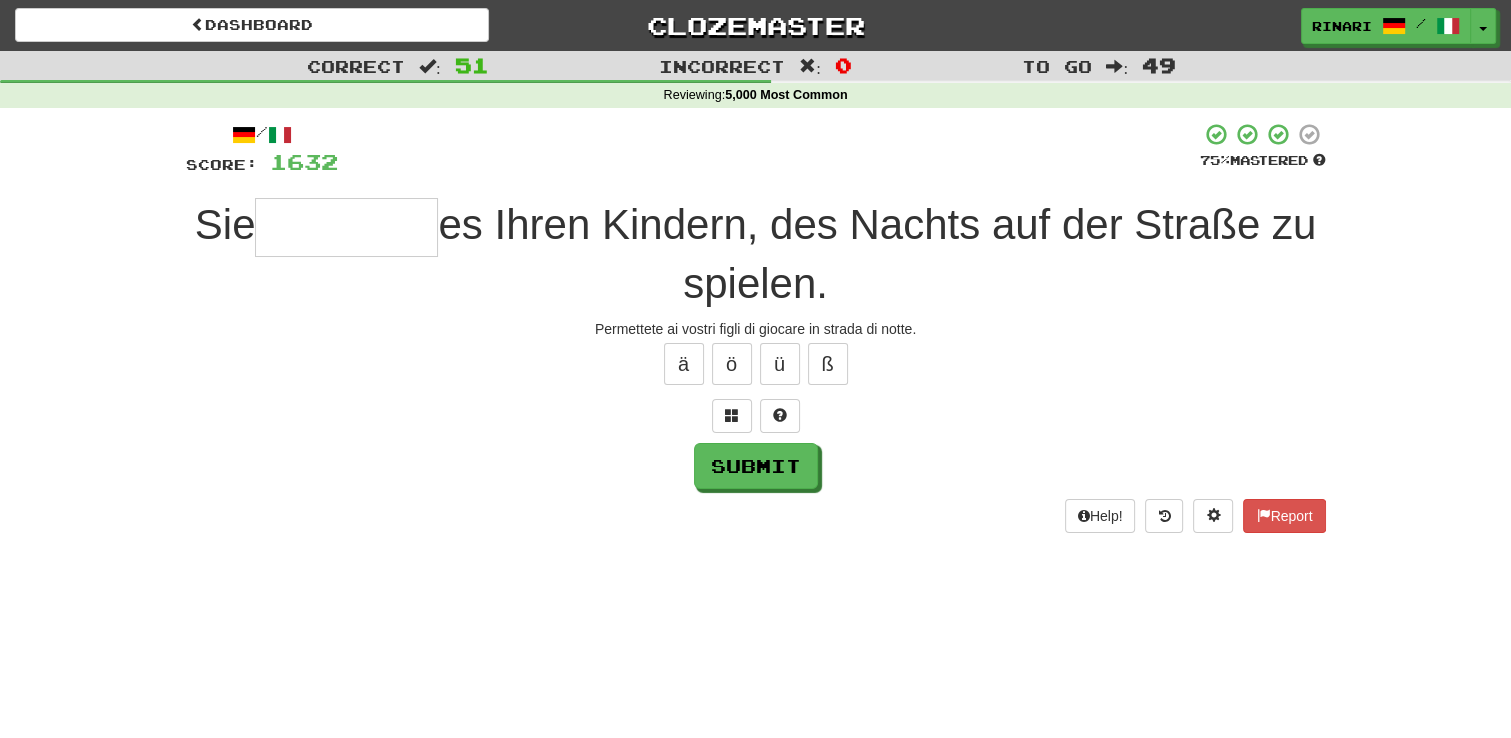 type on "*" 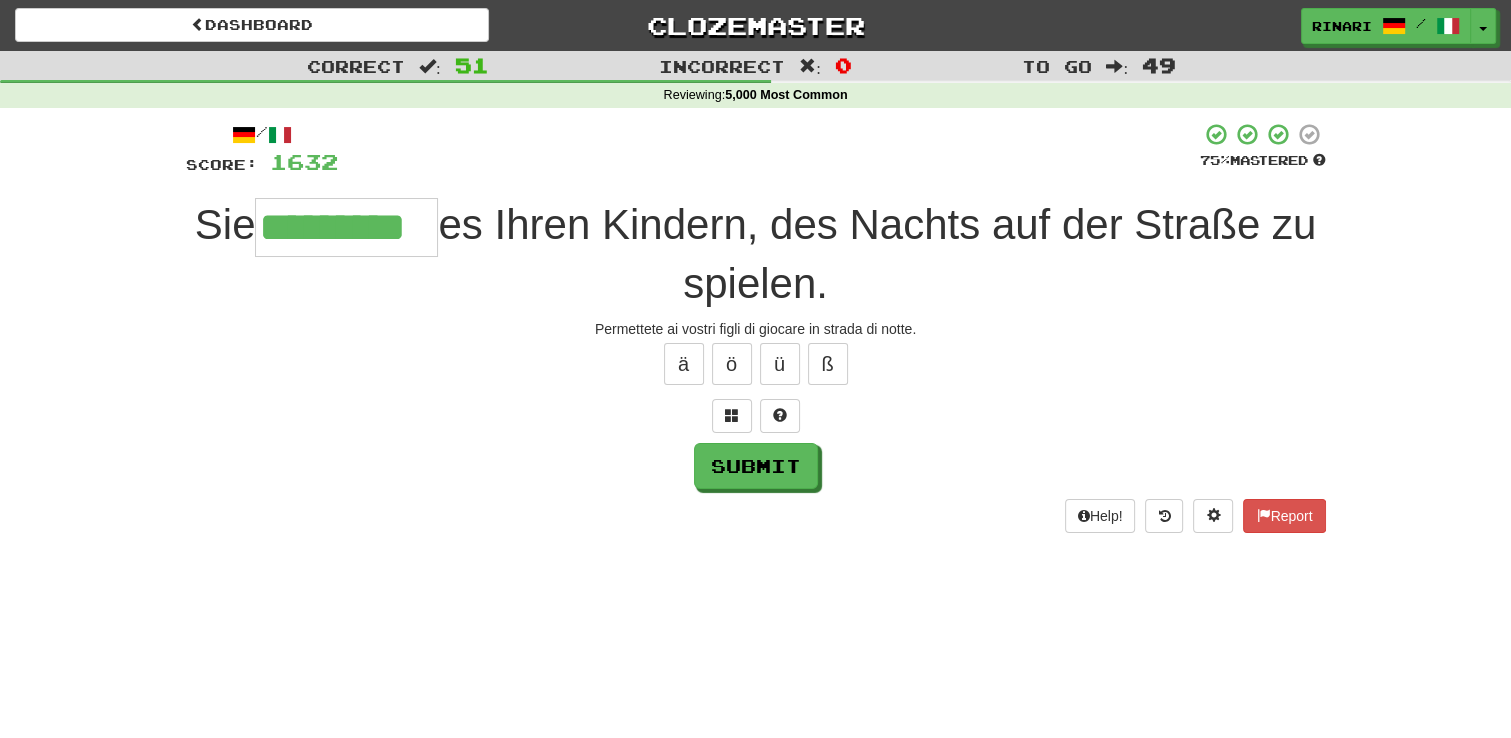 type on "*********" 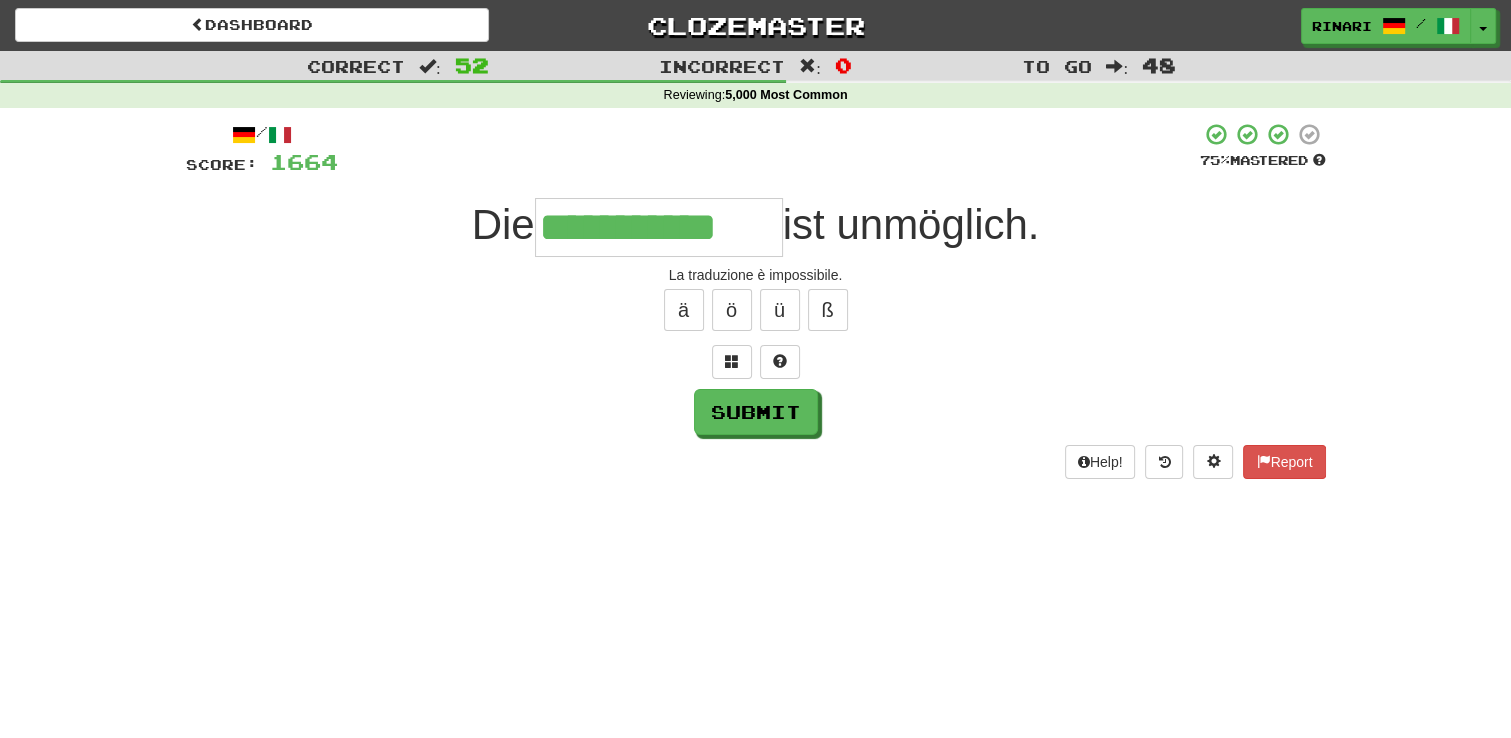 type on "**********" 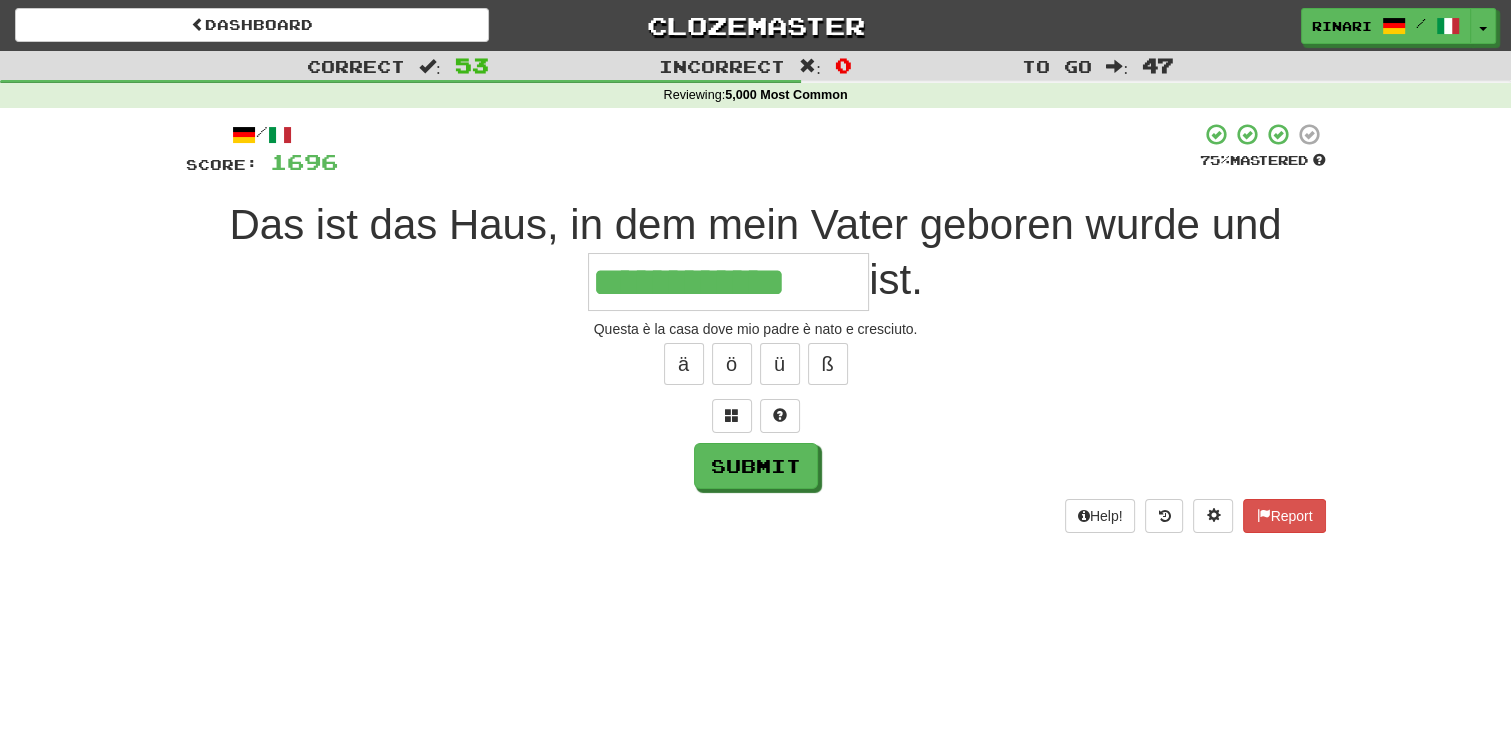 type on "**********" 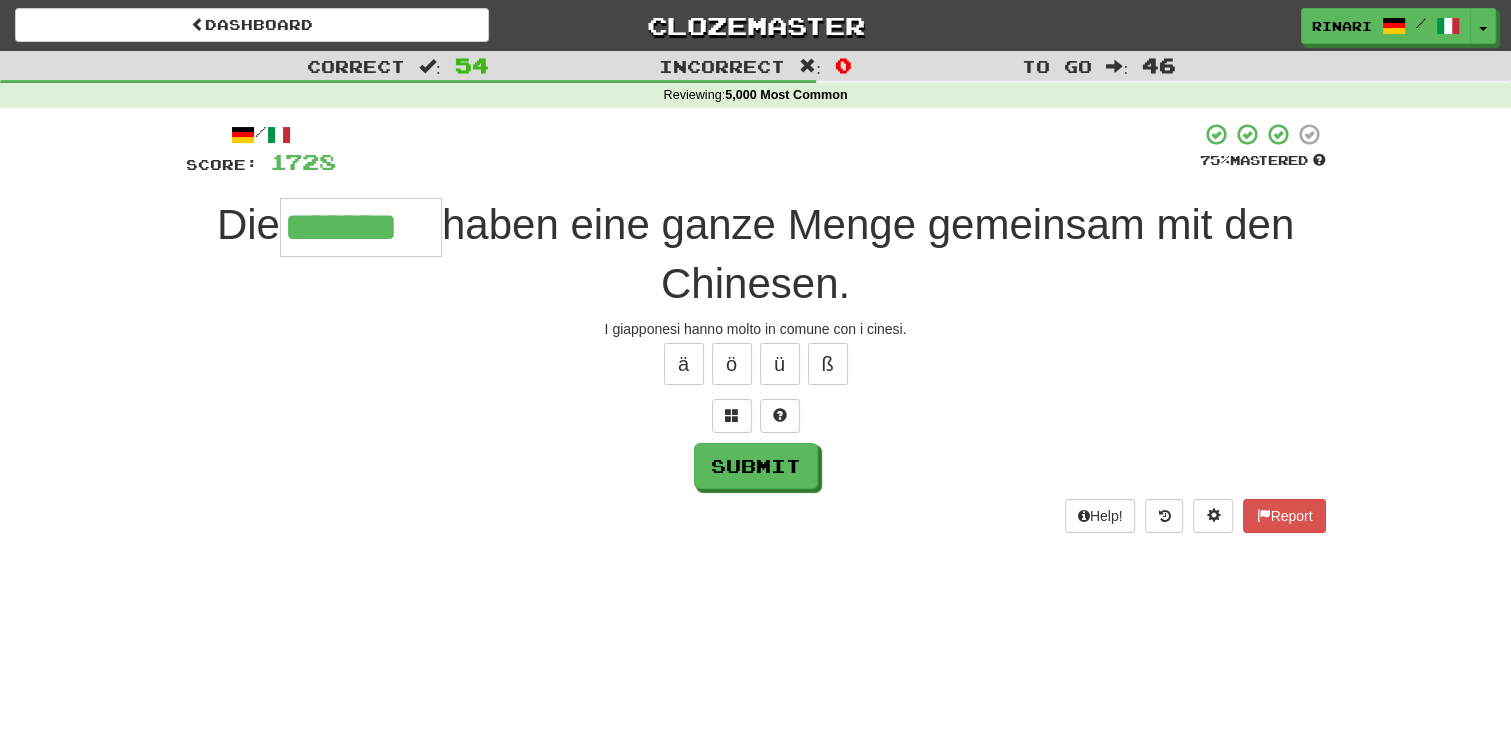 type on "*******" 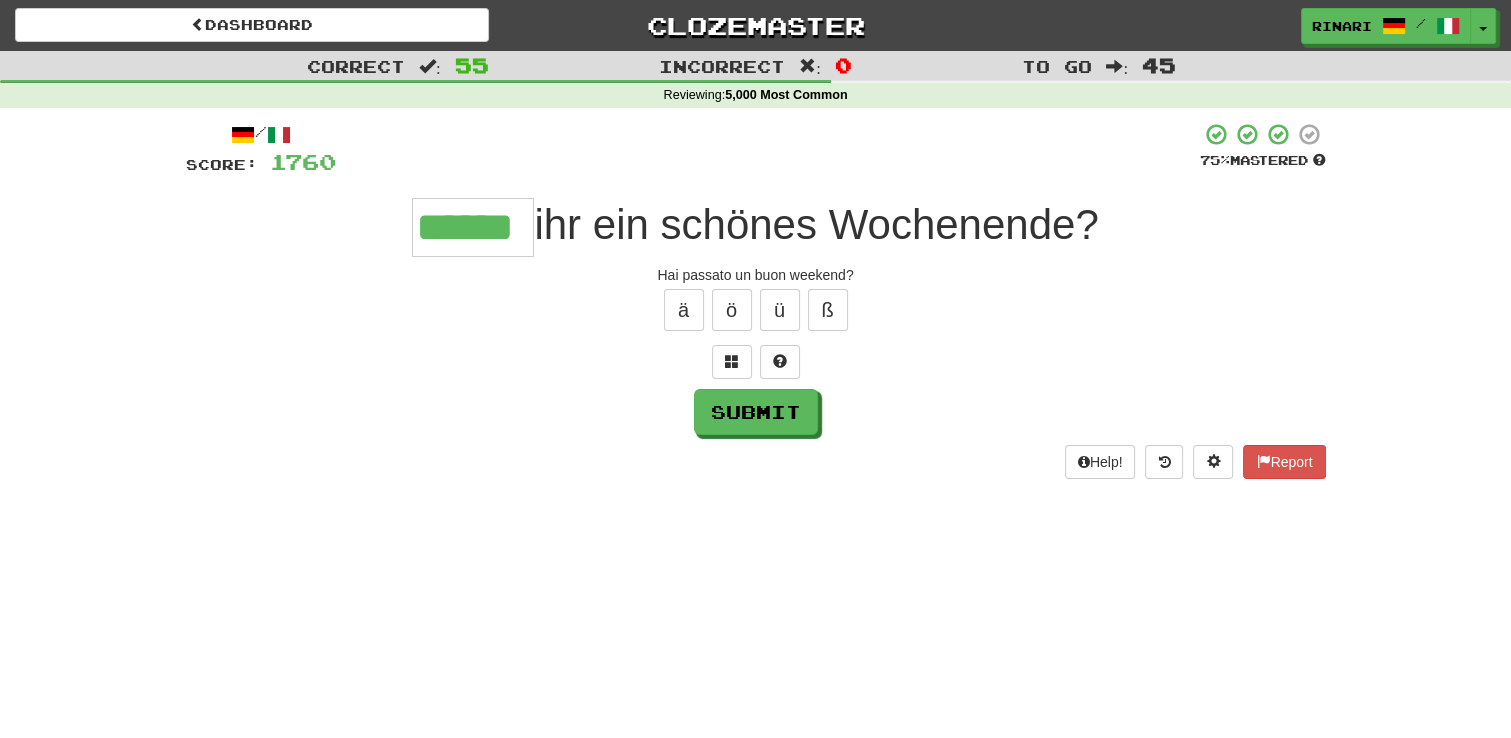 type on "******" 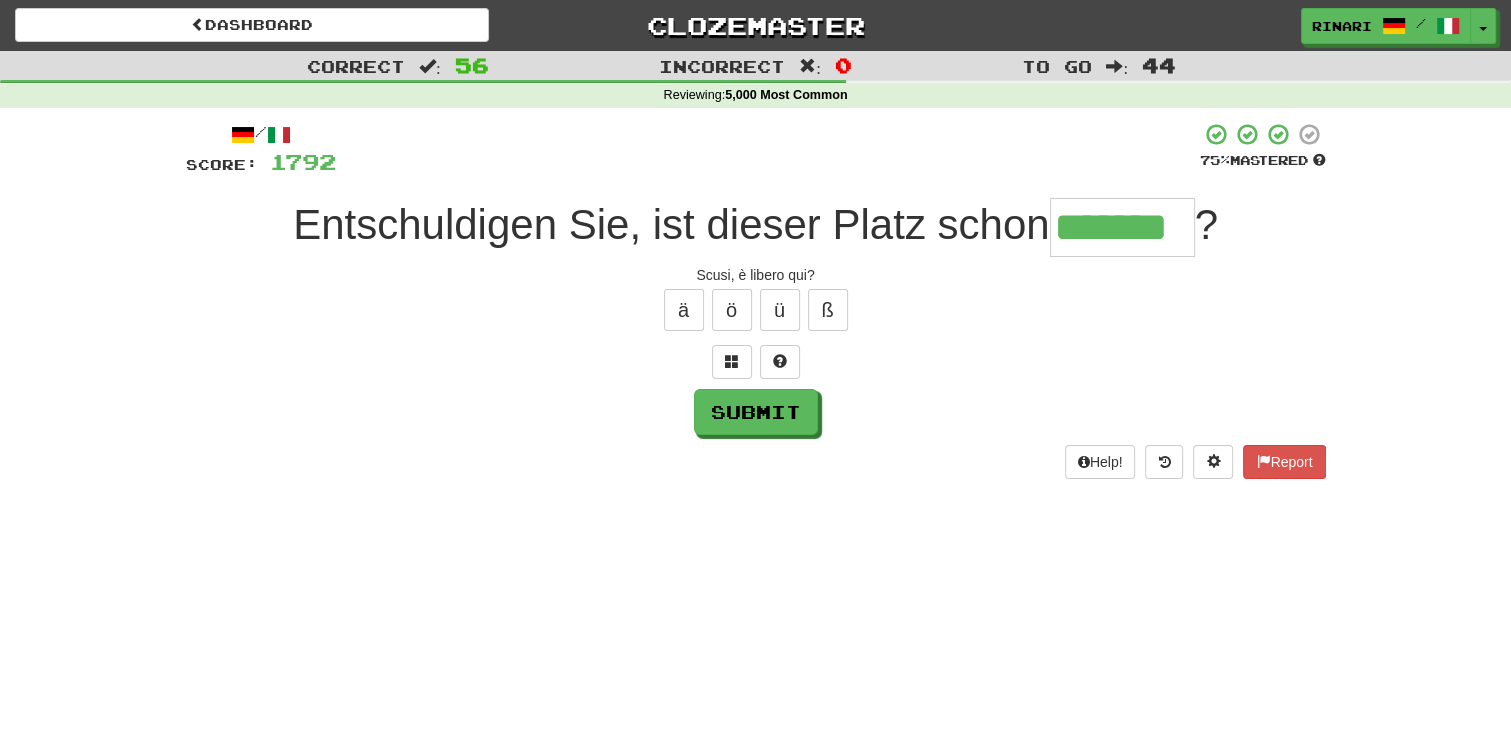 type on "*******" 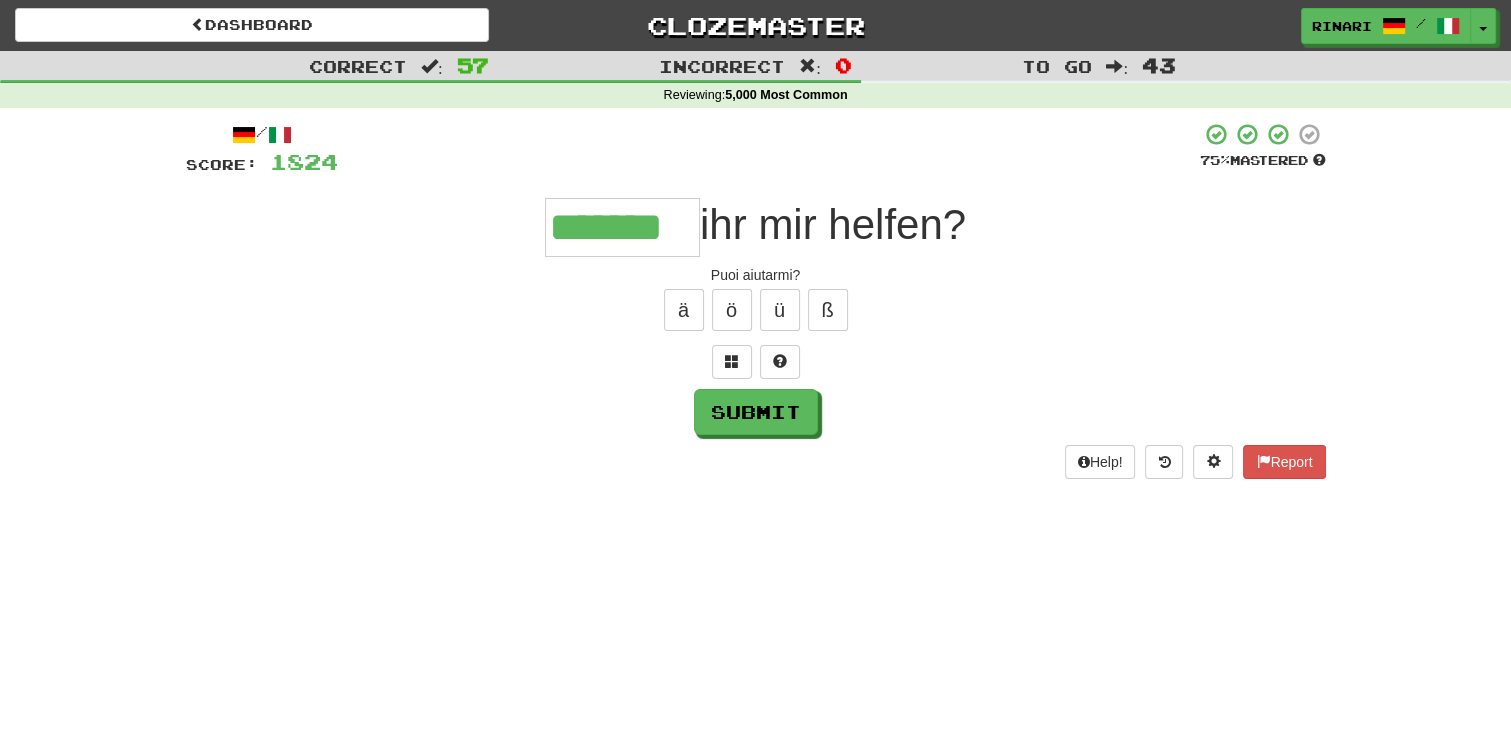 type on "*******" 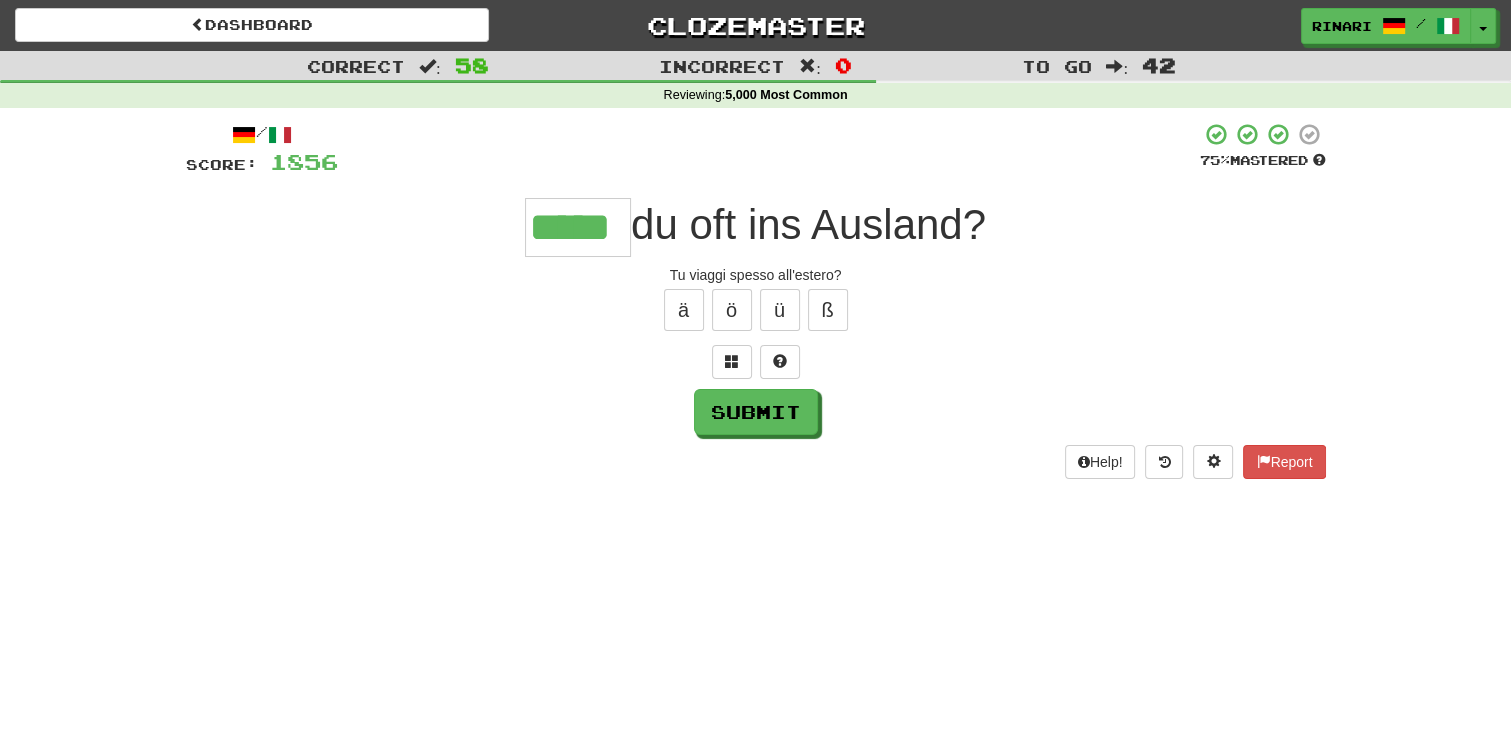 type on "*****" 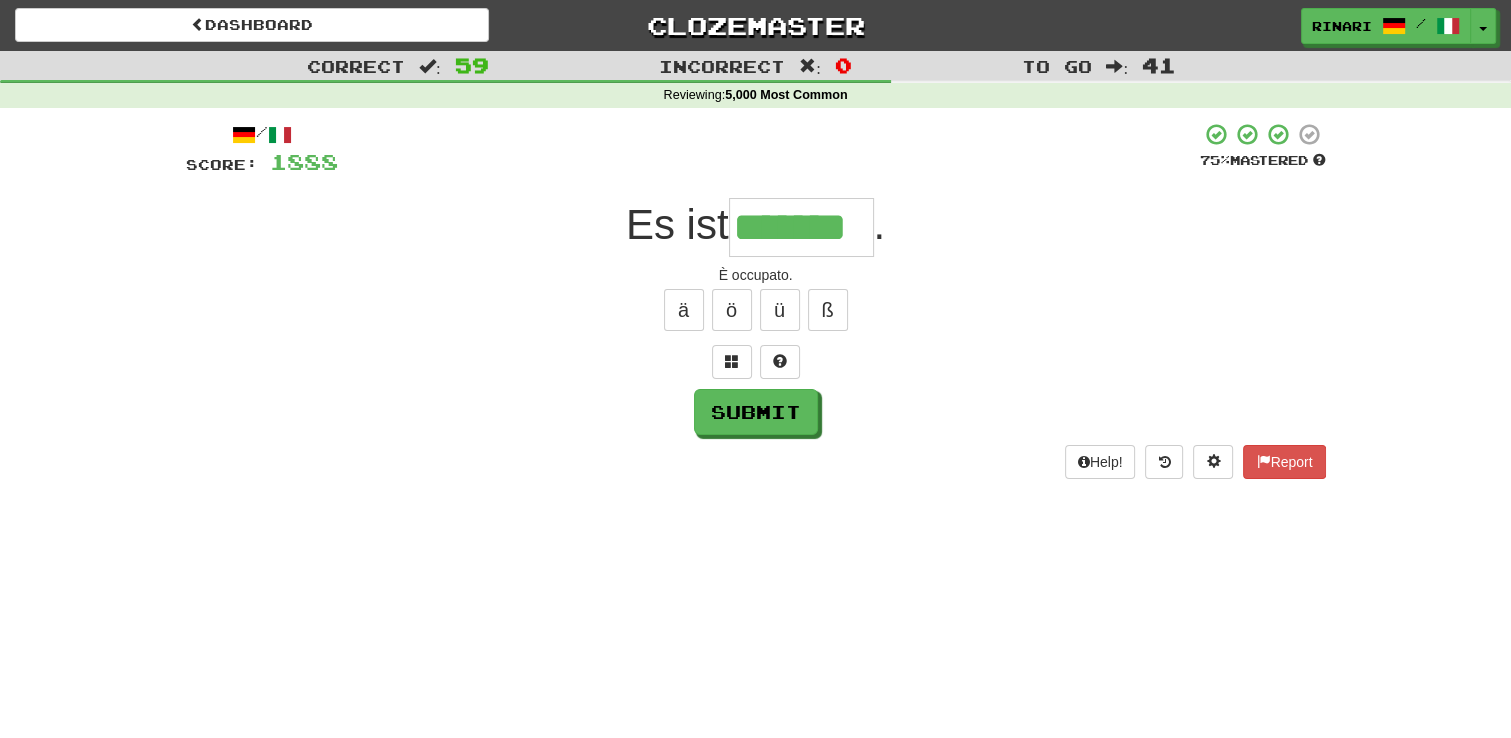 type on "*******" 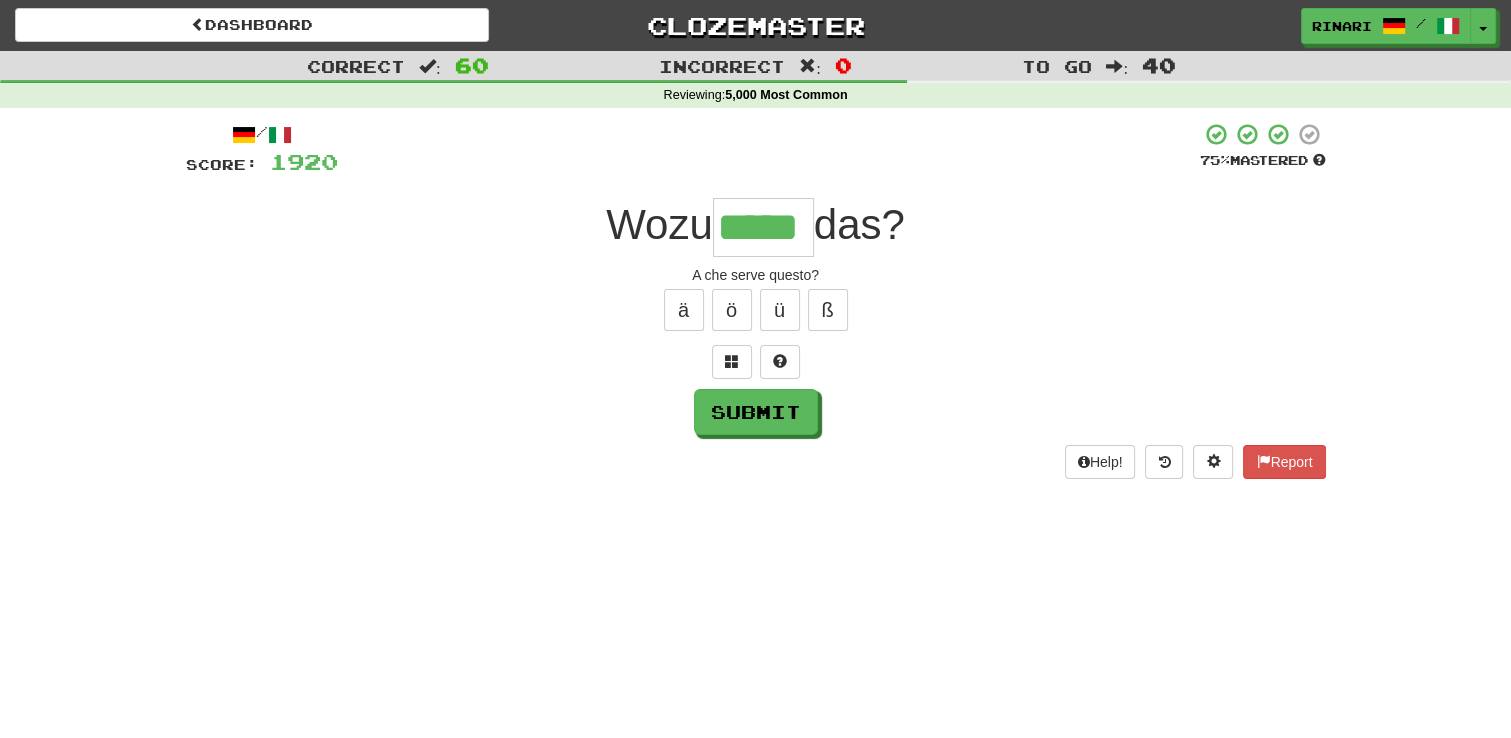 type on "*****" 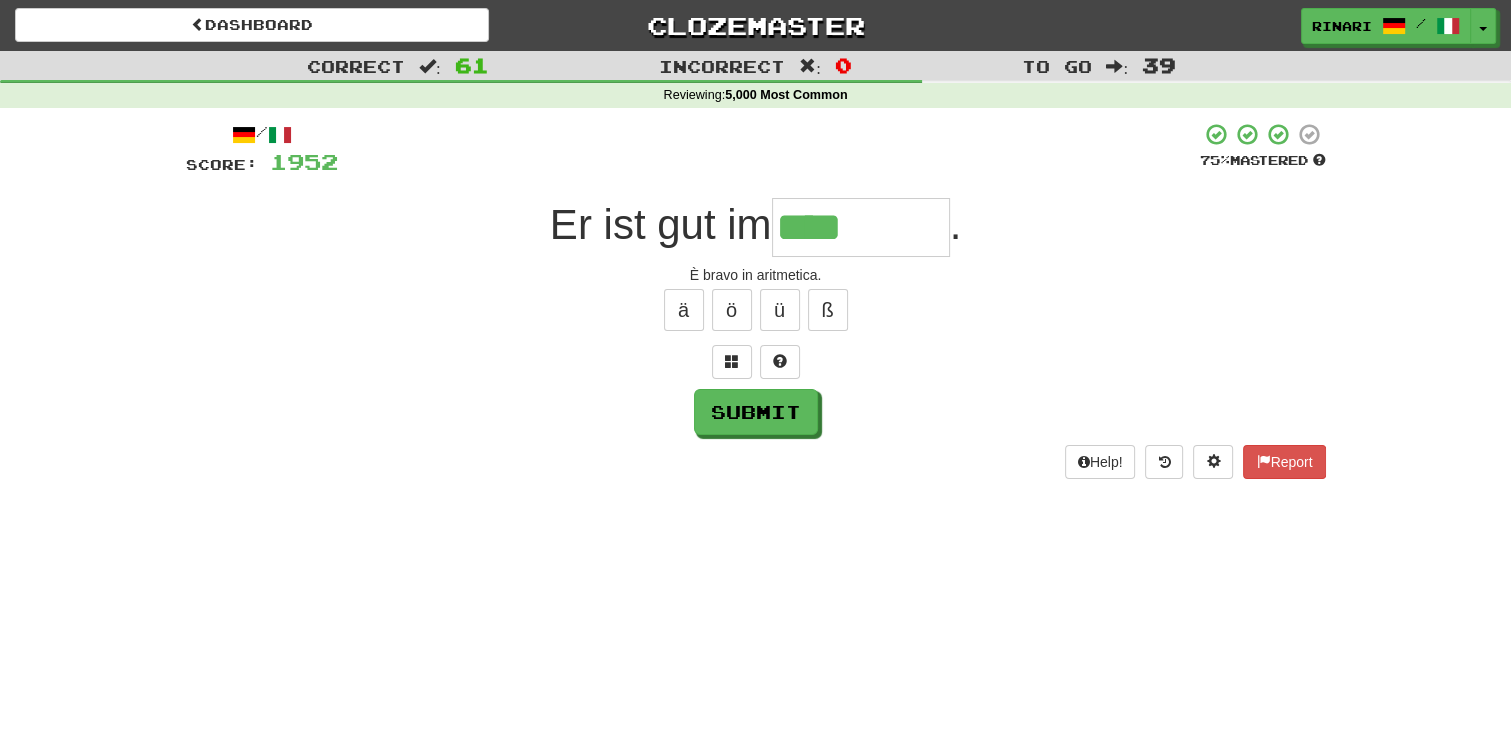 click on "****" at bounding box center [861, 227] 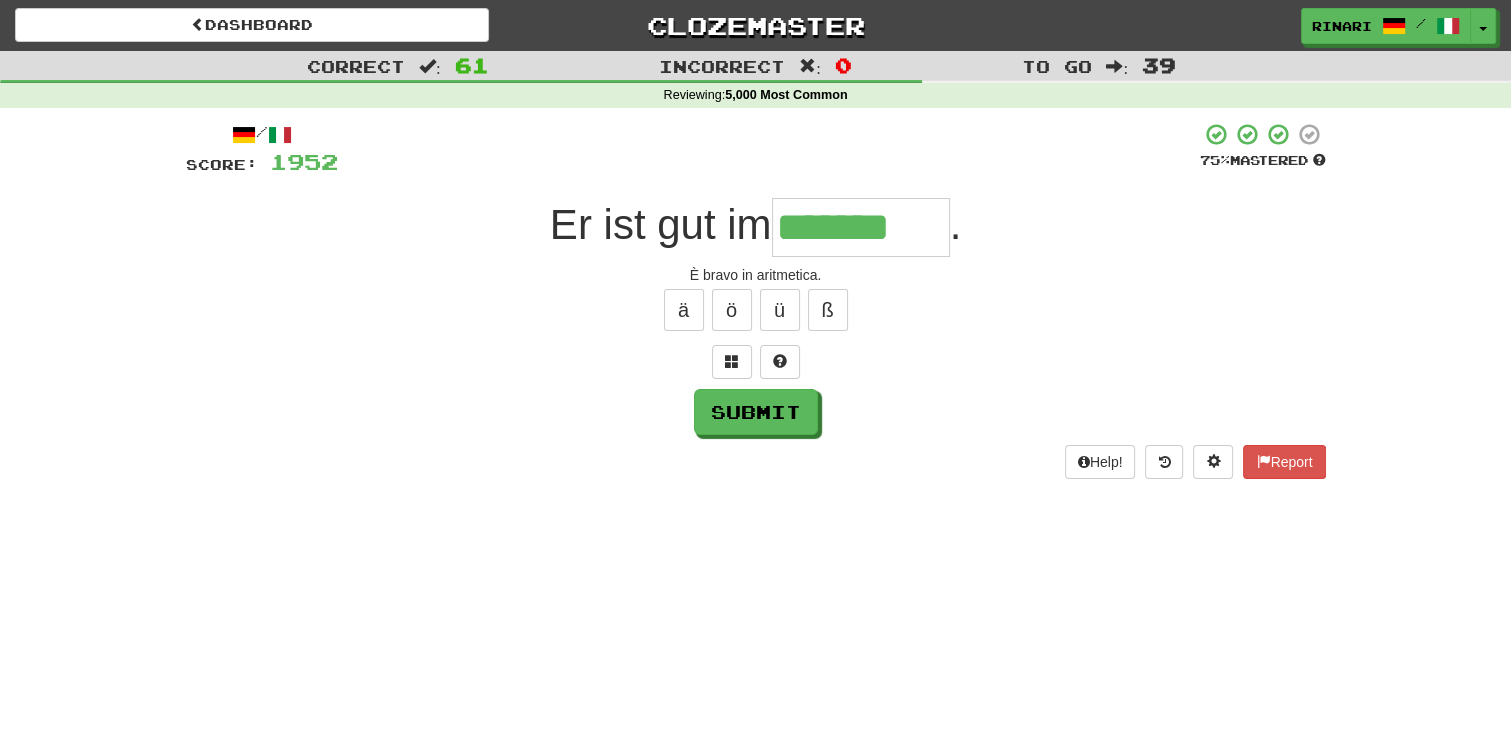 type on "*******" 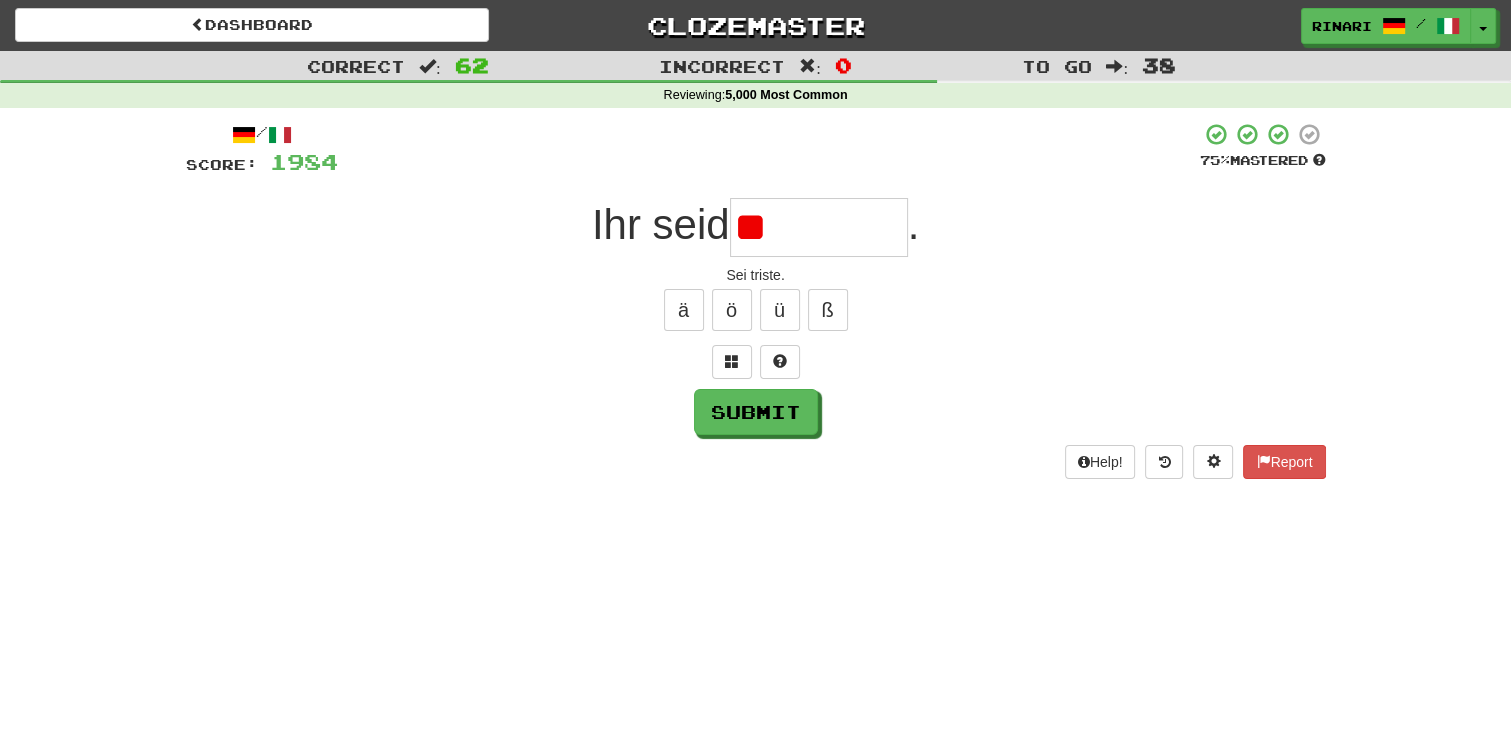 type on "*" 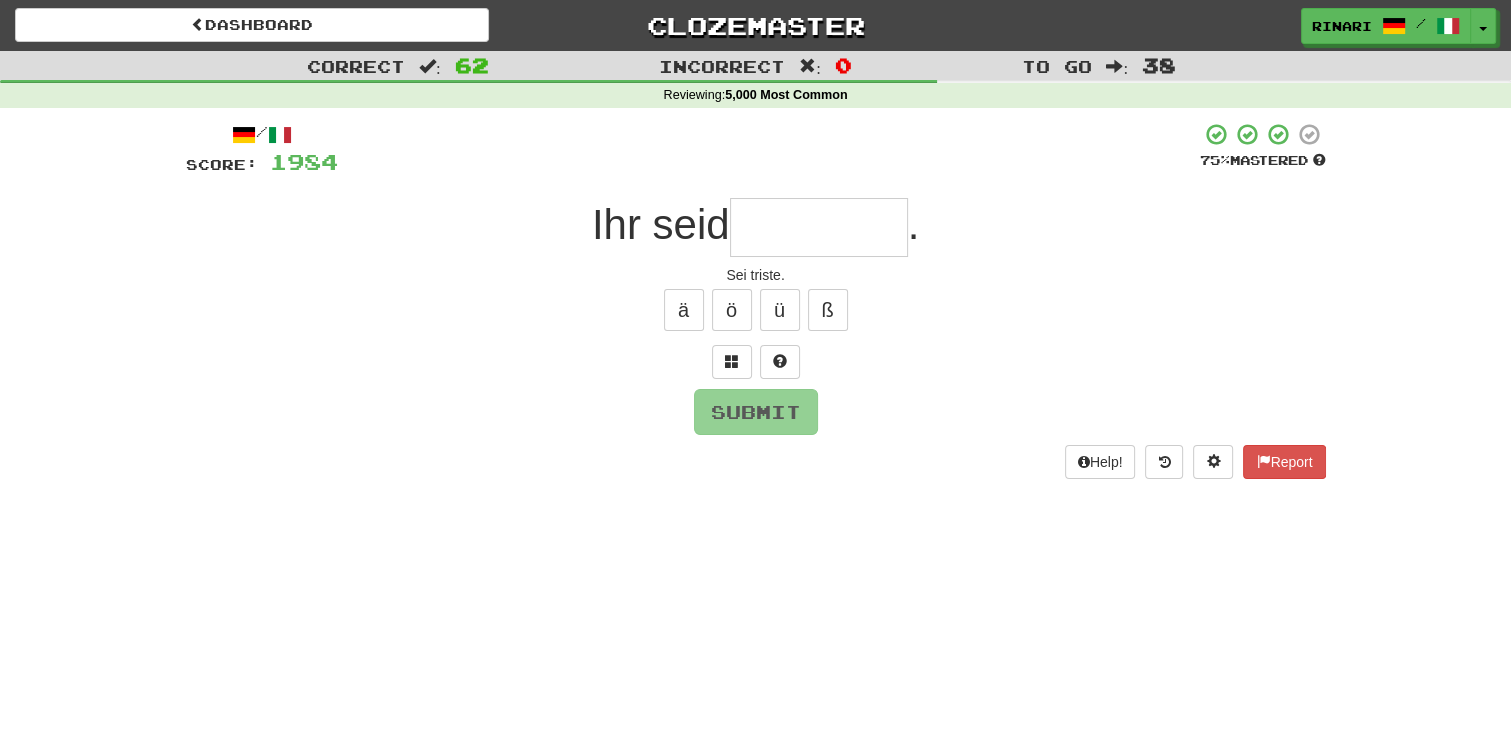 type on "*" 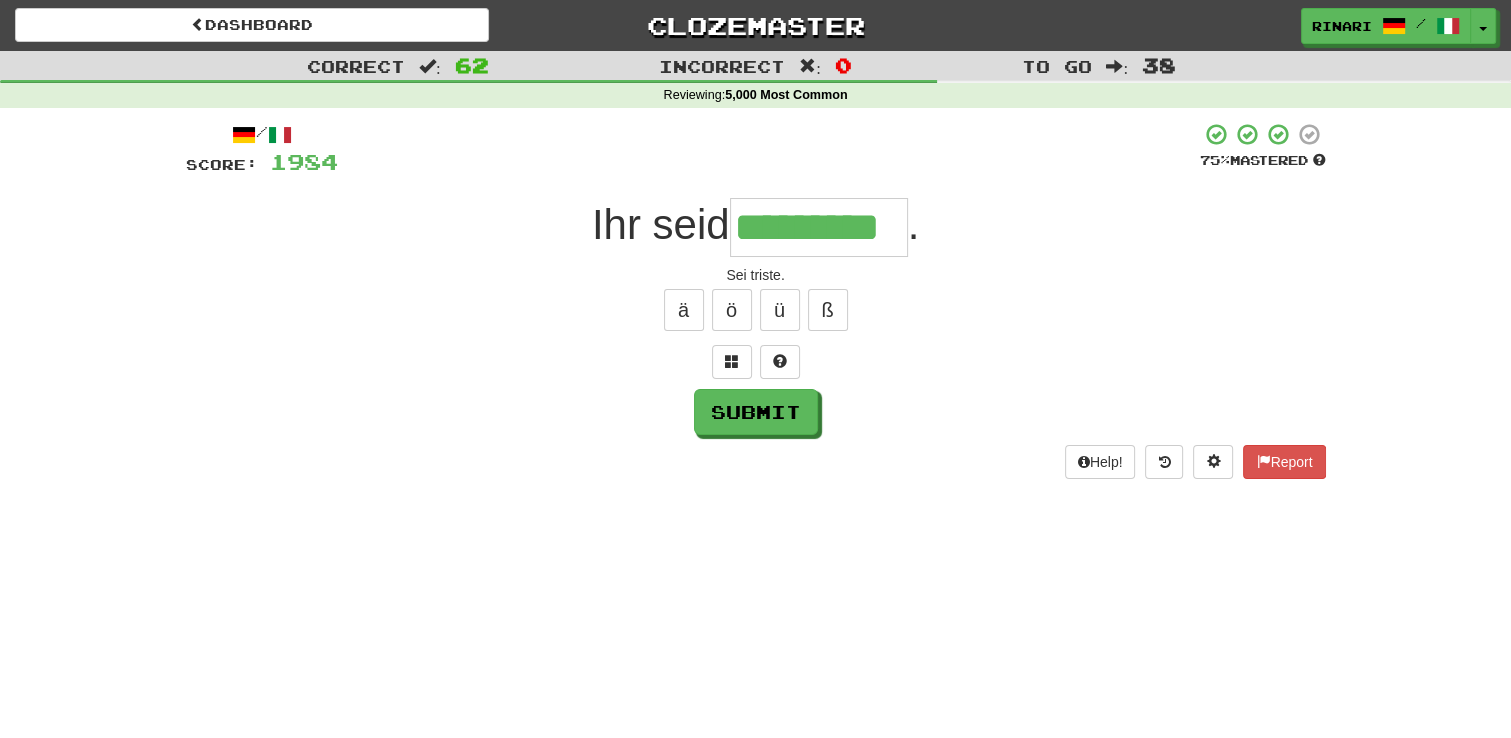 type on "*********" 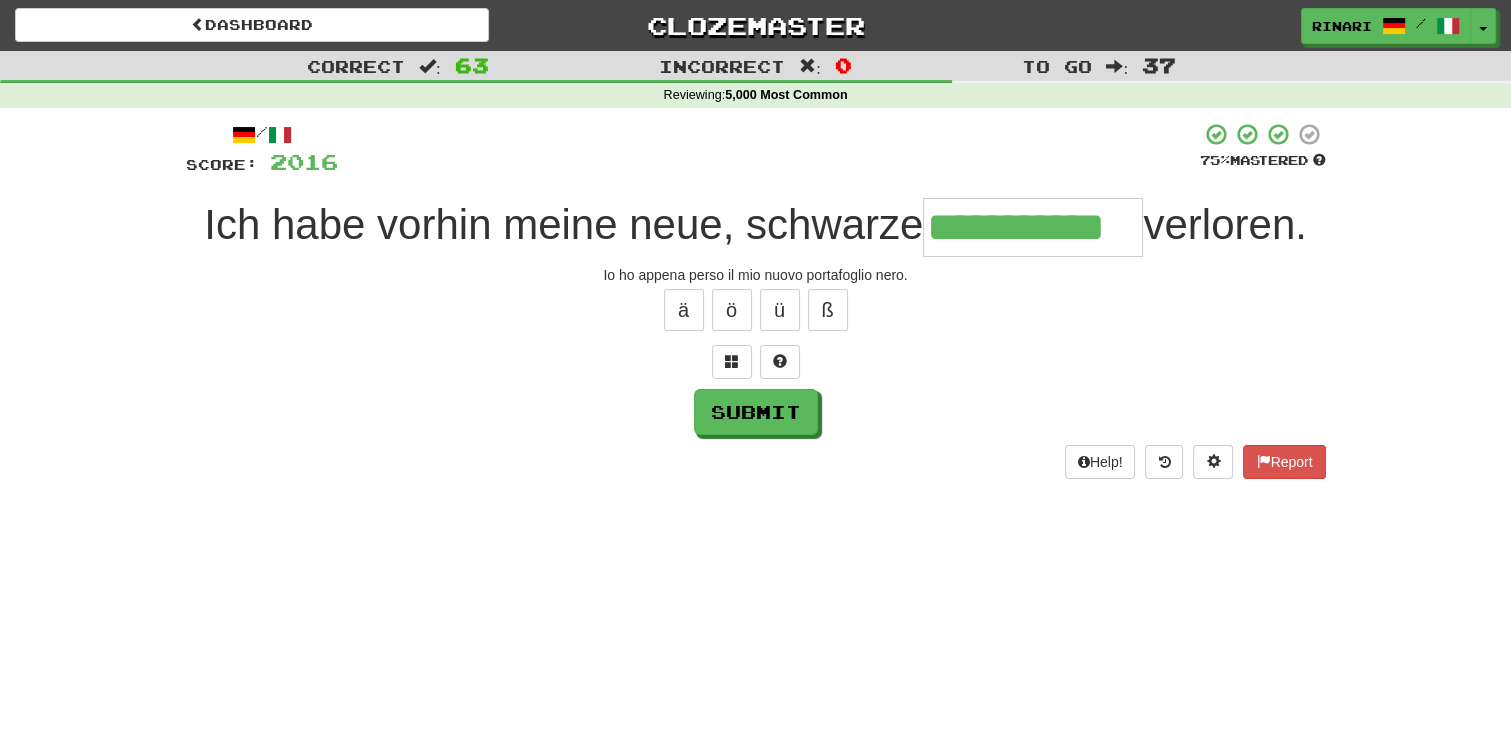 type on "**********" 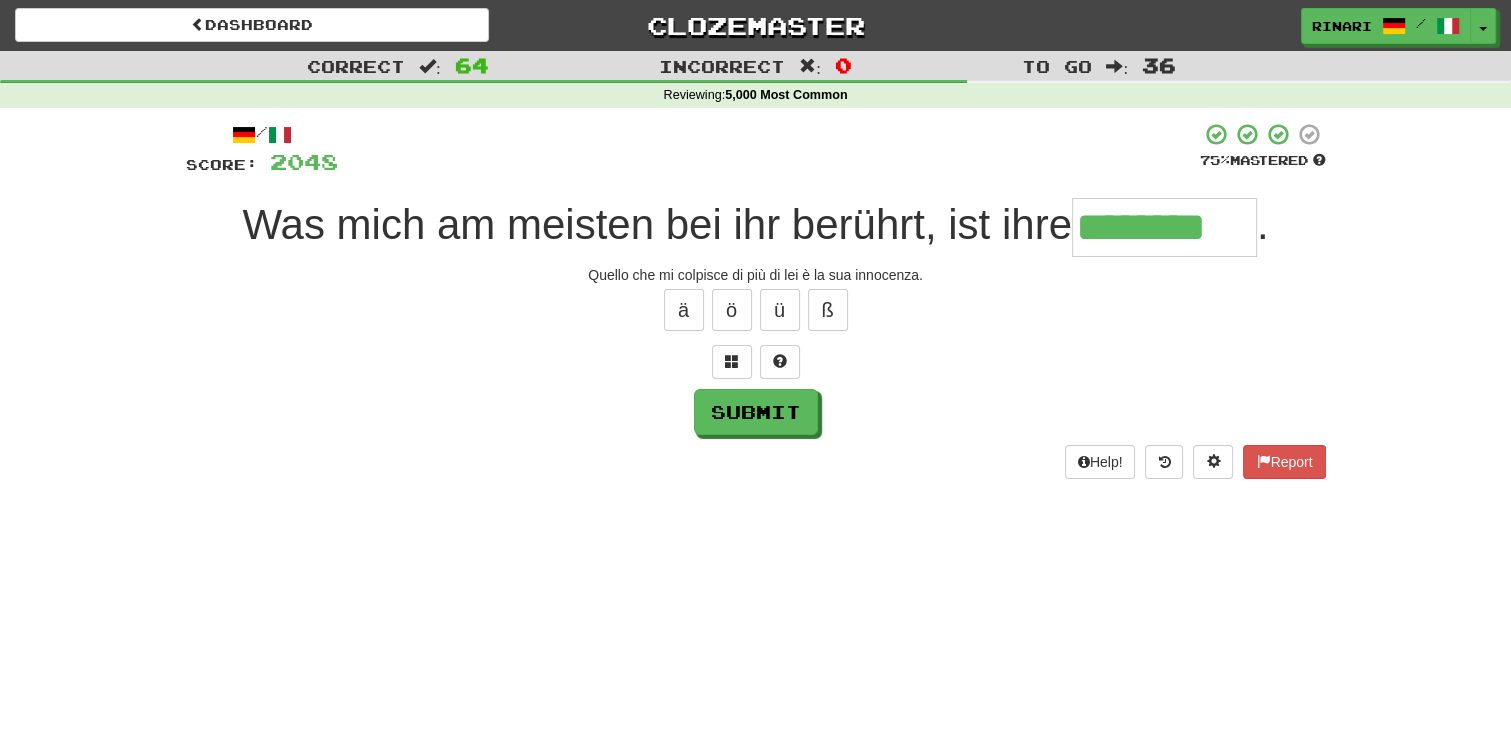 type on "********" 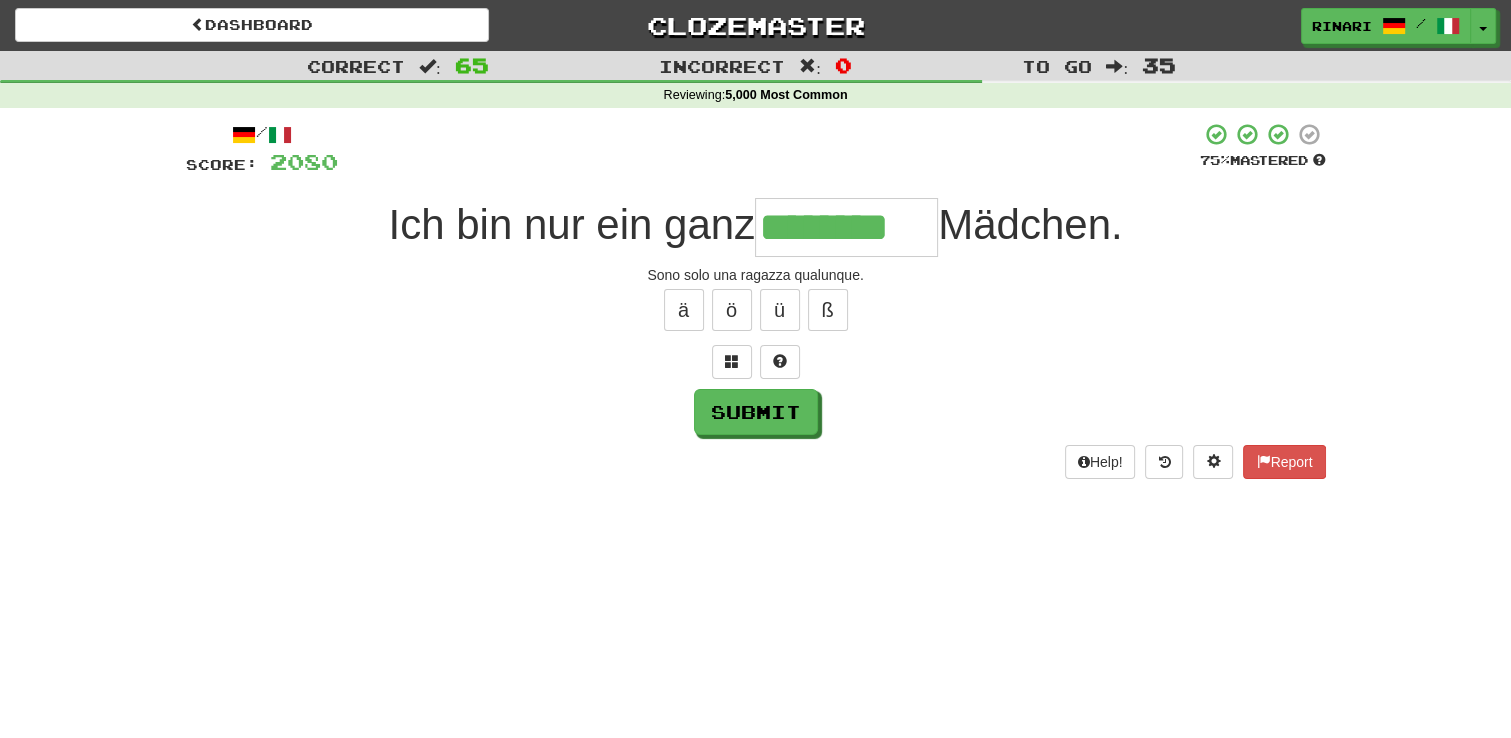 type on "********" 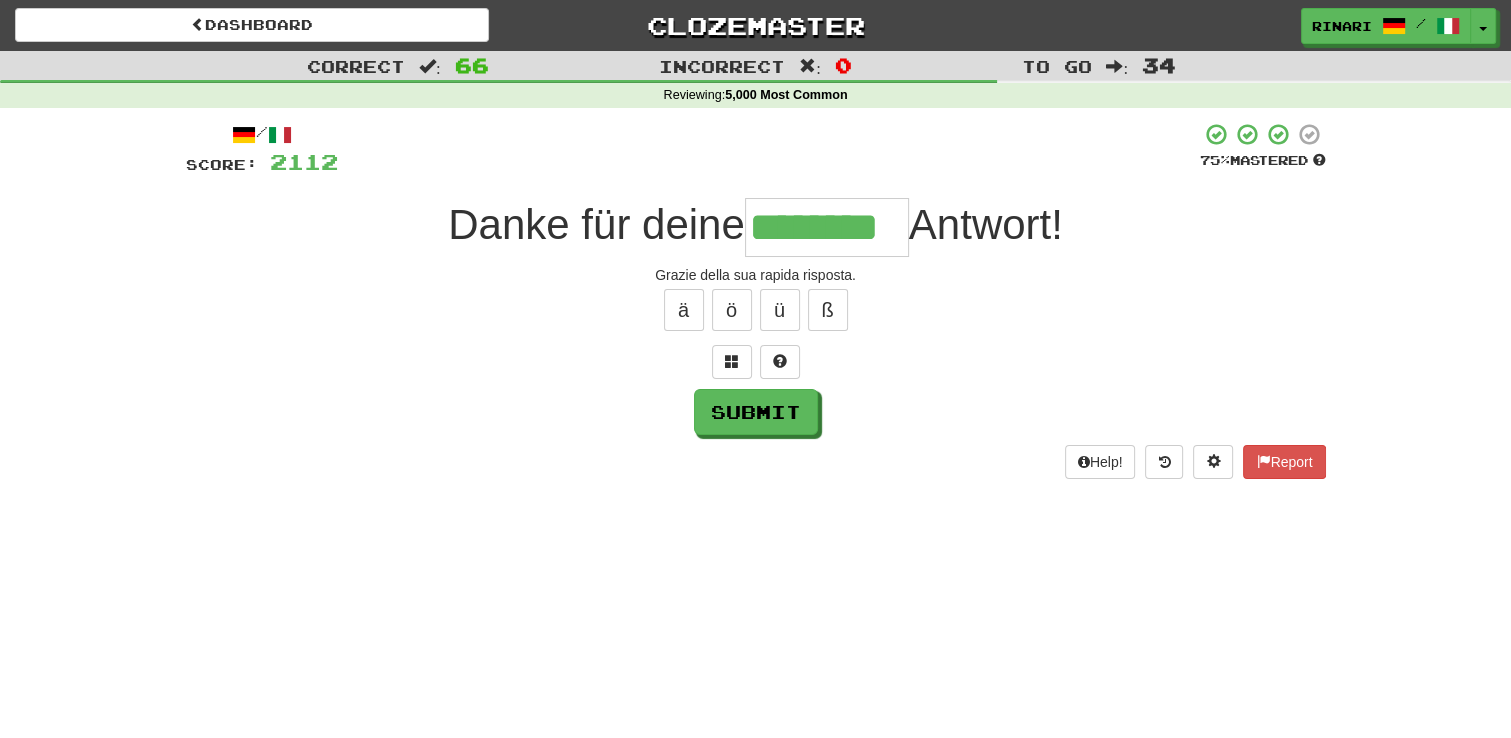 type on "********" 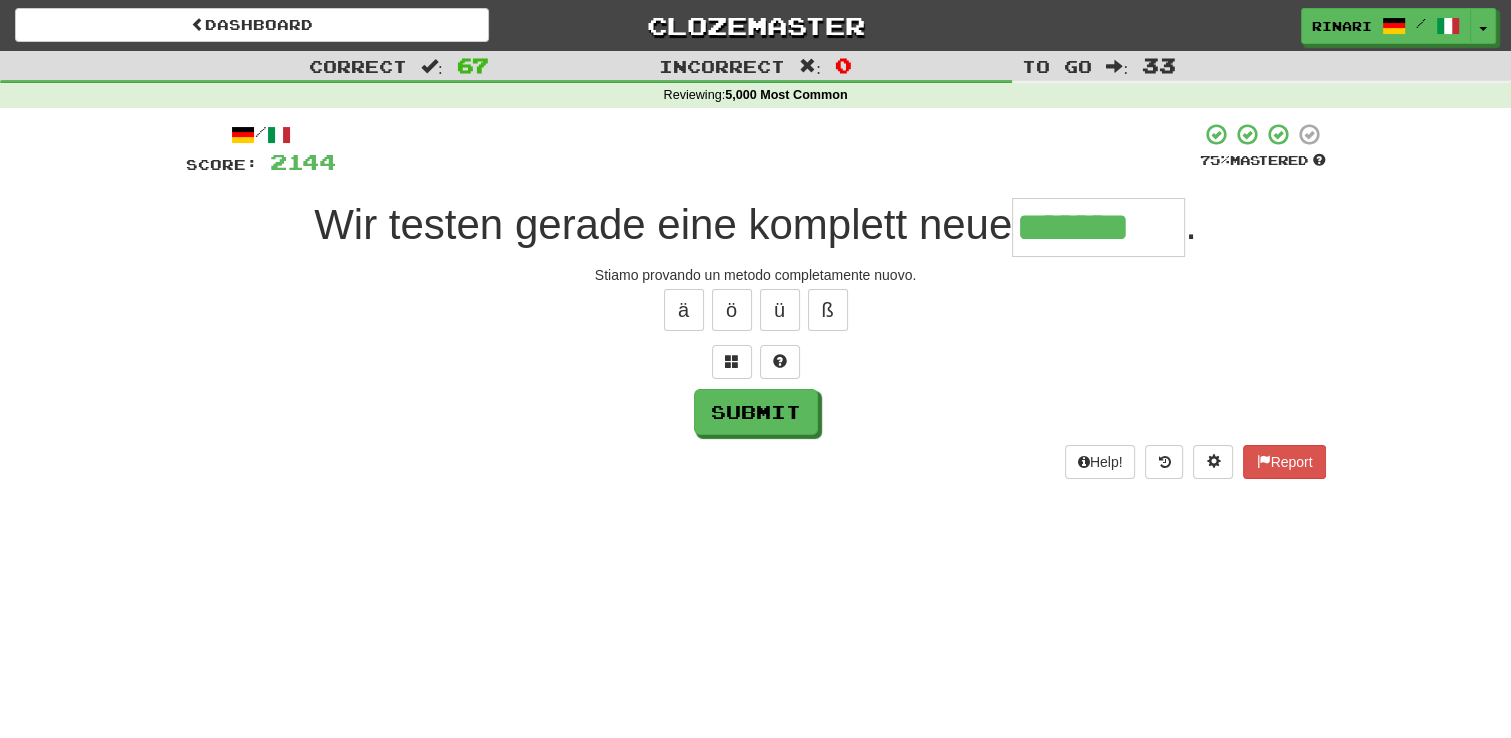 type on "*******" 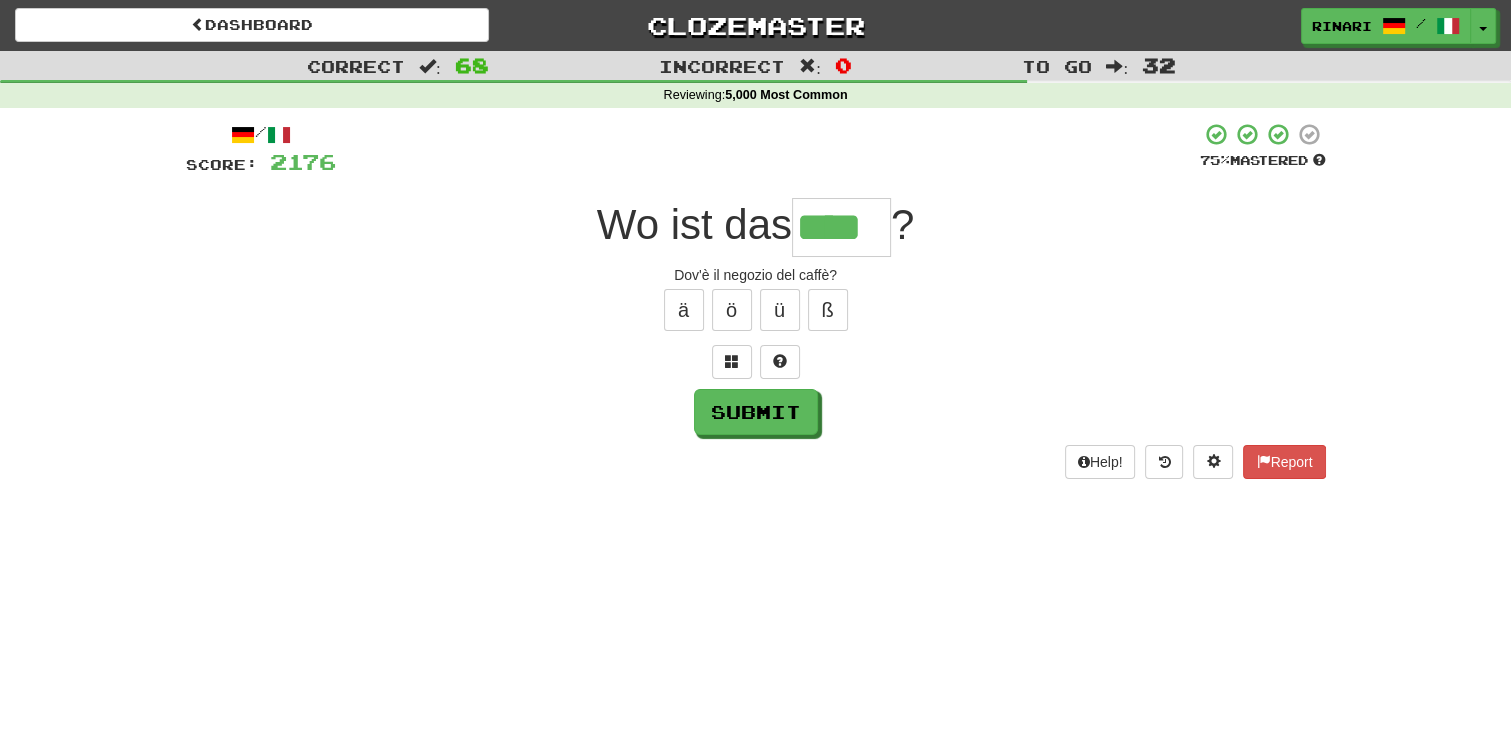 type on "****" 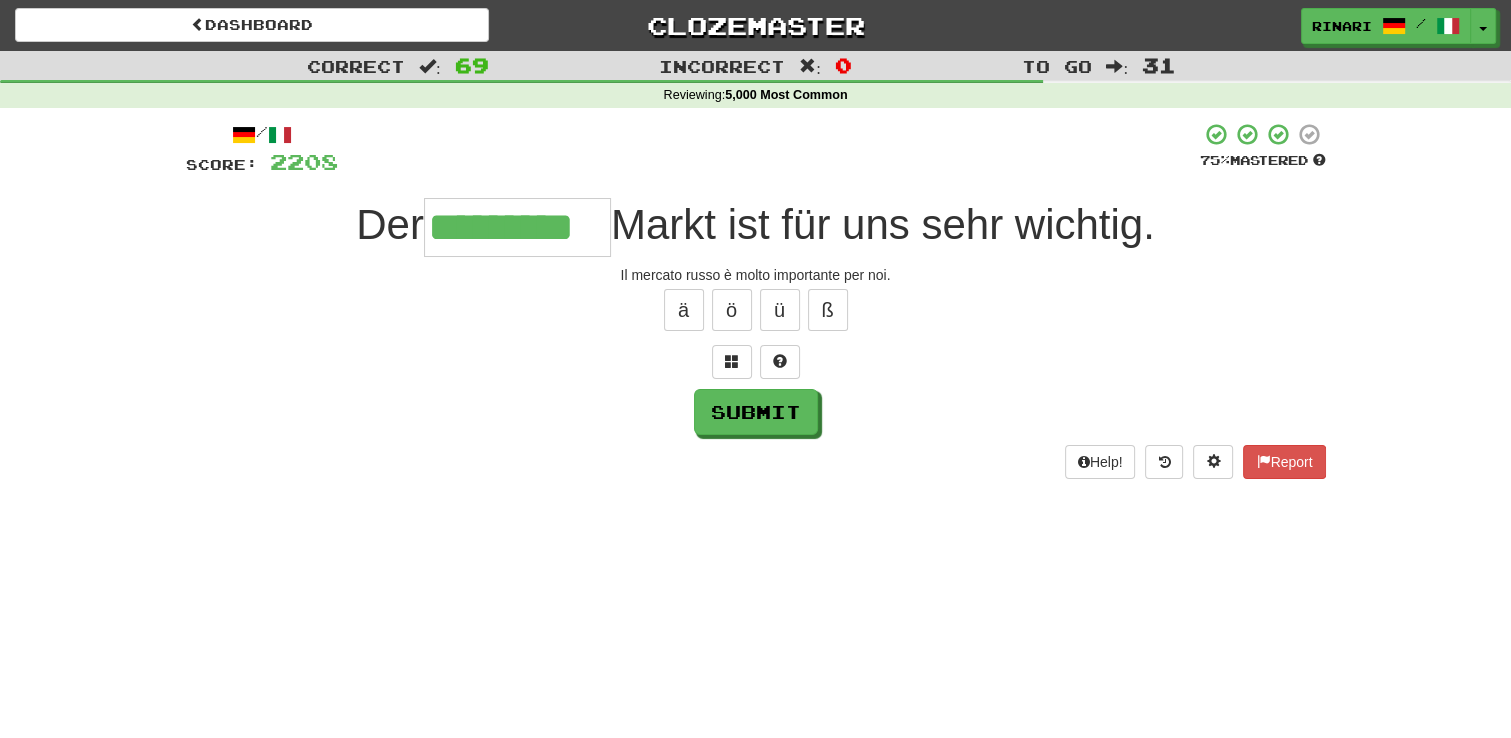 type on "*********" 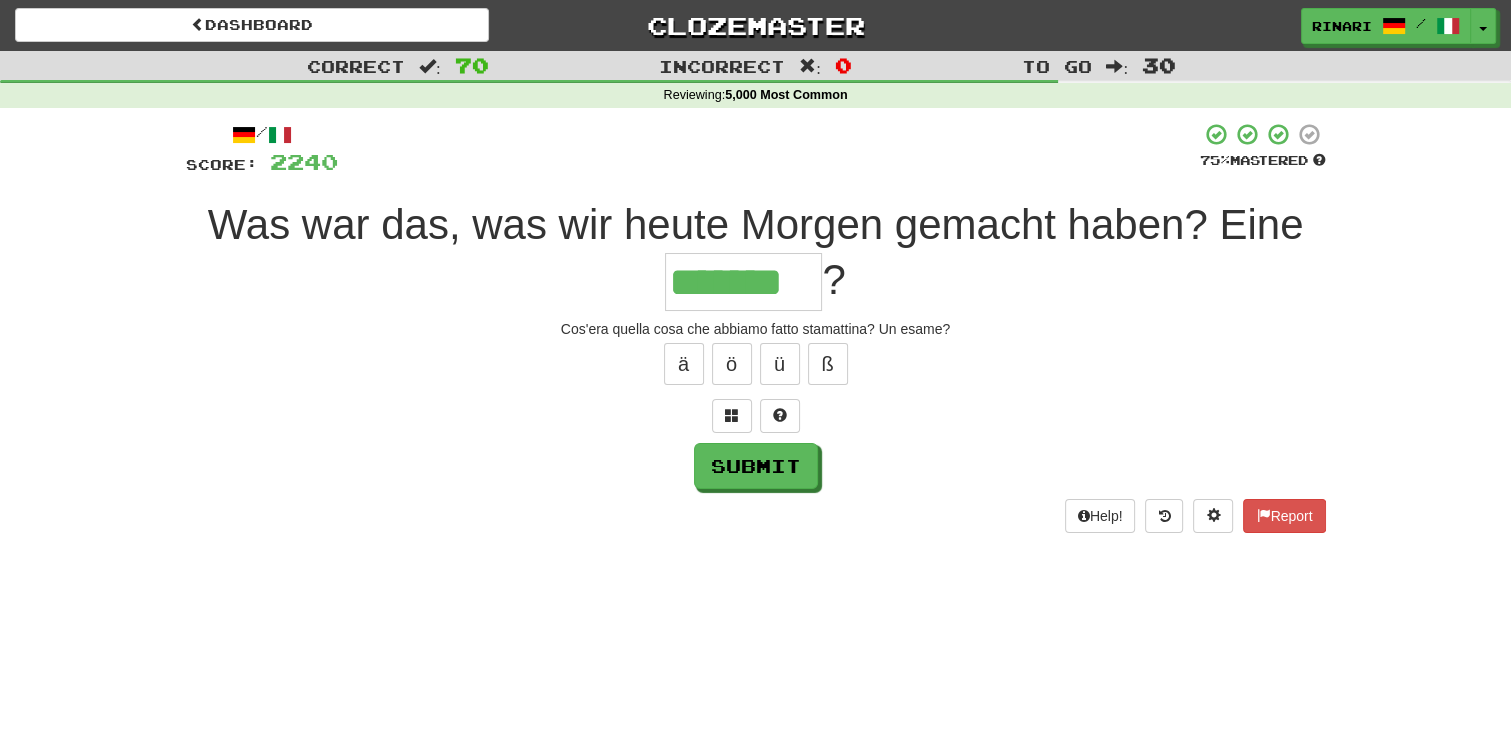 type on "*******" 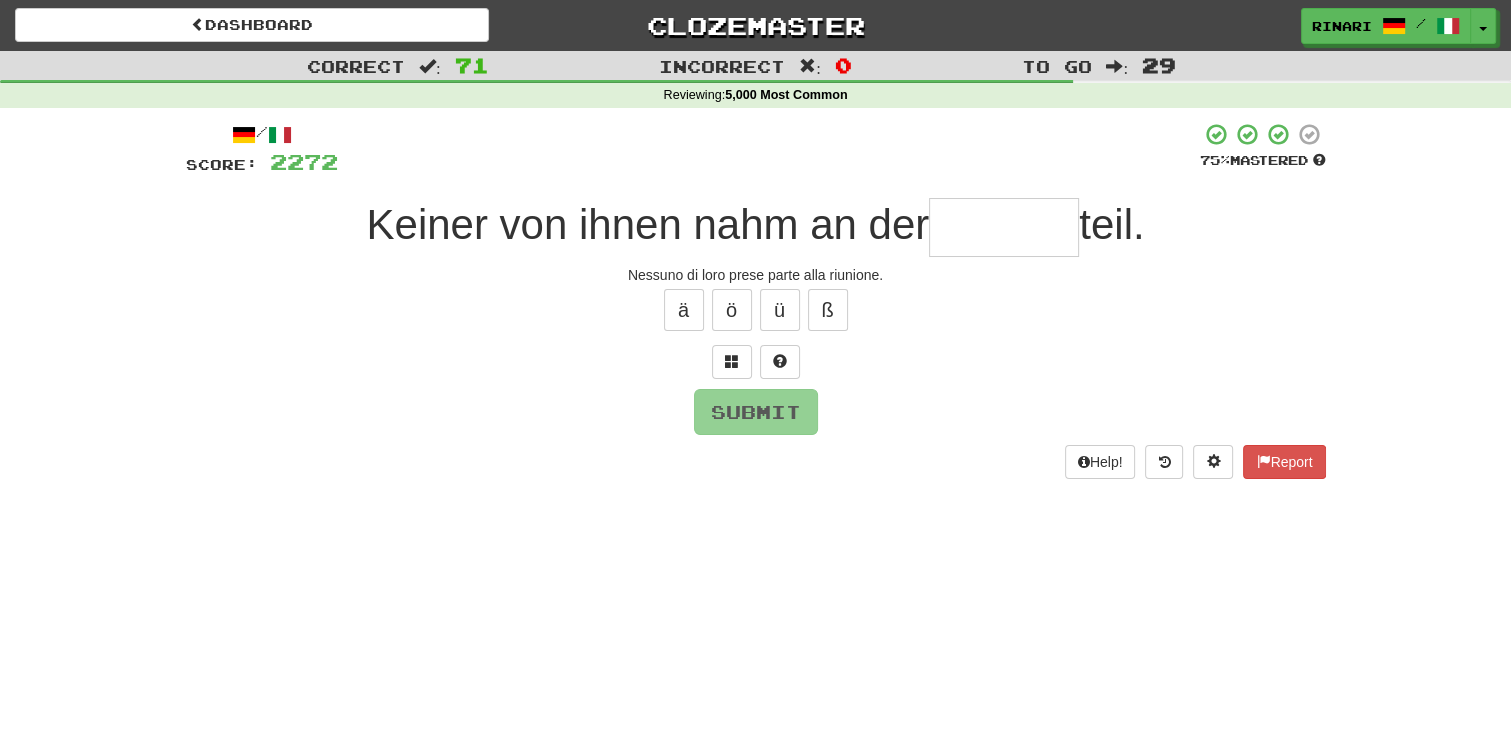 type on "*" 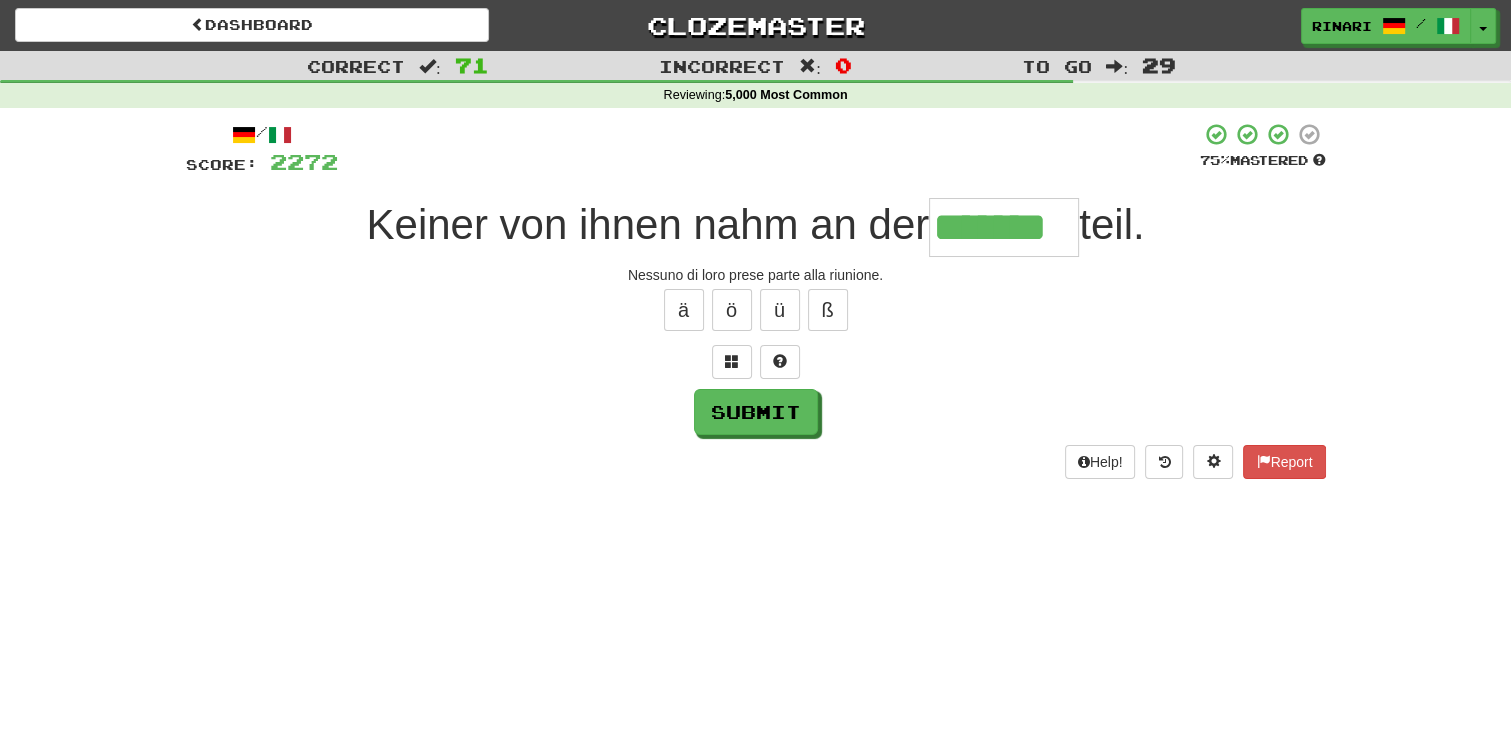 type on "*******" 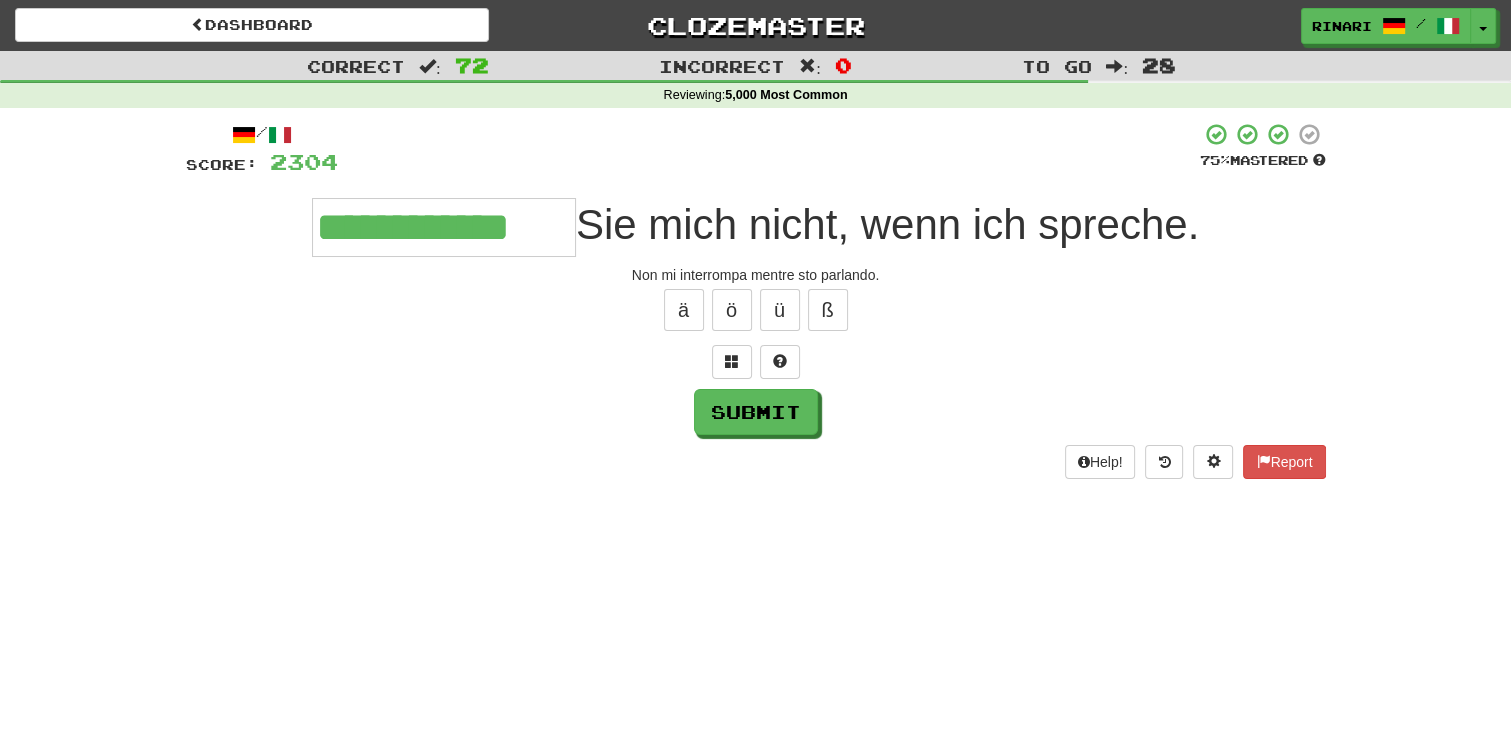 type on "**********" 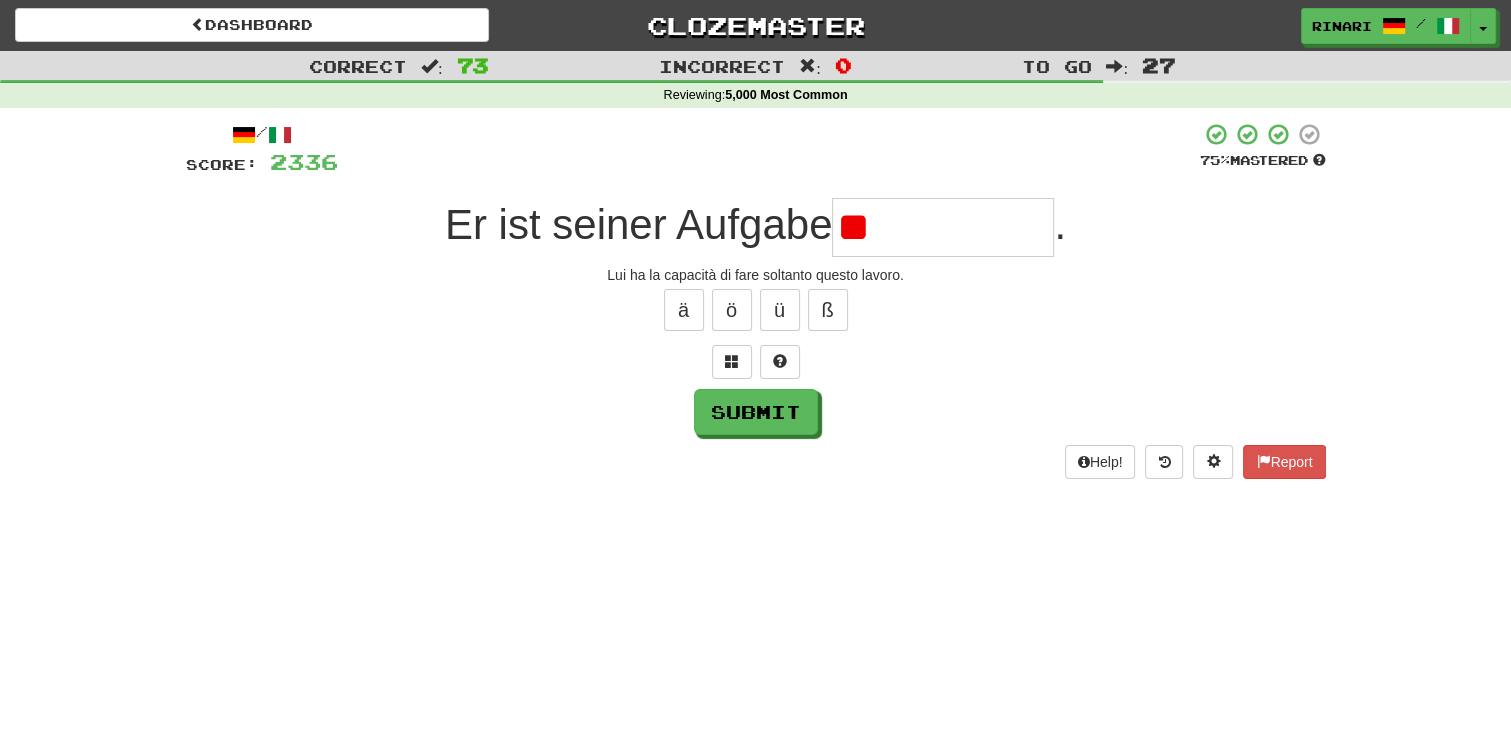 type on "*" 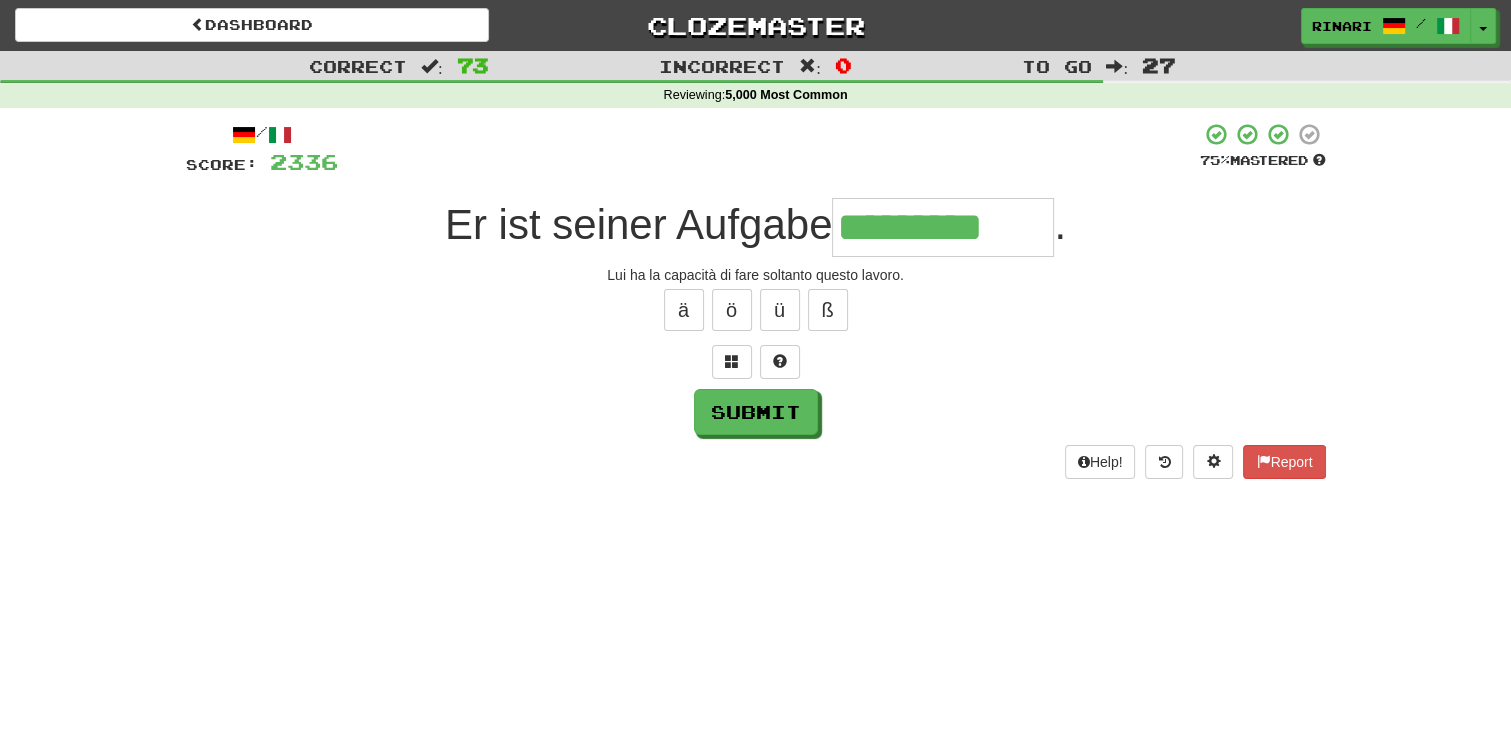 type on "*********" 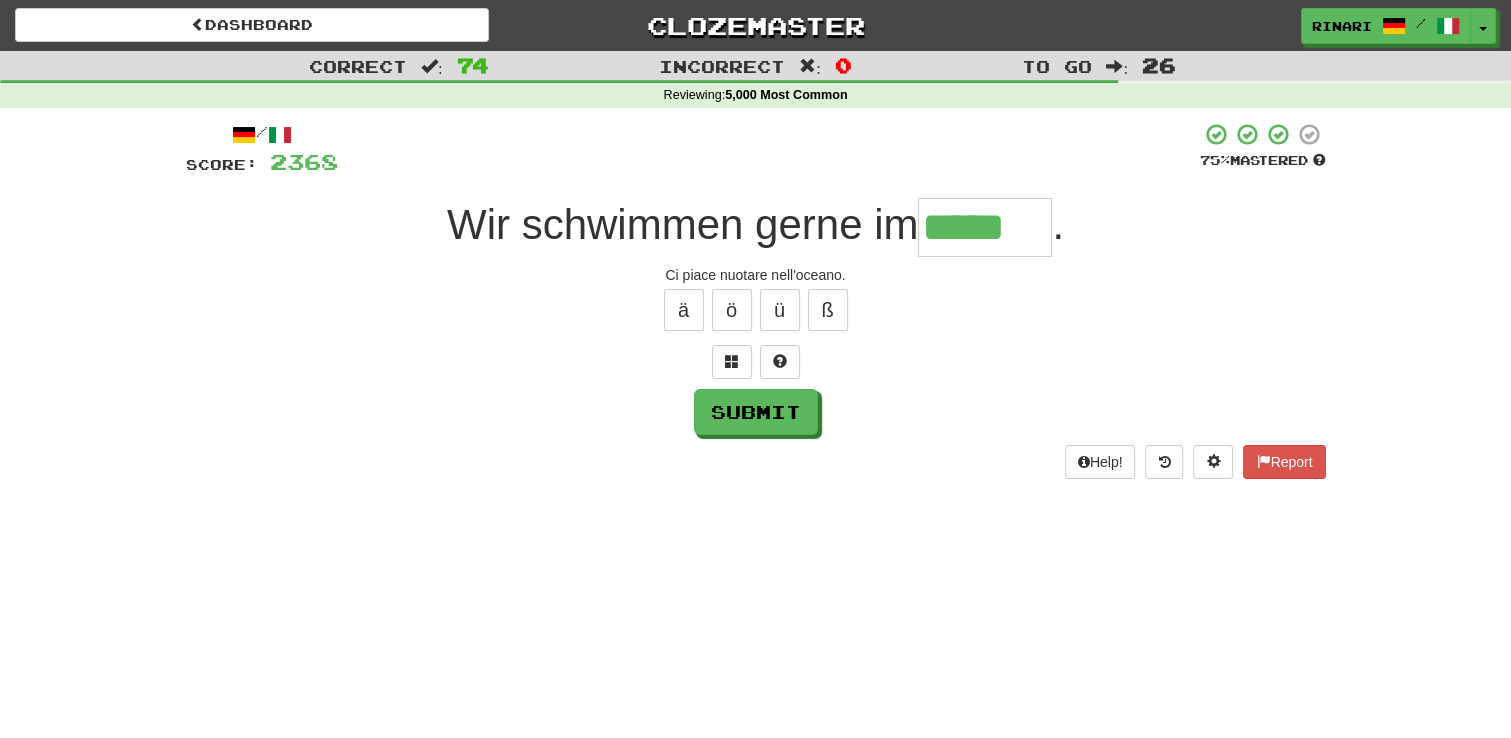 type on "*****" 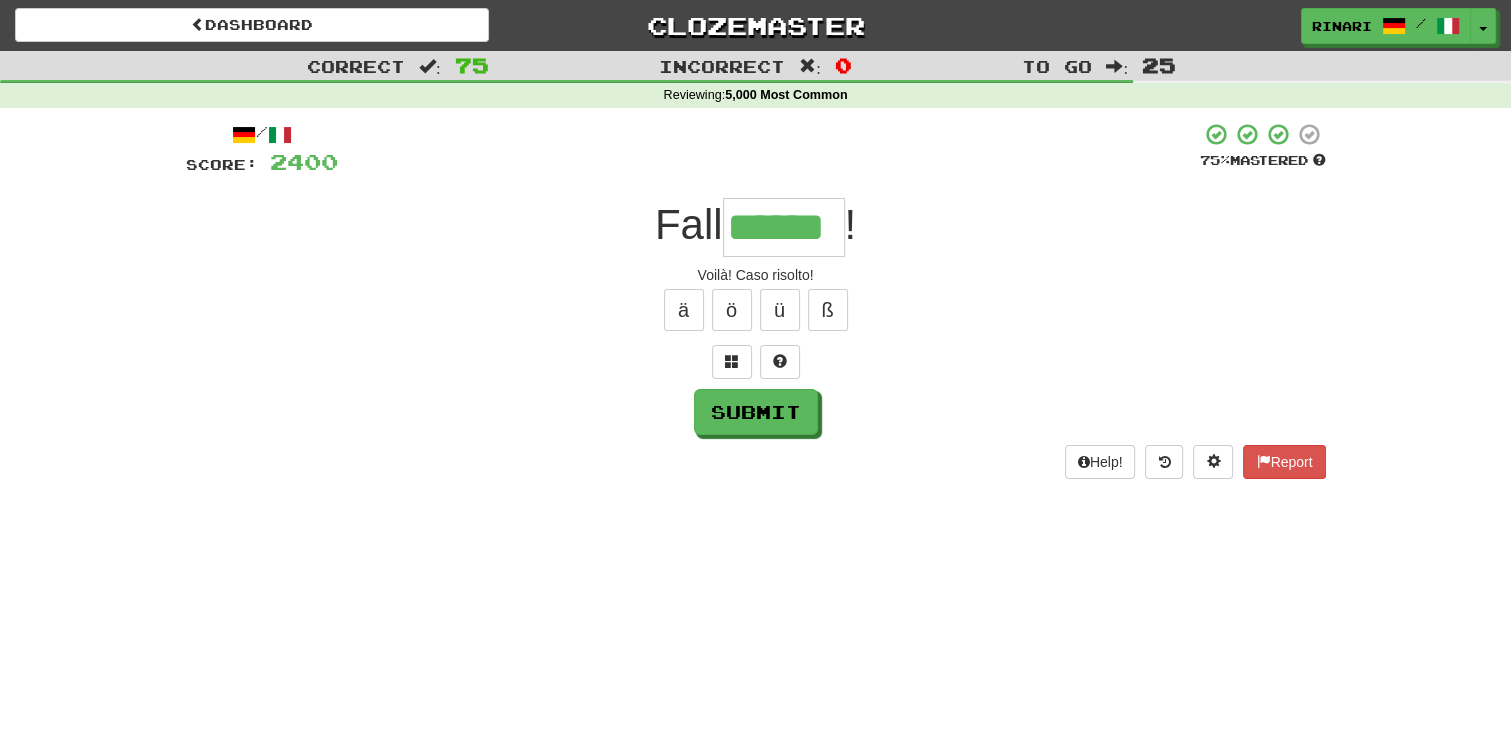 type on "******" 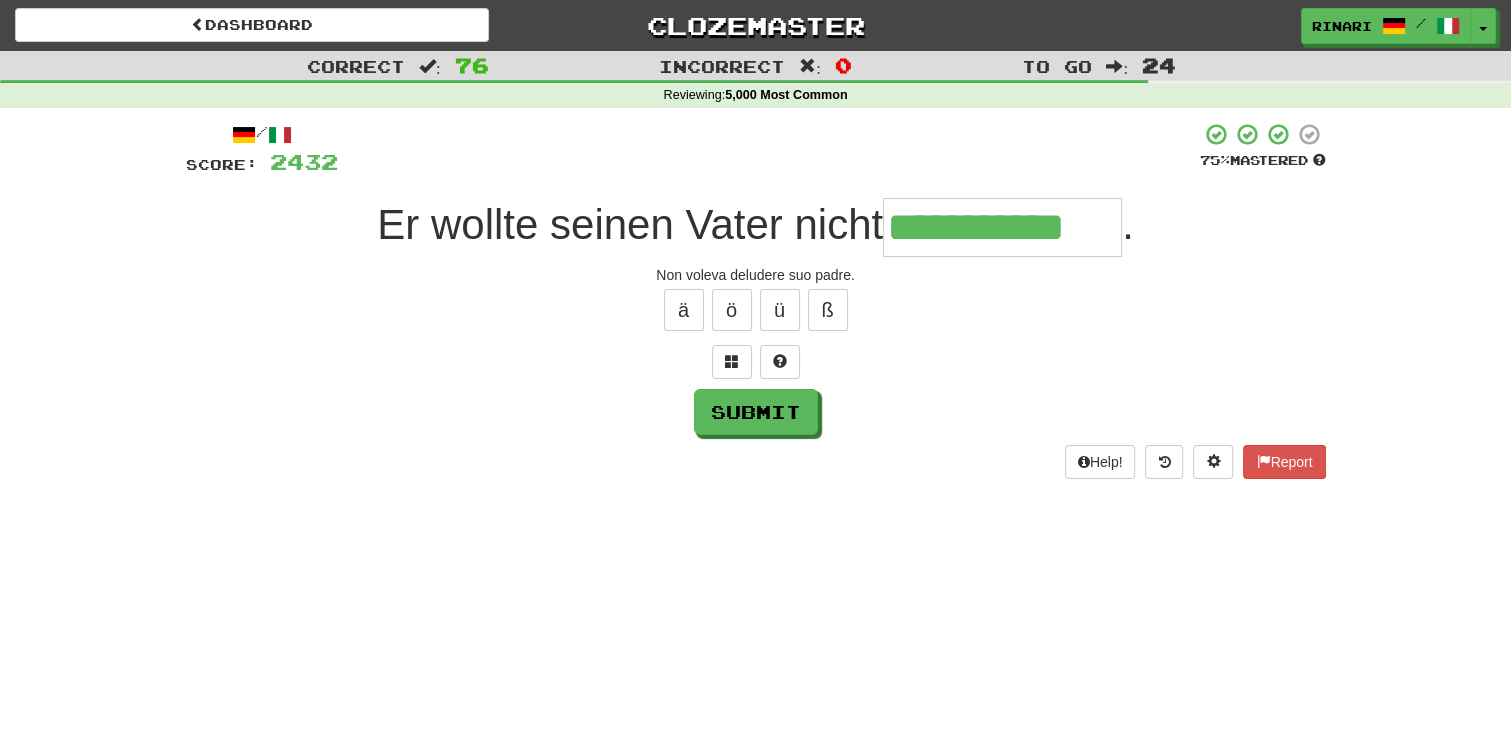 type on "**********" 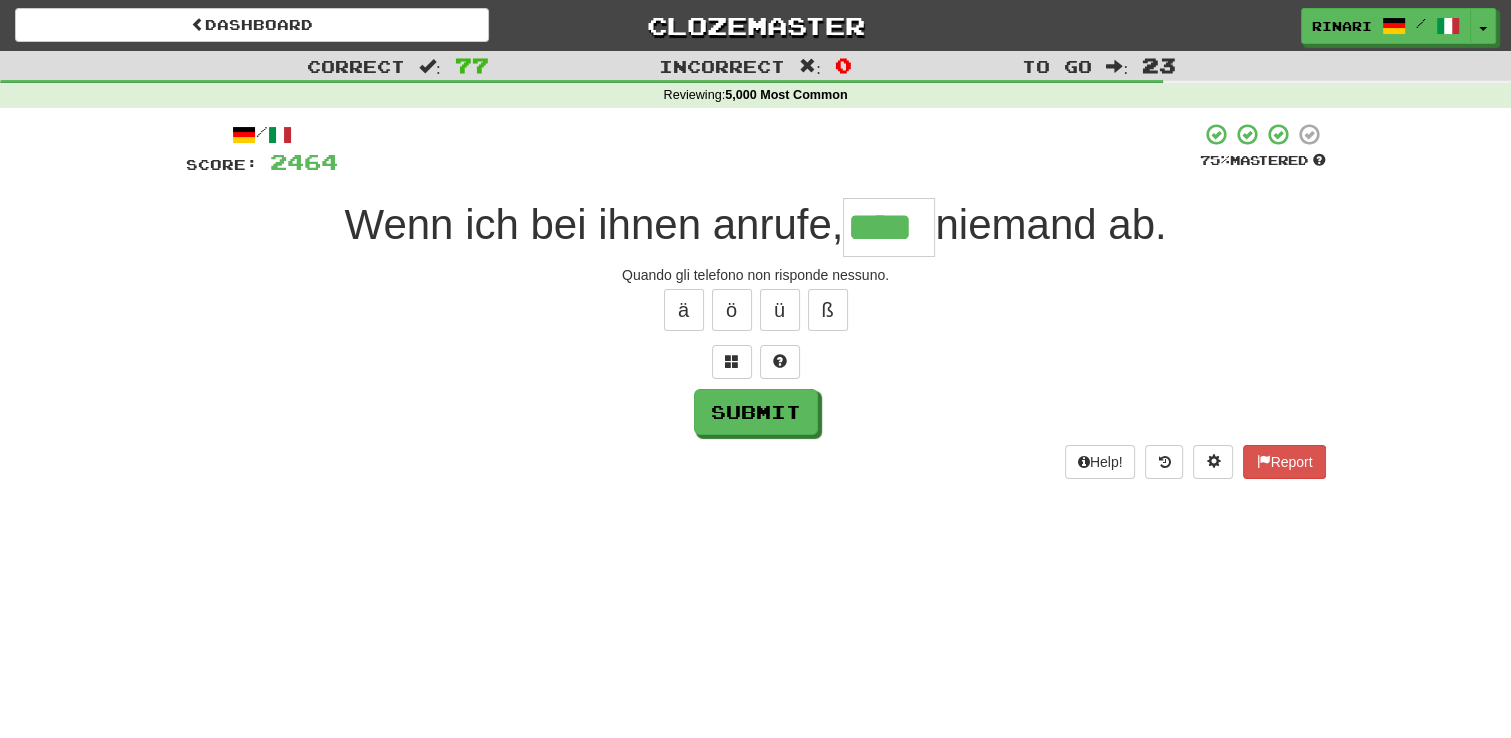 type on "****" 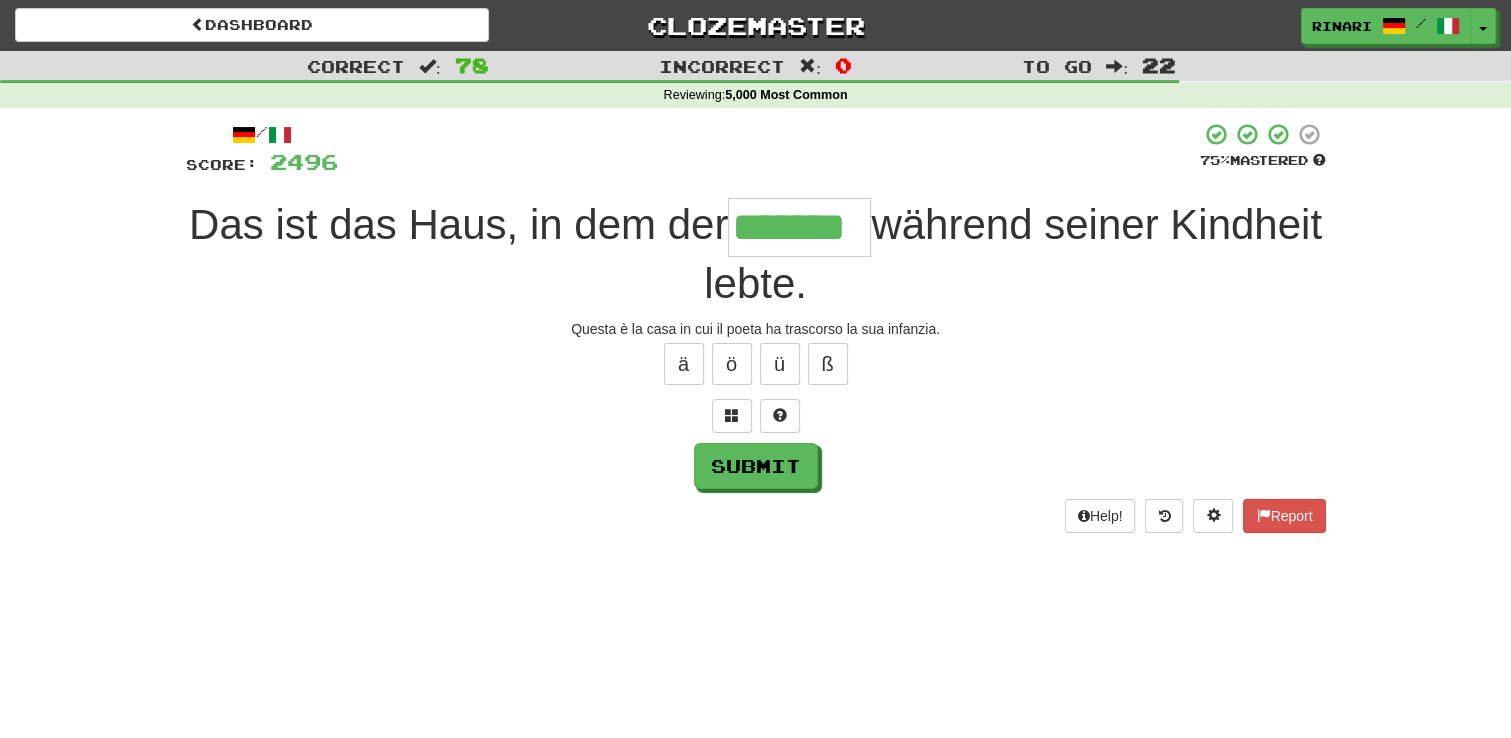 type on "*******" 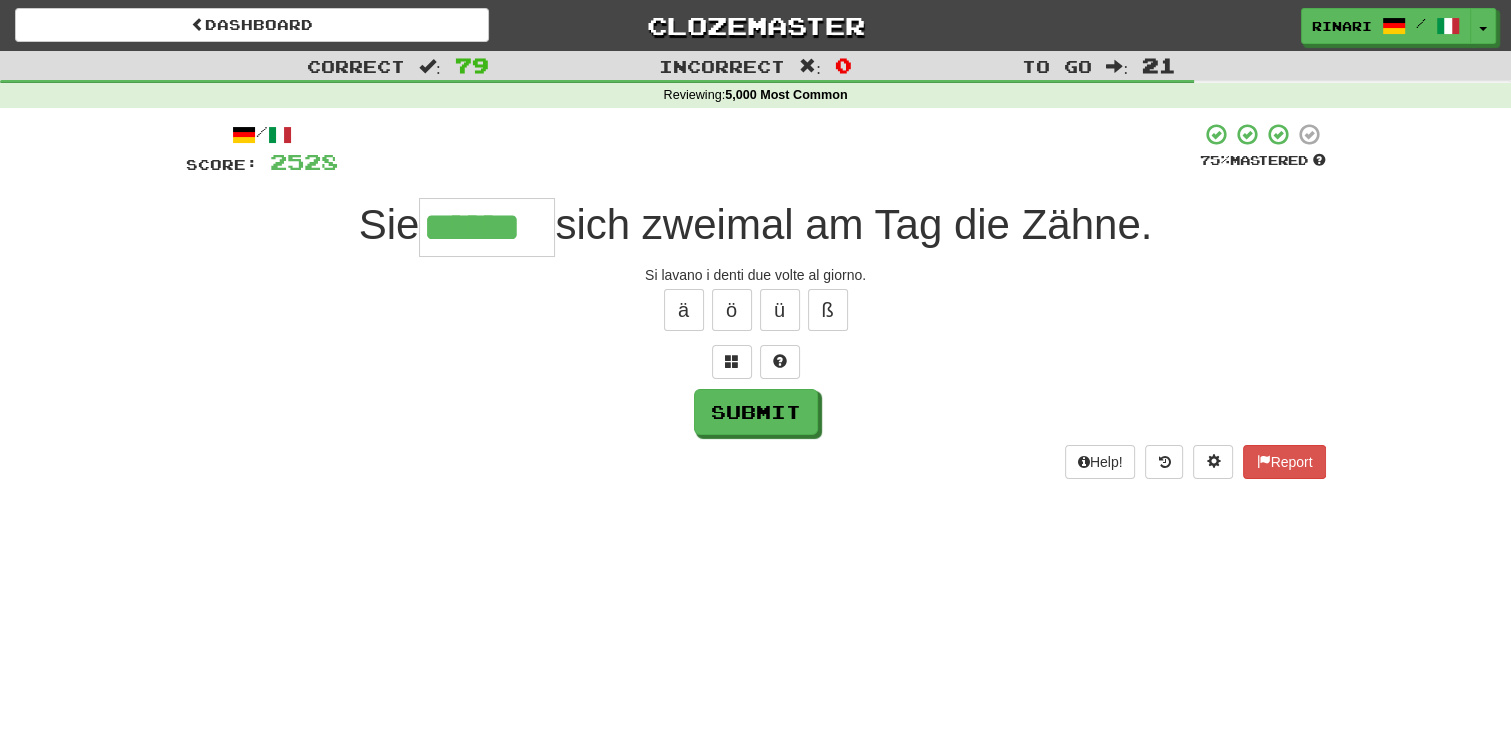 type on "******" 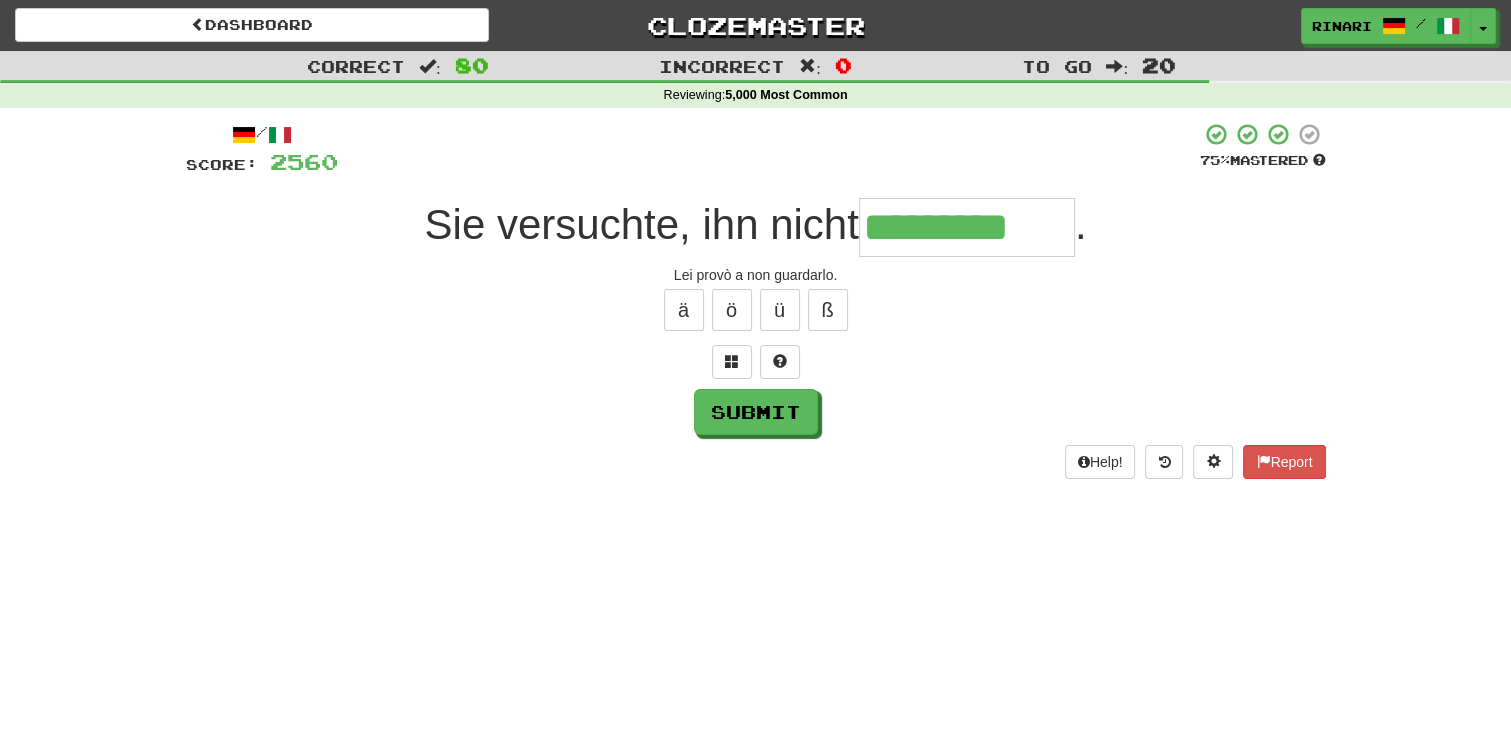 type on "*********" 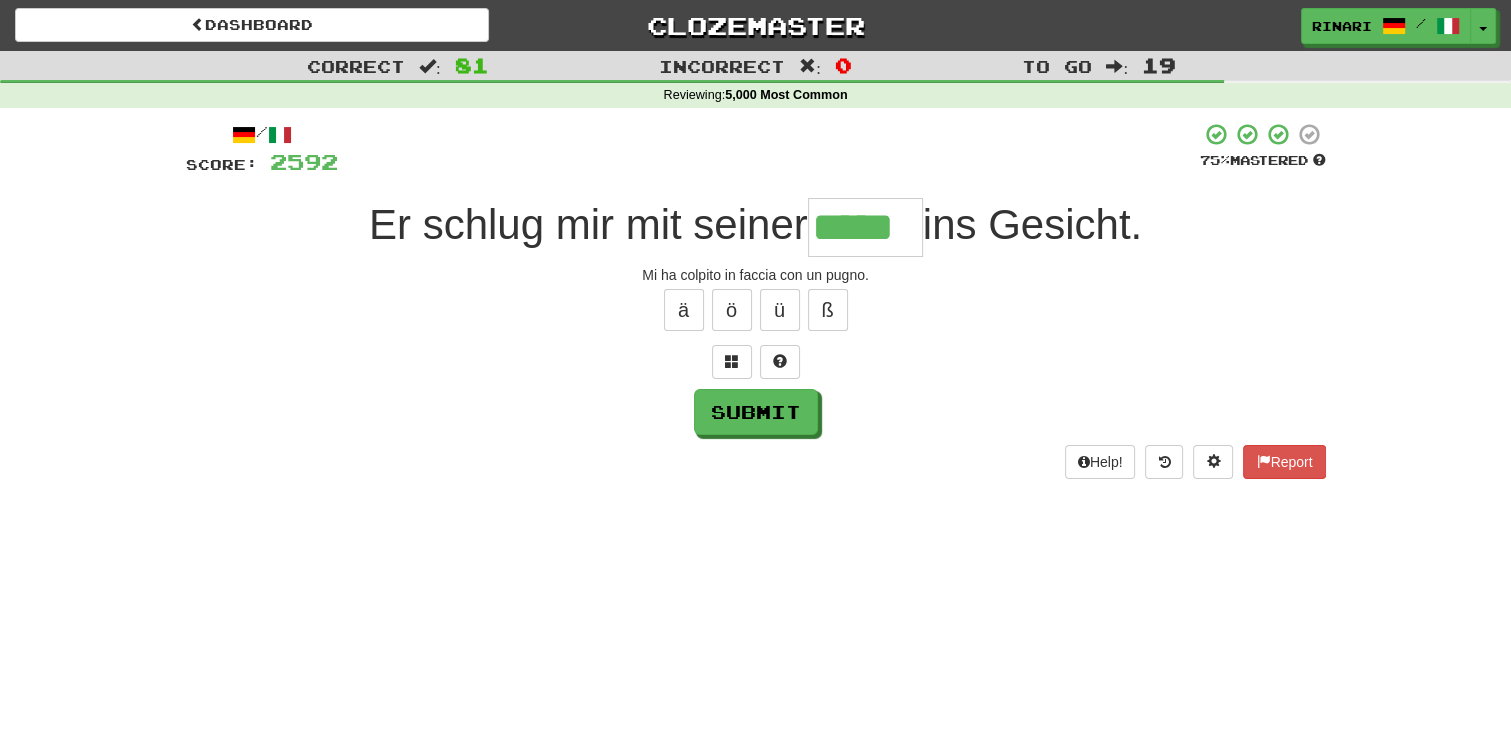 type on "*****" 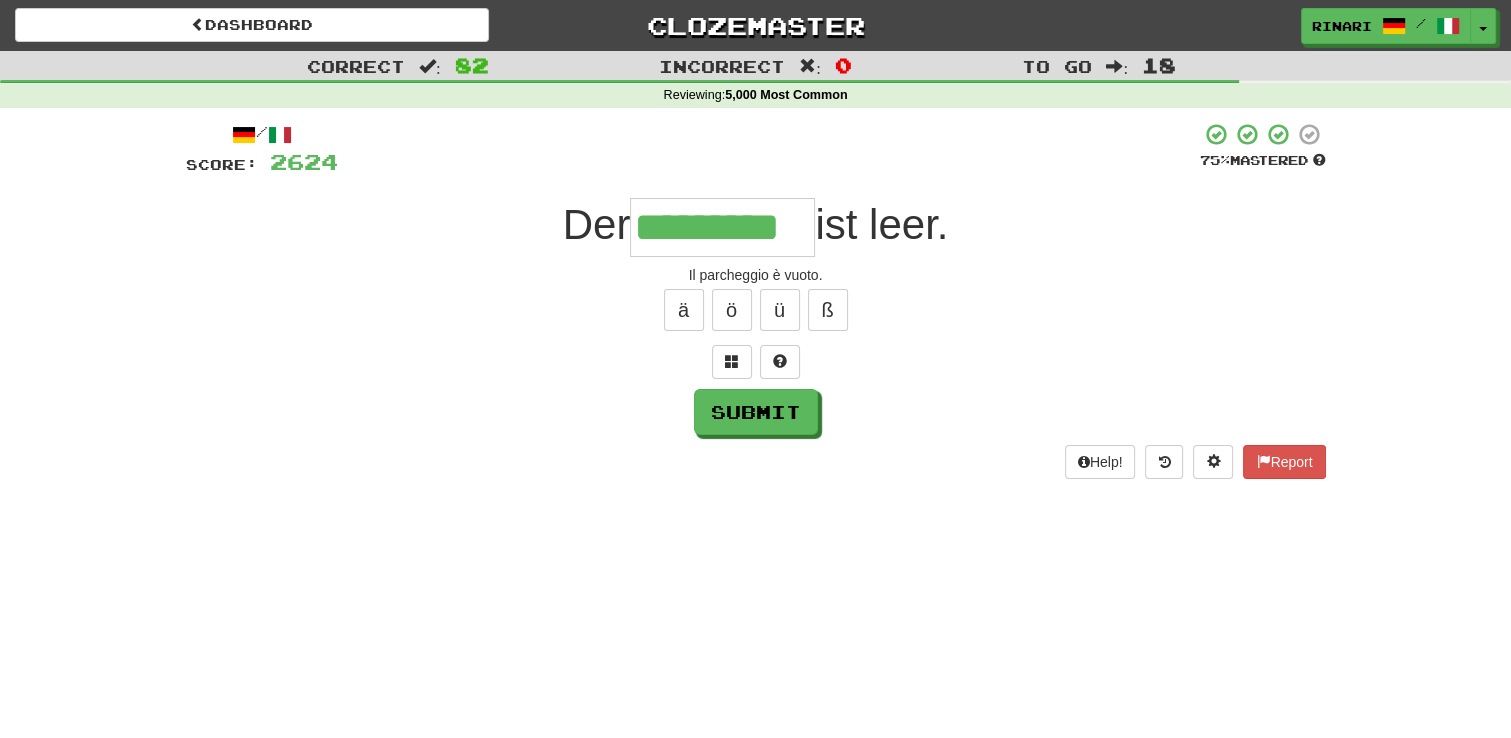 type on "*********" 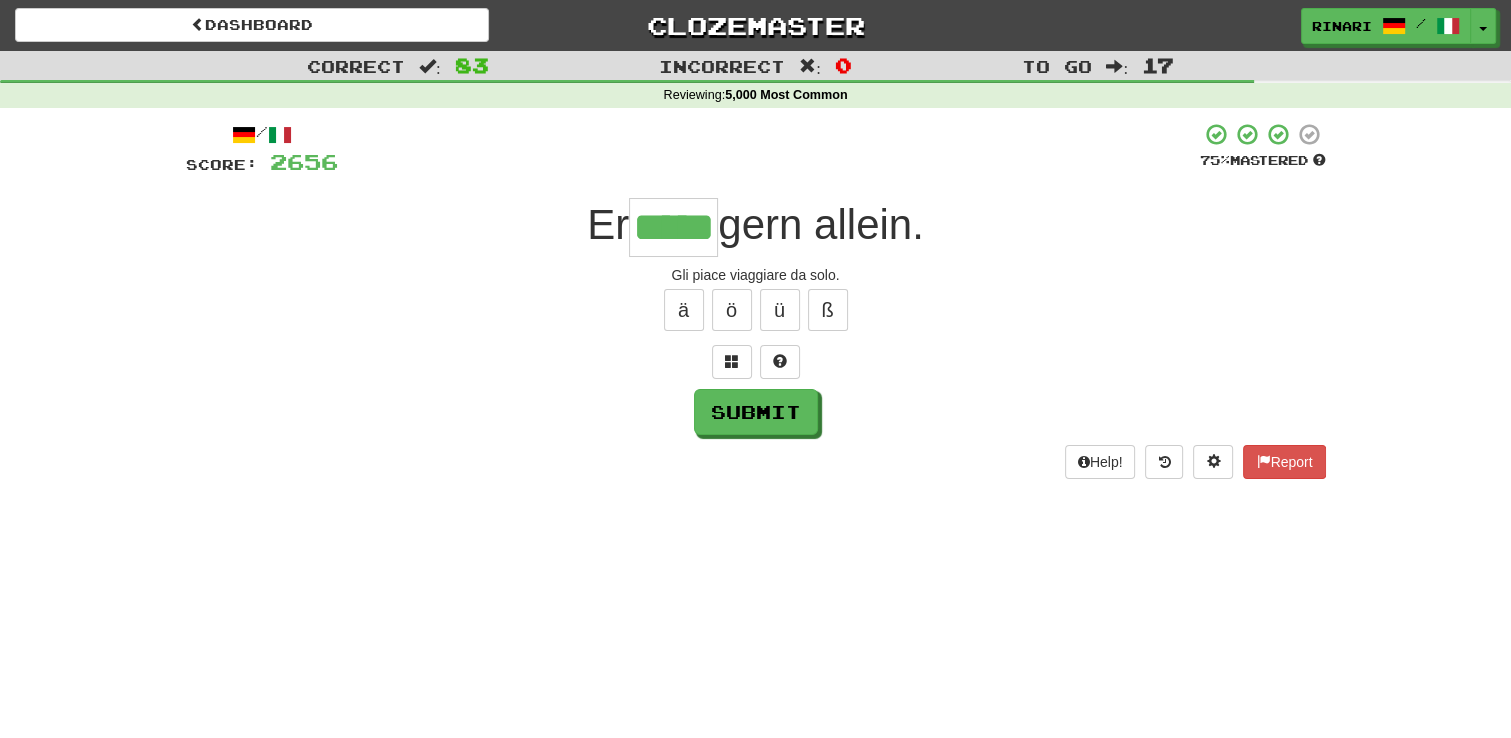 type on "*****" 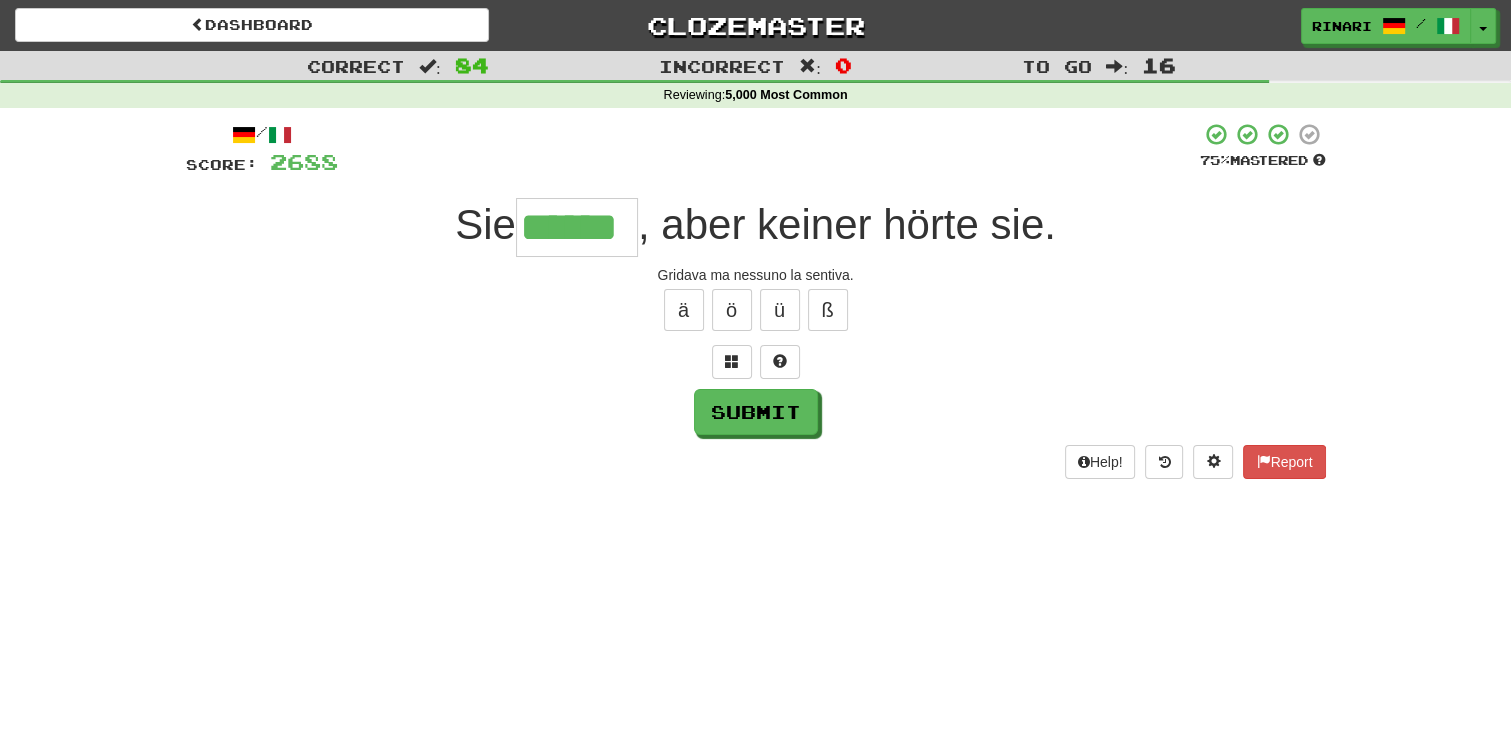 type on "******" 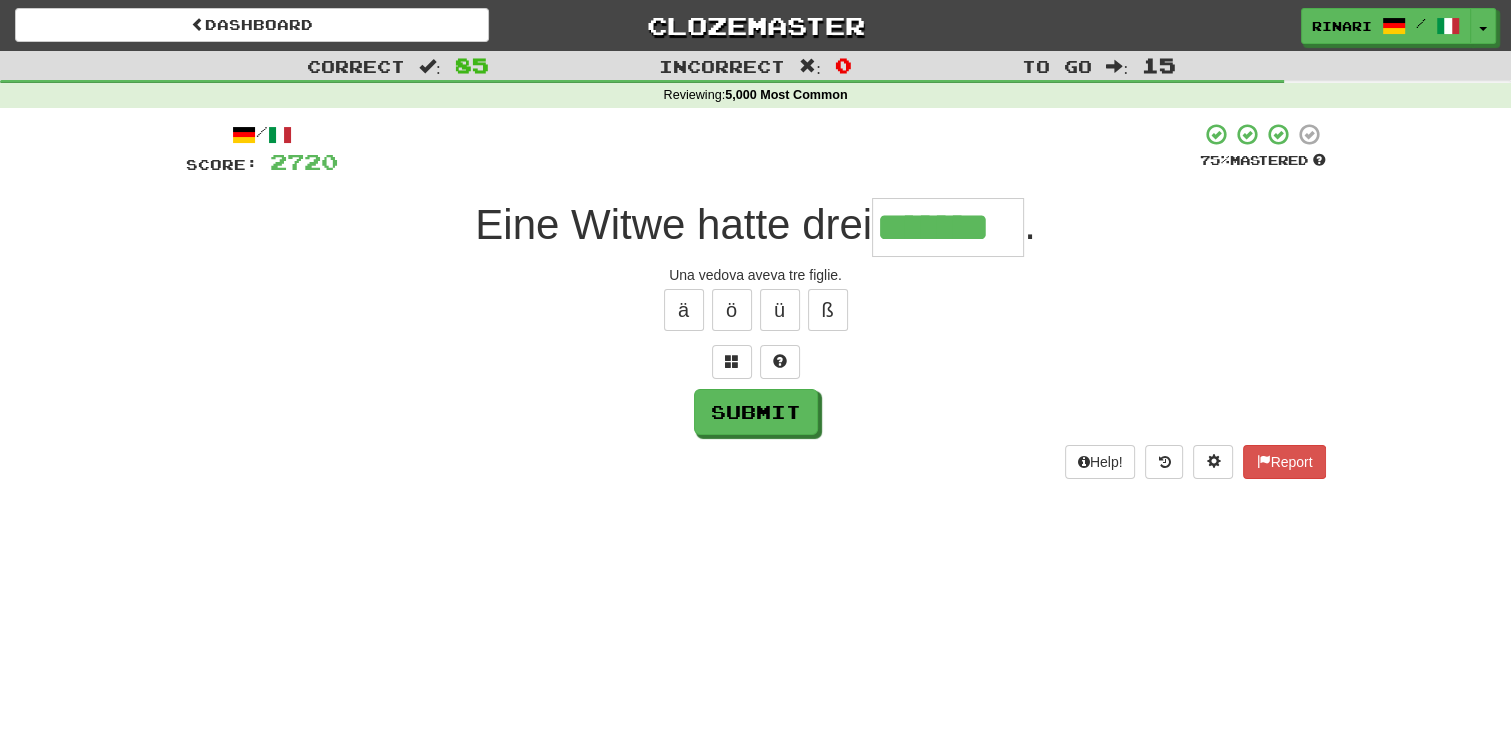 type on "*******" 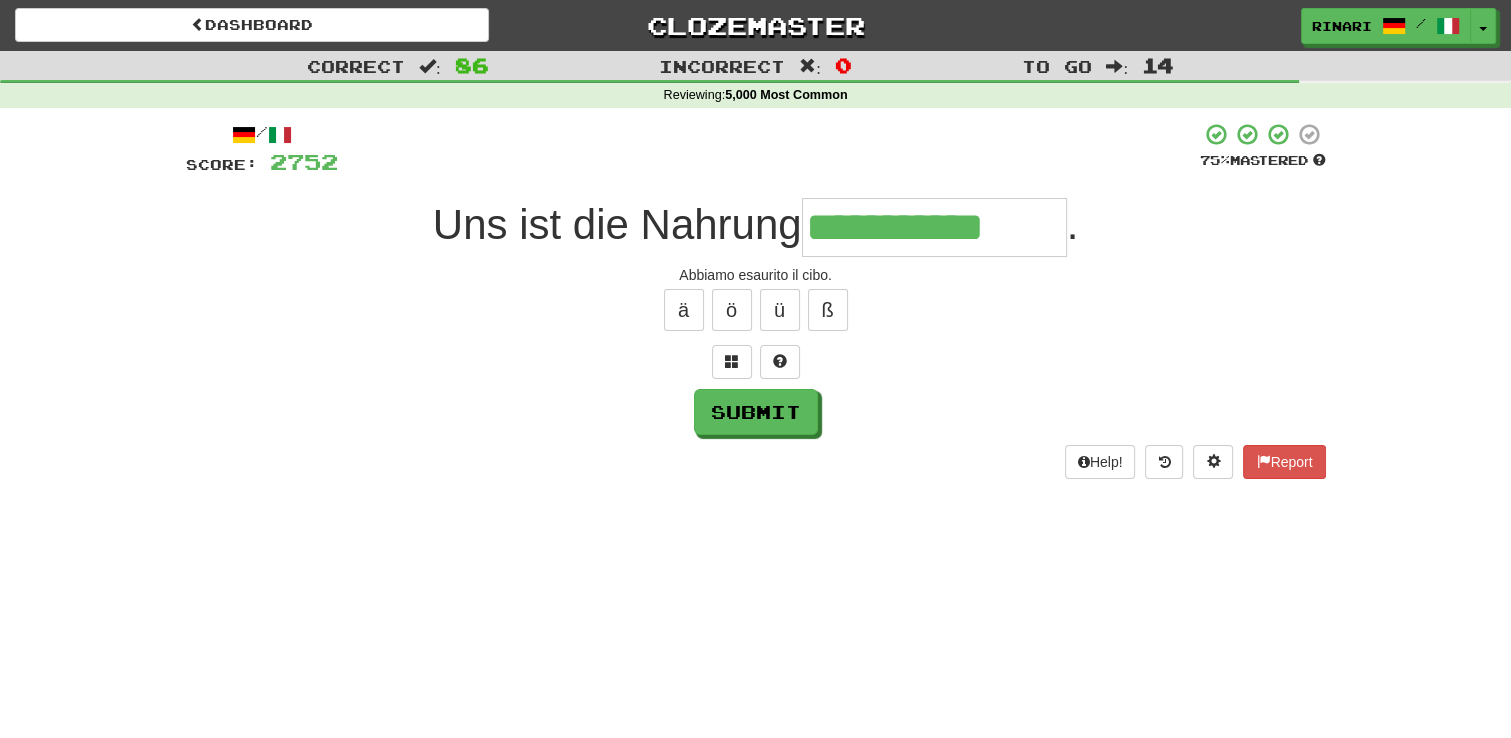 type on "**********" 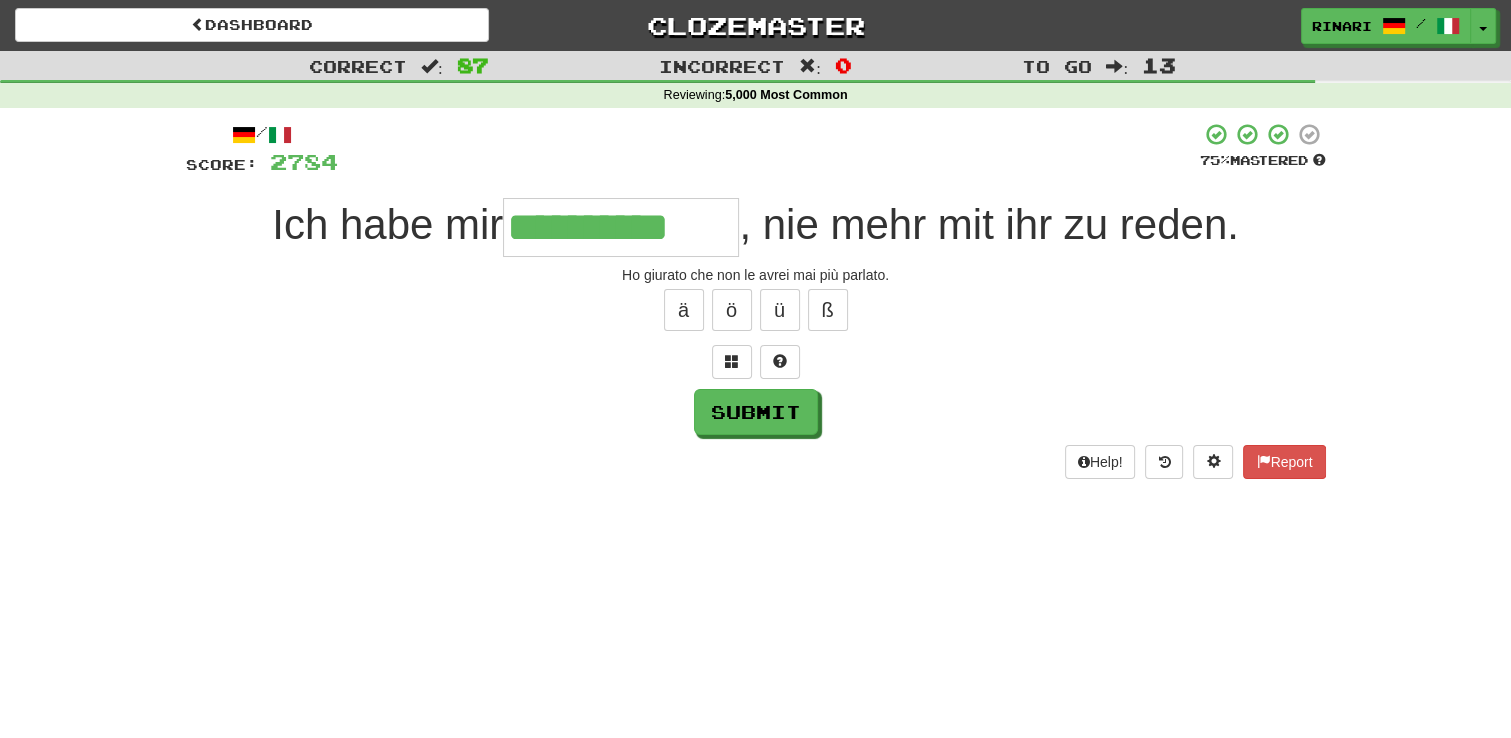 type on "**********" 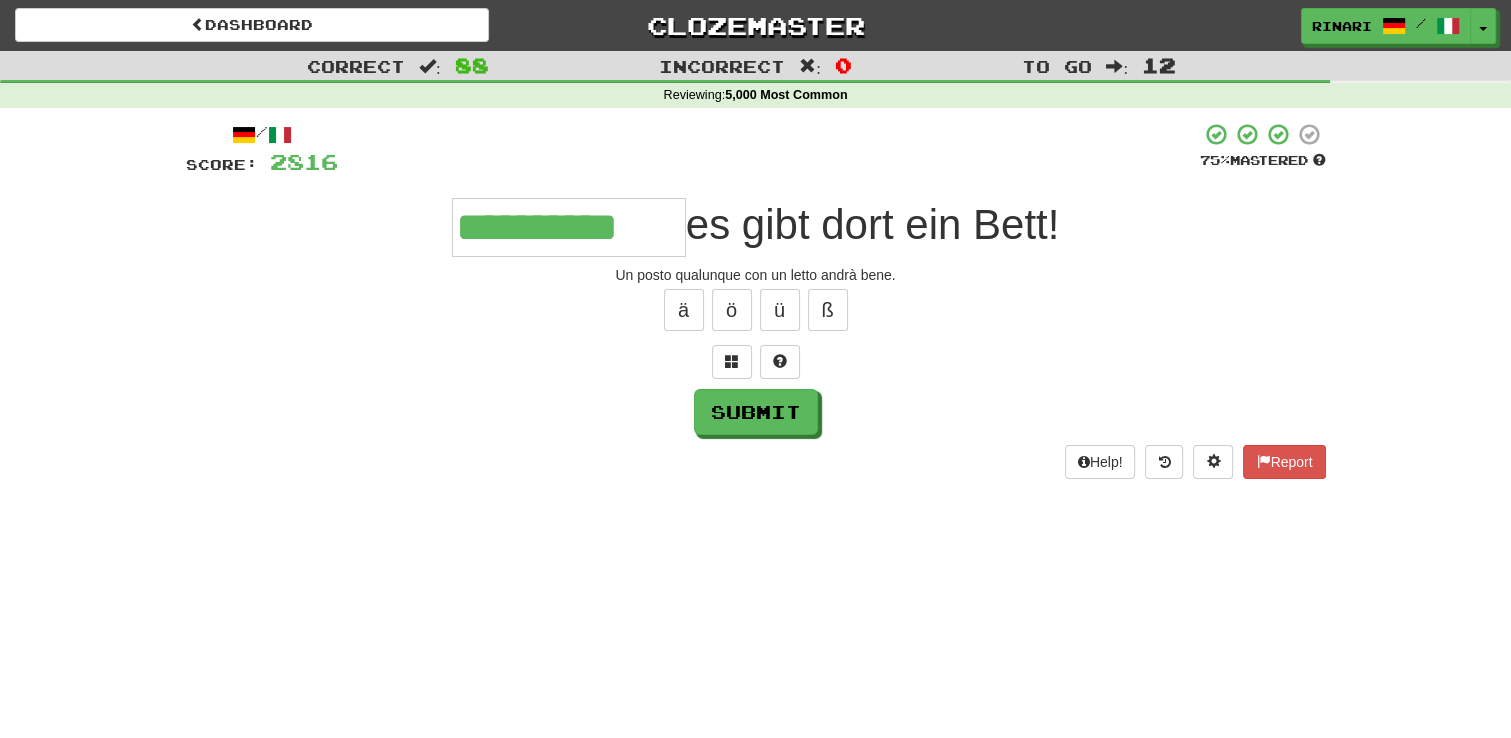 type on "**********" 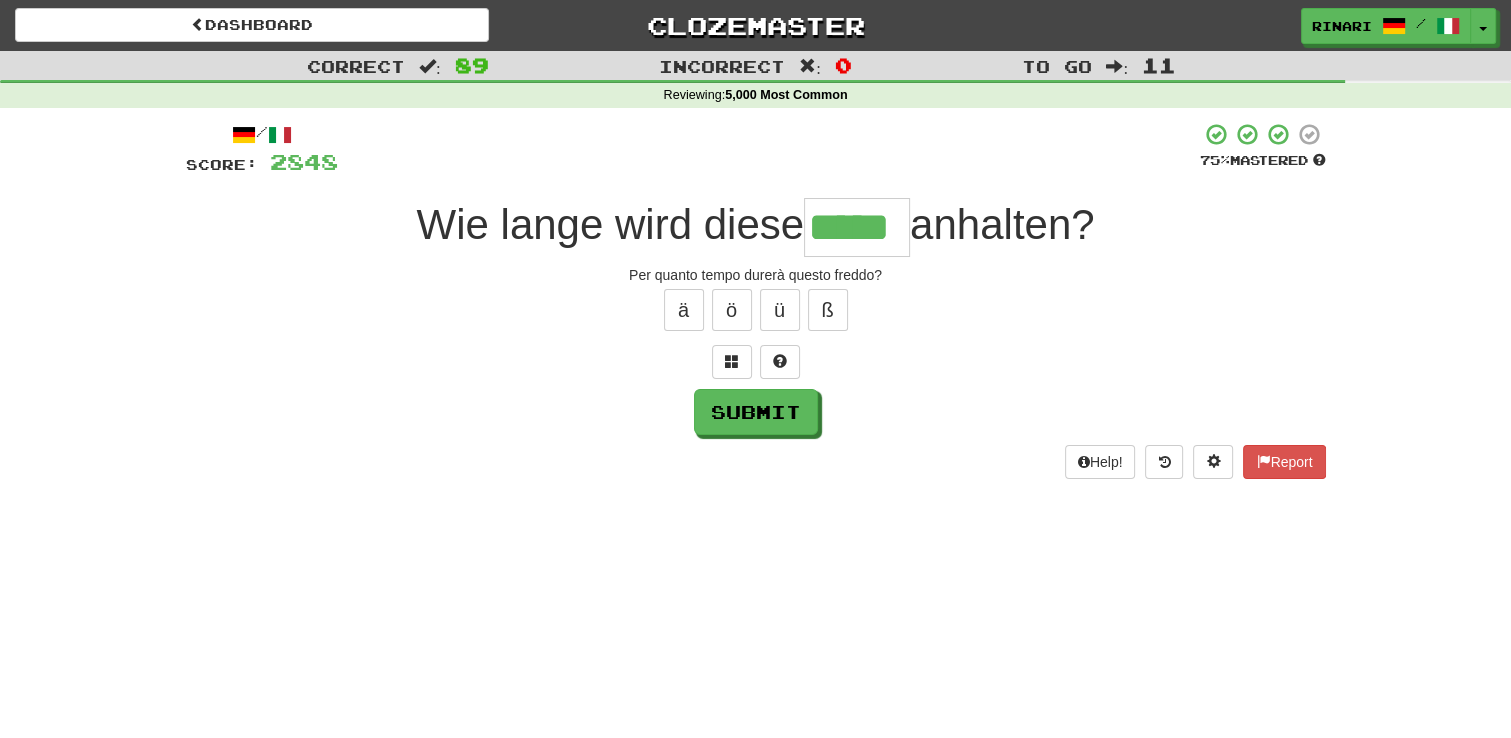 type on "*****" 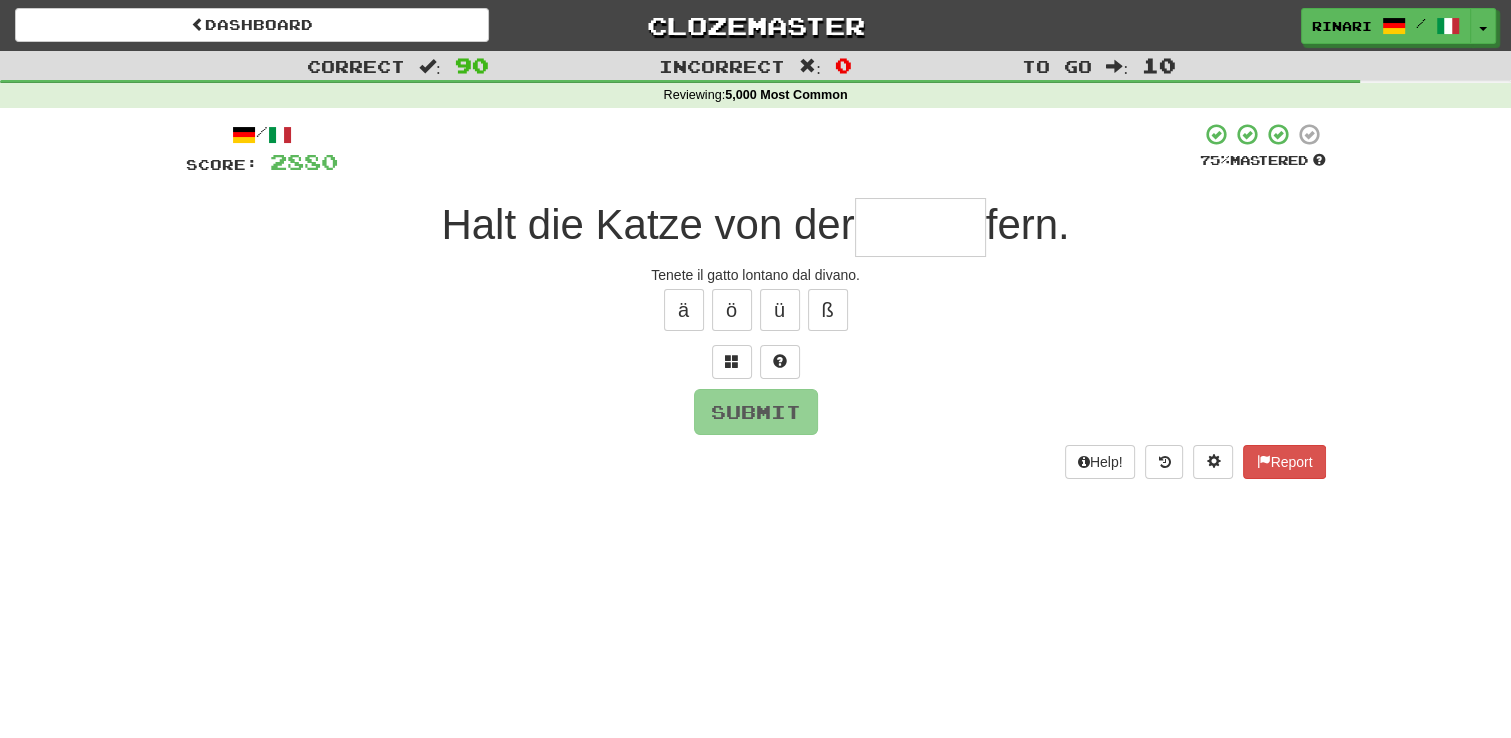 type on "*" 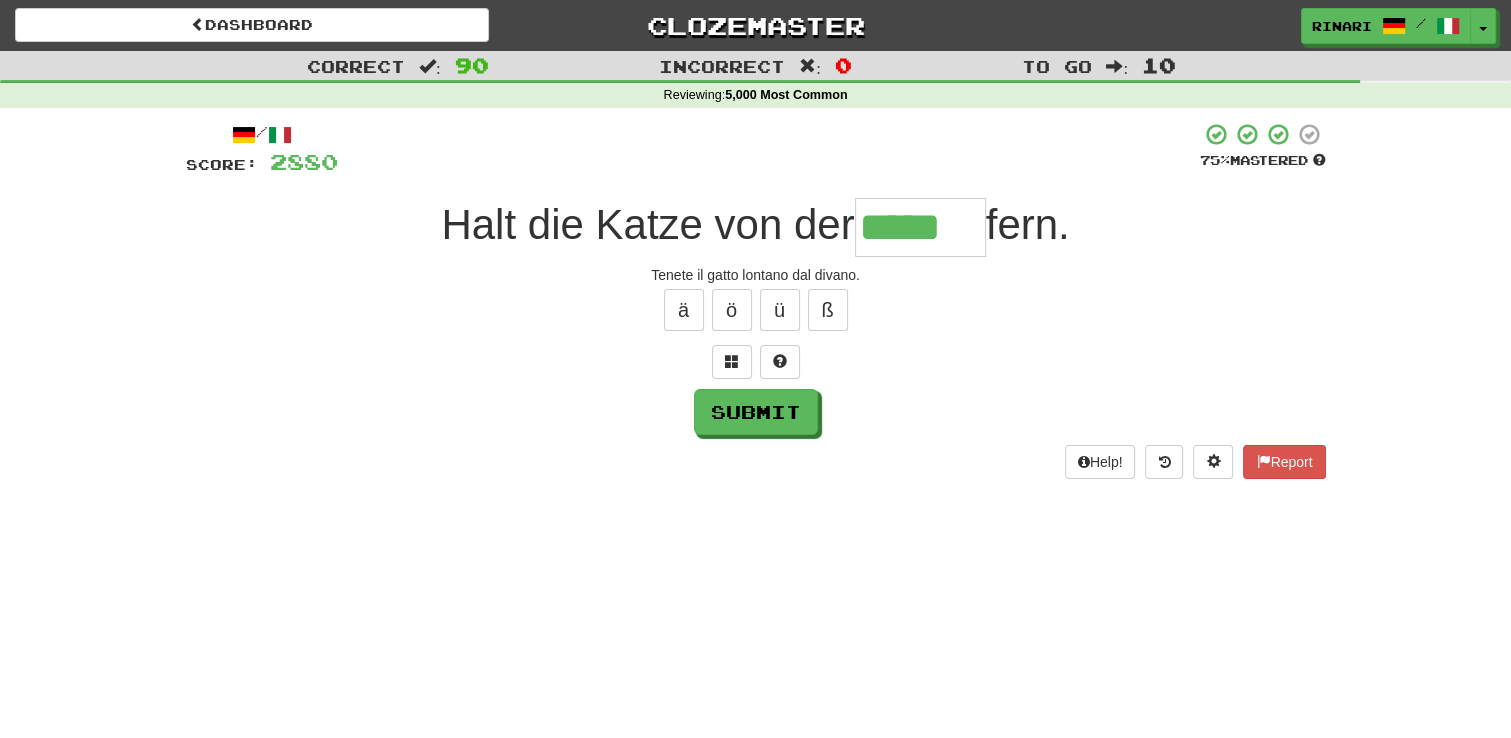 type on "*****" 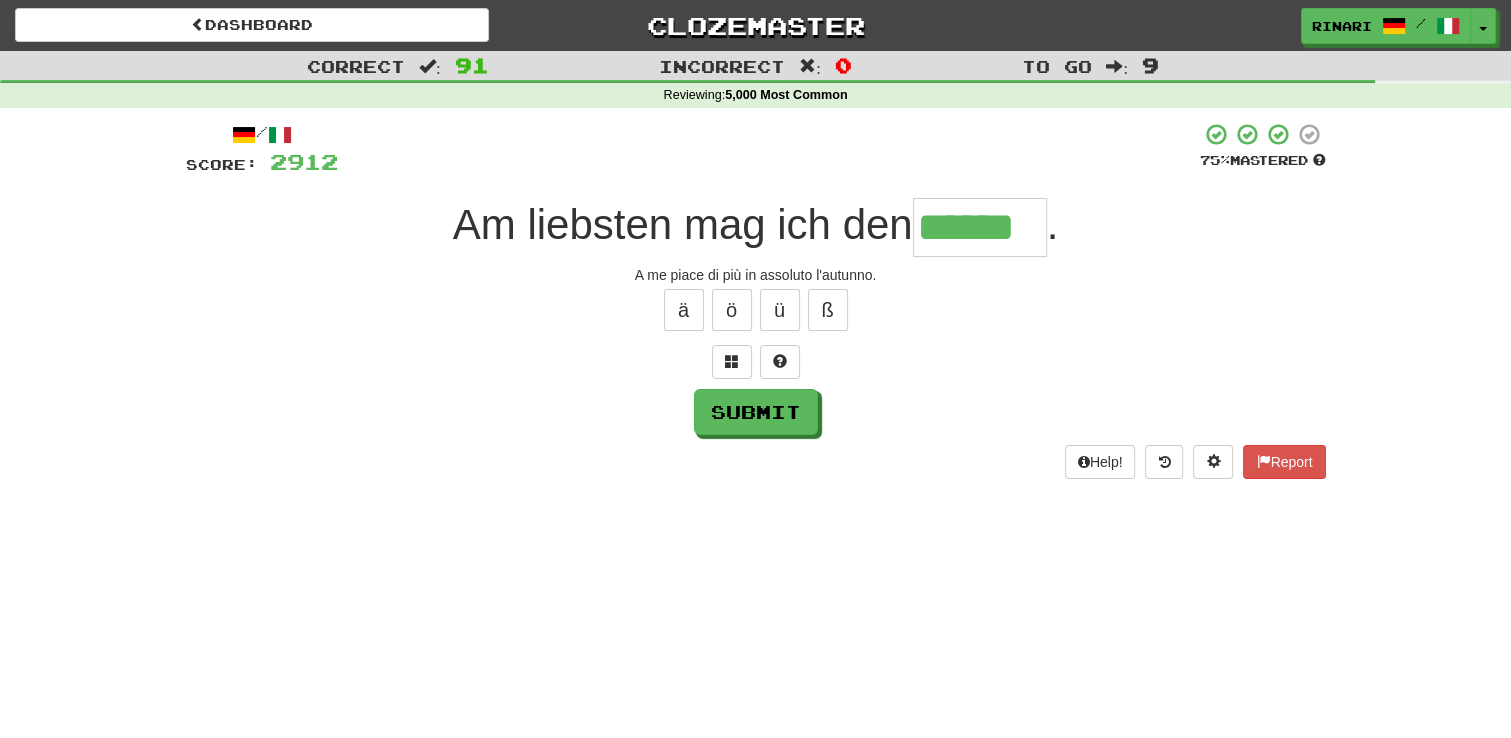 type on "******" 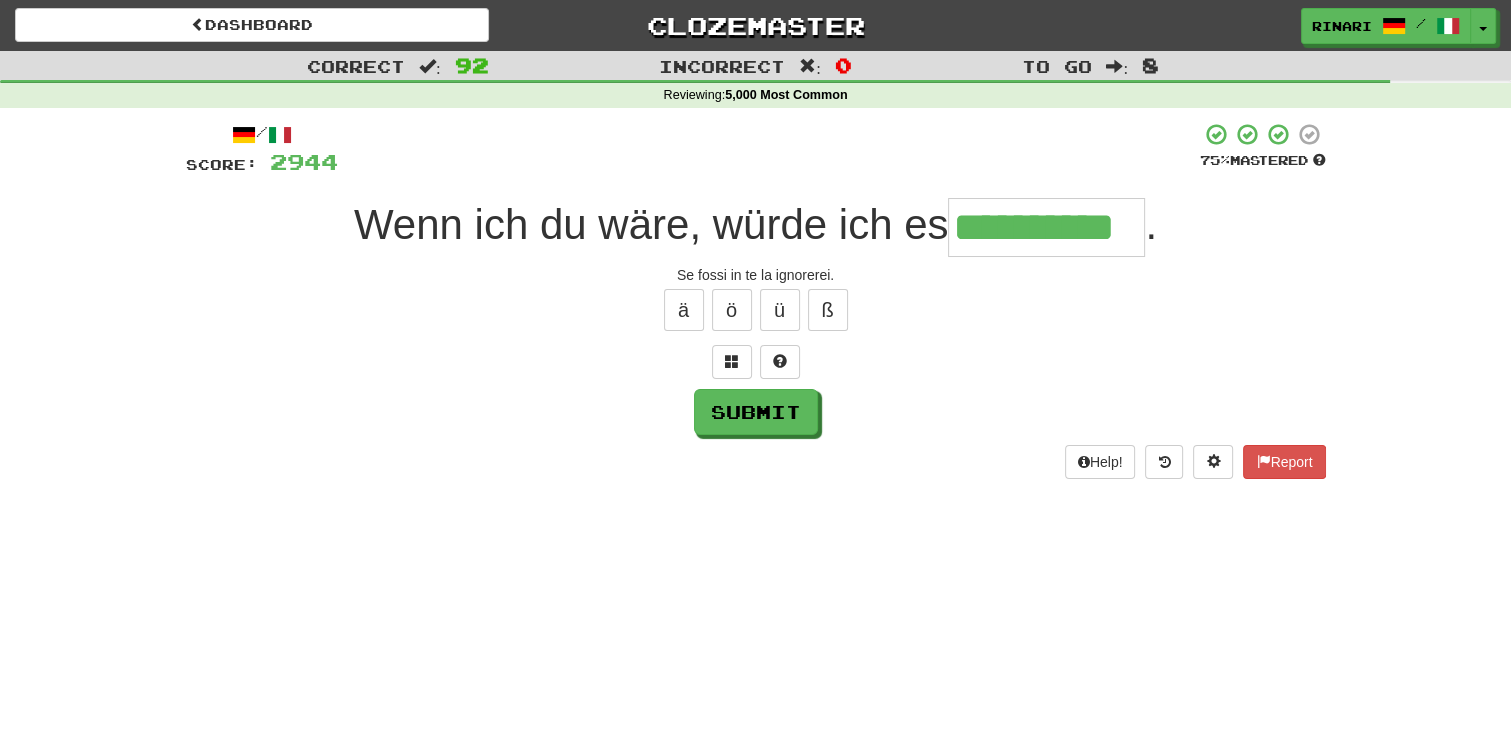 type on "**********" 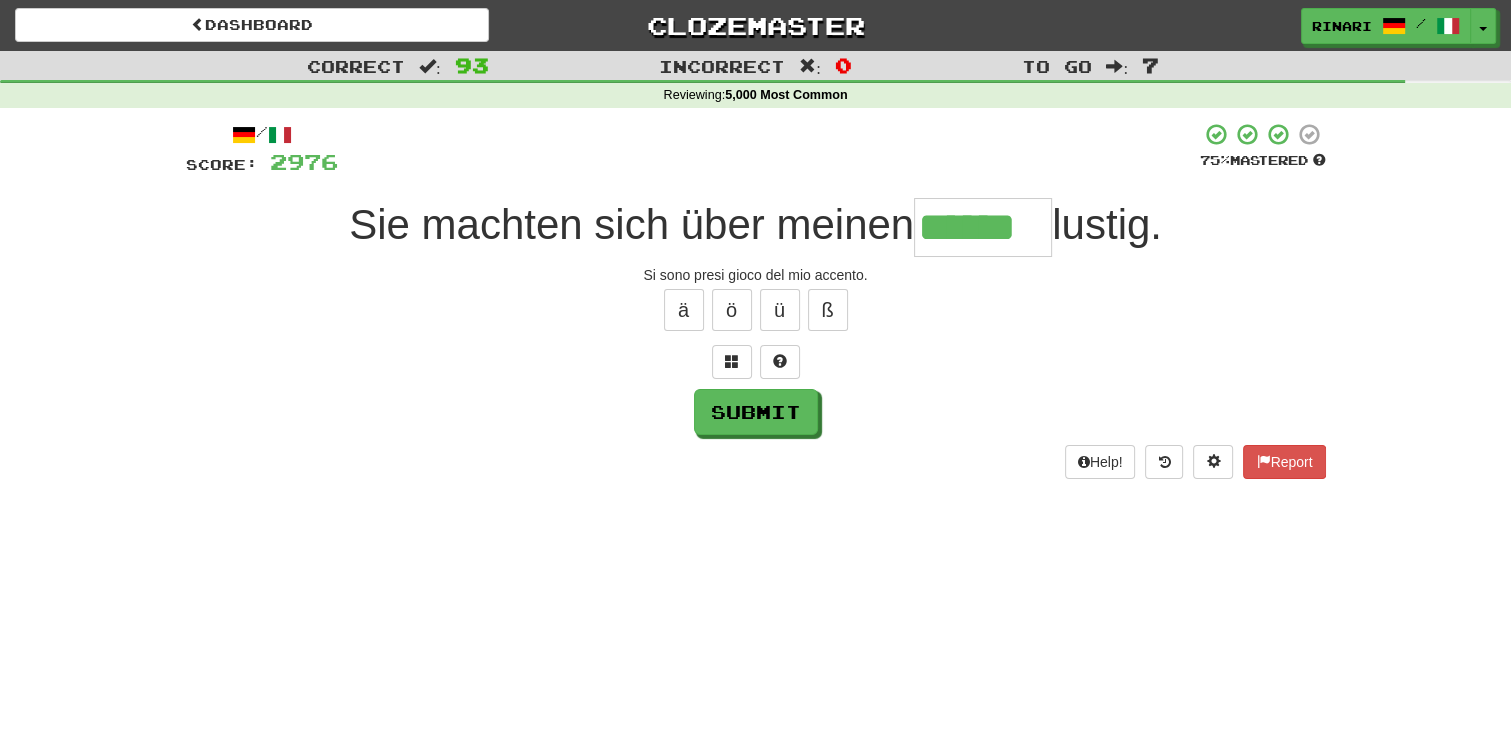 type on "******" 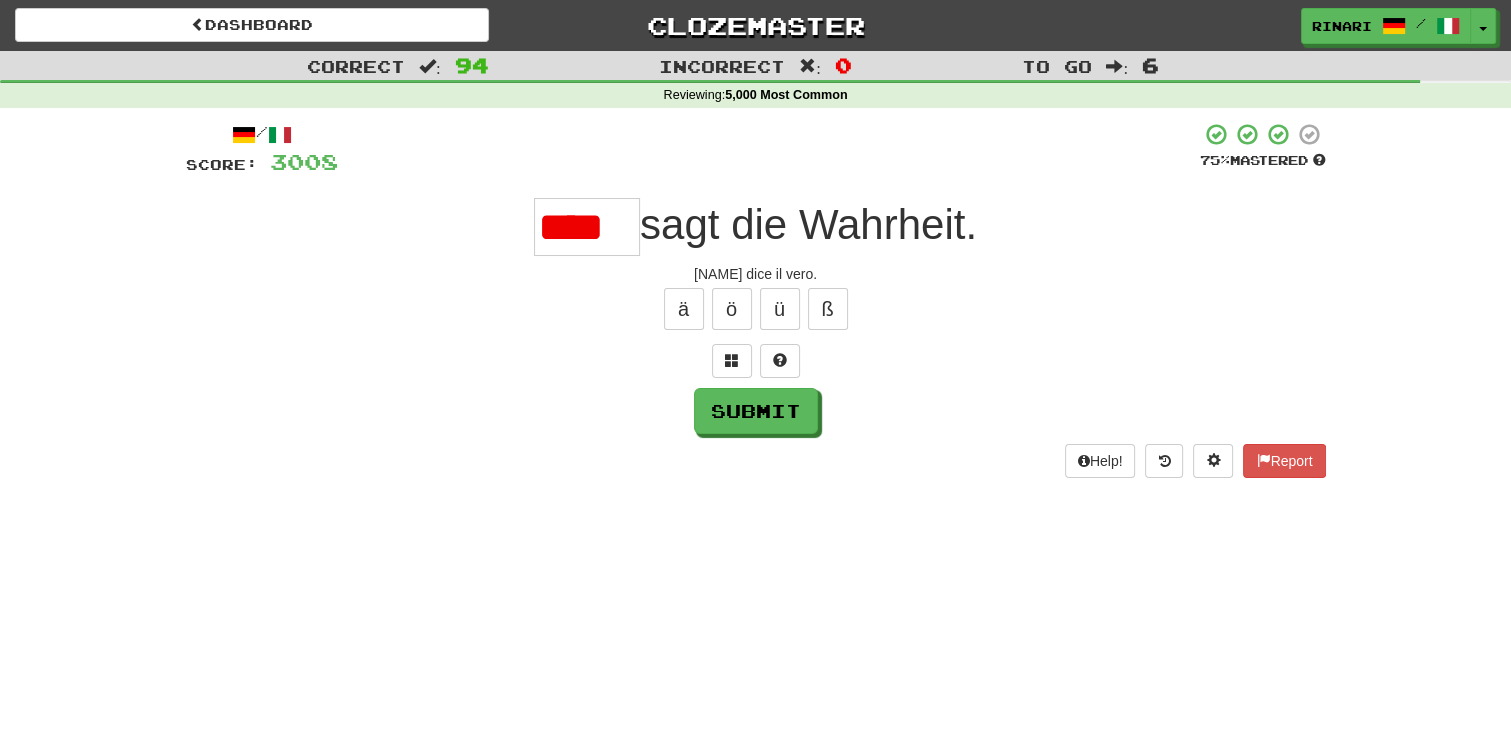 scroll, scrollTop: 0, scrollLeft: 0, axis: both 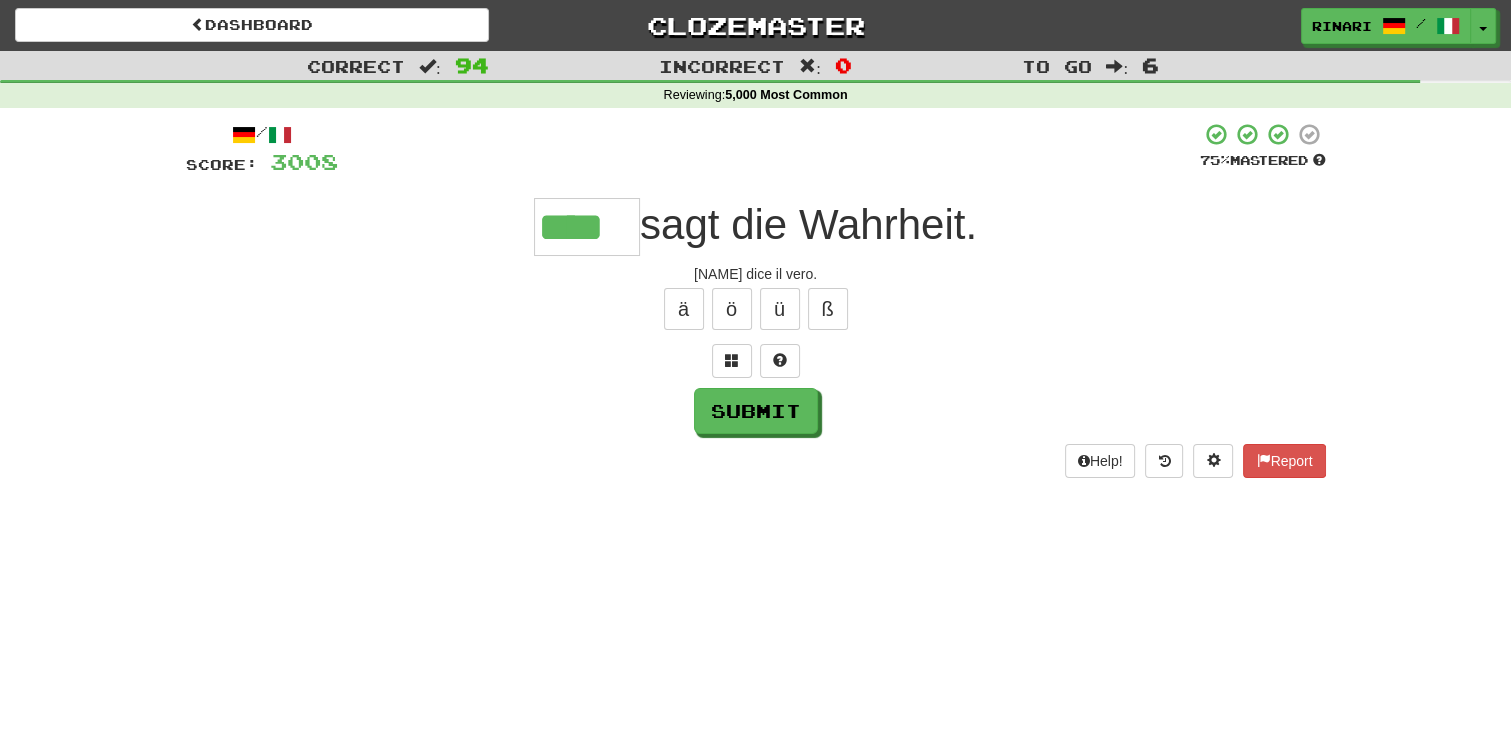 type on "****" 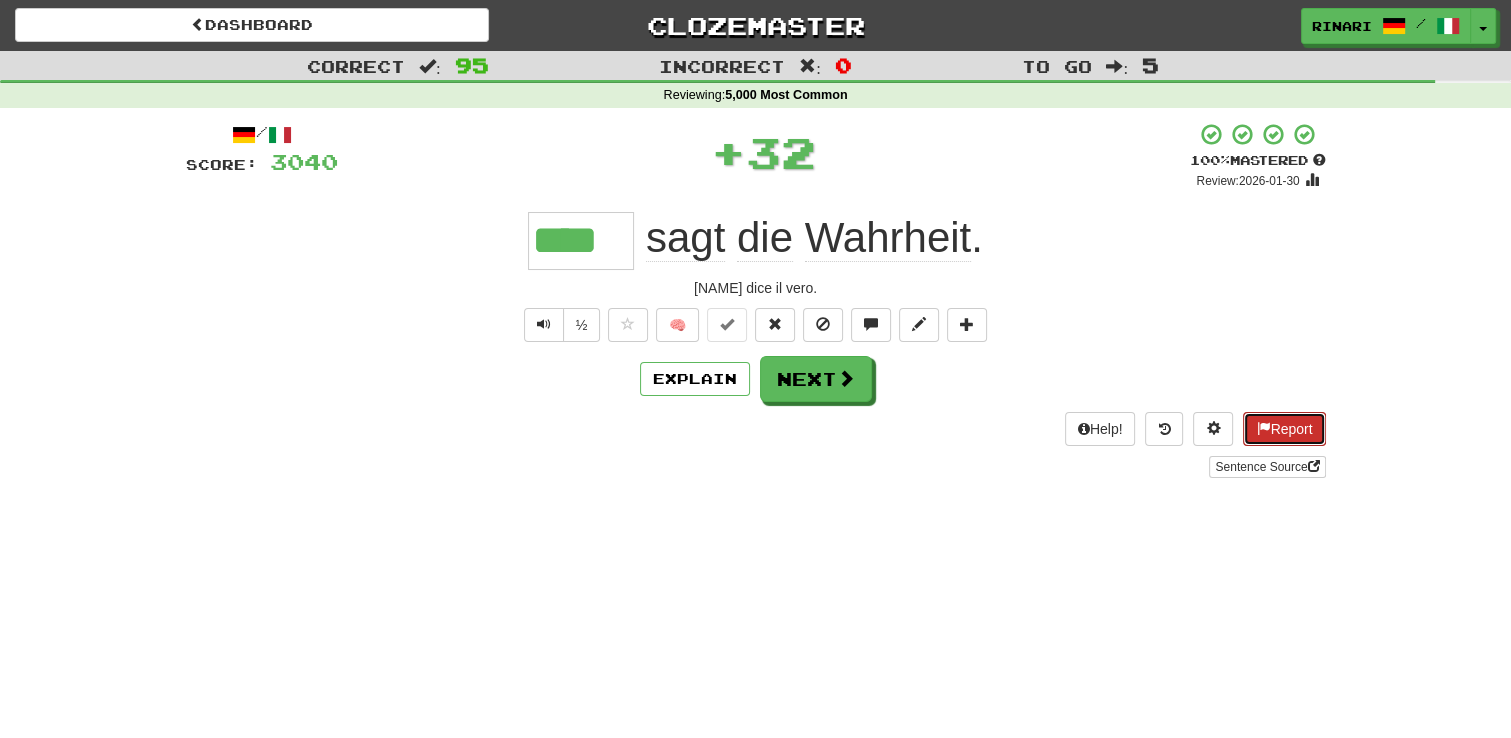 click on "Report" at bounding box center (1284, 429) 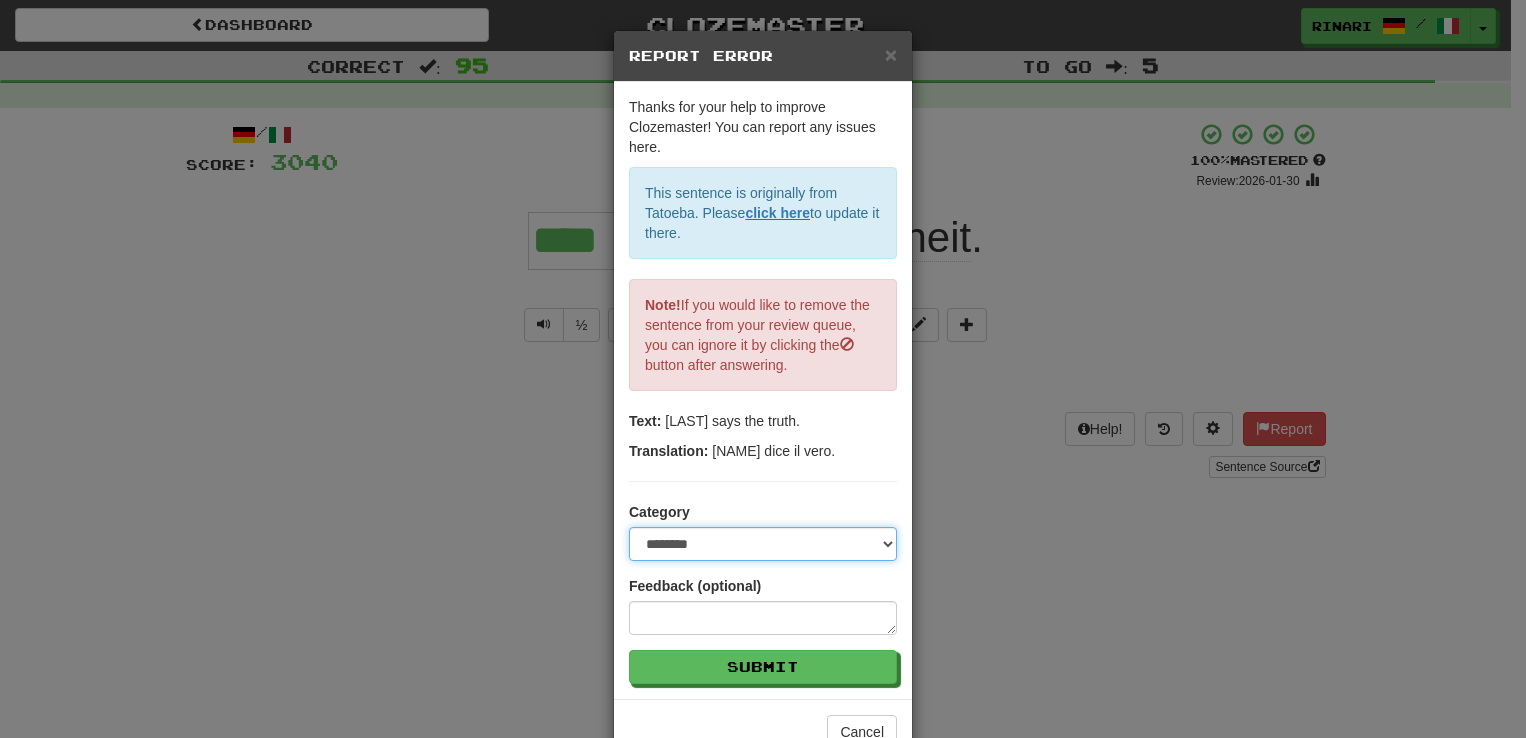 click on "**********" at bounding box center (763, 544) 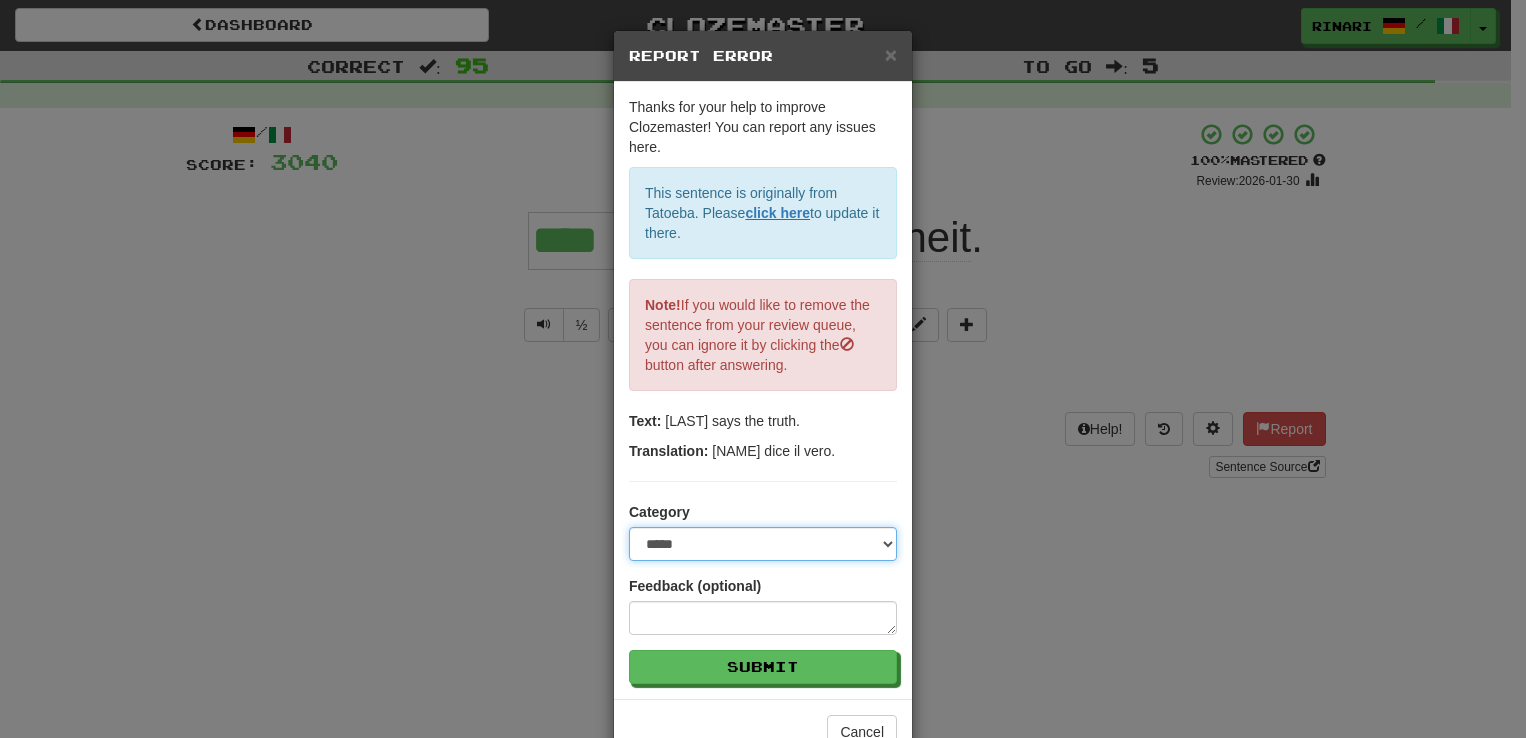 click on "**********" at bounding box center [763, 544] 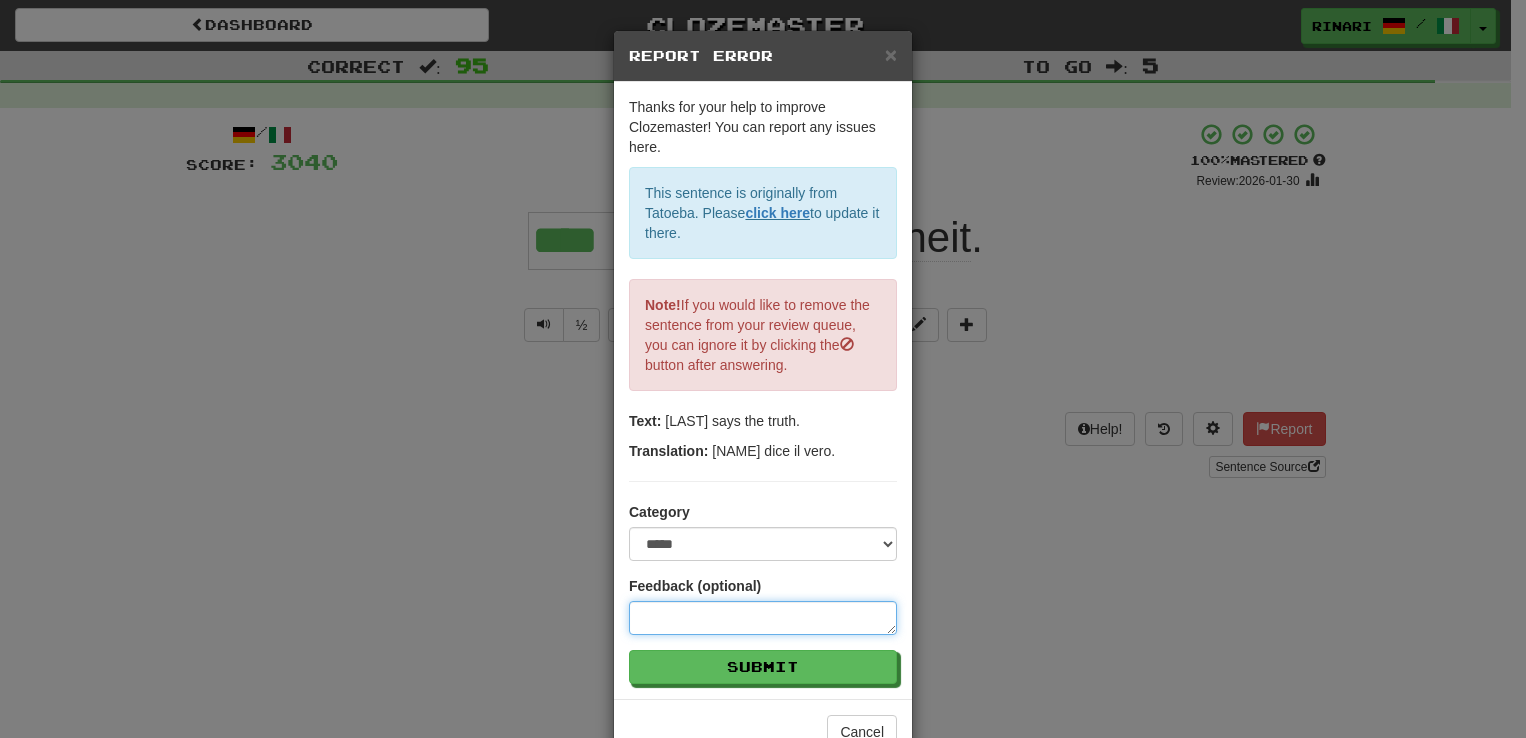 click at bounding box center (763, 618) 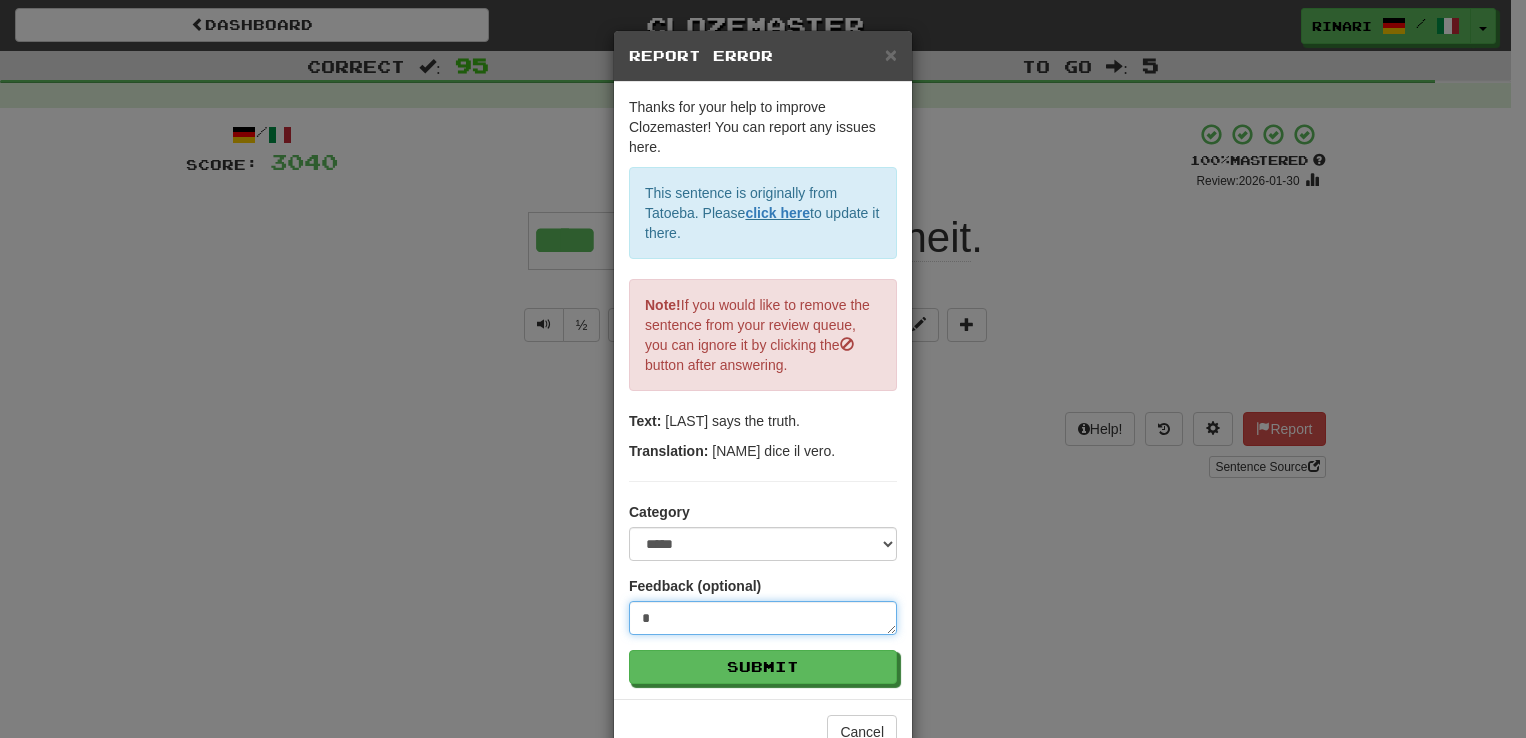 type on "**" 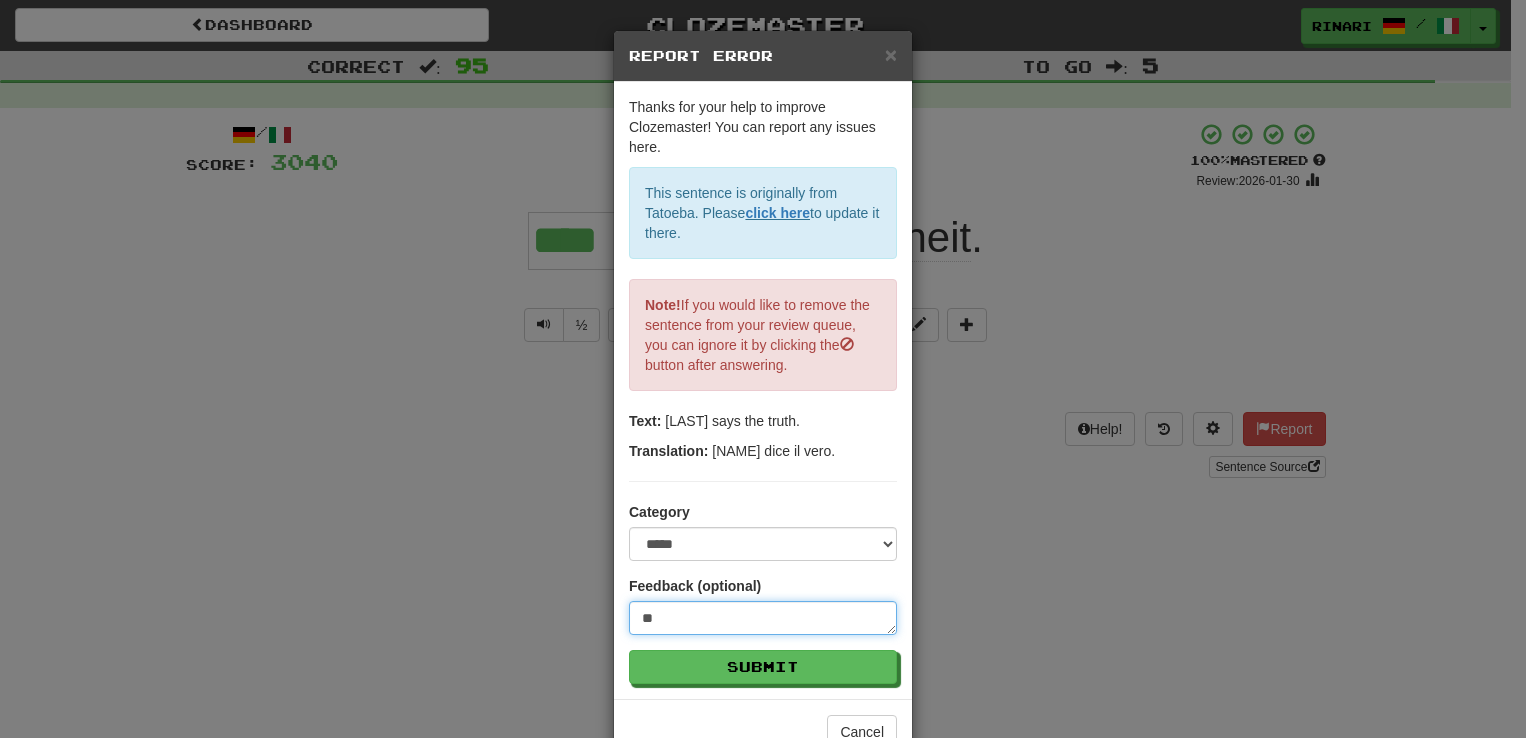 type on "***" 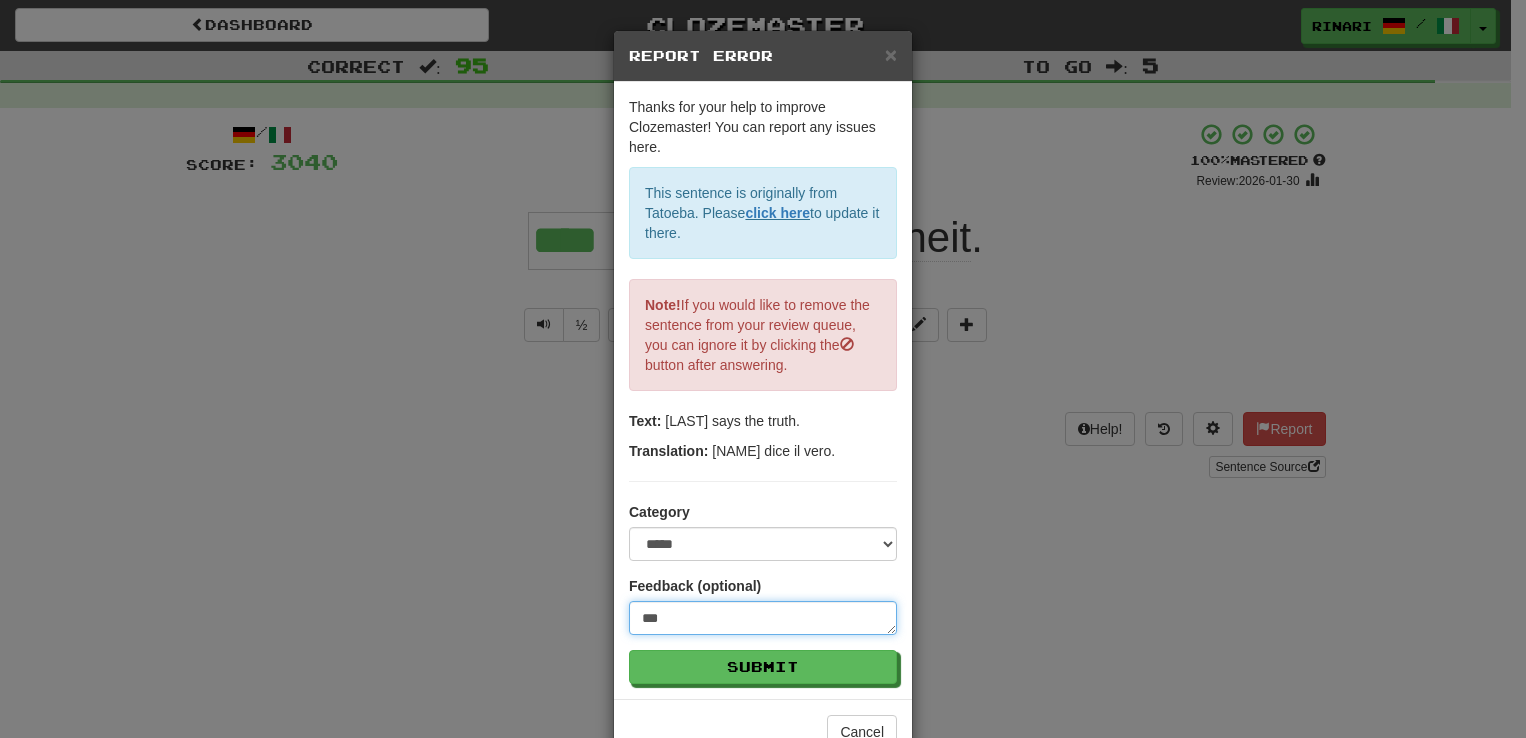 type on "***" 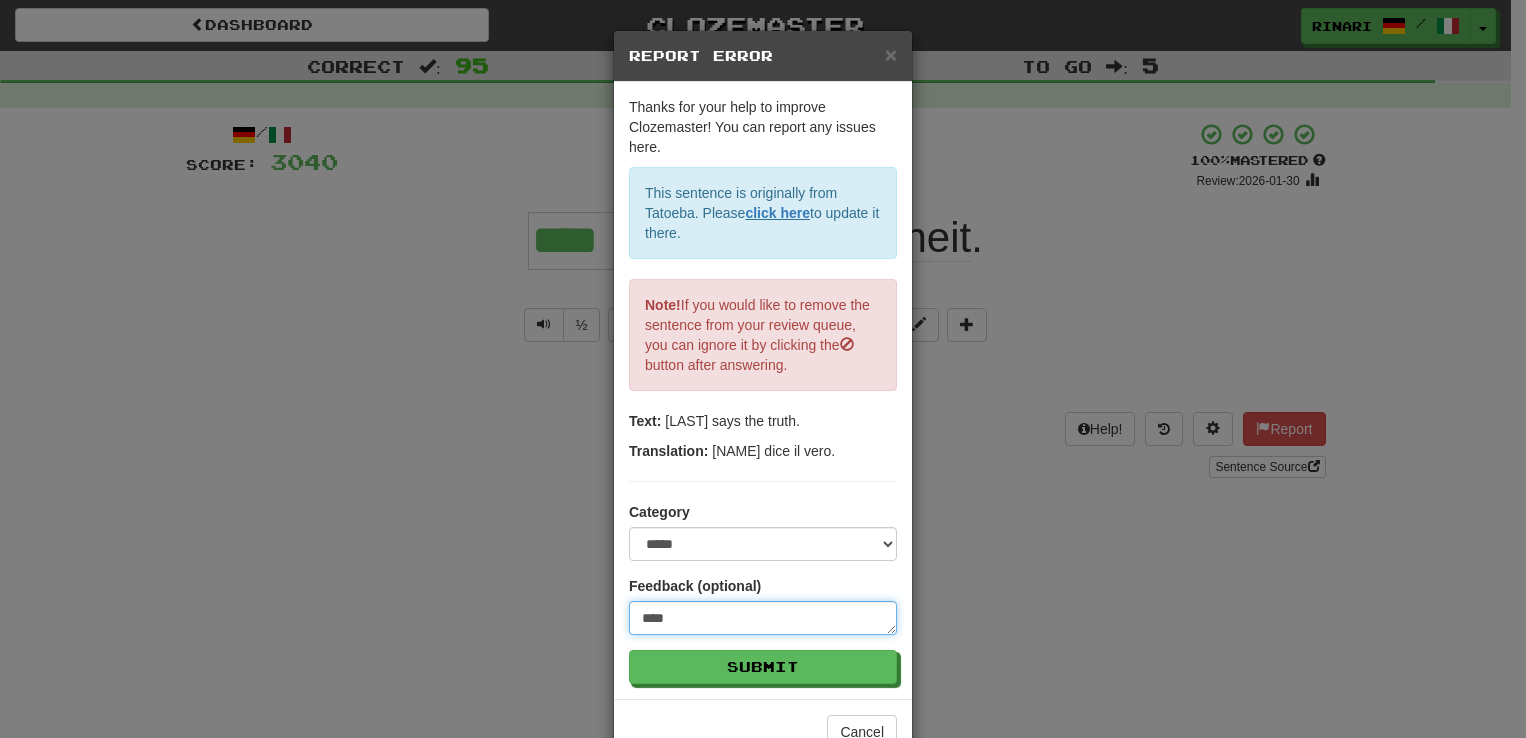 type on "*****" 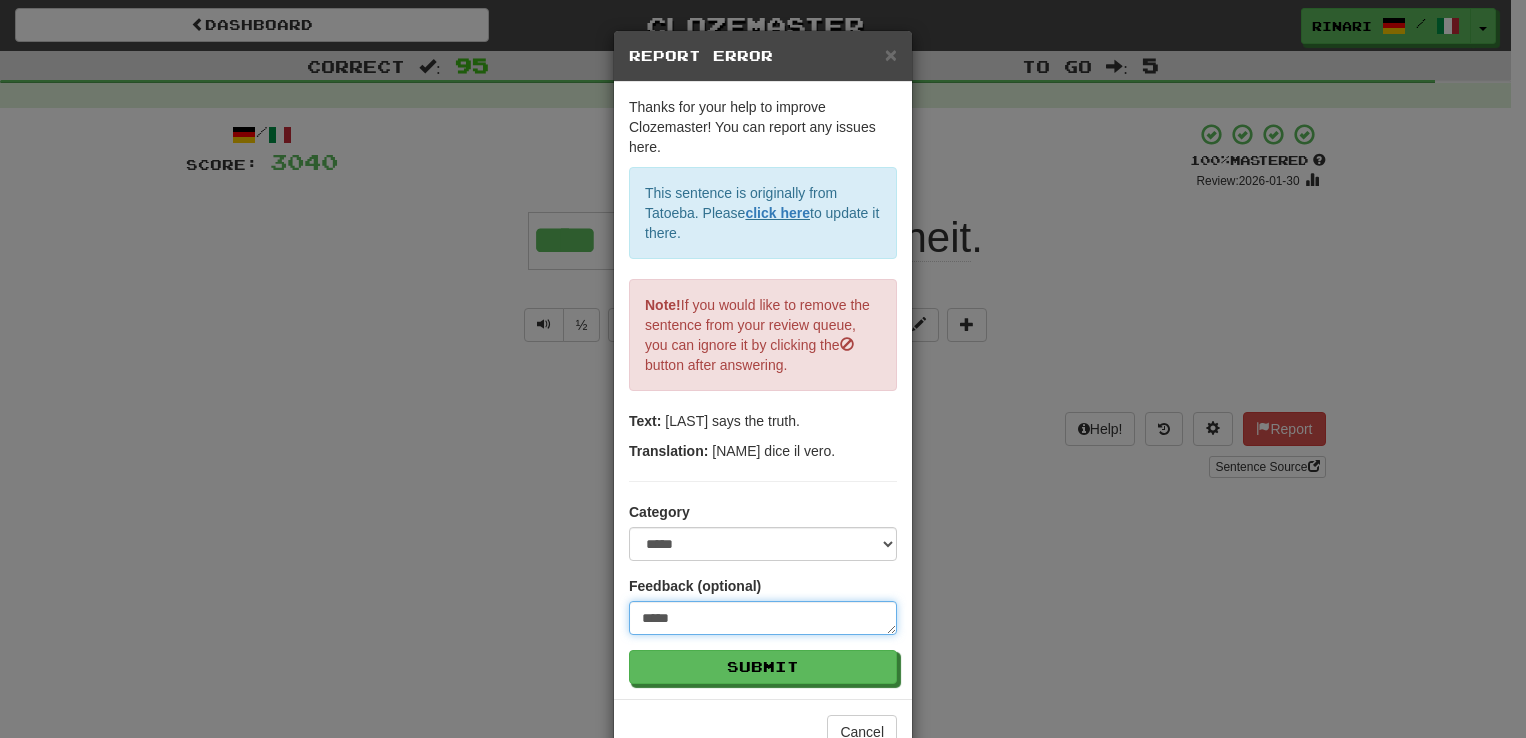 type on "******" 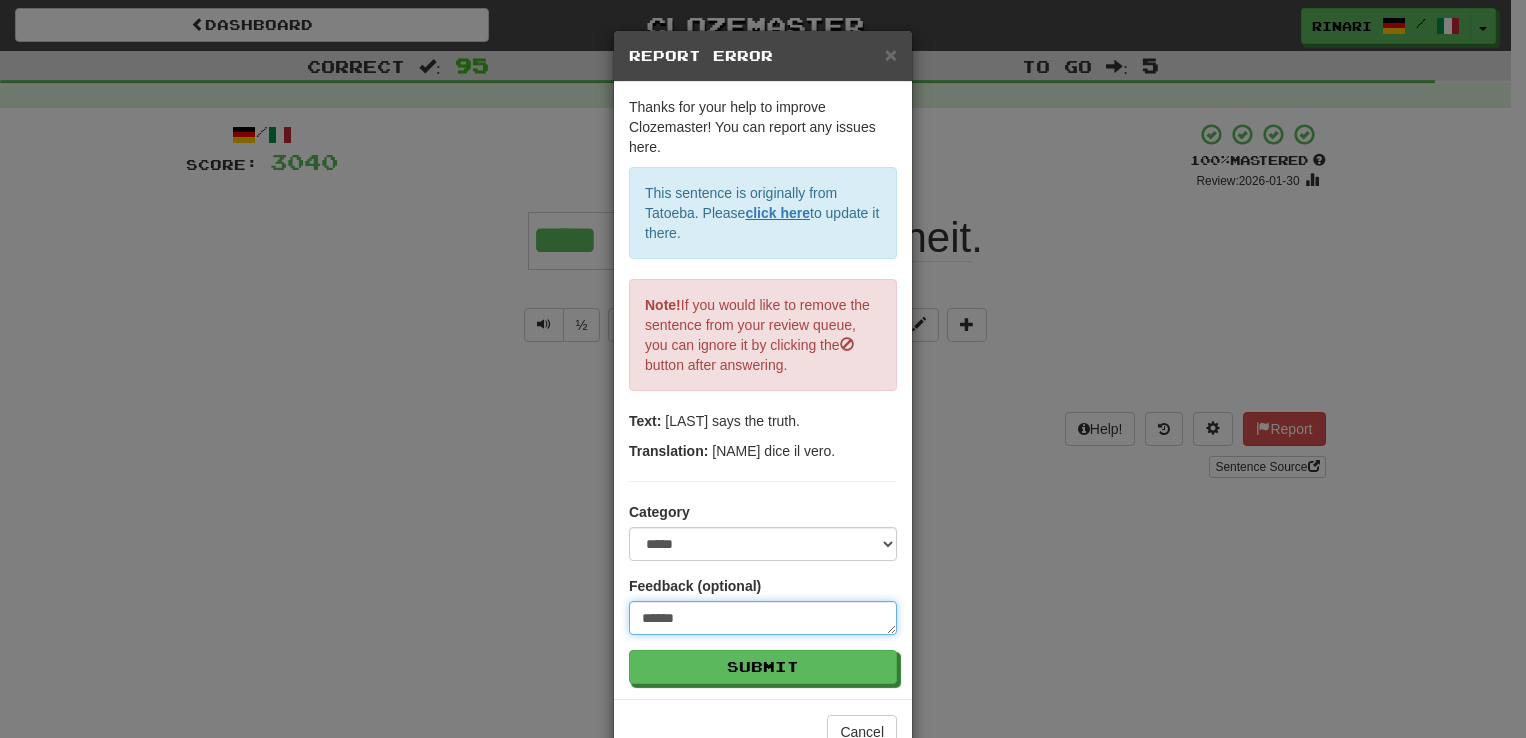 type on "*" 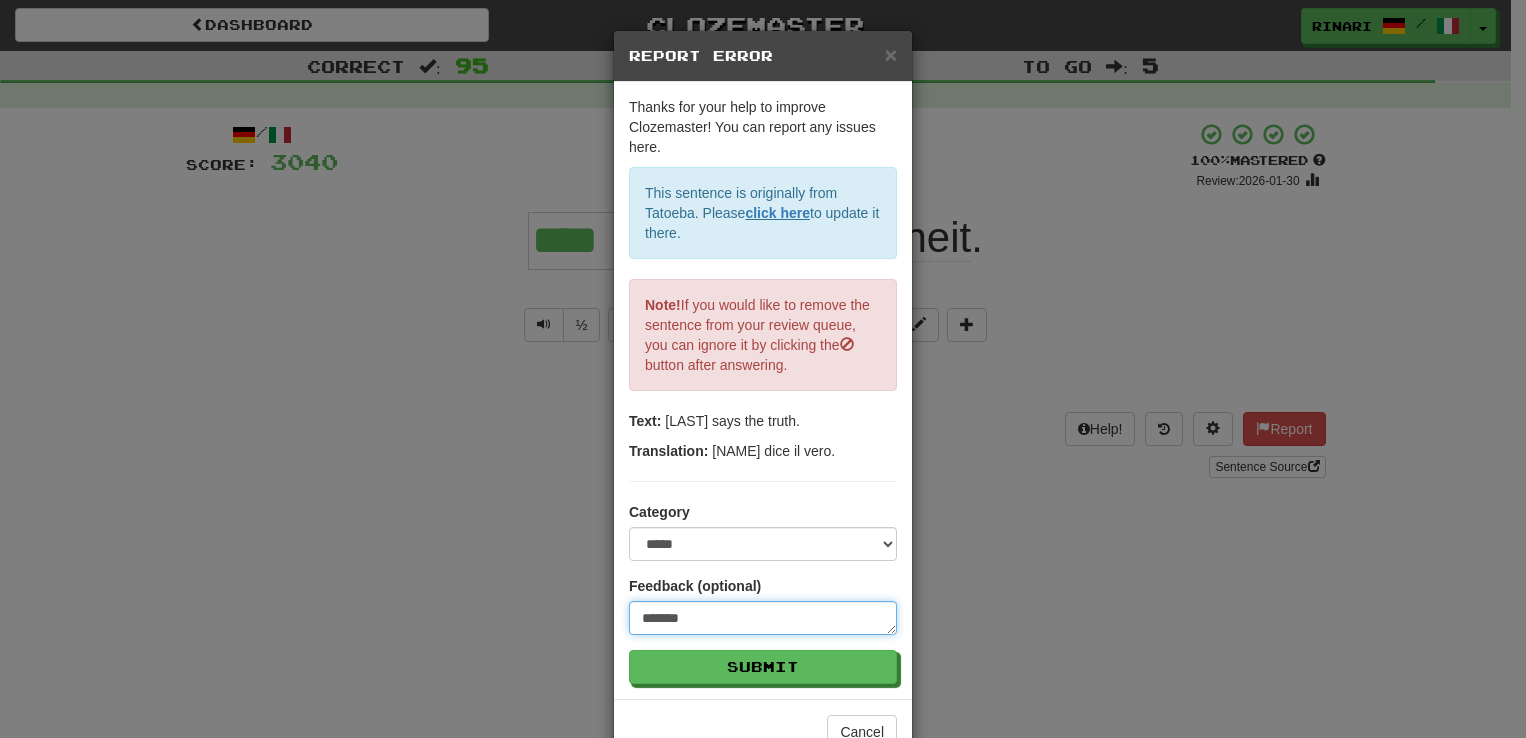 type on "********" 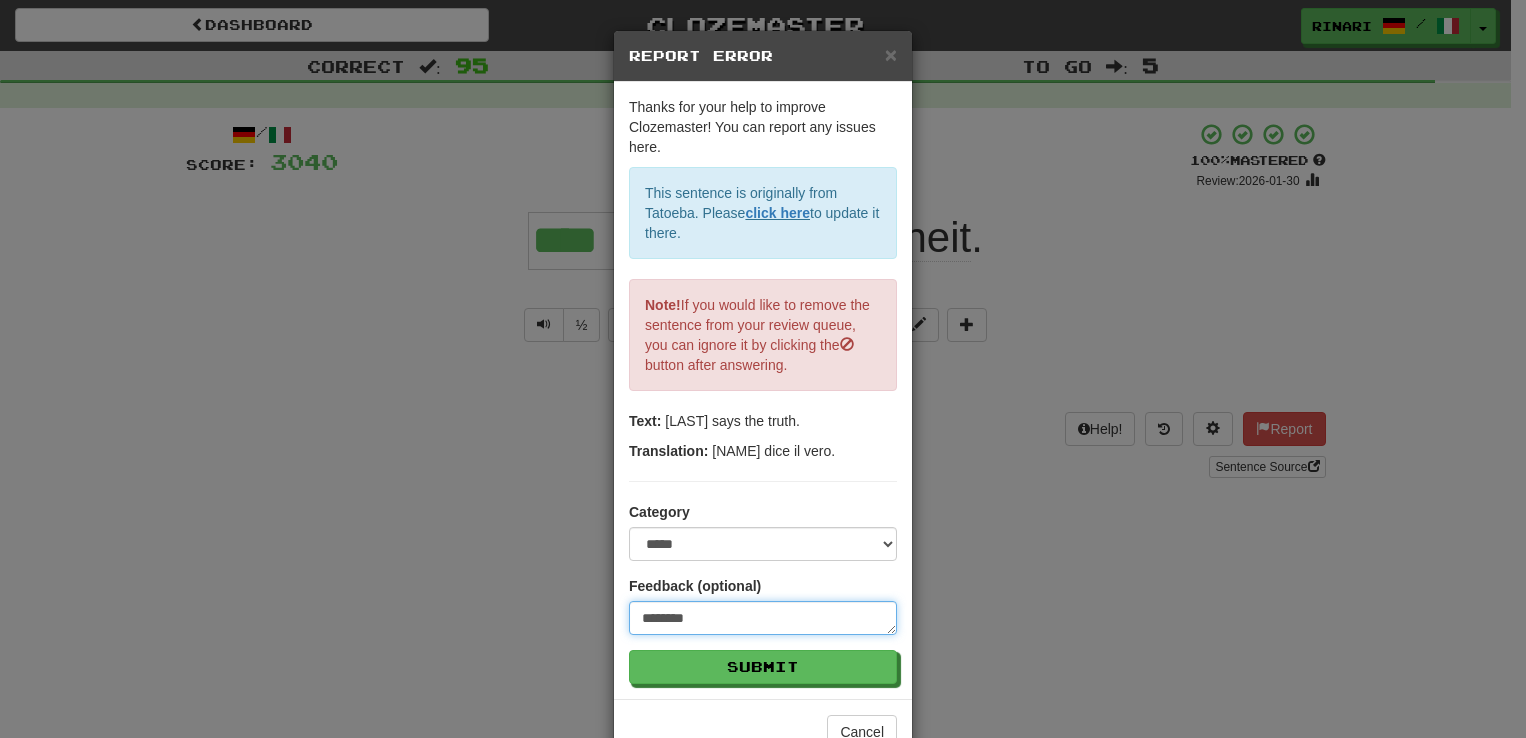 type on "*********" 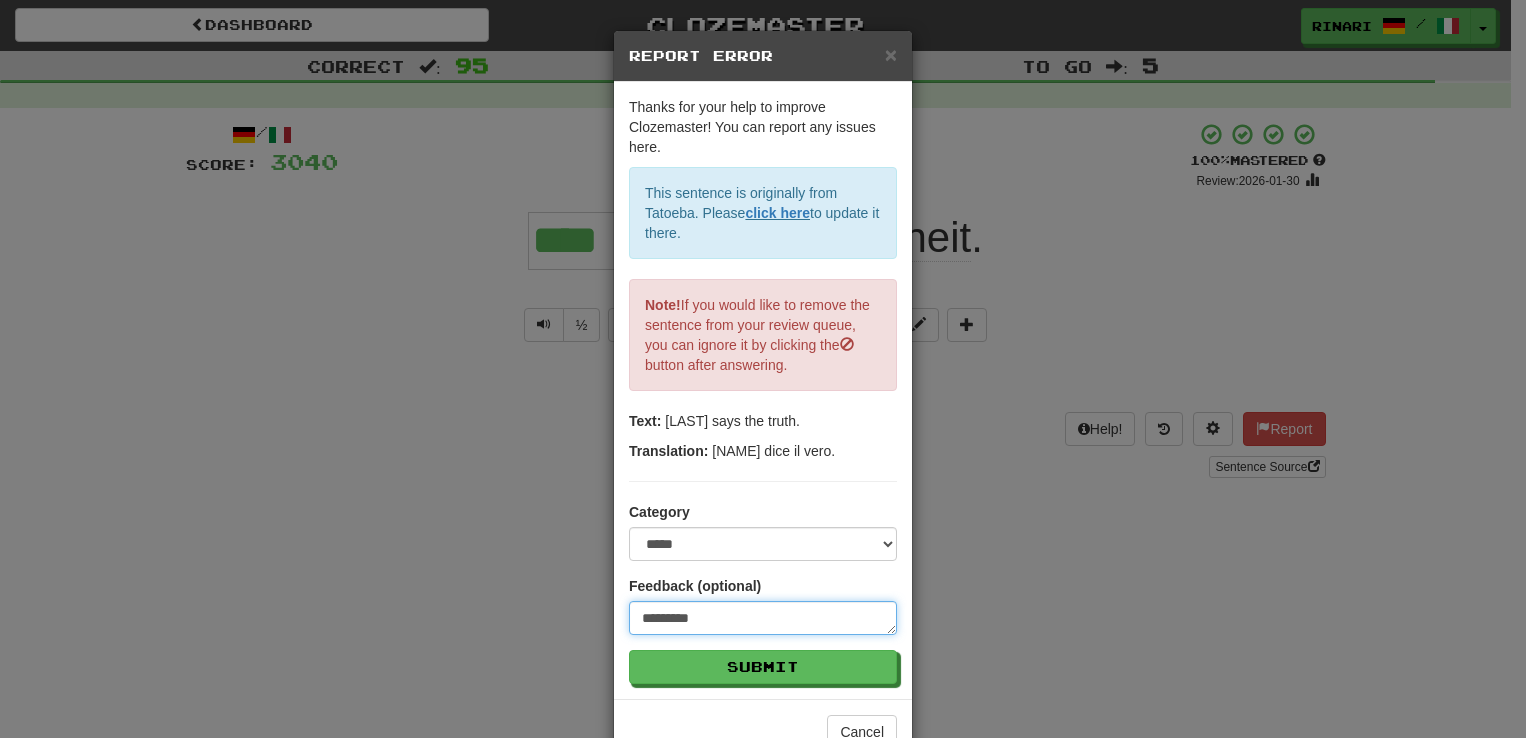 type on "*" 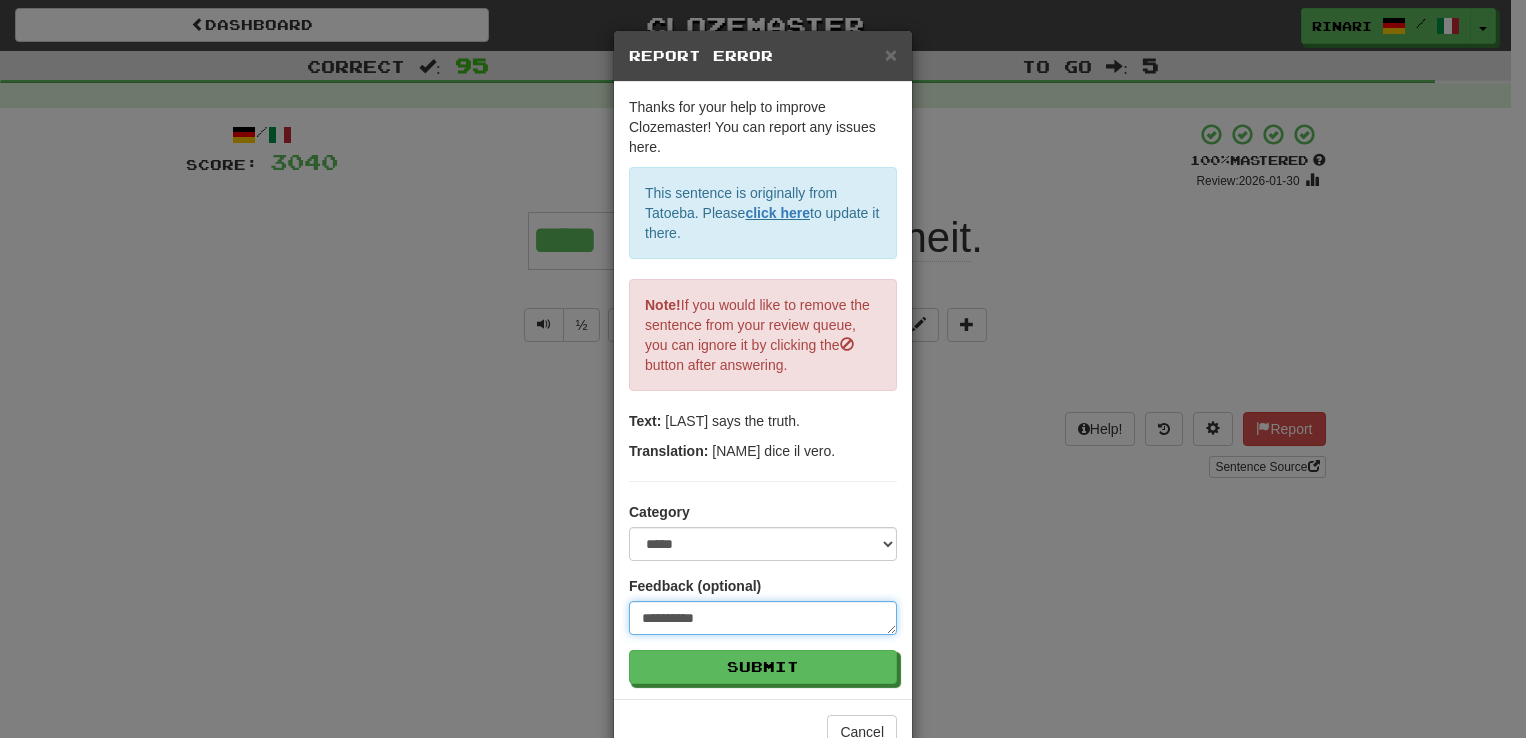 type on "**********" 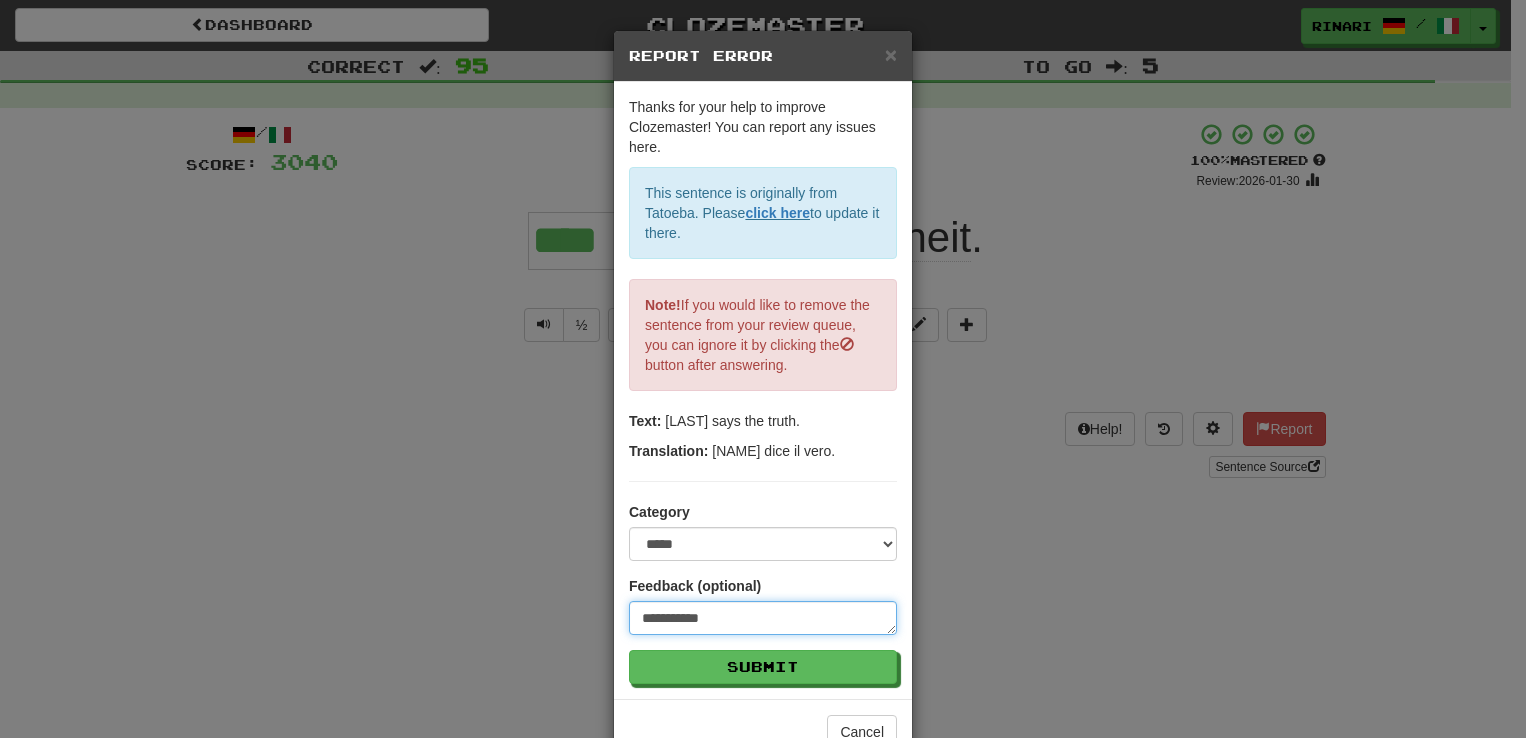 type on "**********" 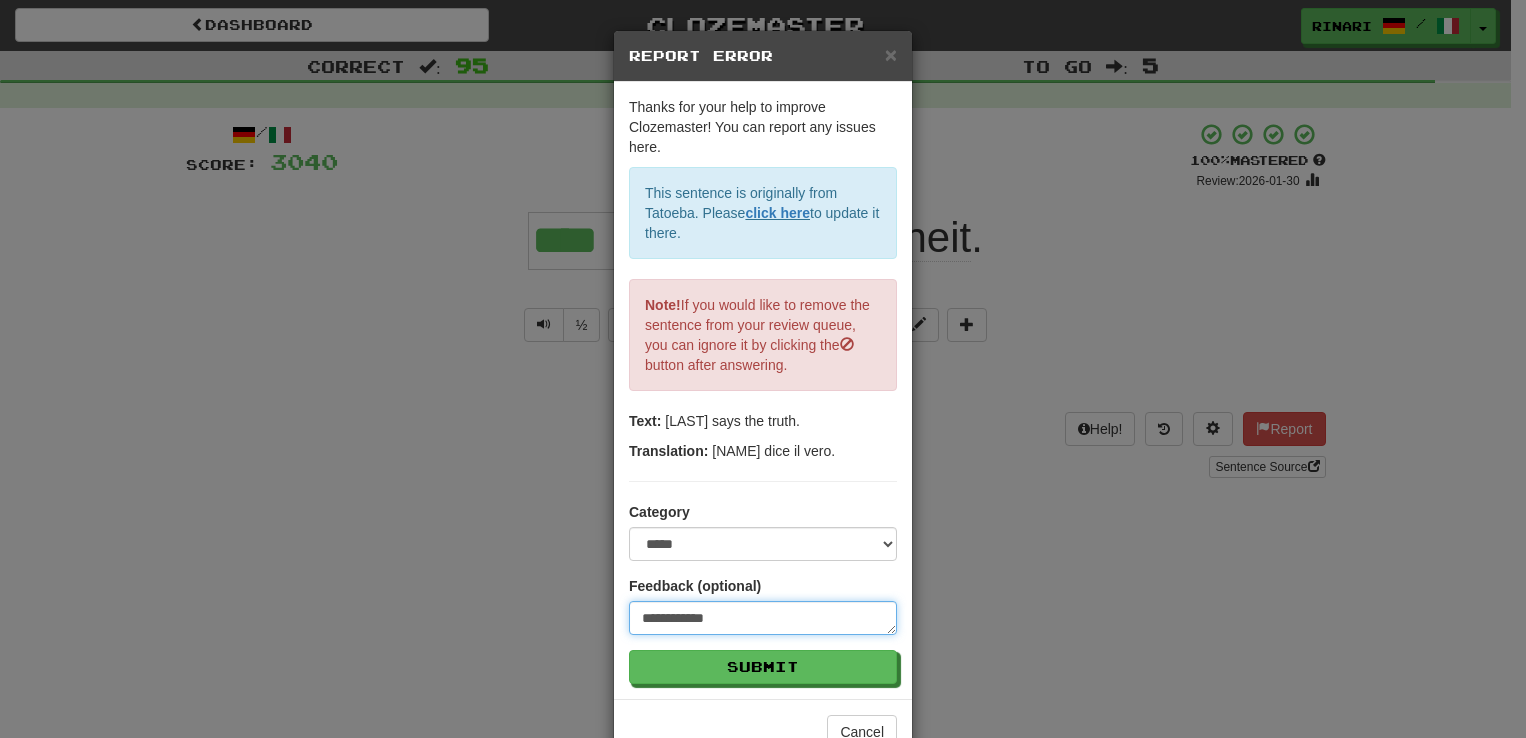 type on "*" 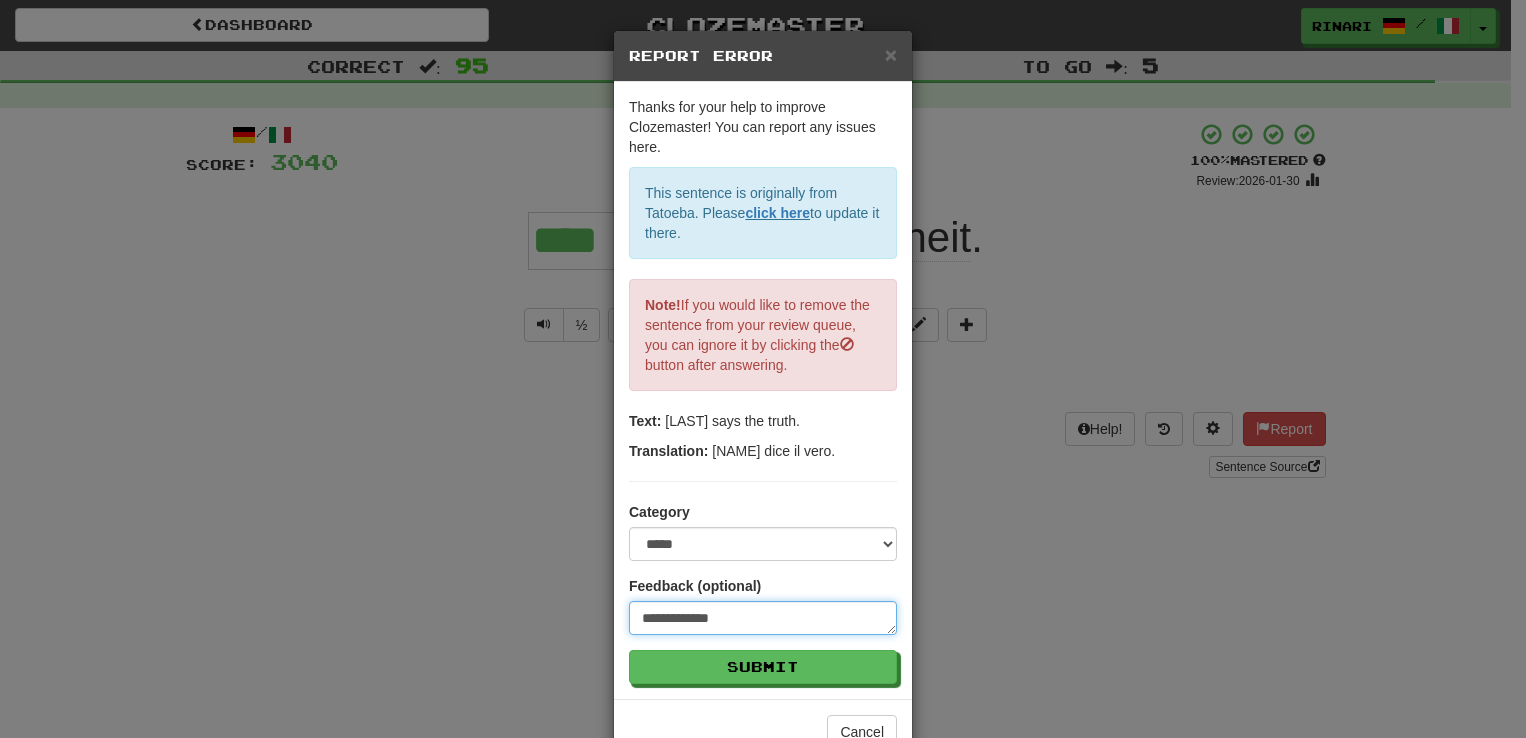 type on "**********" 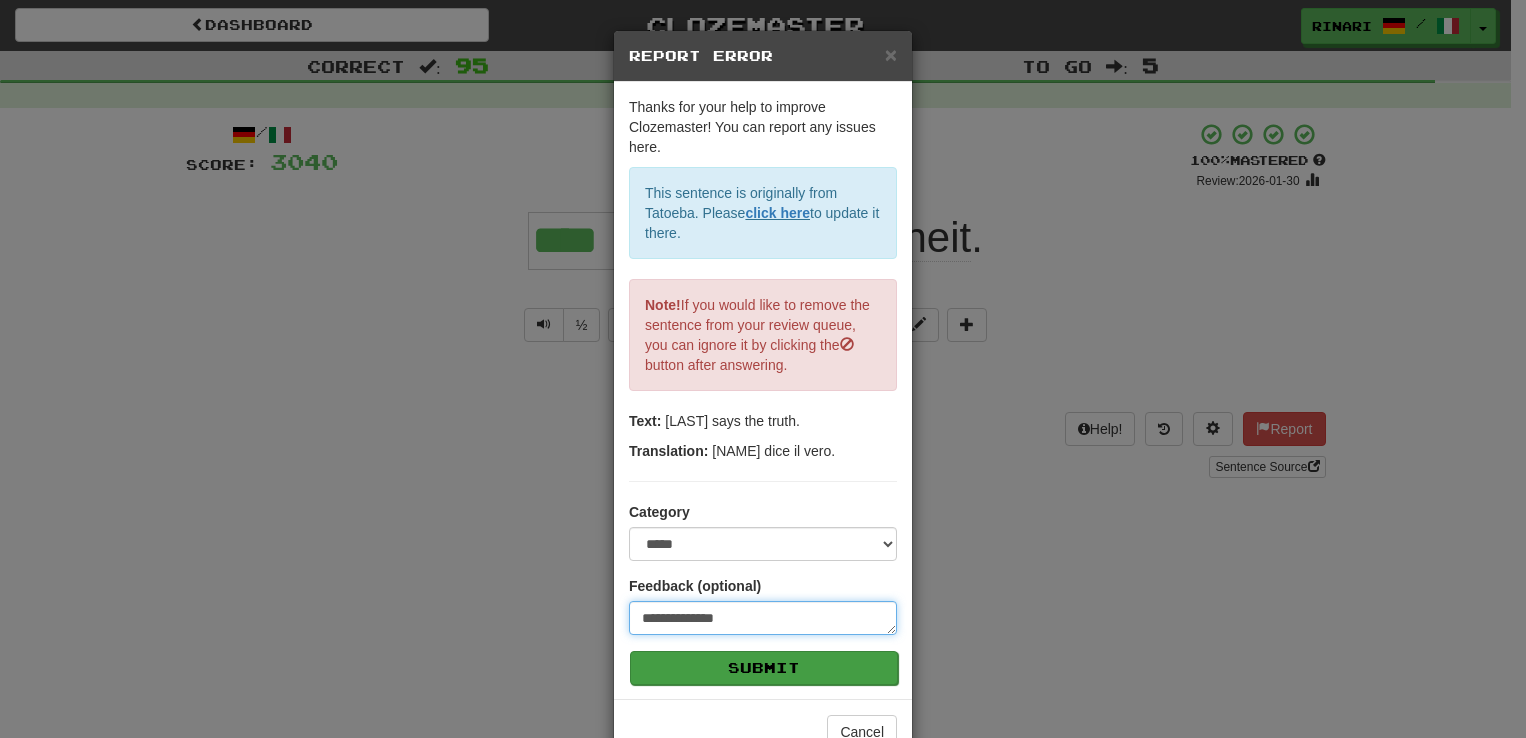 type on "**********" 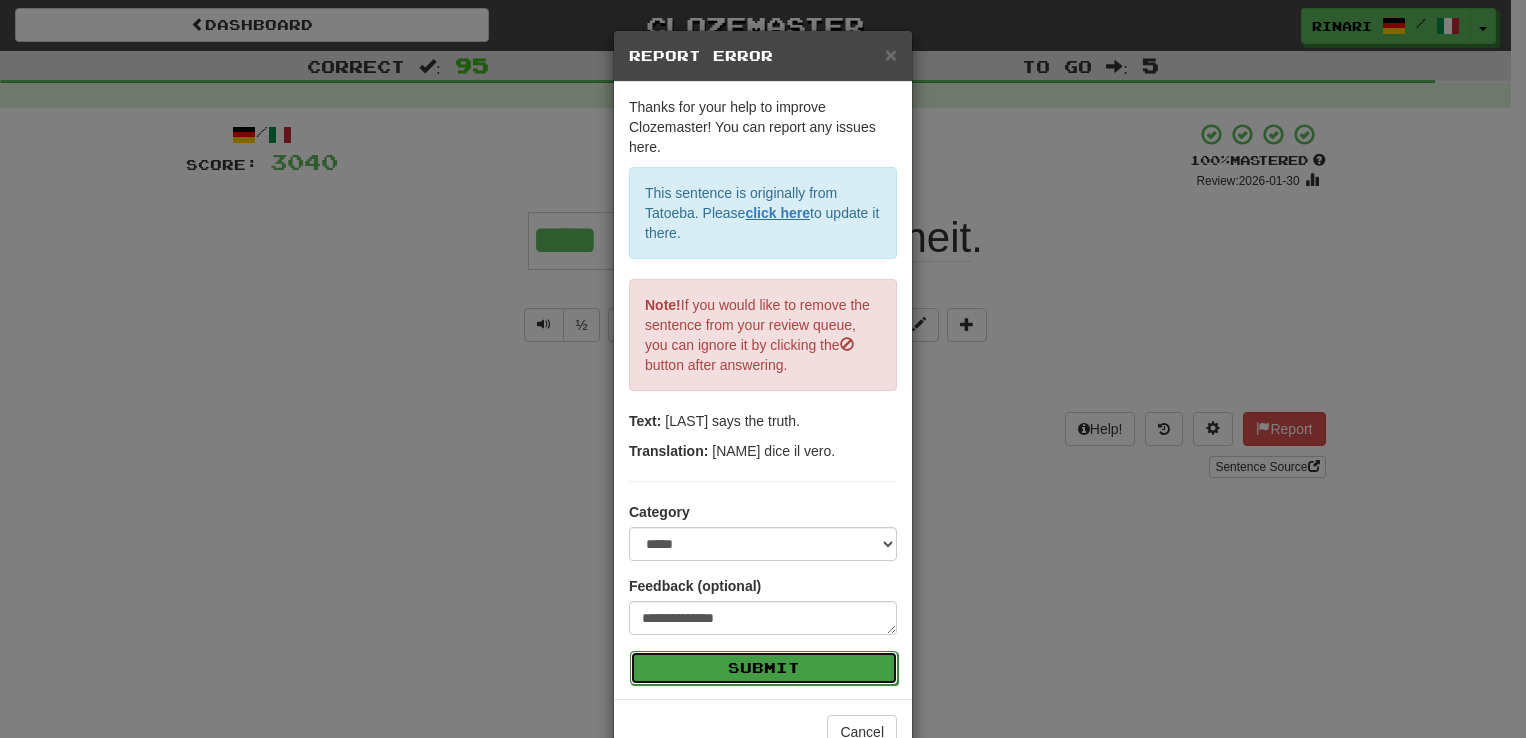 click on "Submit" at bounding box center (764, 668) 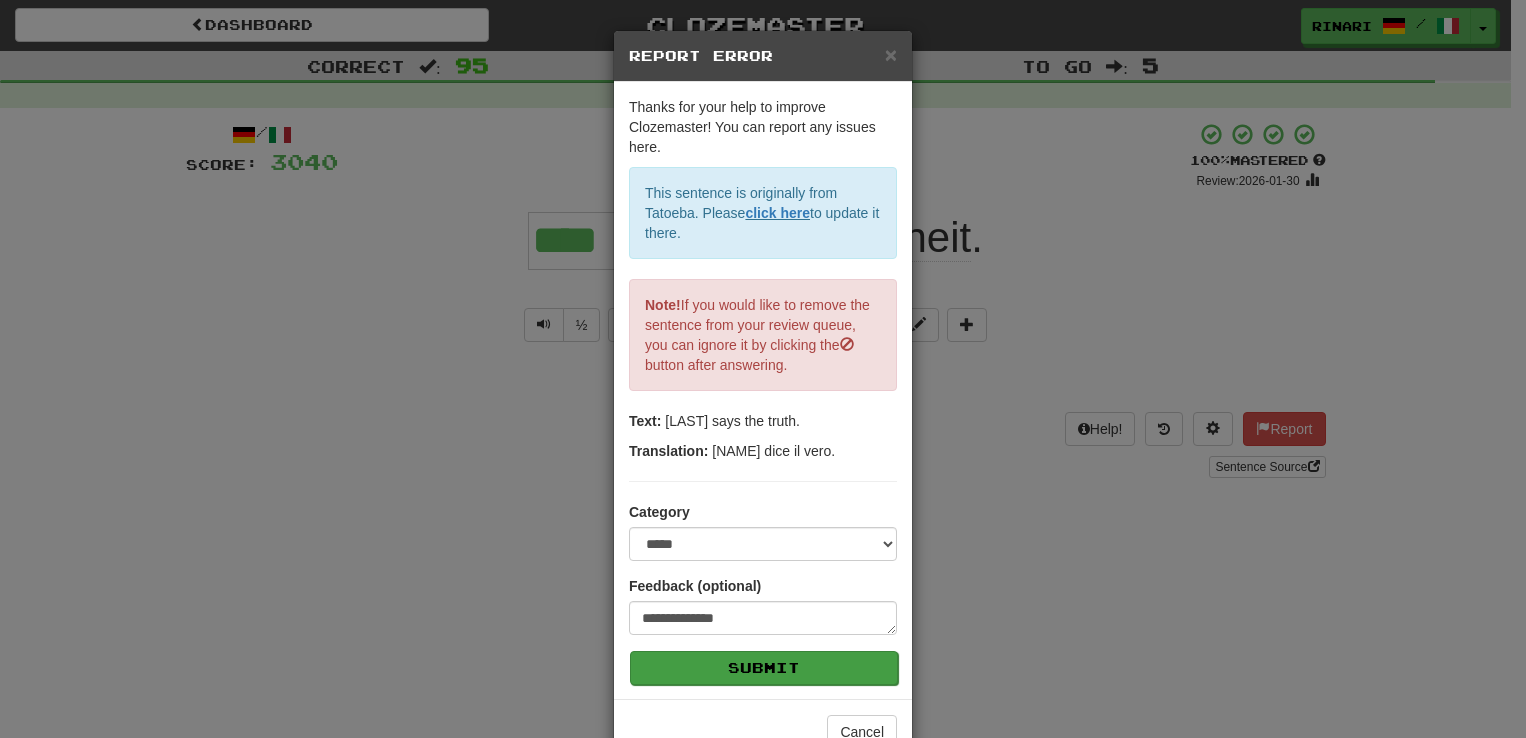 type on "*" 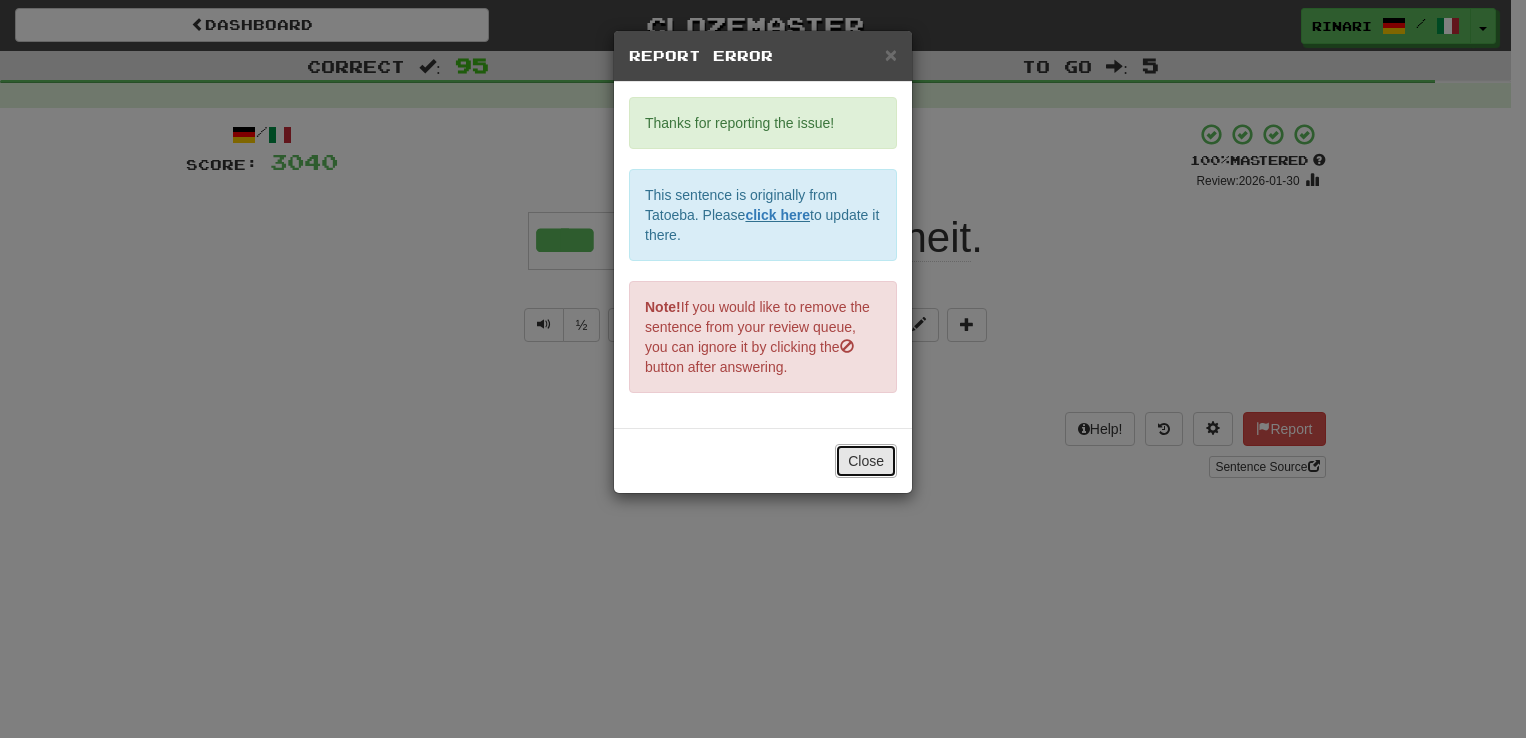 click on "Close" at bounding box center [866, 461] 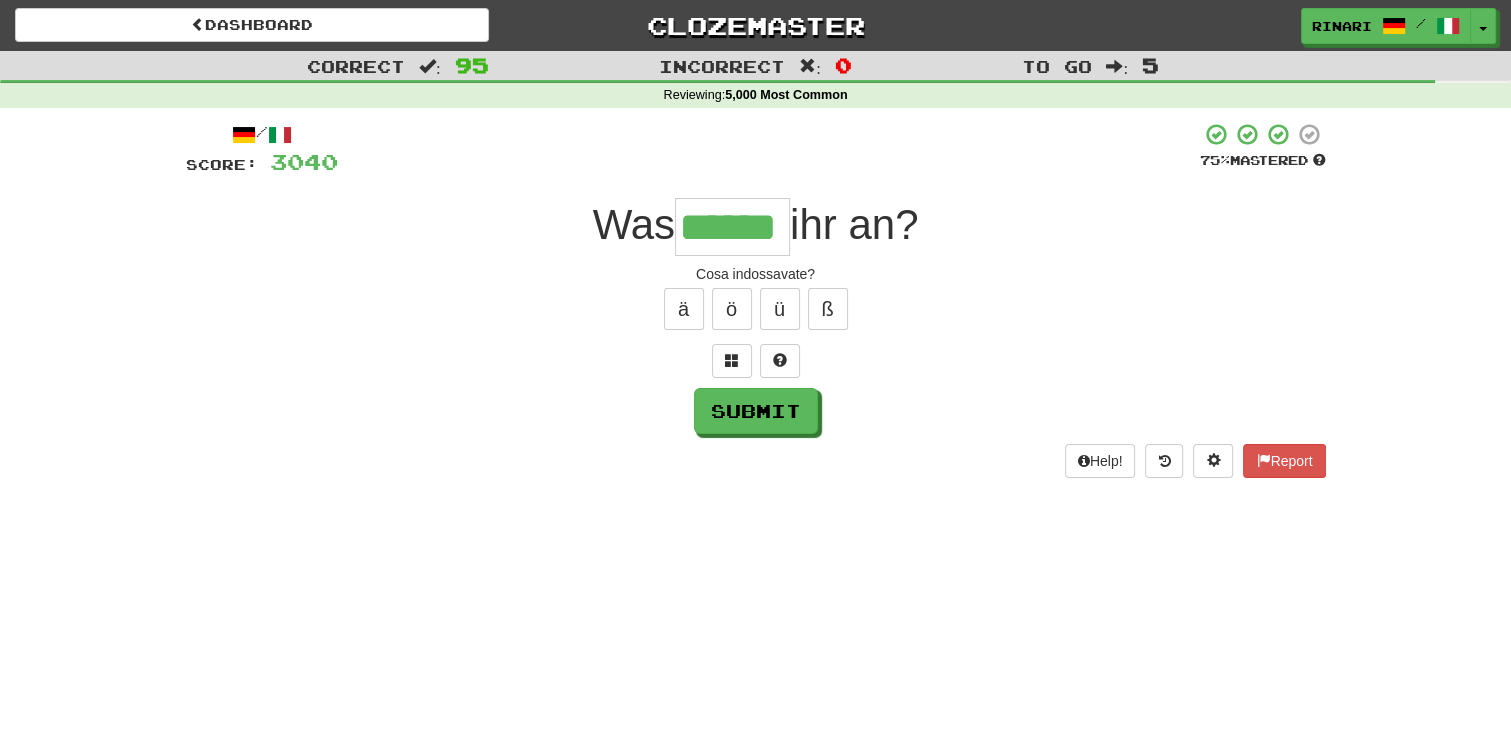 scroll, scrollTop: 0, scrollLeft: 0, axis: both 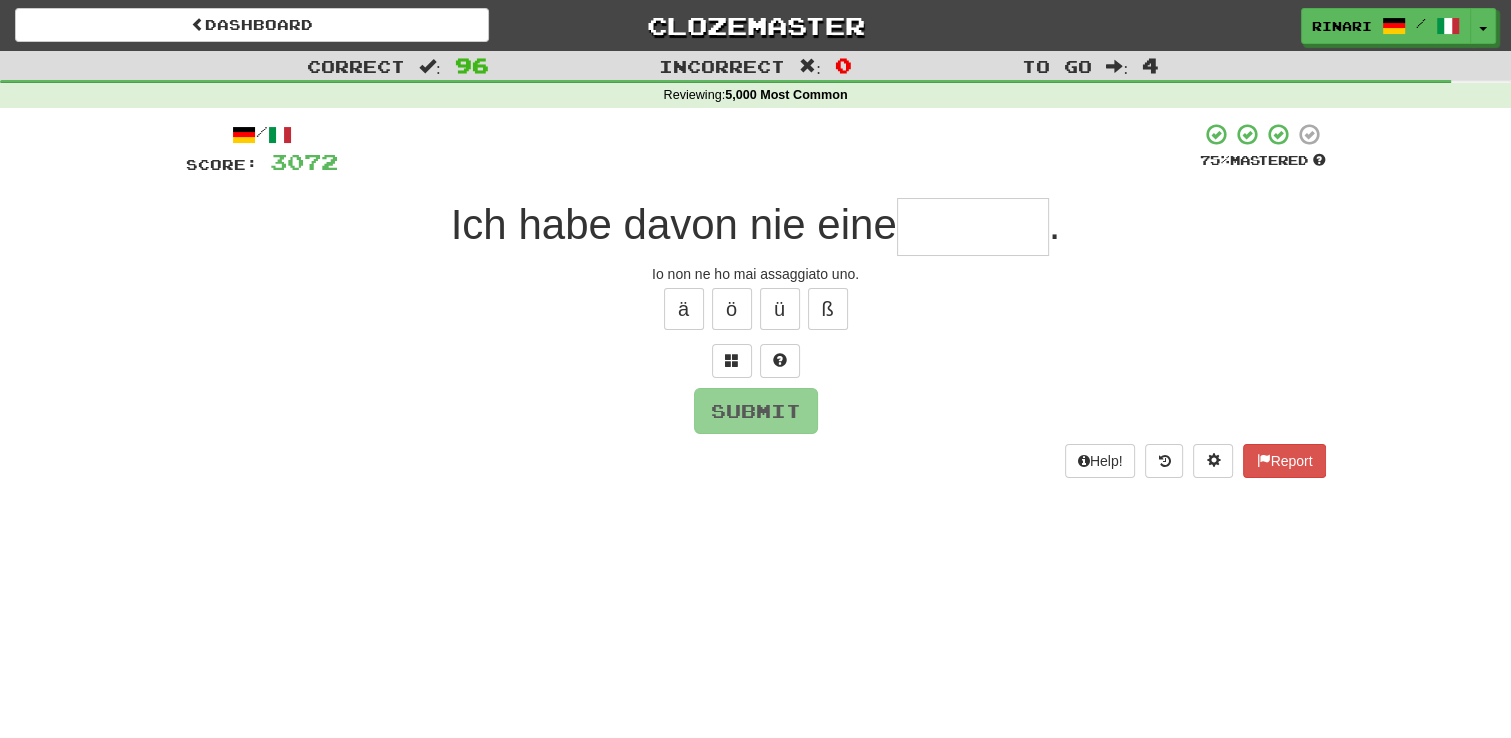 type on "*" 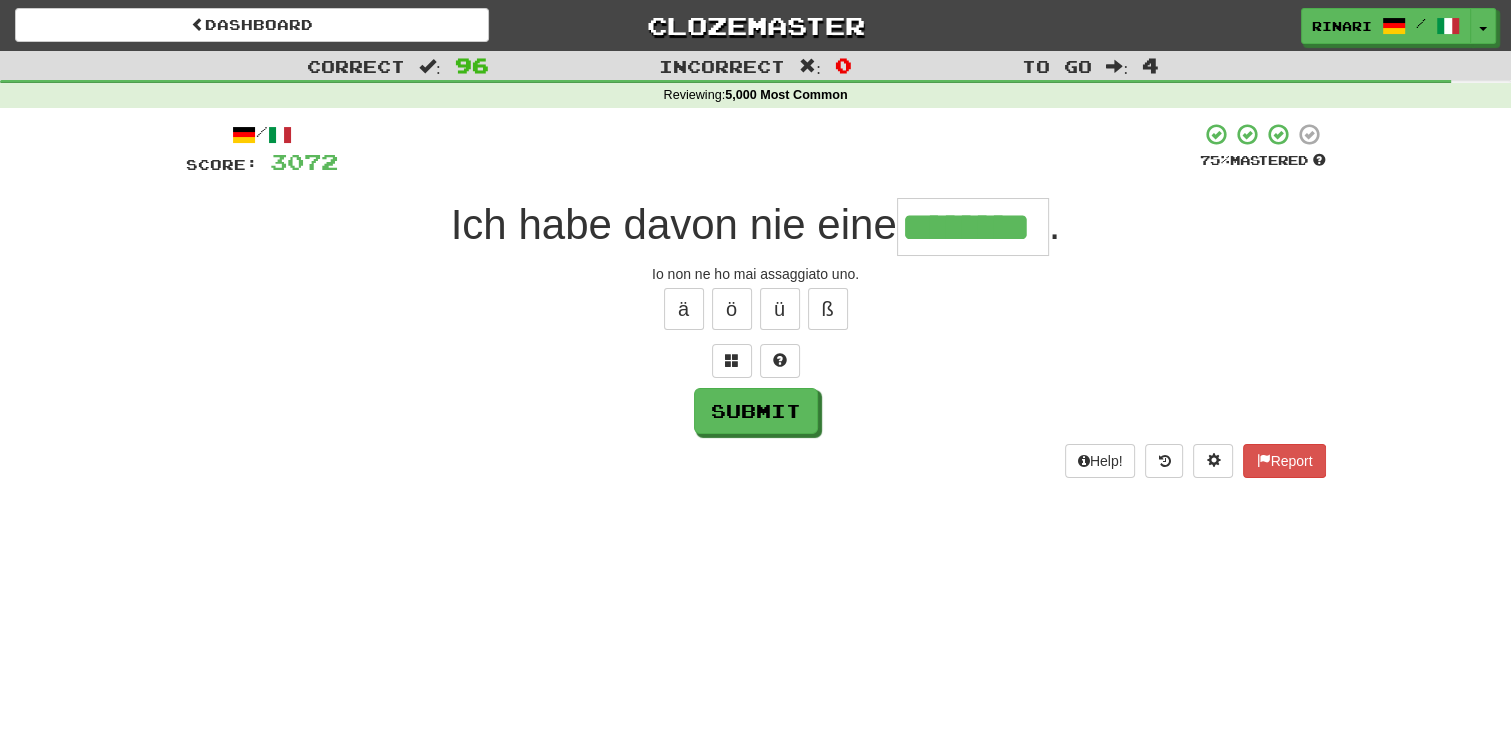 type on "********" 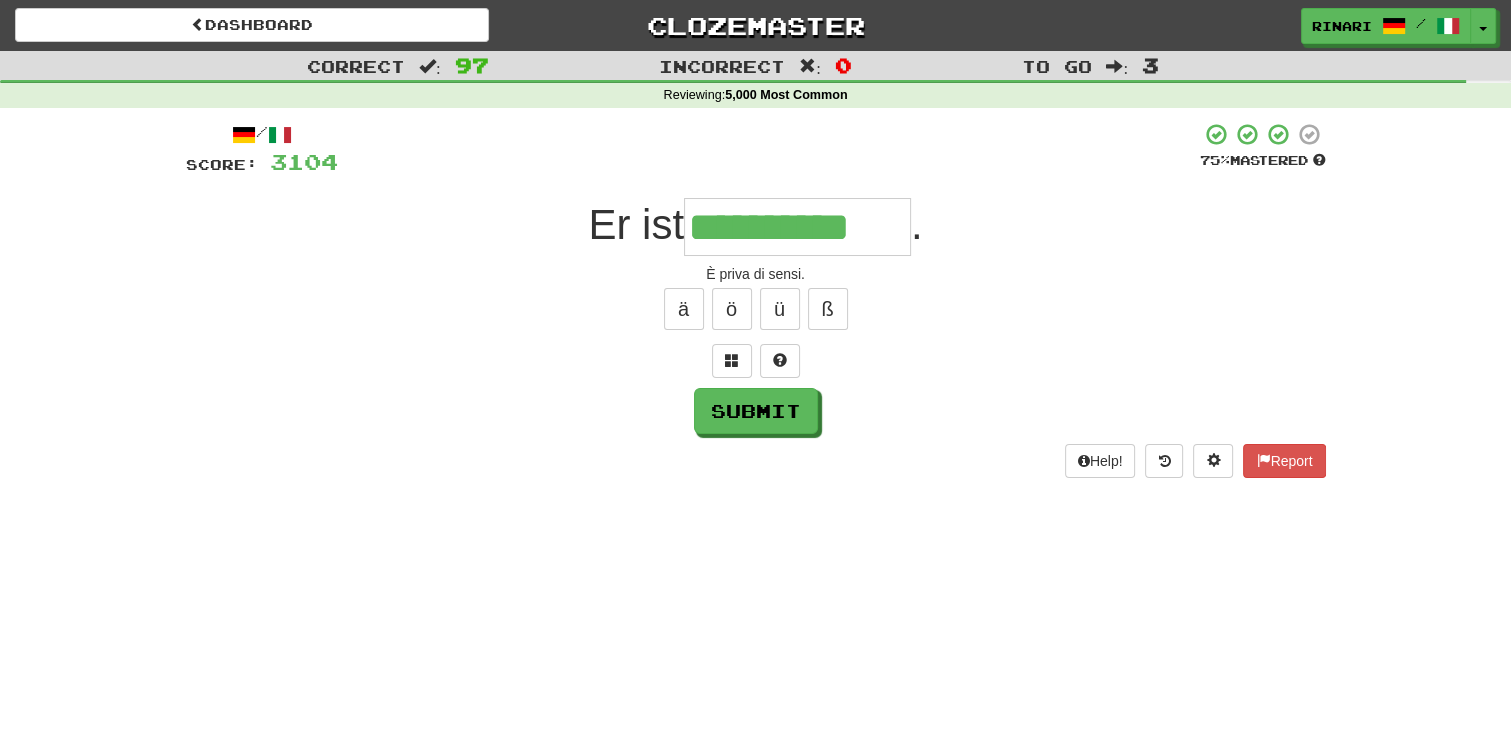 type on "**********" 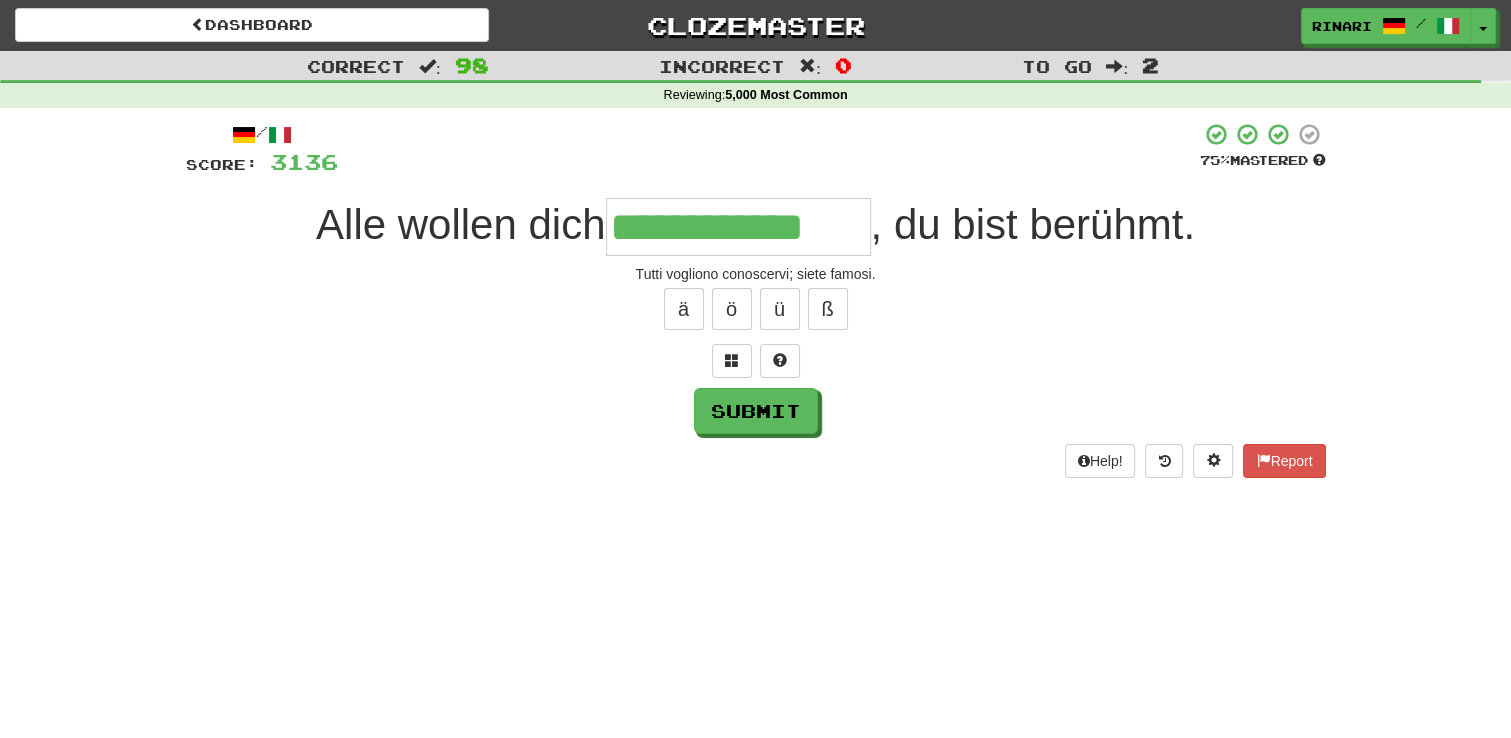 type on "**********" 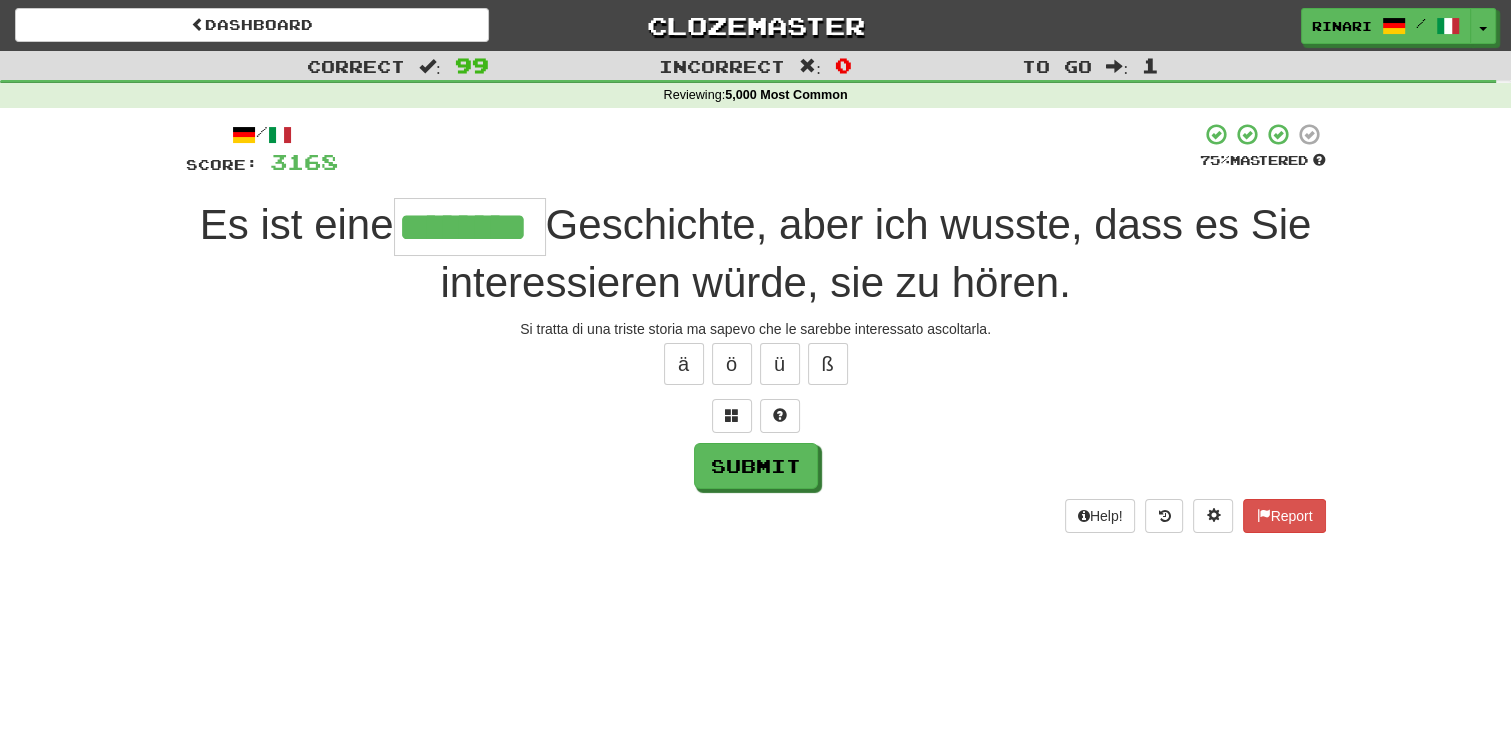type on "********" 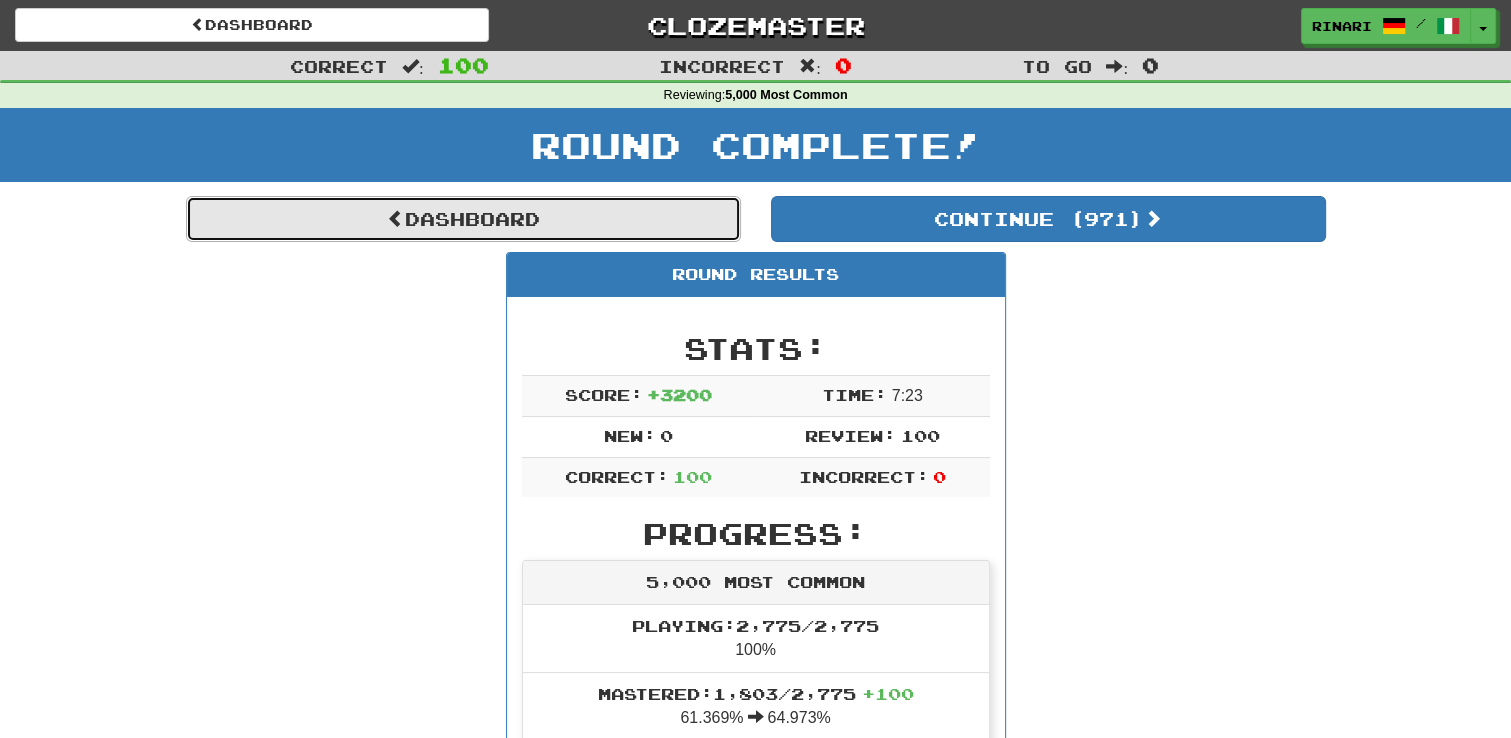click on "Dashboard" at bounding box center [463, 219] 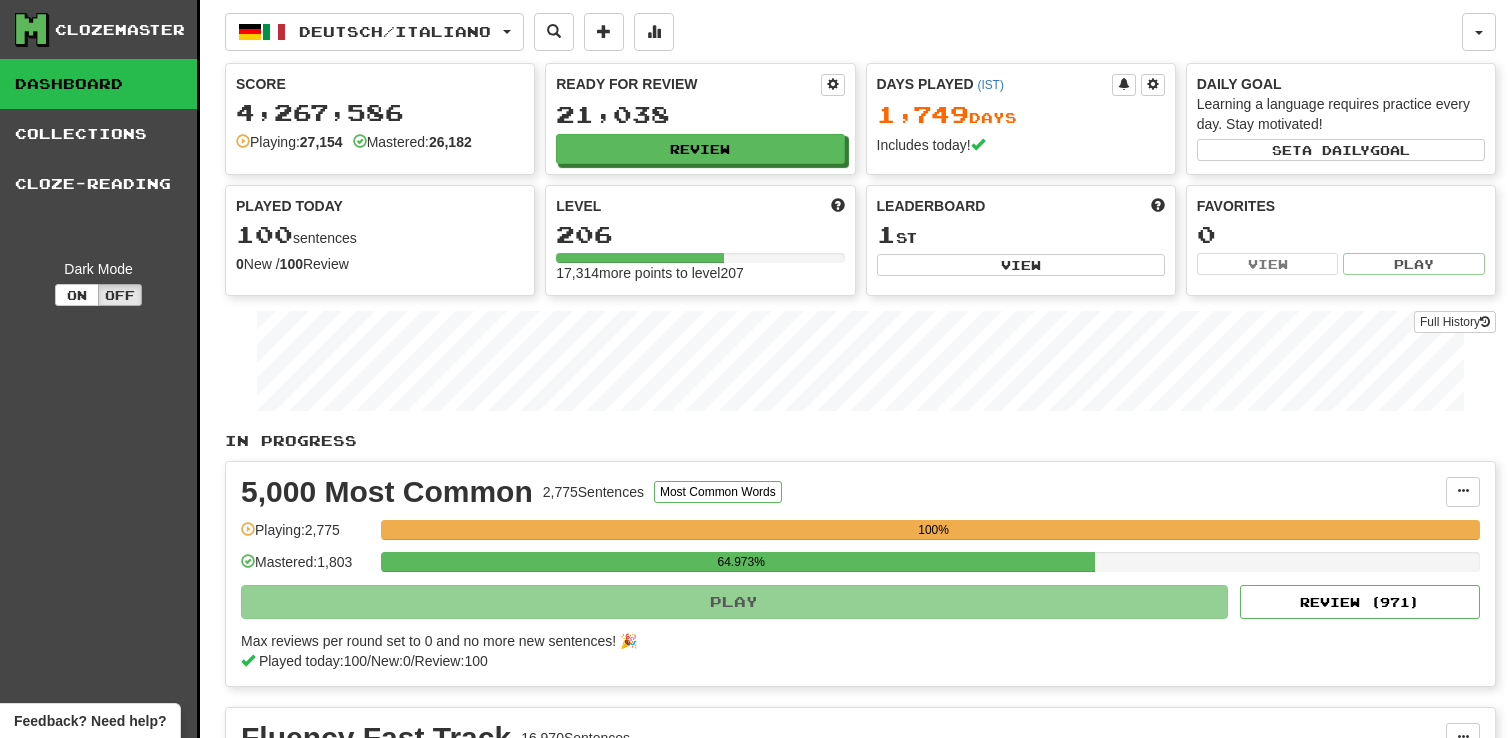 scroll, scrollTop: 0, scrollLeft: 0, axis: both 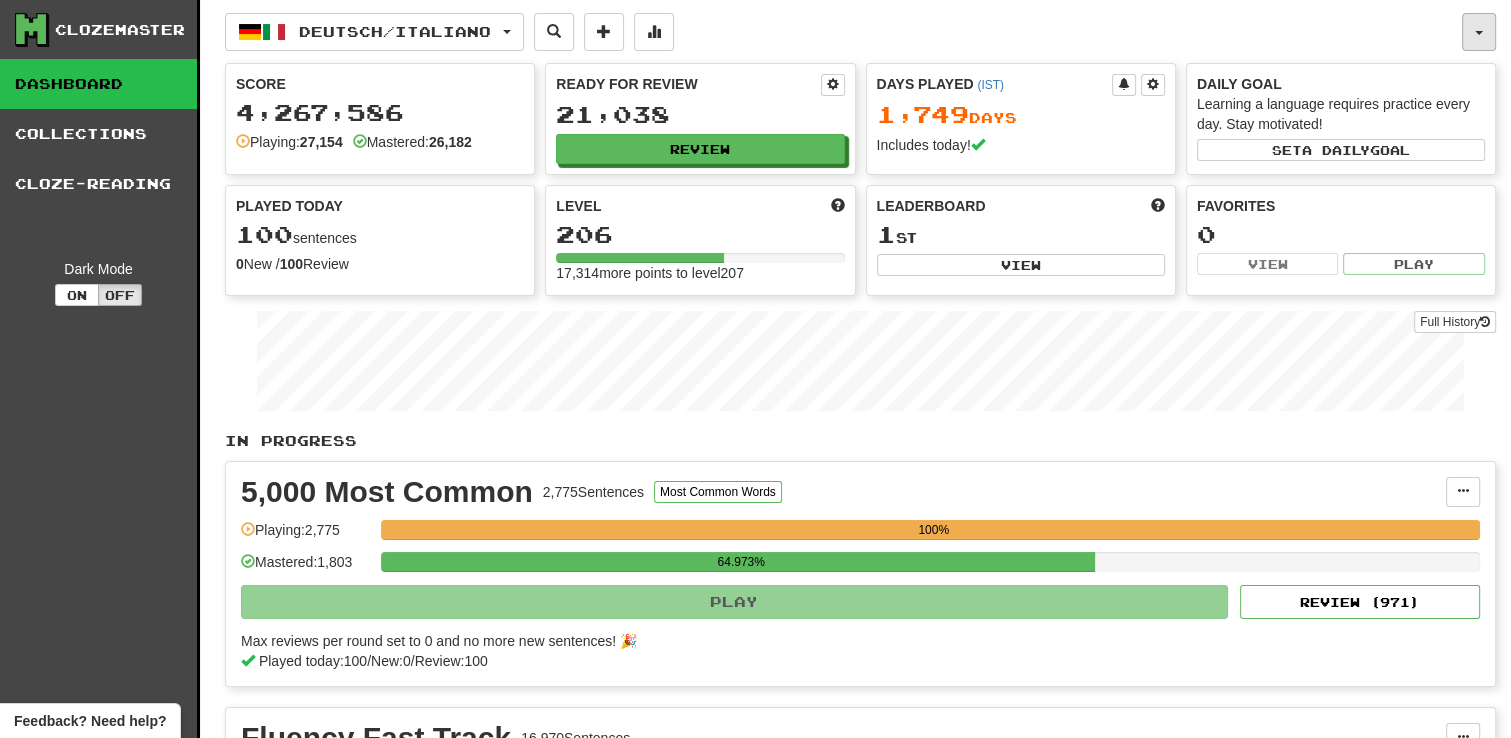 click at bounding box center [1479, 32] 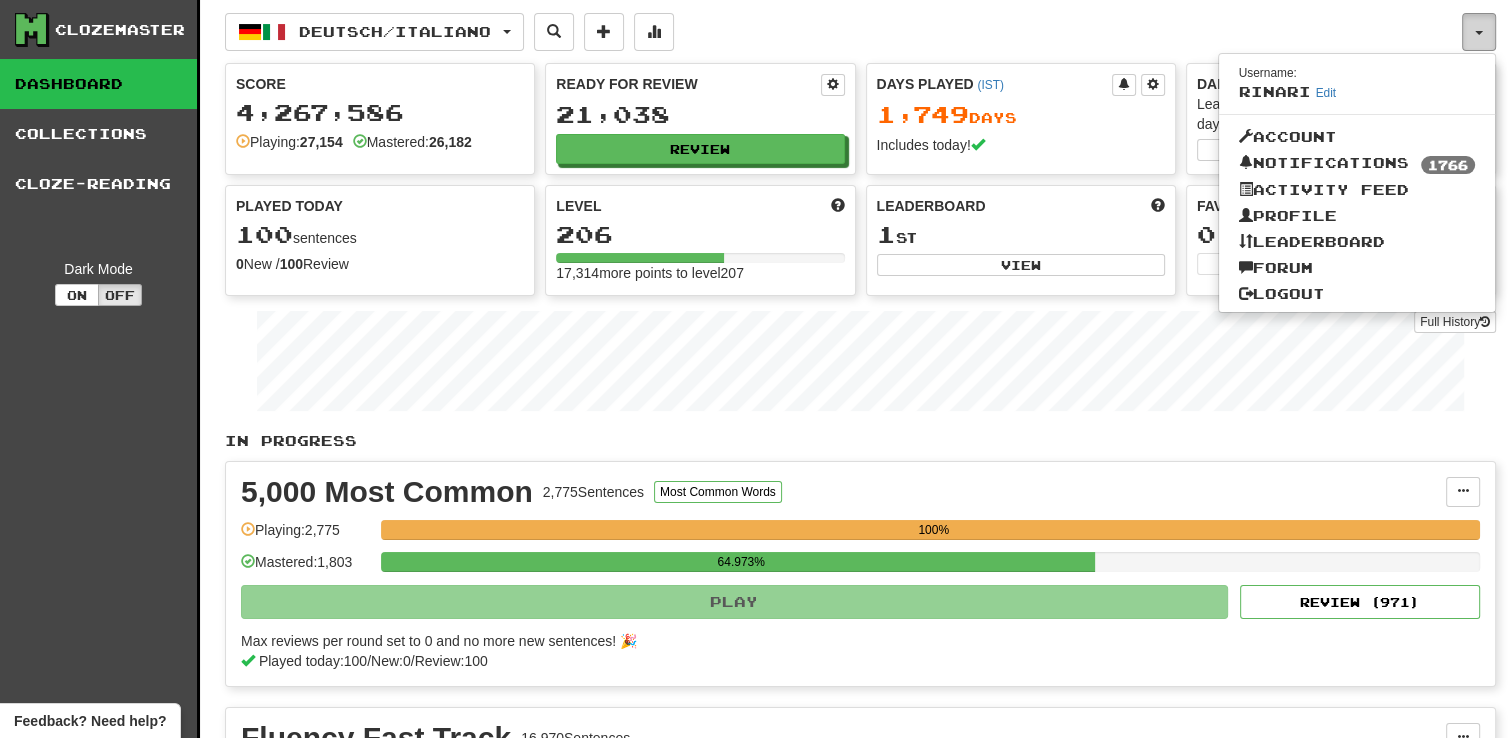 click at bounding box center [1479, 32] 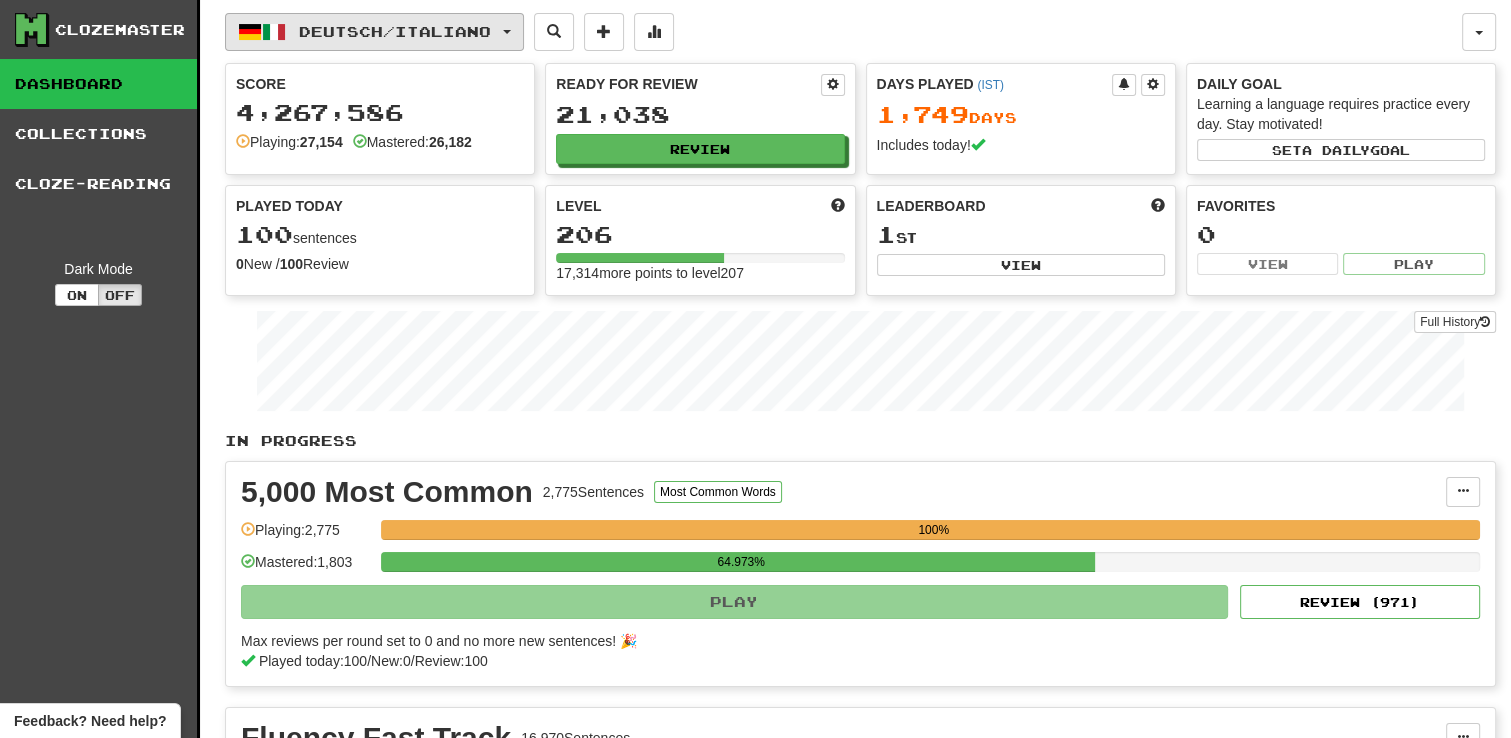 click on "Deutsch  /  Italiano" at bounding box center (374, 32) 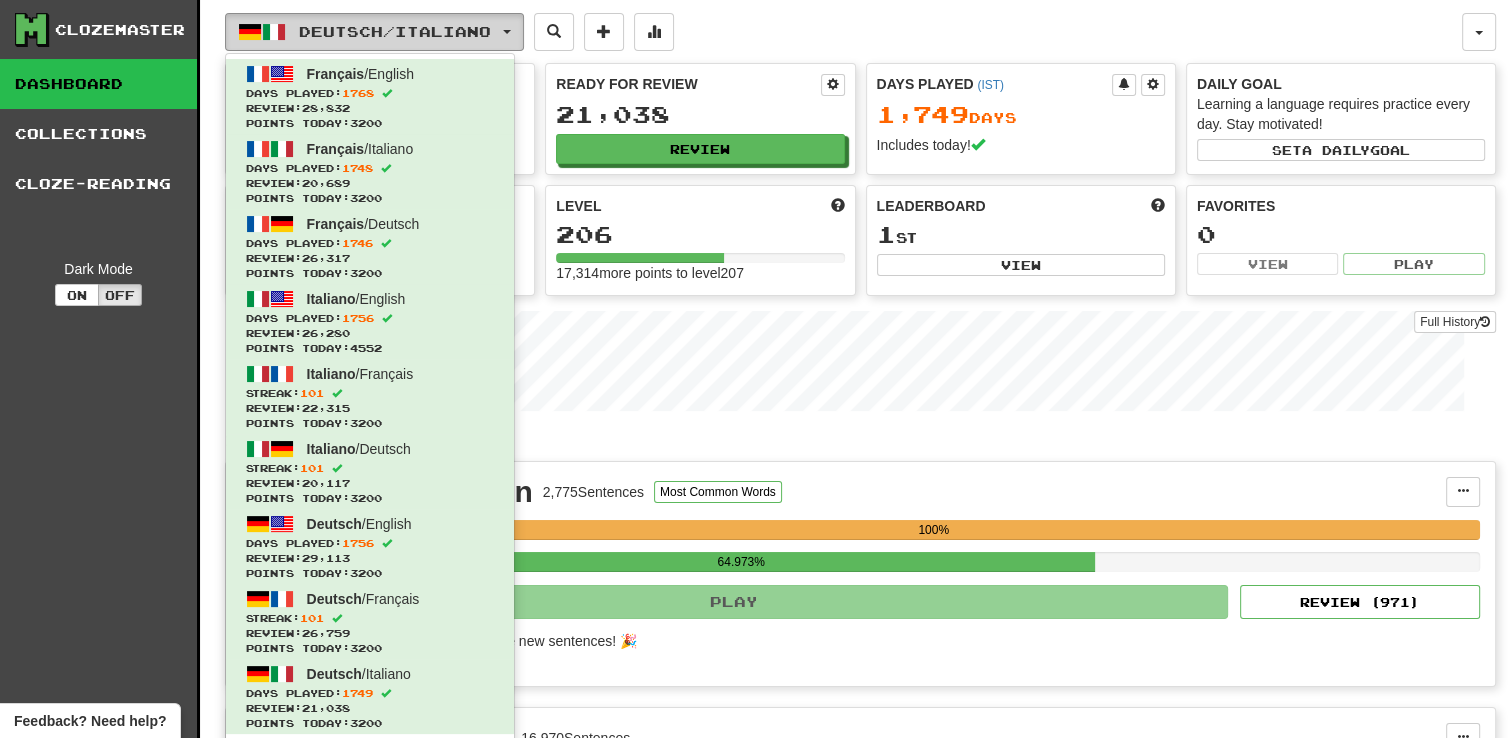 type 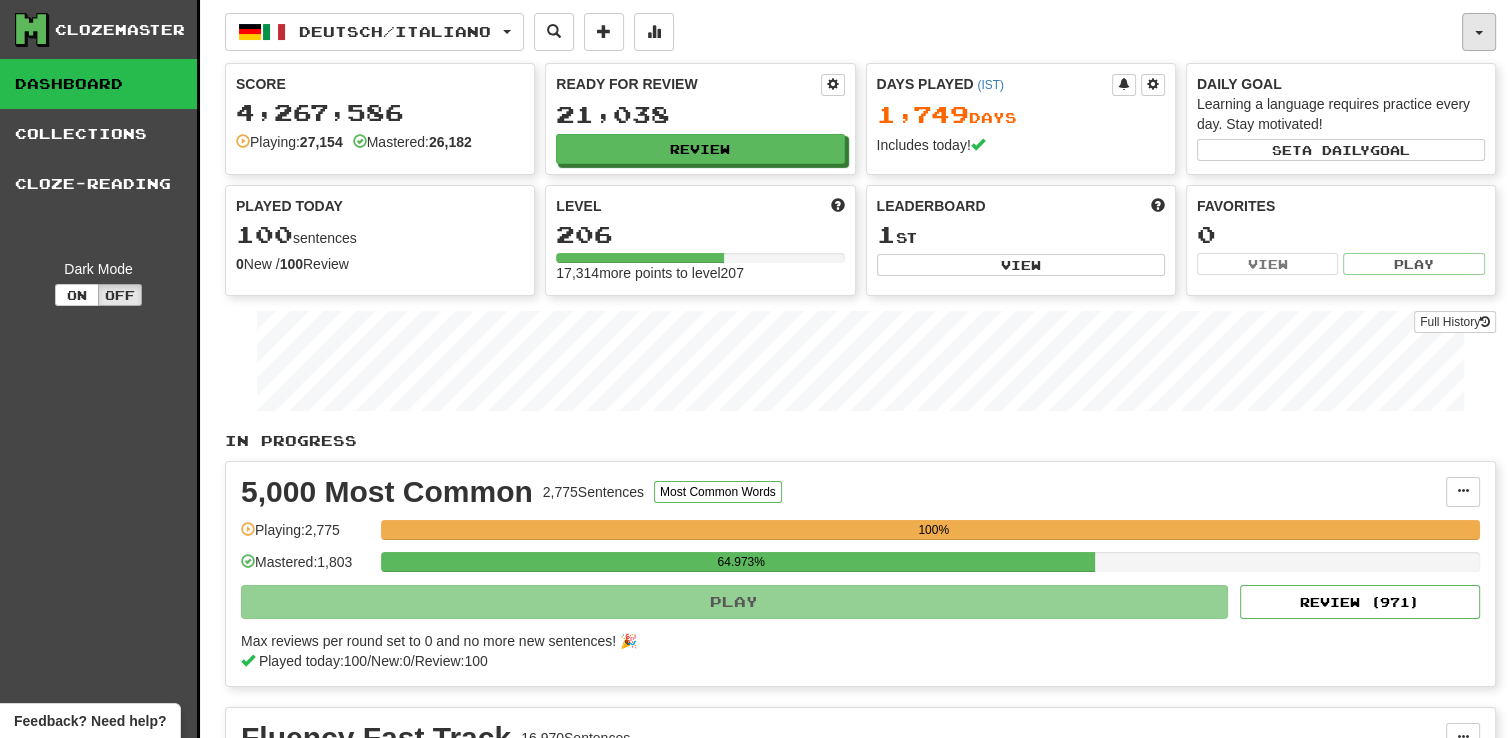 click at bounding box center (1479, 32) 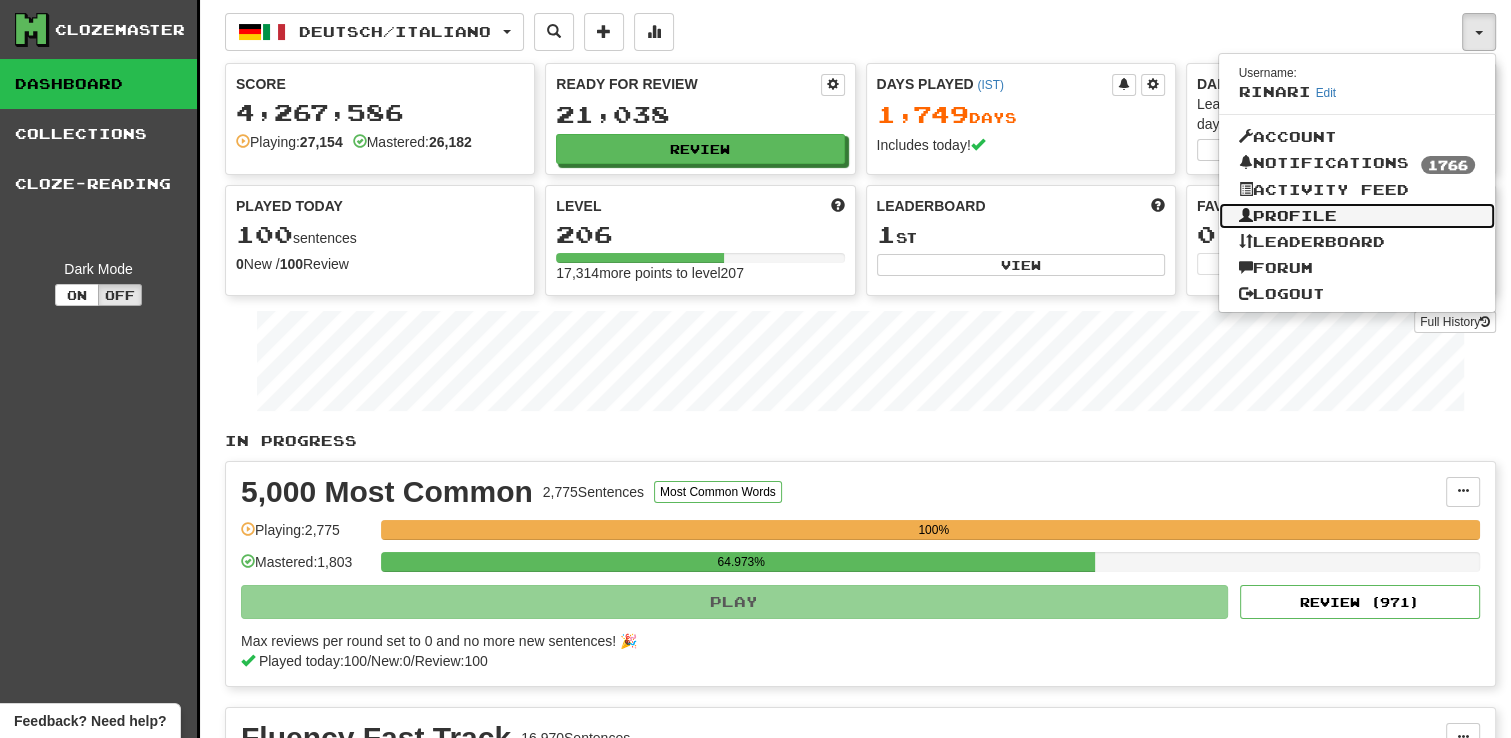 click on "Profile" at bounding box center (1357, 216) 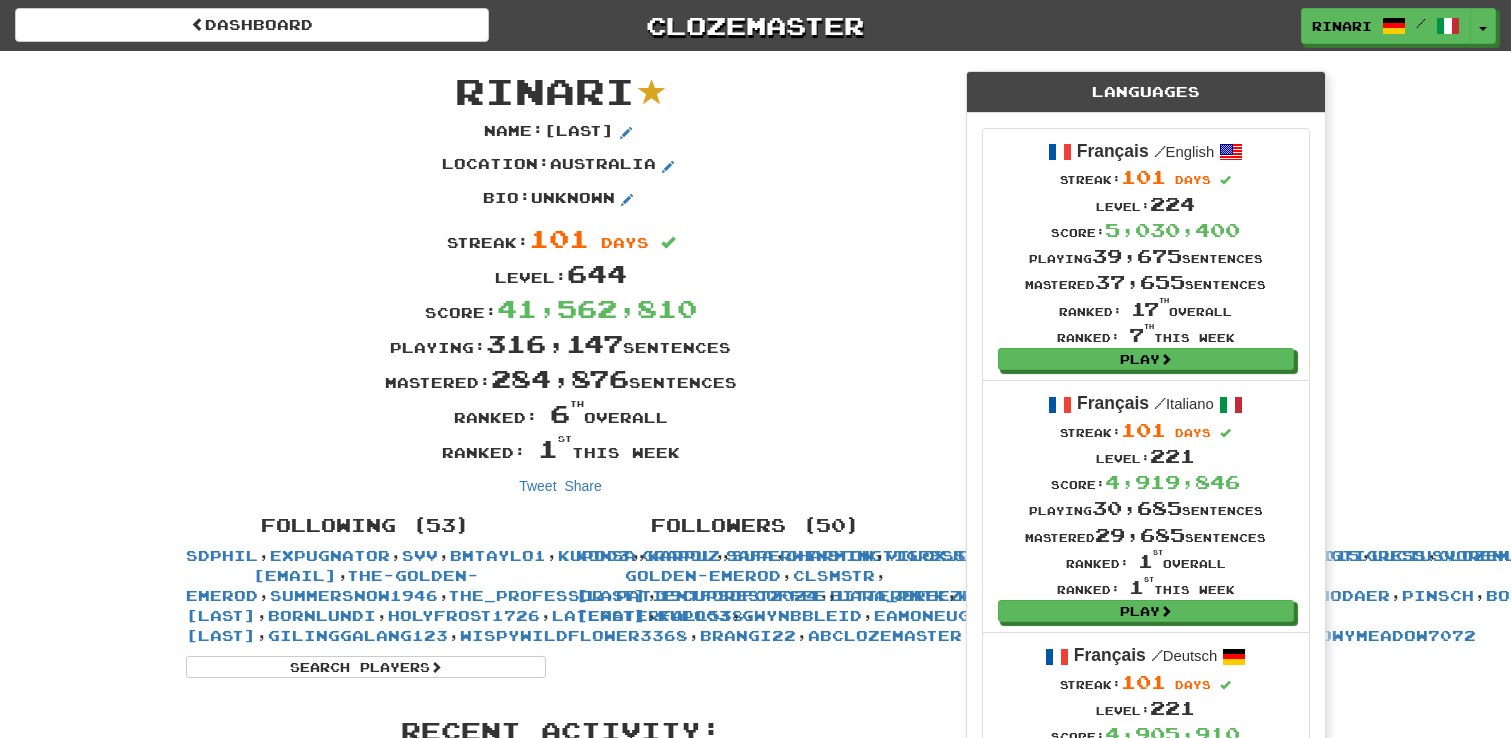 scroll, scrollTop: 0, scrollLeft: 0, axis: both 